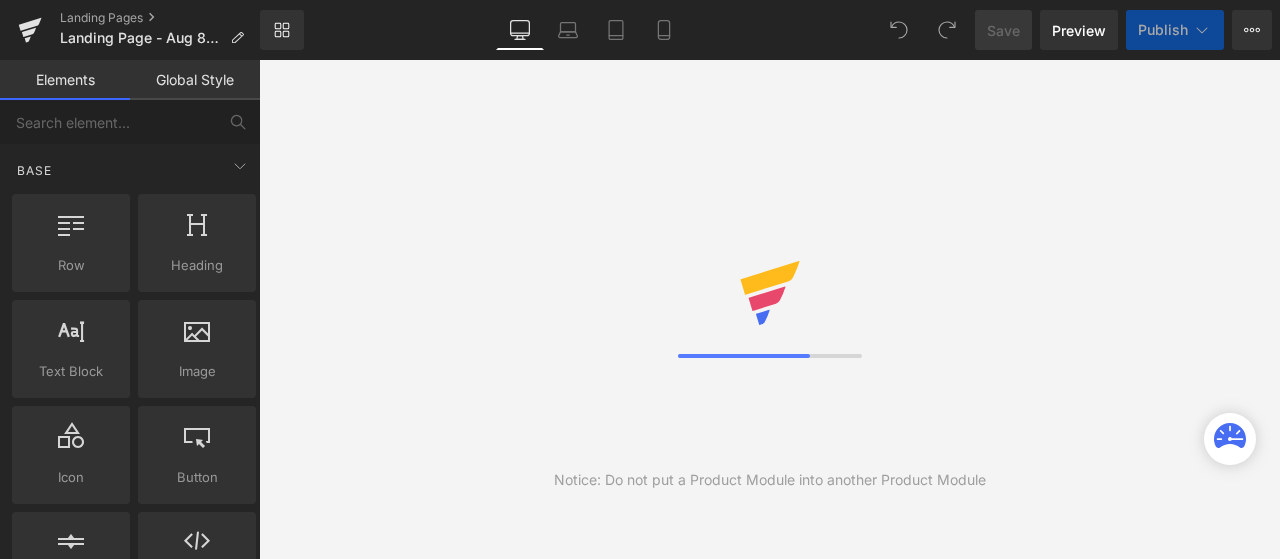 scroll, scrollTop: 0, scrollLeft: 0, axis: both 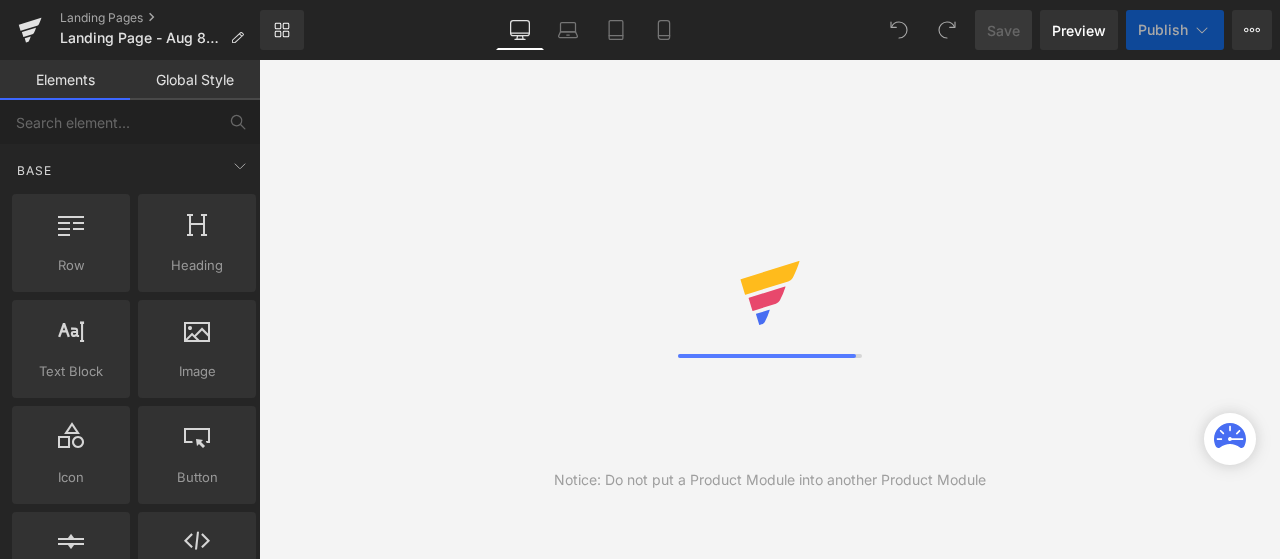 click 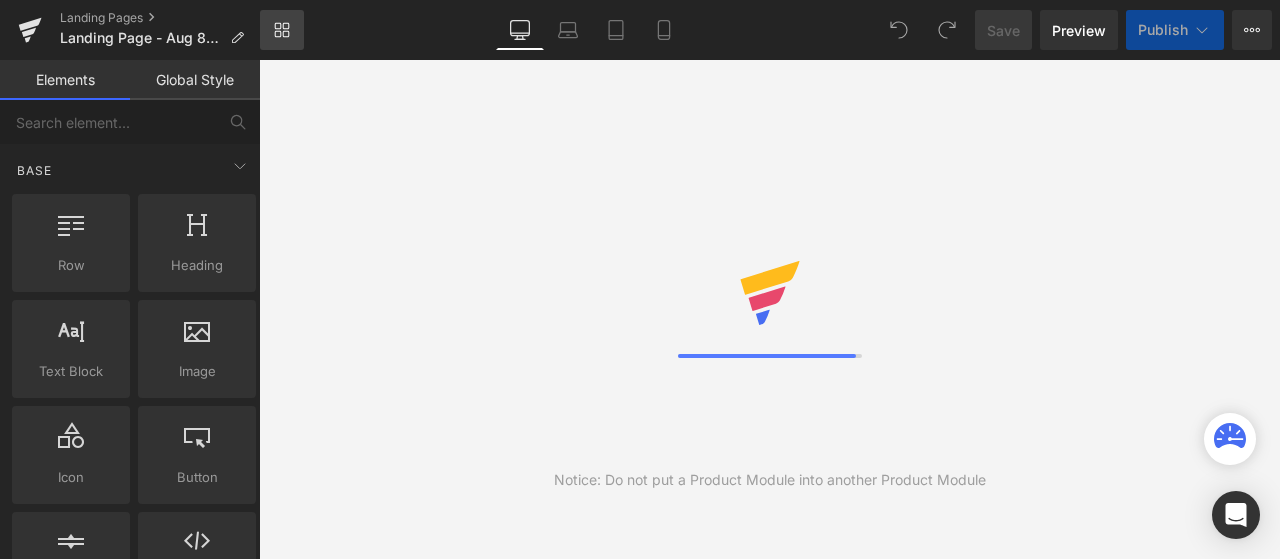 scroll, scrollTop: 0, scrollLeft: 0, axis: both 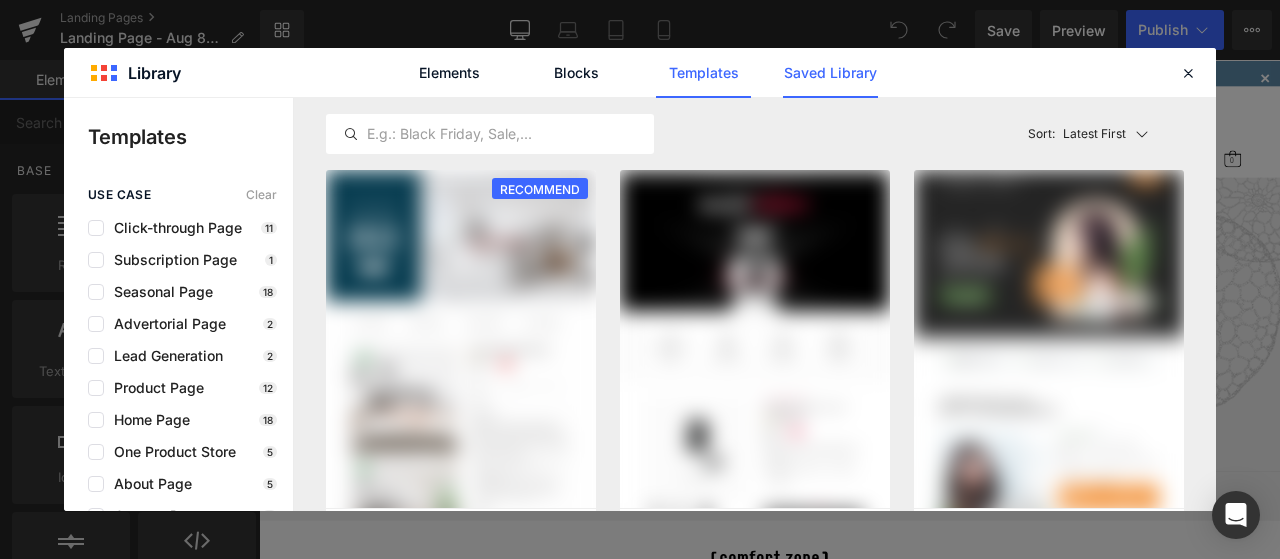 click on "Saved Library" 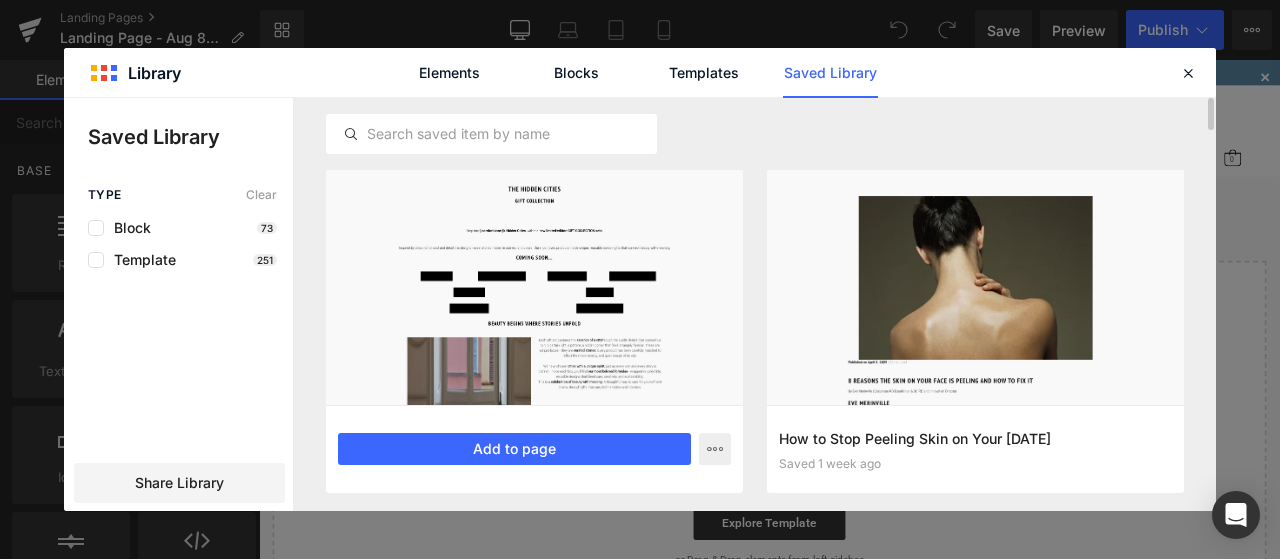 scroll, scrollTop: 0, scrollLeft: 0, axis: both 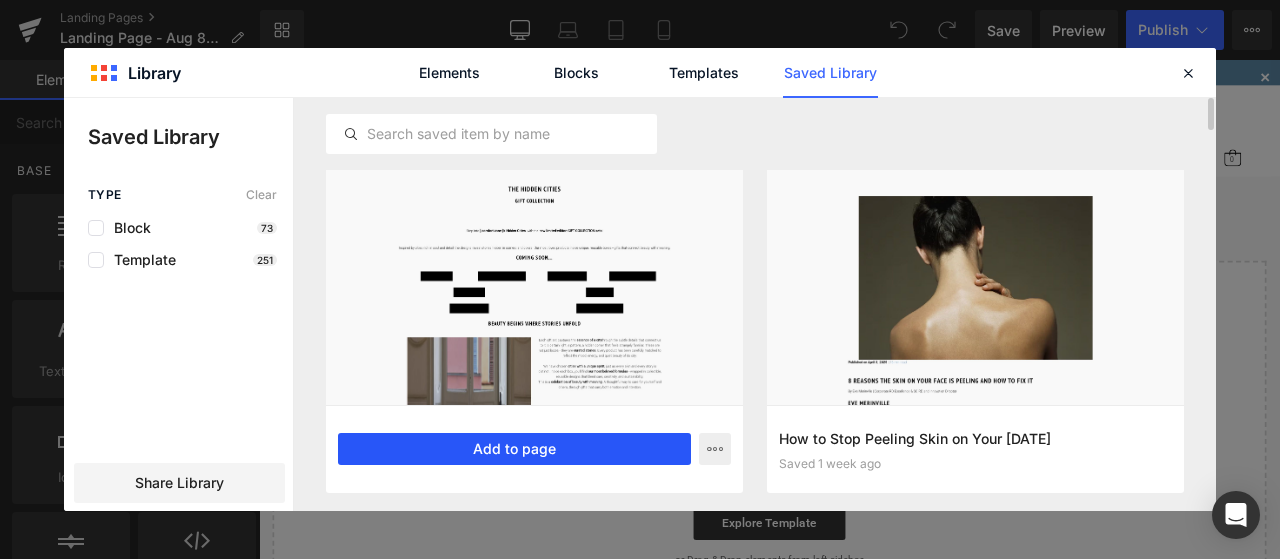 click on "Add to page" at bounding box center [514, 449] 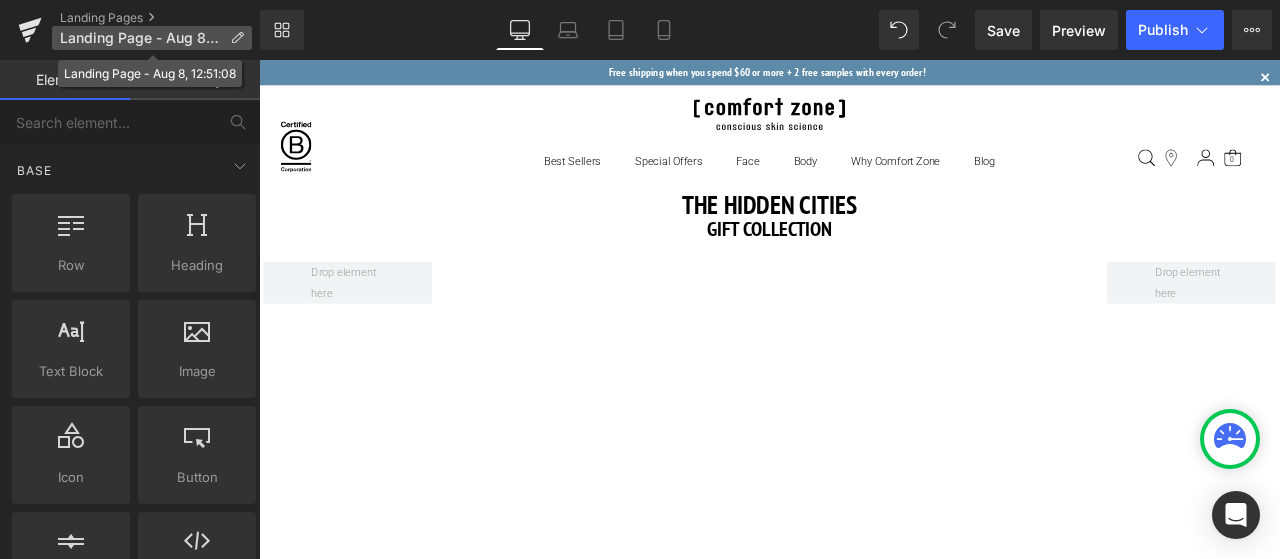 click at bounding box center [237, 38] 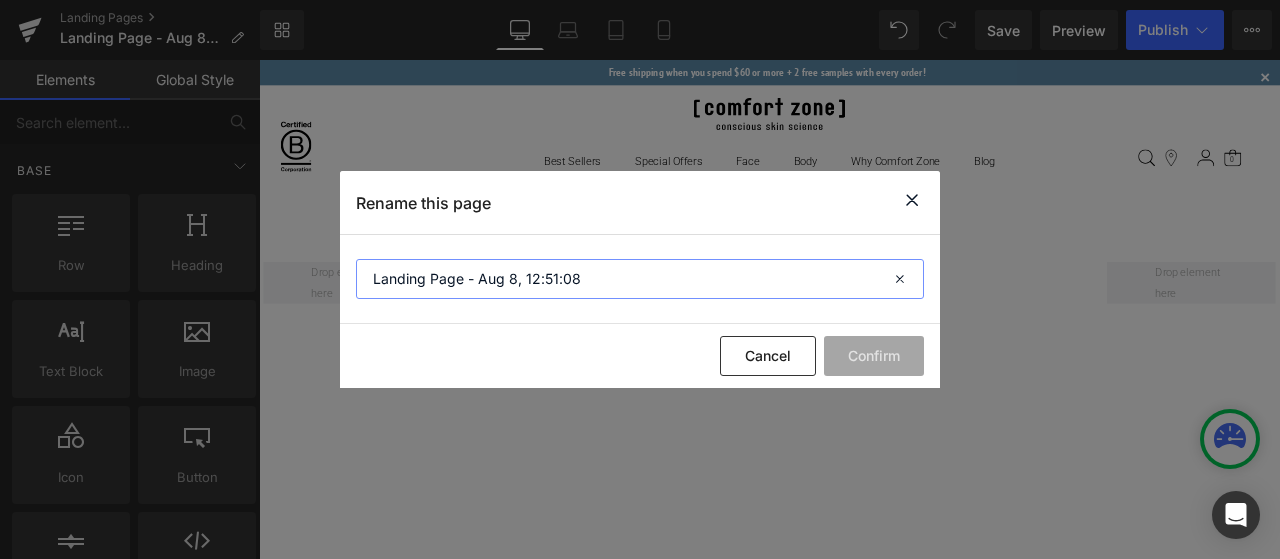click on "Landing Page - Aug 8, 12:51:08" at bounding box center [640, 279] 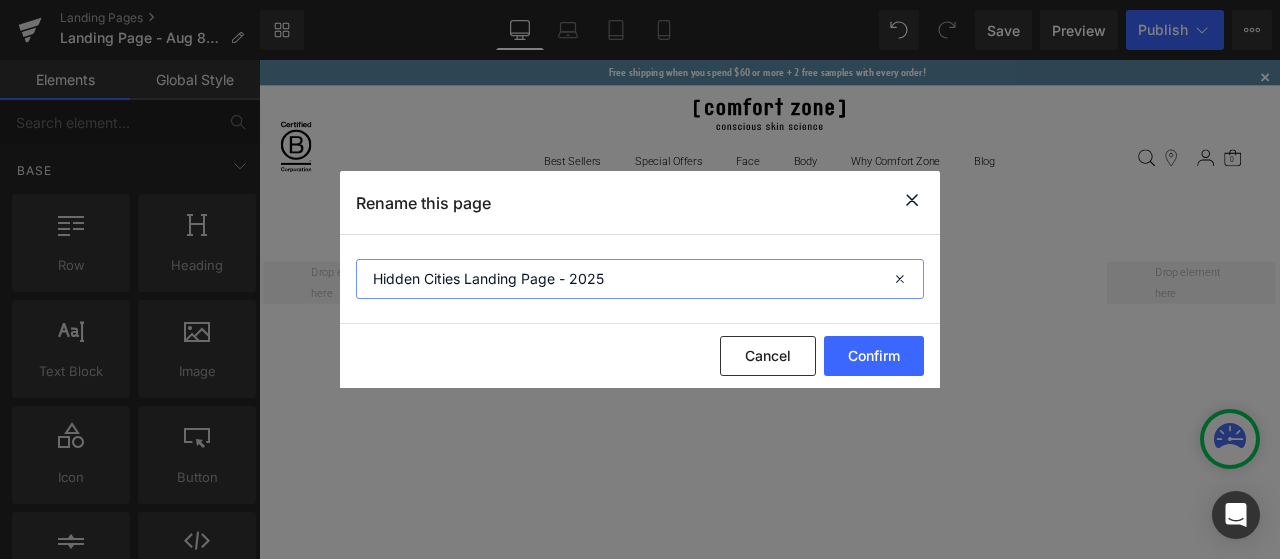 click on "Hidden Cities Landing Page - 2025" at bounding box center (640, 279) 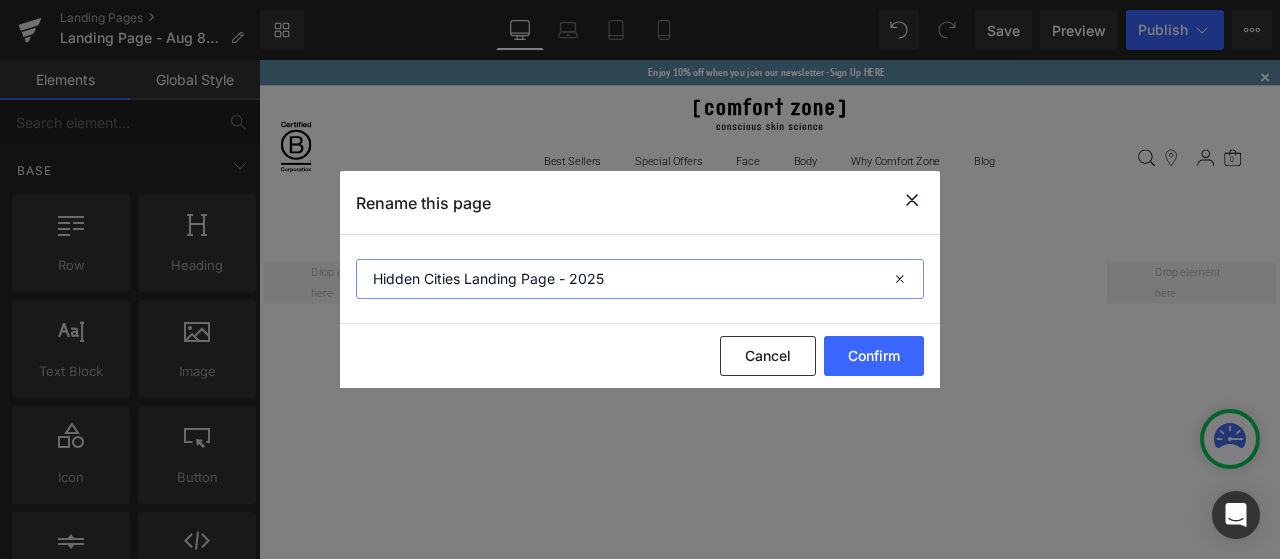 drag, startPoint x: 469, startPoint y: 285, endPoint x: 334, endPoint y: 291, distance: 135.13327 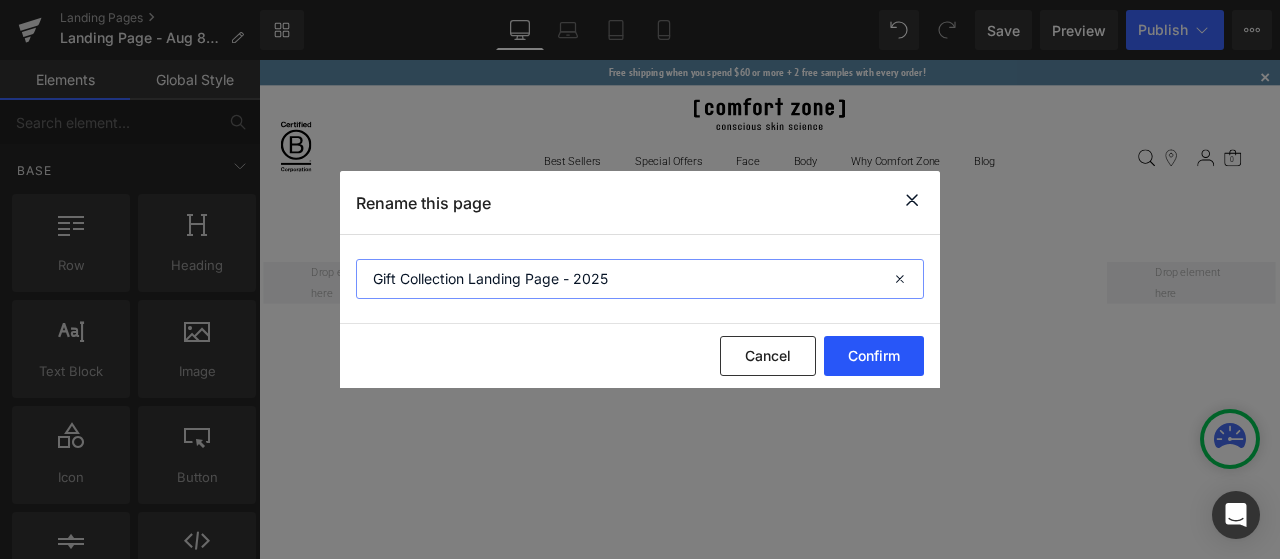 type on "Gift Collection Landing Page - 2025" 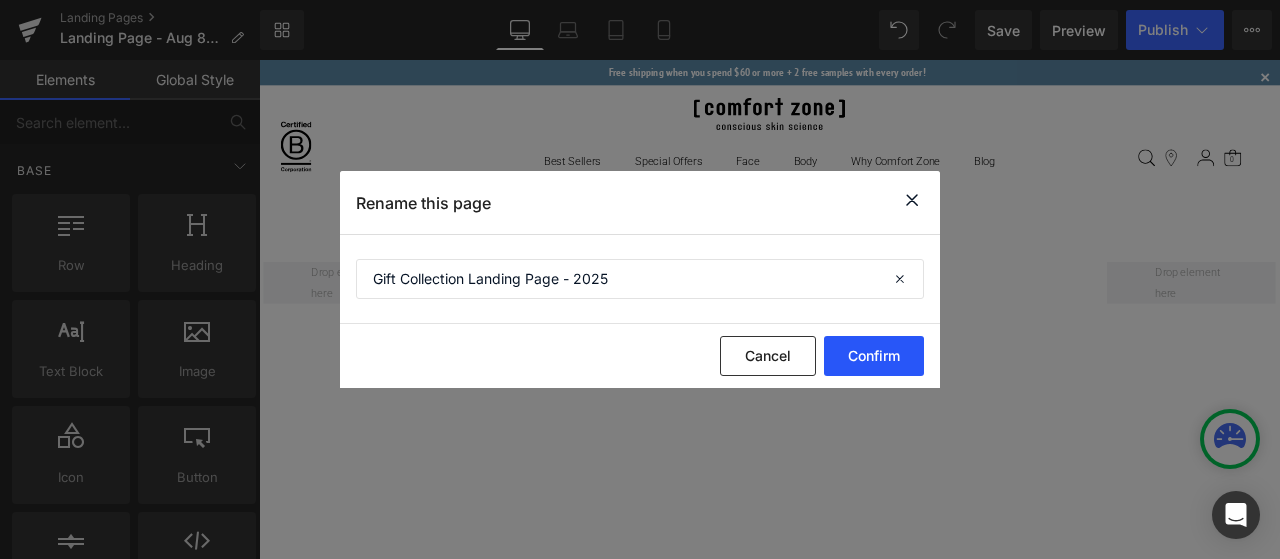 click on "Confirm" at bounding box center [874, 356] 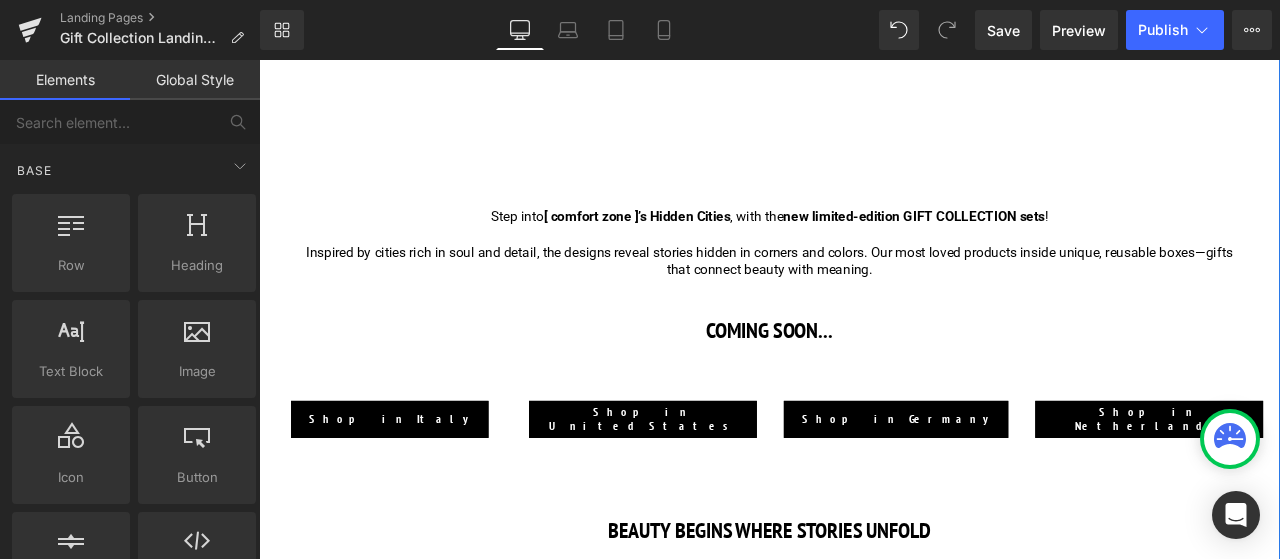 scroll, scrollTop: 600, scrollLeft: 0, axis: vertical 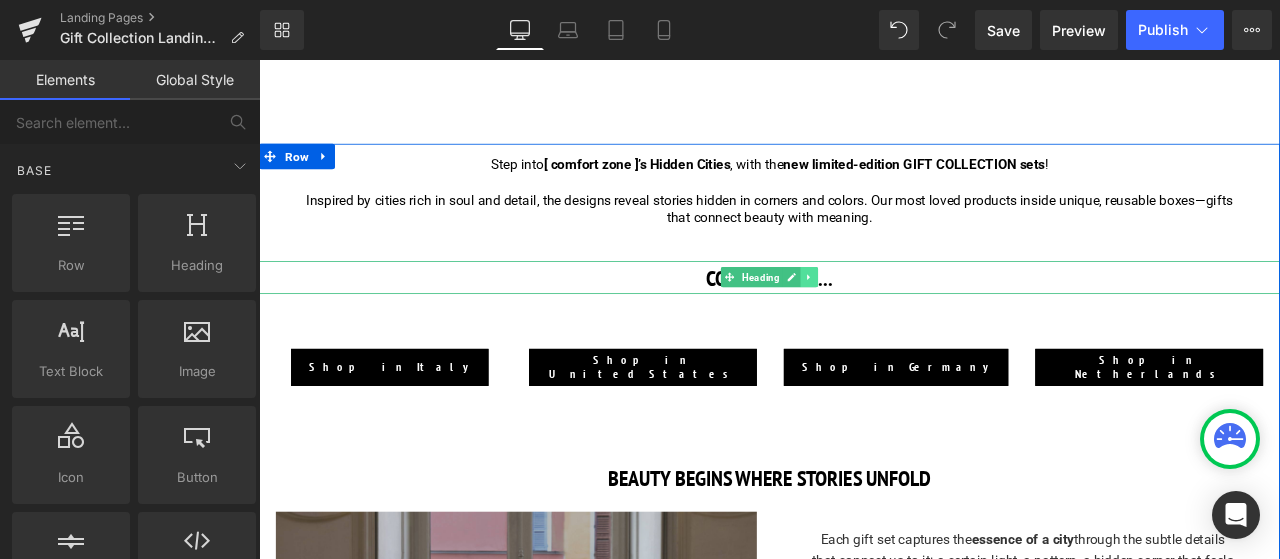 click at bounding box center (911, 317) 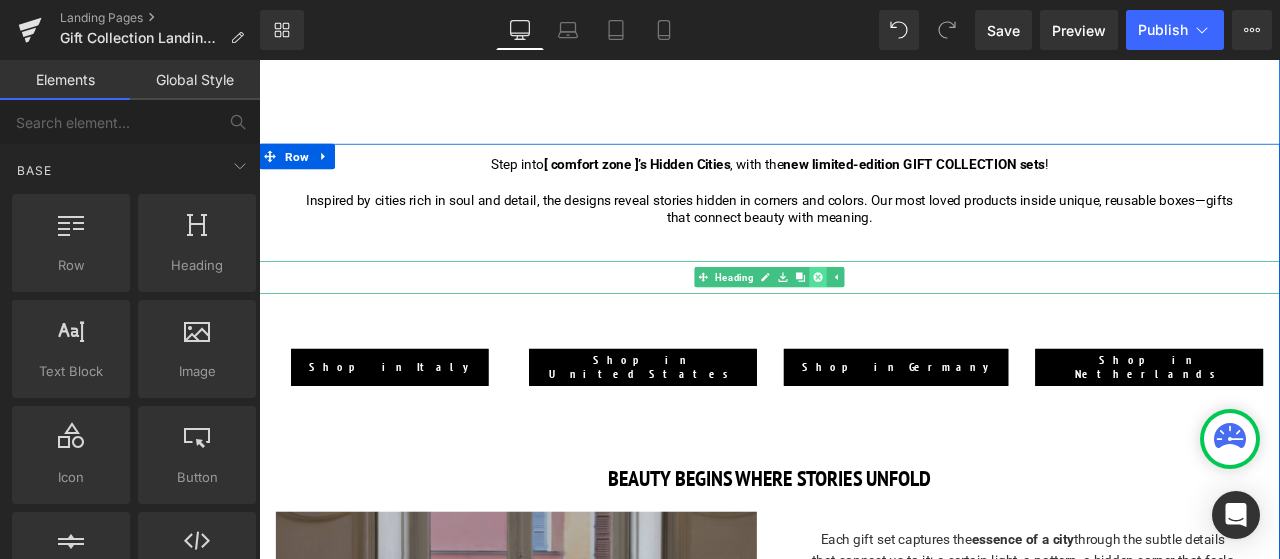 click 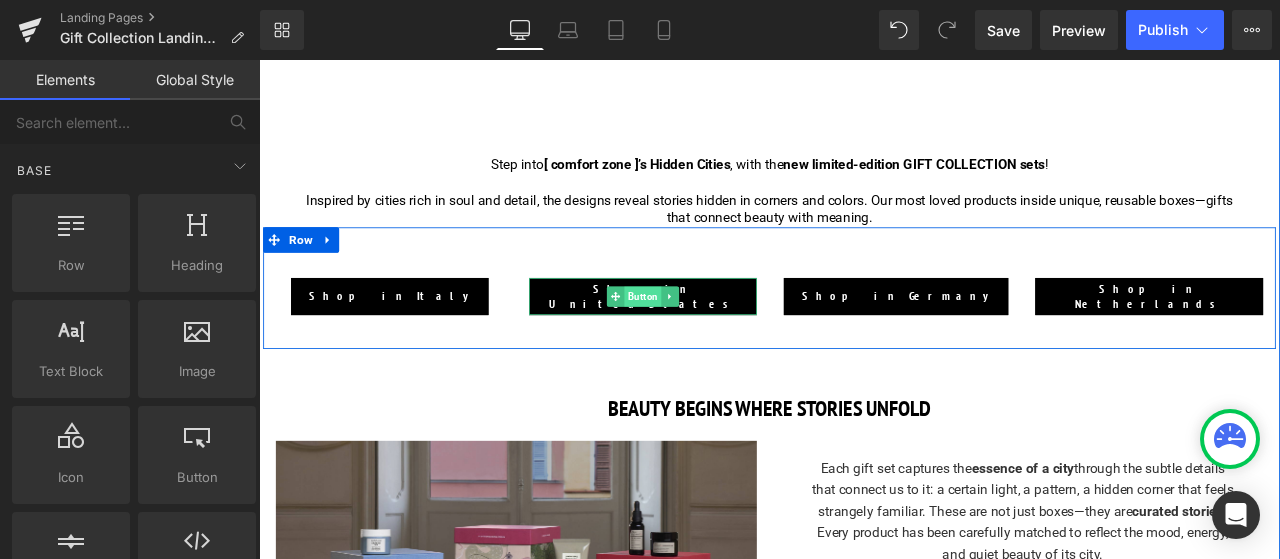 click on "Button" at bounding box center (714, 340) 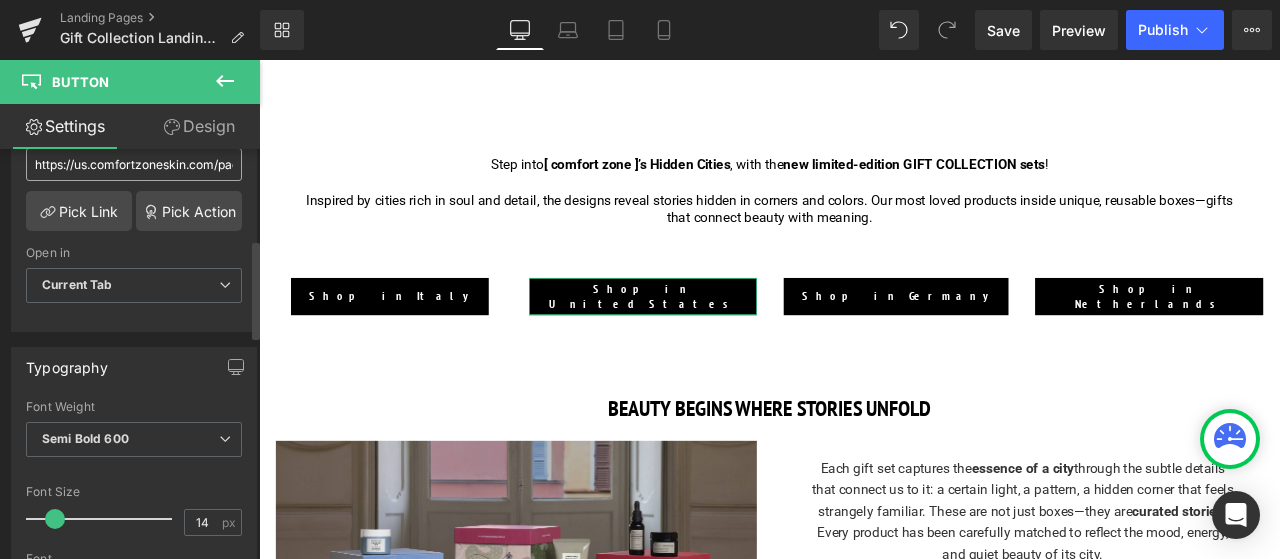 scroll, scrollTop: 300, scrollLeft: 0, axis: vertical 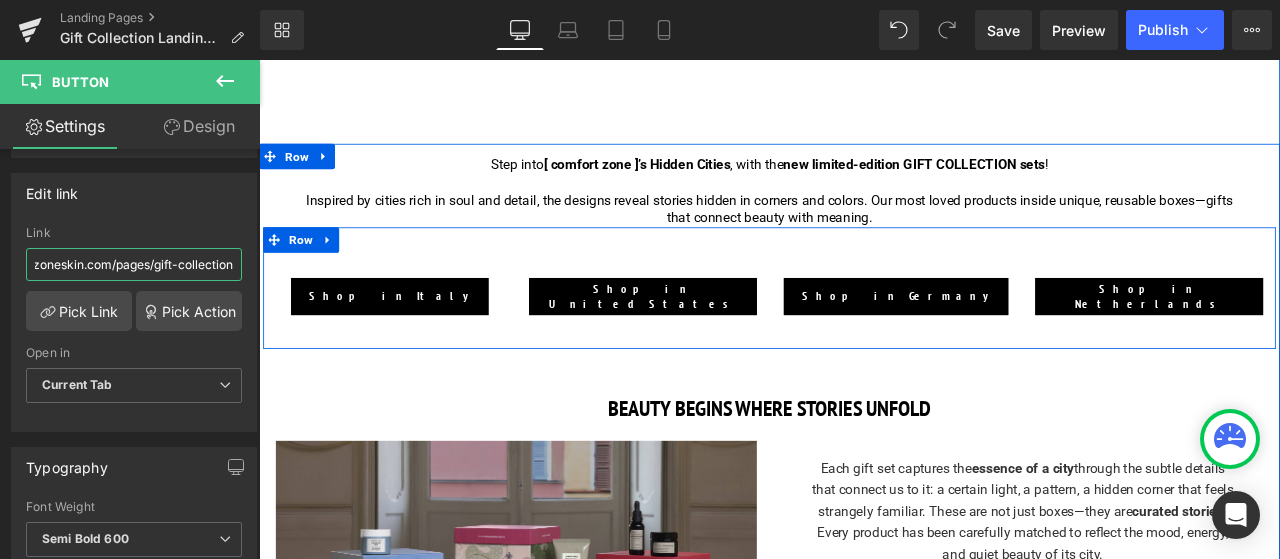 drag, startPoint x: 363, startPoint y: 324, endPoint x: 285, endPoint y: 299, distance: 81.908485 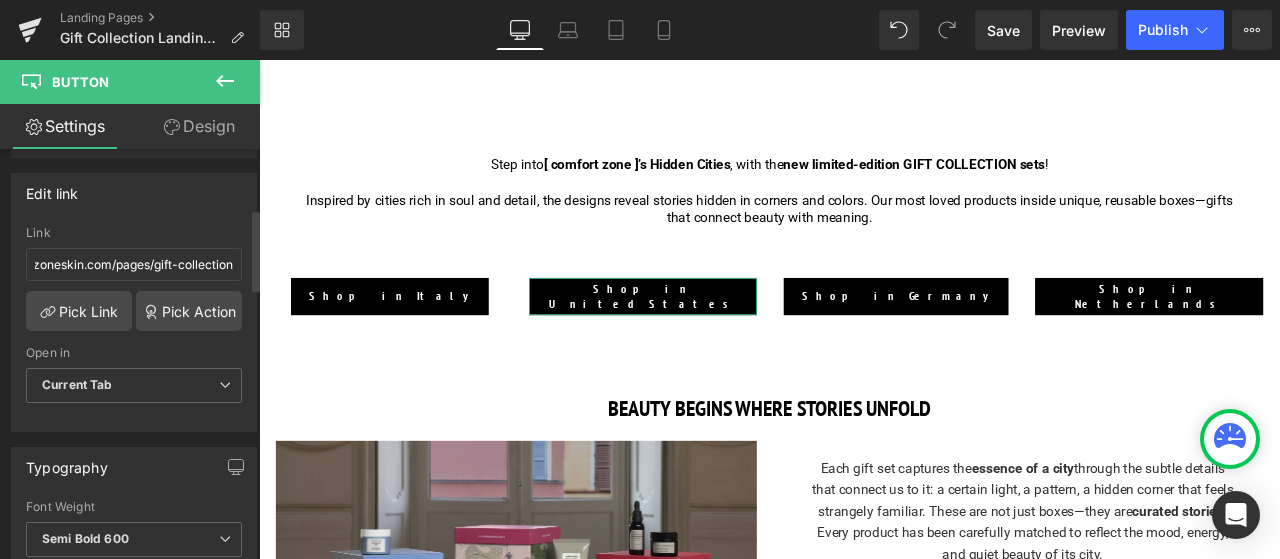 scroll, scrollTop: 0, scrollLeft: 0, axis: both 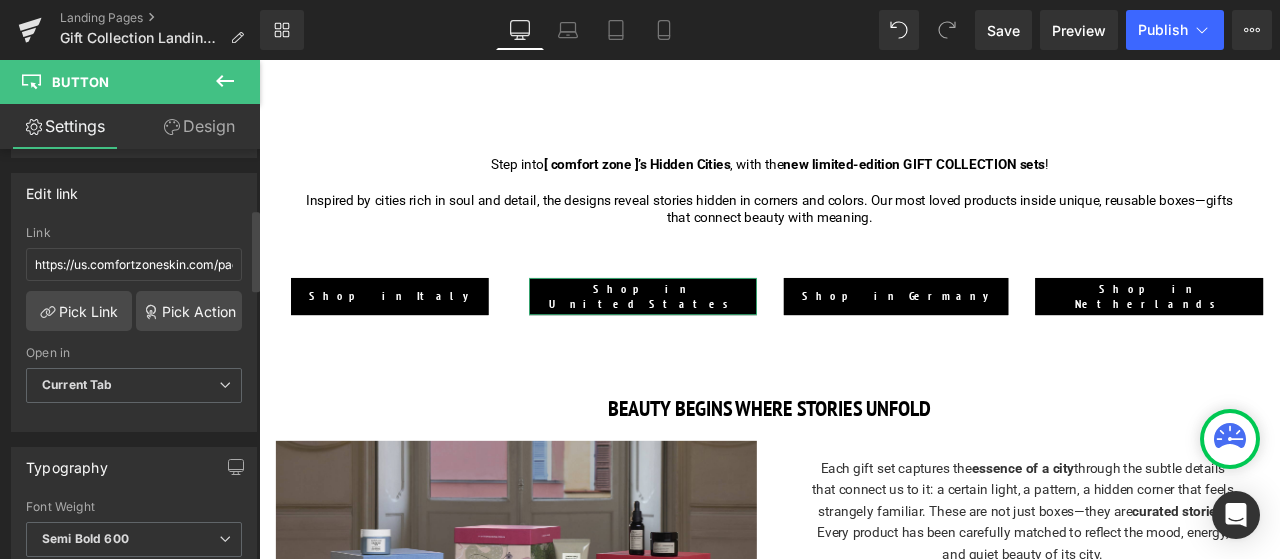click on "Link" at bounding box center (134, 233) 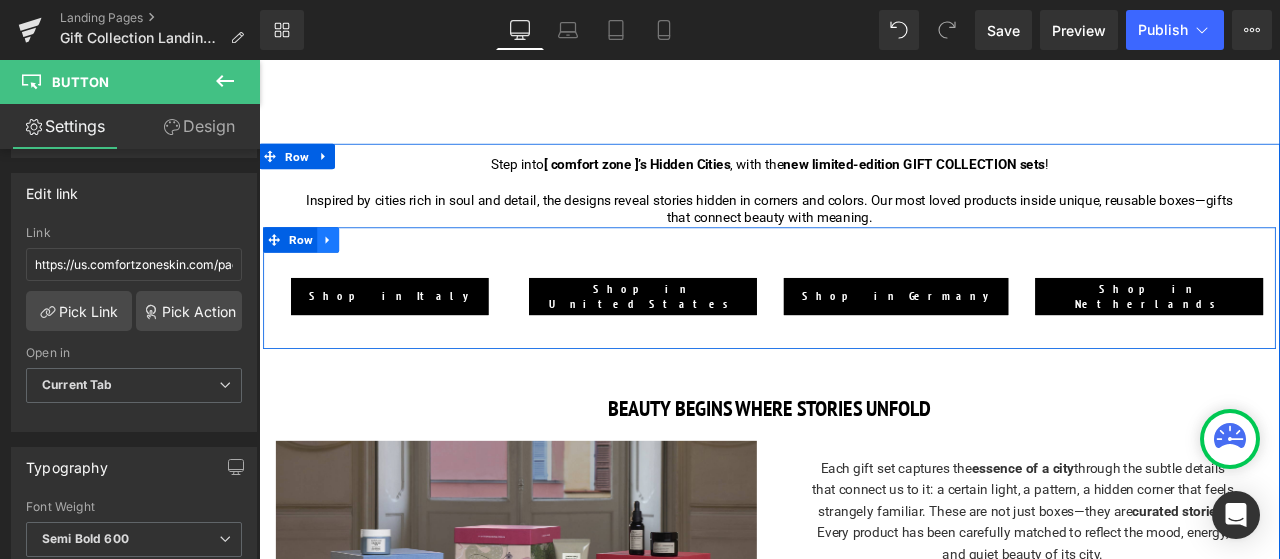 click at bounding box center (341, 273) 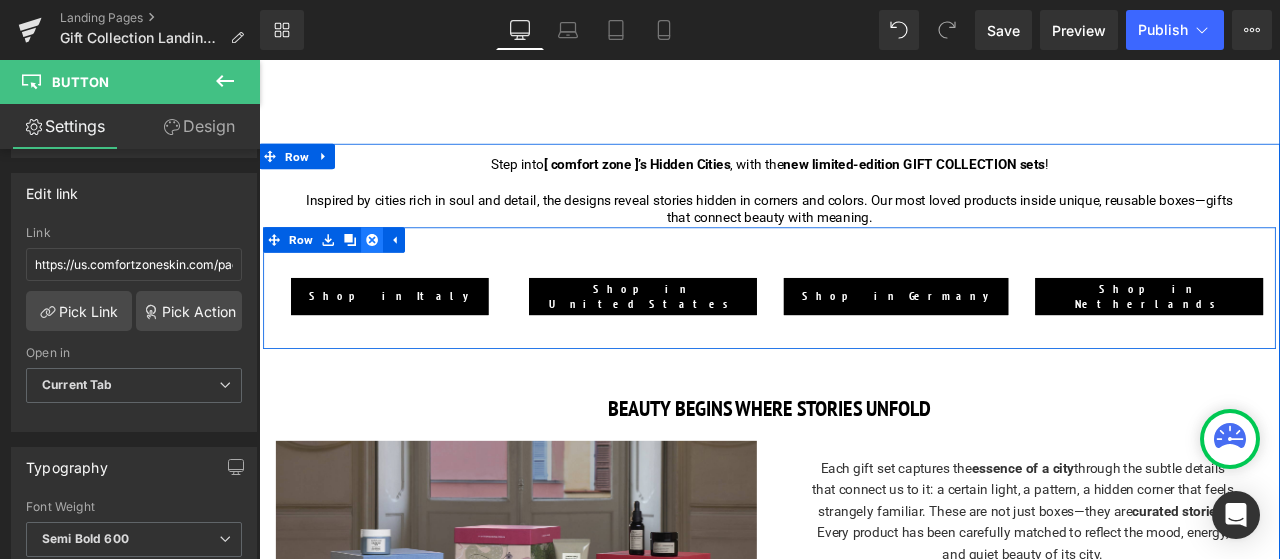 click at bounding box center [393, 273] 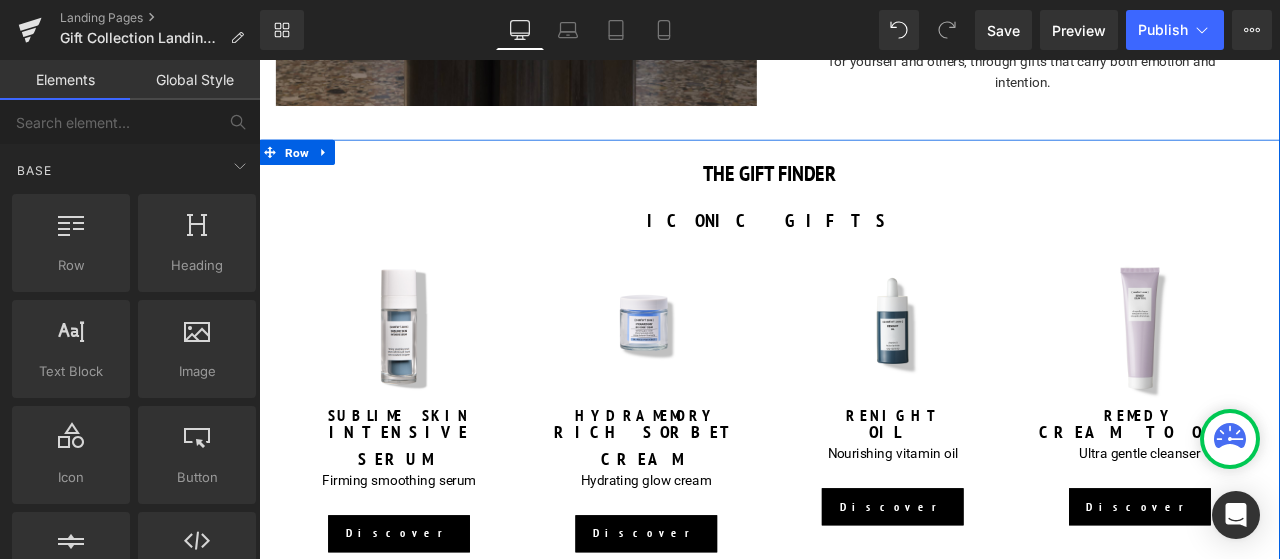 scroll, scrollTop: 1400, scrollLeft: 0, axis: vertical 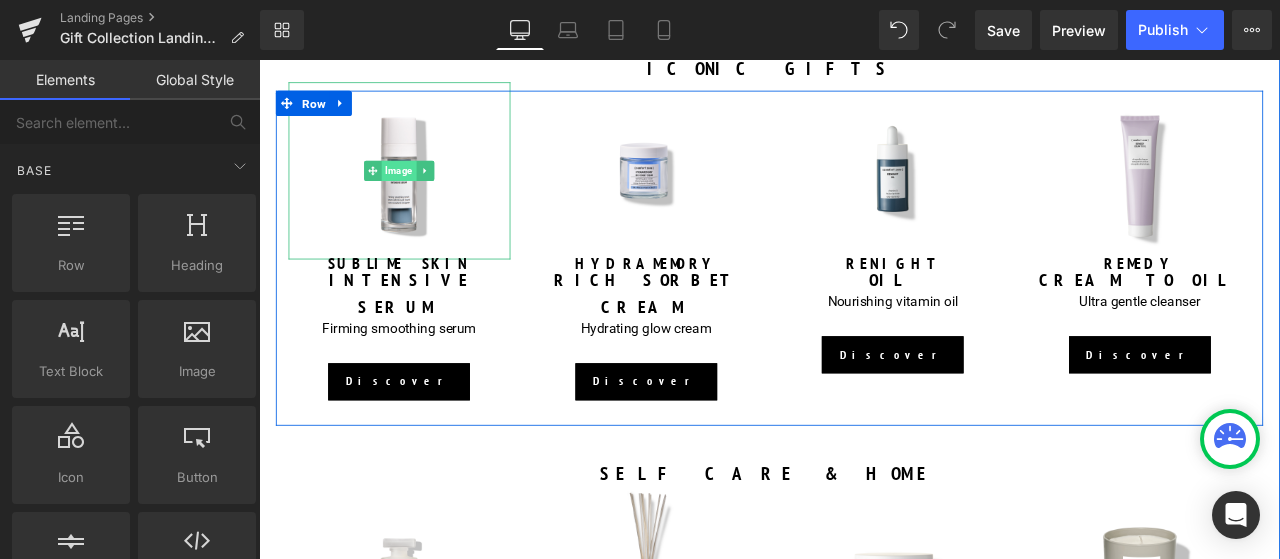 click on "Image" at bounding box center [425, 191] 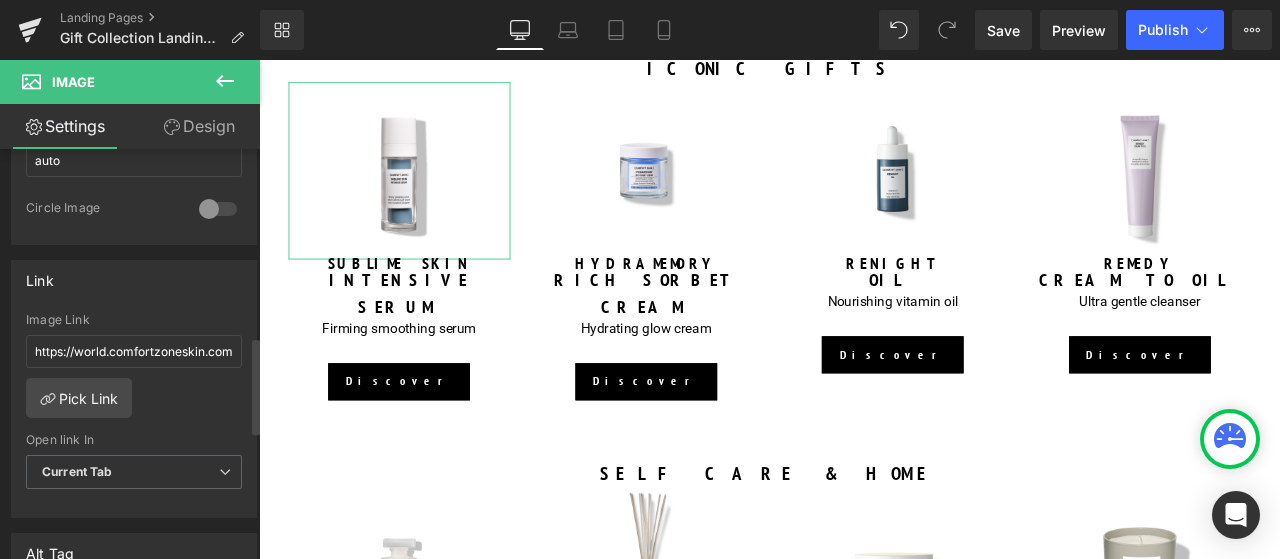 scroll, scrollTop: 800, scrollLeft: 0, axis: vertical 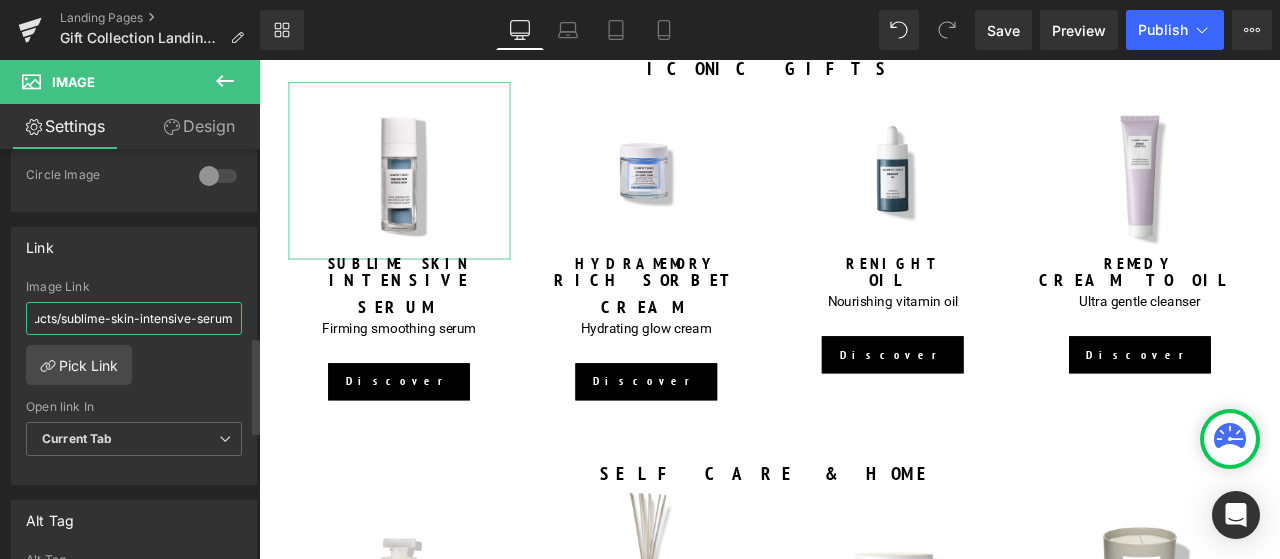 drag, startPoint x: 166, startPoint y: 311, endPoint x: 242, endPoint y: 311, distance: 76 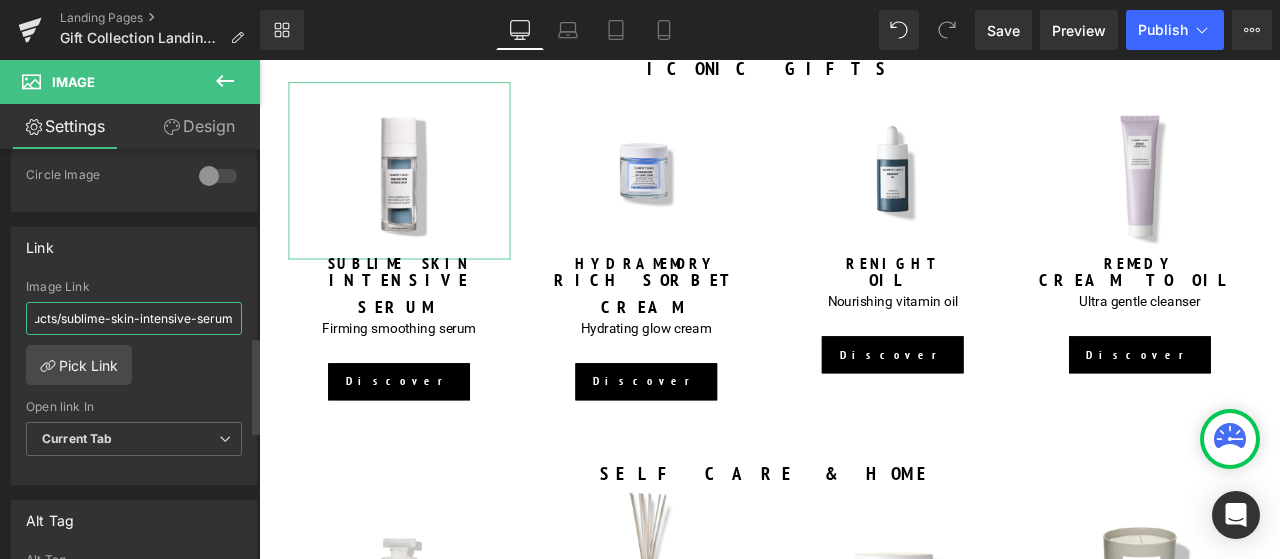 click on "https://world.comfortzoneskin.com/products/sublime-skin-intensive-serum" at bounding box center (134, 318) 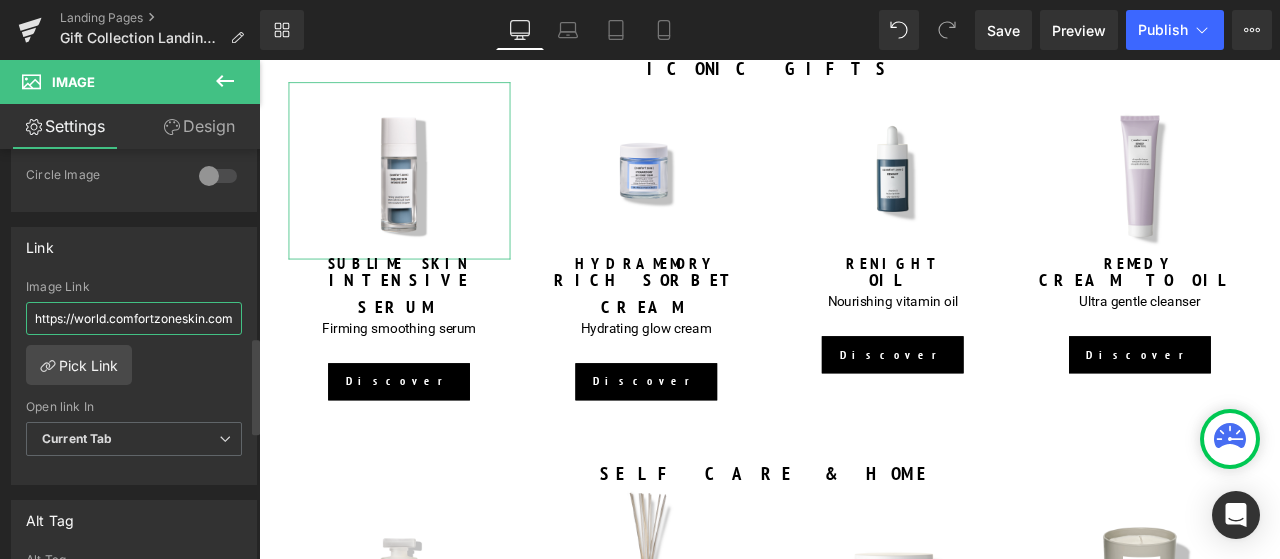 drag, startPoint x: 174, startPoint y: 307, endPoint x: 0, endPoint y: 307, distance: 174 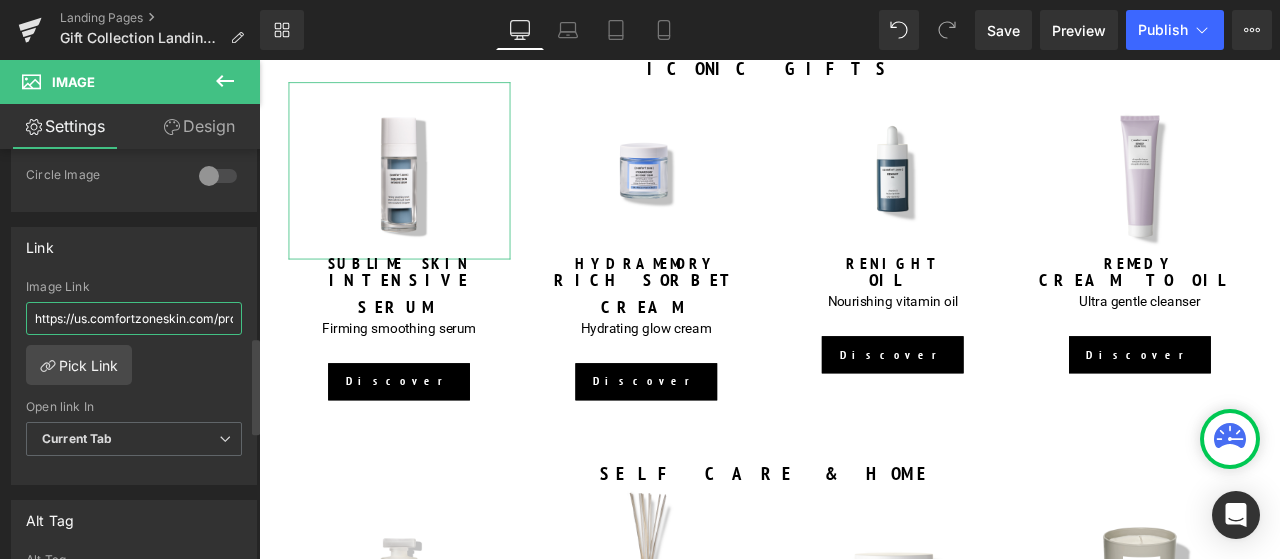 click on "https://us.comfortzoneskin.com/products/sublime-skin-intensive-serum" at bounding box center (134, 318) 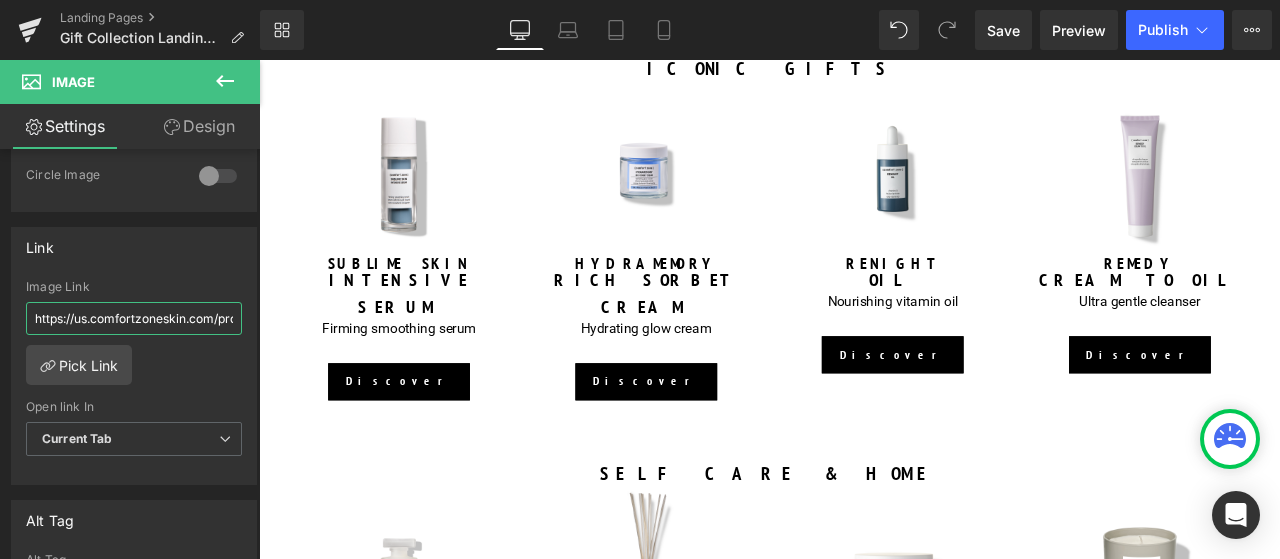 type on "https://us.comfortzoneskin.com/products/sublime-skin-intensive-serum" 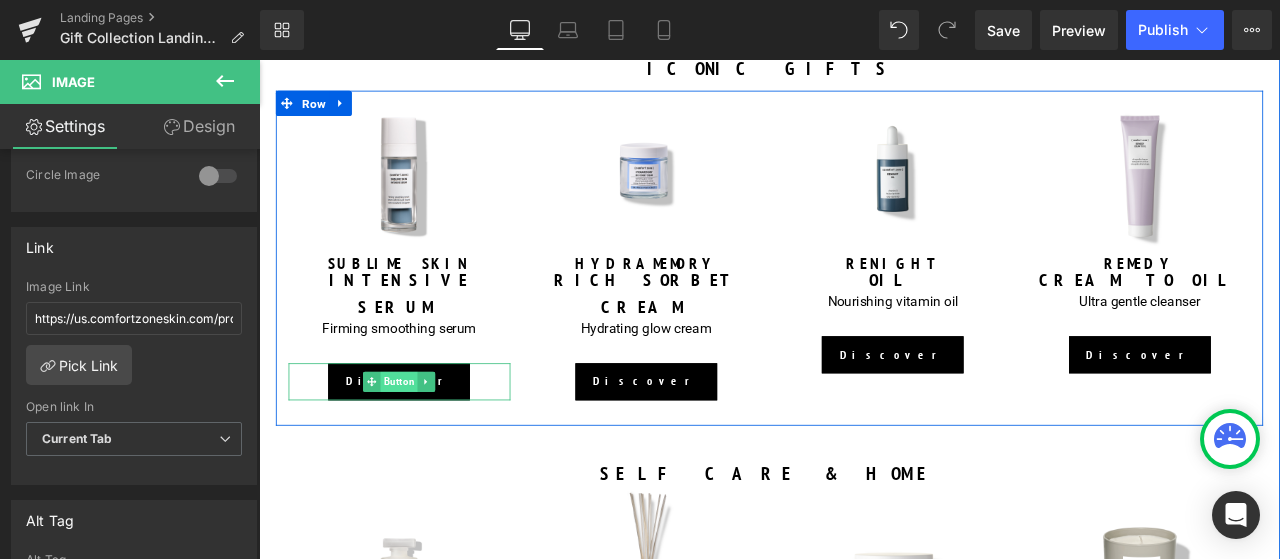 click on "Button" at bounding box center (425, 441) 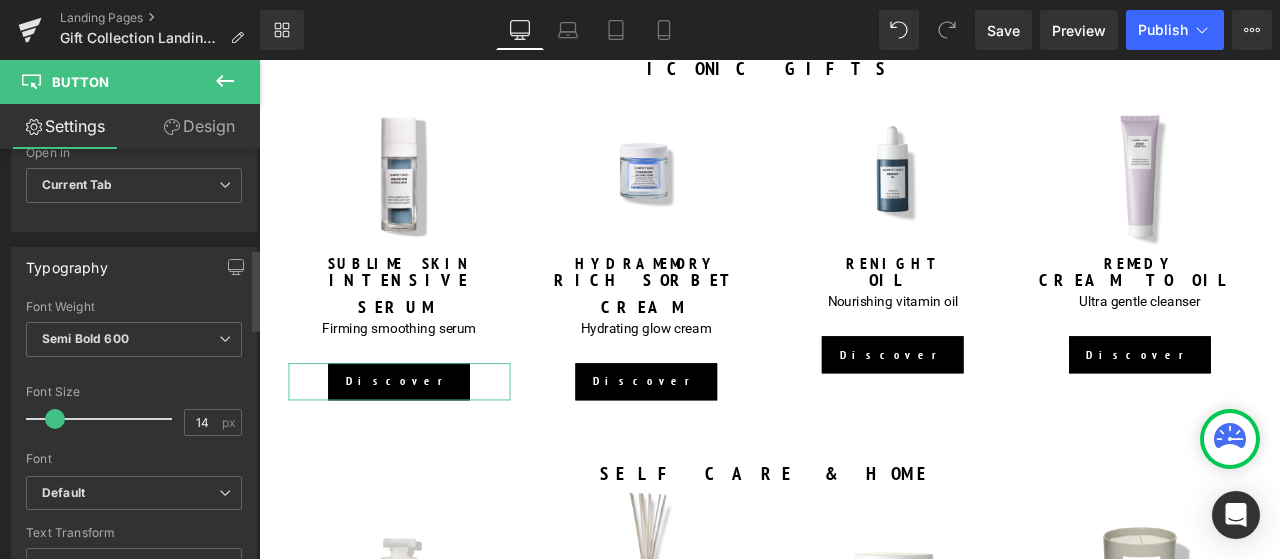 scroll, scrollTop: 300, scrollLeft: 0, axis: vertical 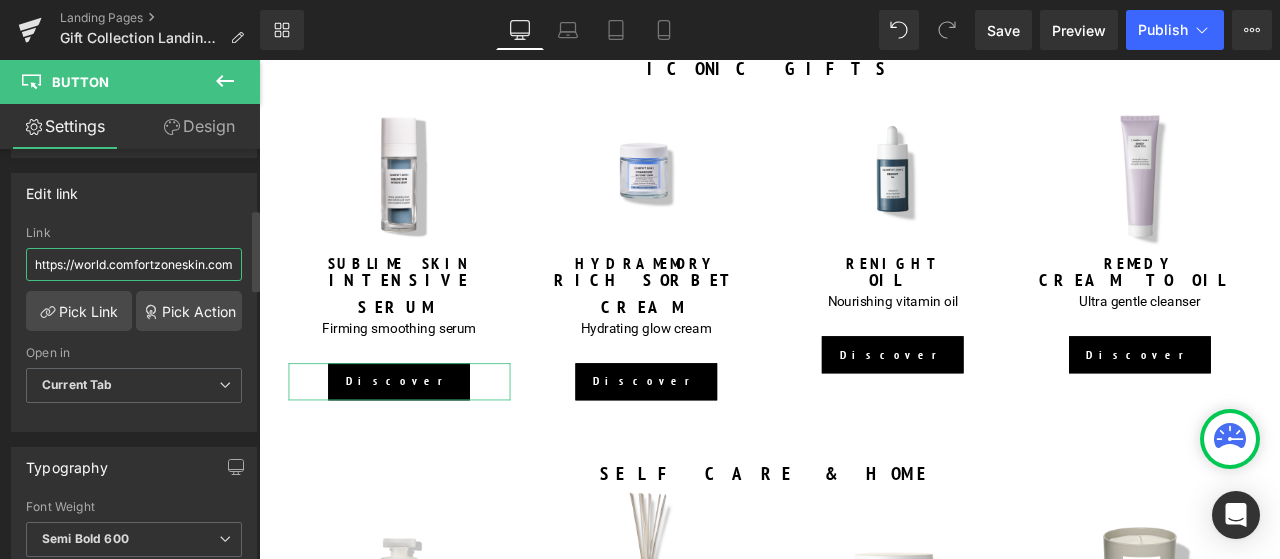 click on "https://world.comfortzoneskin.com/products/sublime-skin-intensive-serum" at bounding box center (134, 264) 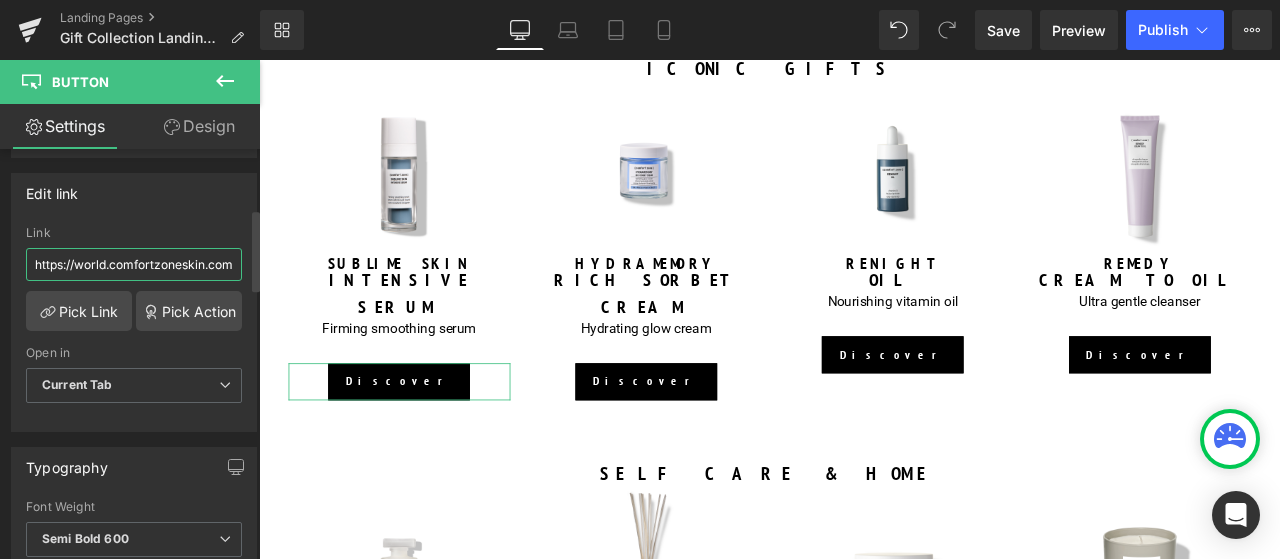 click on "https://world.comfortzoneskin.com/products/sublime-skin-intensive-serum" at bounding box center (134, 264) 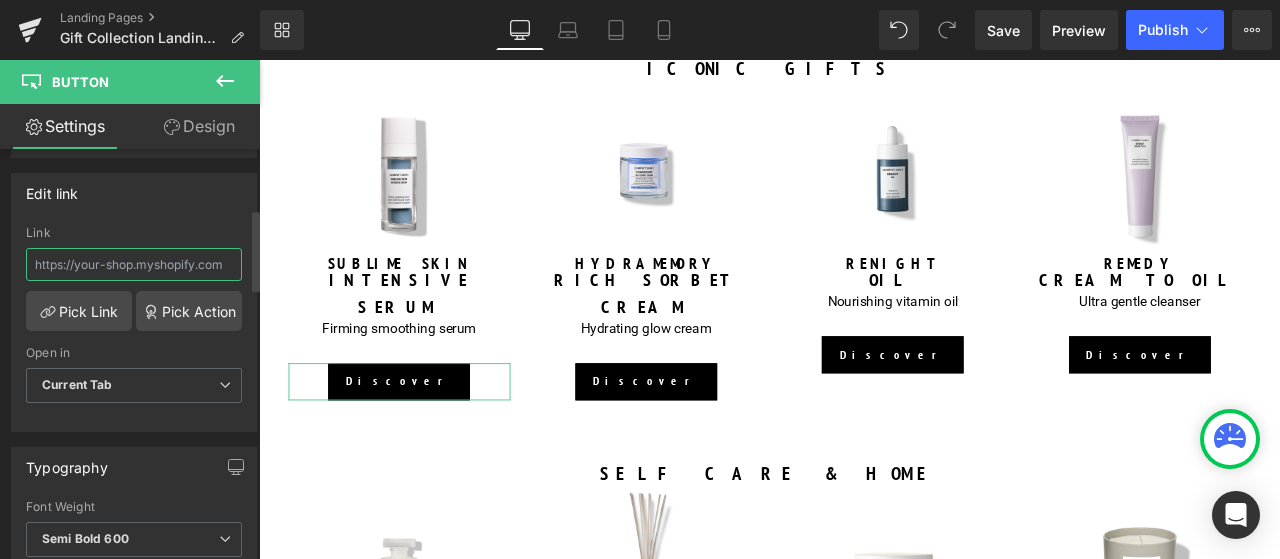 paste on "https://us.comfortzoneskin.com/products/sublime-skin-intensive-serum" 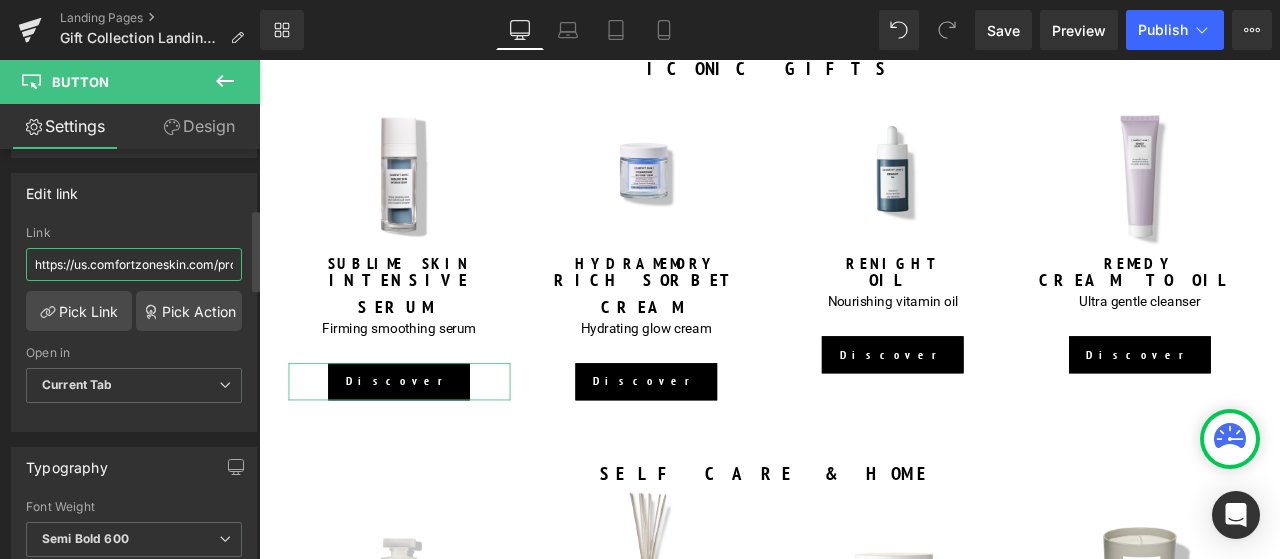 scroll, scrollTop: 0, scrollLeft: 218, axis: horizontal 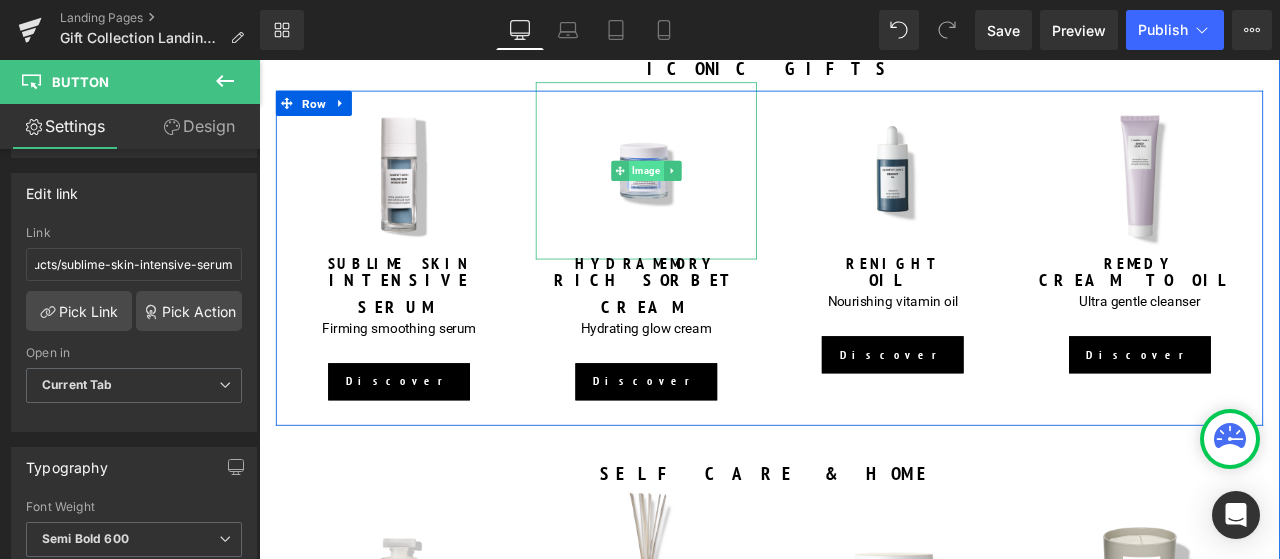 click on "Image" at bounding box center [717, 191] 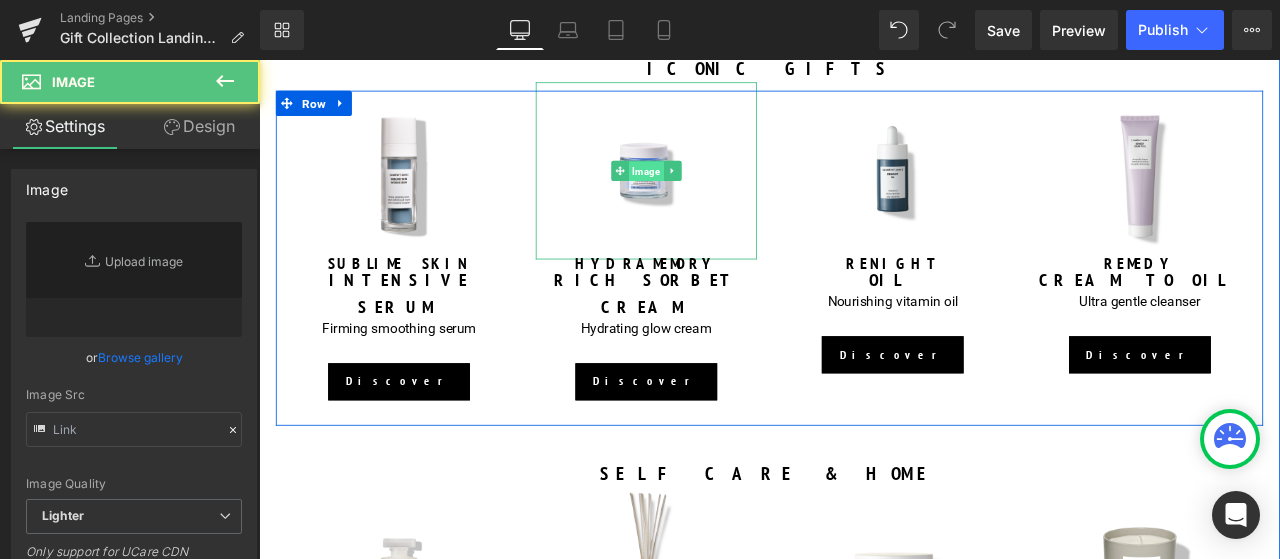 type on "https://ucarecdn.com/d8425835-8115-4668-a4d5-2deda6092da1/-/format/auto/-/preview/3000x3000/-/quality/lighter/RICH%20CREAM%2060ml.jpg" 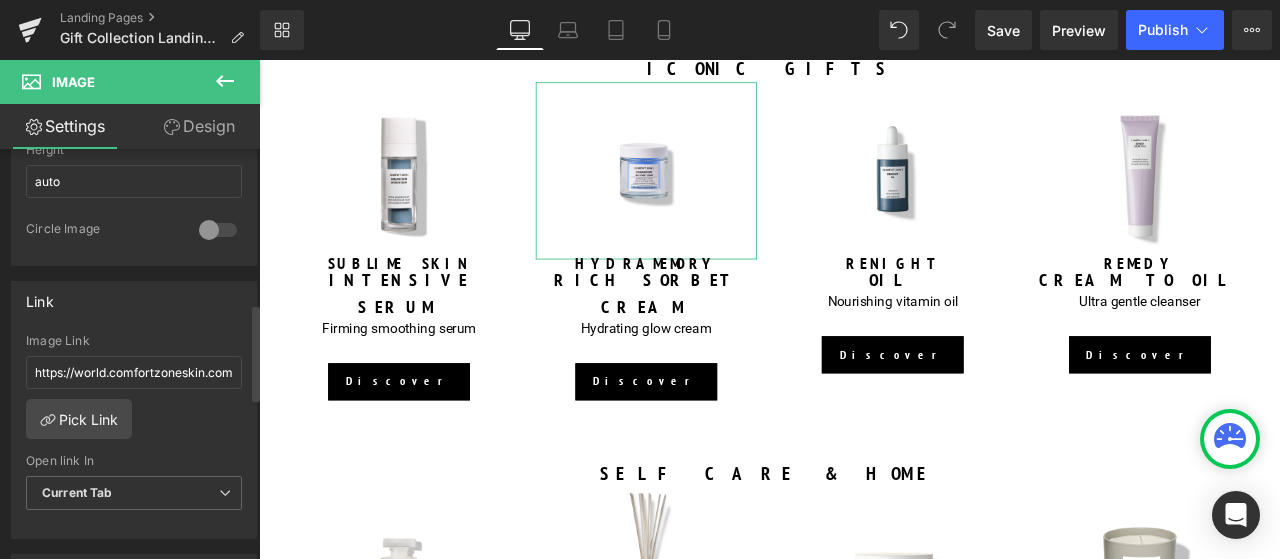 scroll, scrollTop: 800, scrollLeft: 0, axis: vertical 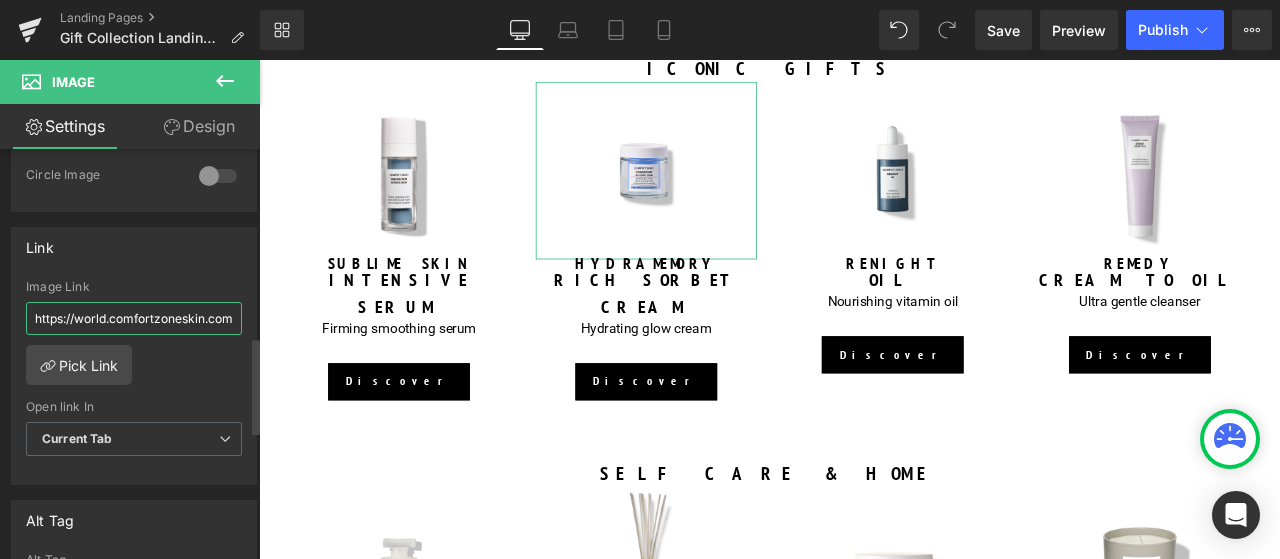 click on "https://world.comfortzoneskin.com/products/hydramemory-rich-sorbet-cream" at bounding box center [134, 318] 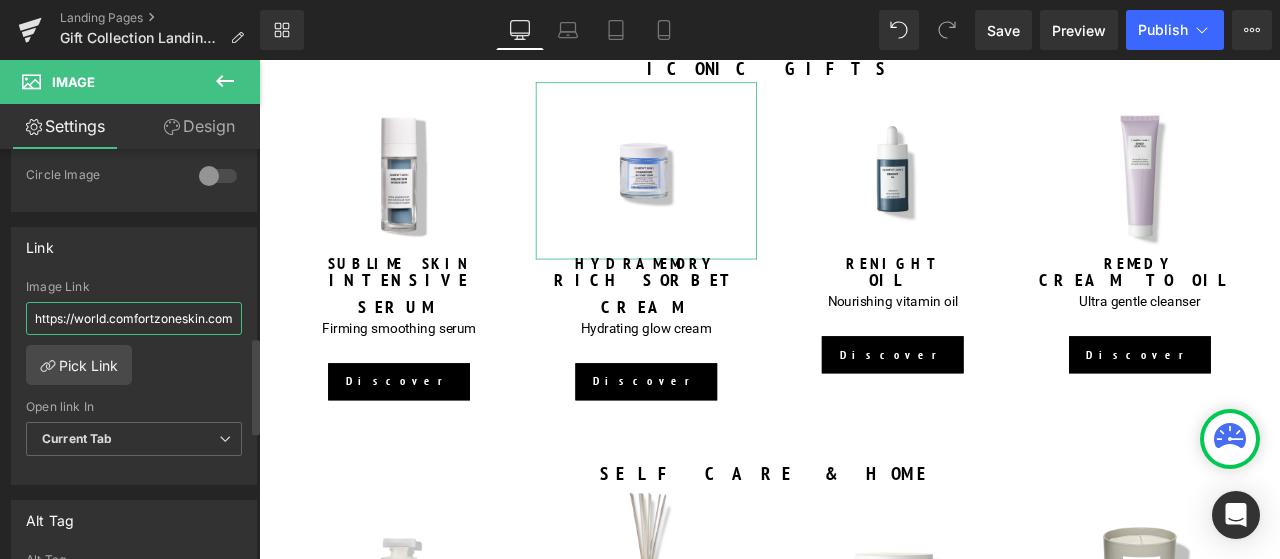 click on "https://world.comfortzoneskin.com/products/hydramemory-rich-sorbet-cream" at bounding box center [134, 318] 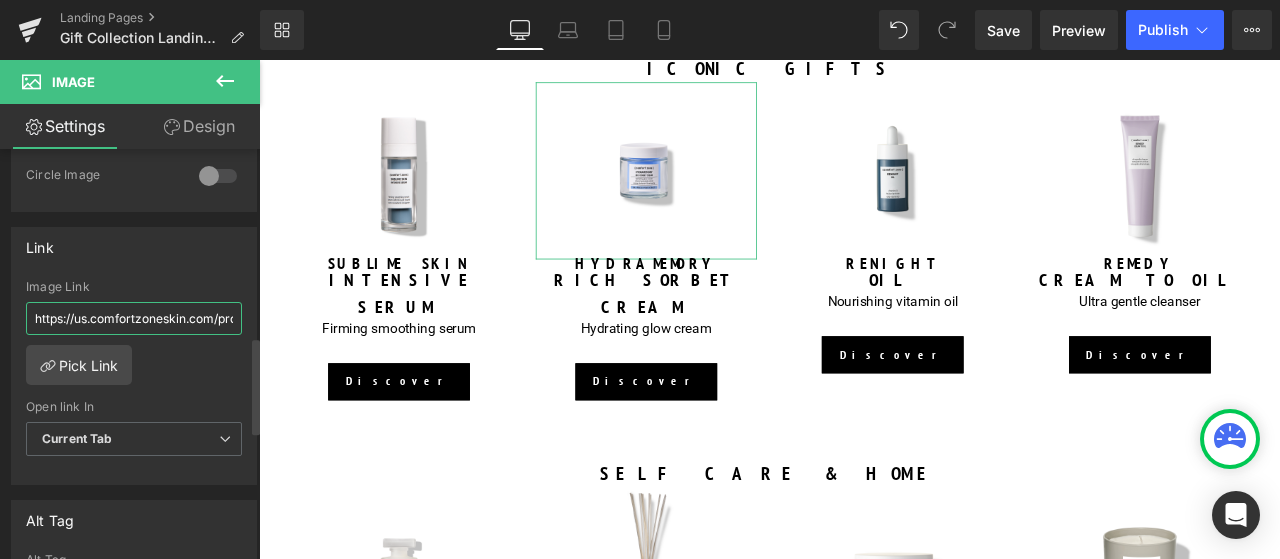 click on "https://us.comfortzoneskin.com/products/hydramemory-rich-sorbet-cream" at bounding box center (134, 318) 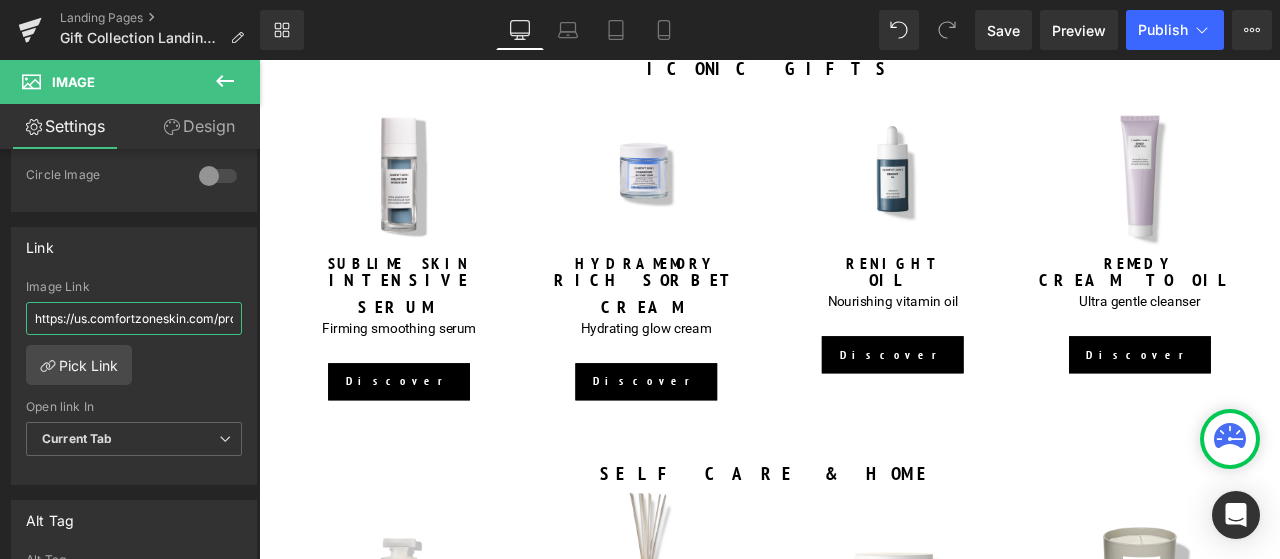 type on "https://us.comfortzoneskin.com/products/hydramemory-rich-sorbet-cream" 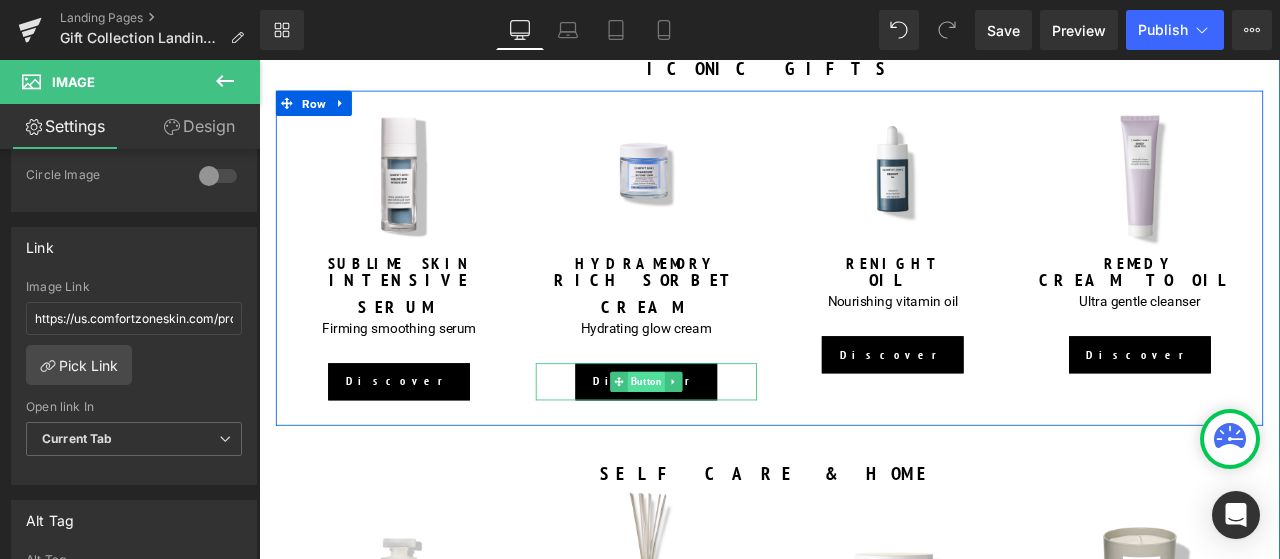click on "Button" at bounding box center (718, 441) 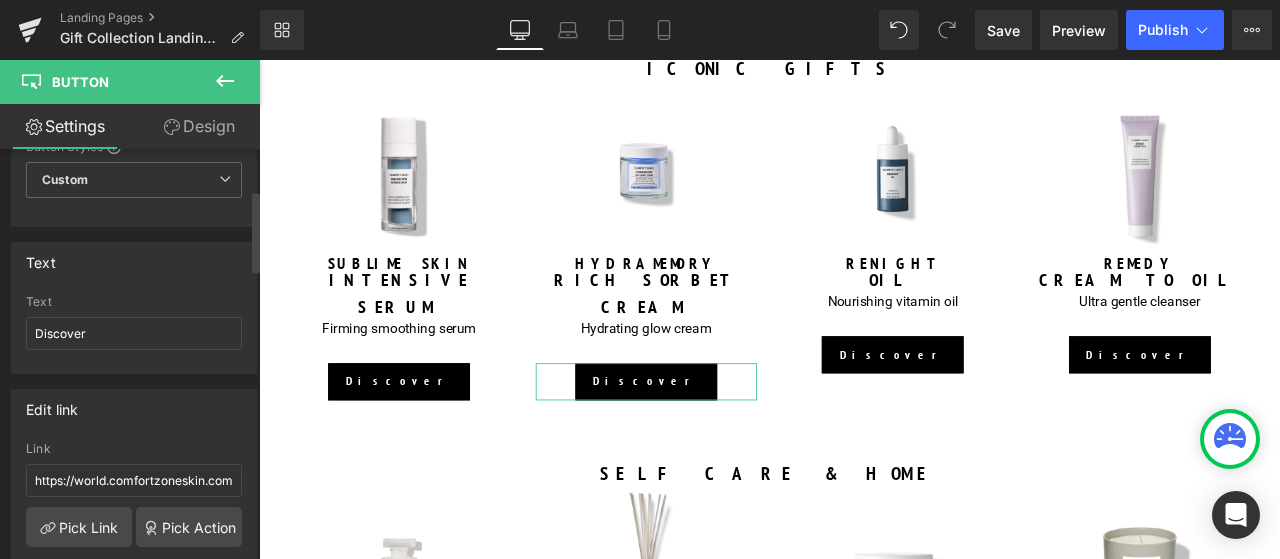 scroll, scrollTop: 300, scrollLeft: 0, axis: vertical 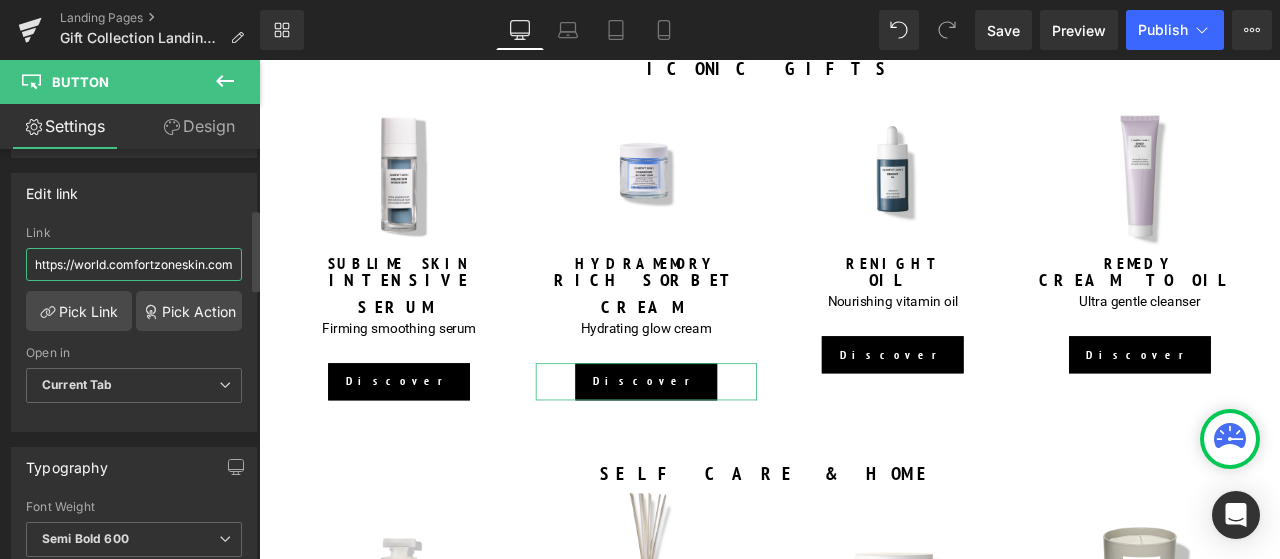 click on "https://world.comfortzoneskin.com/products/hydramemory-rich-sorbet-cream" at bounding box center [134, 264] 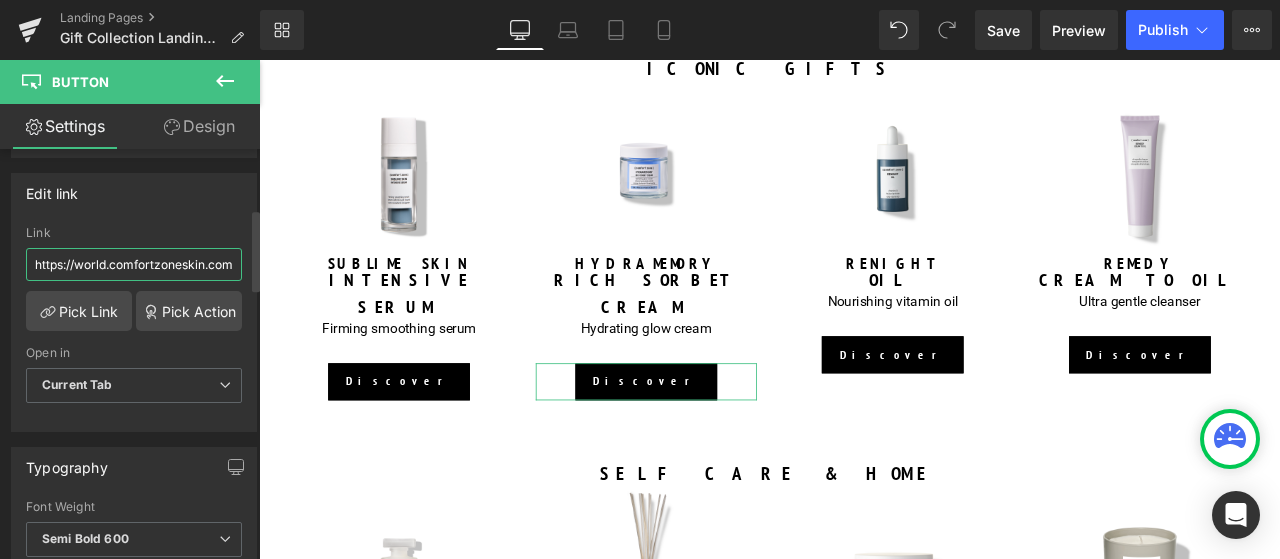 click on "https://world.comfortzoneskin.com/products/hydramemory-rich-sorbet-cream" at bounding box center (134, 264) 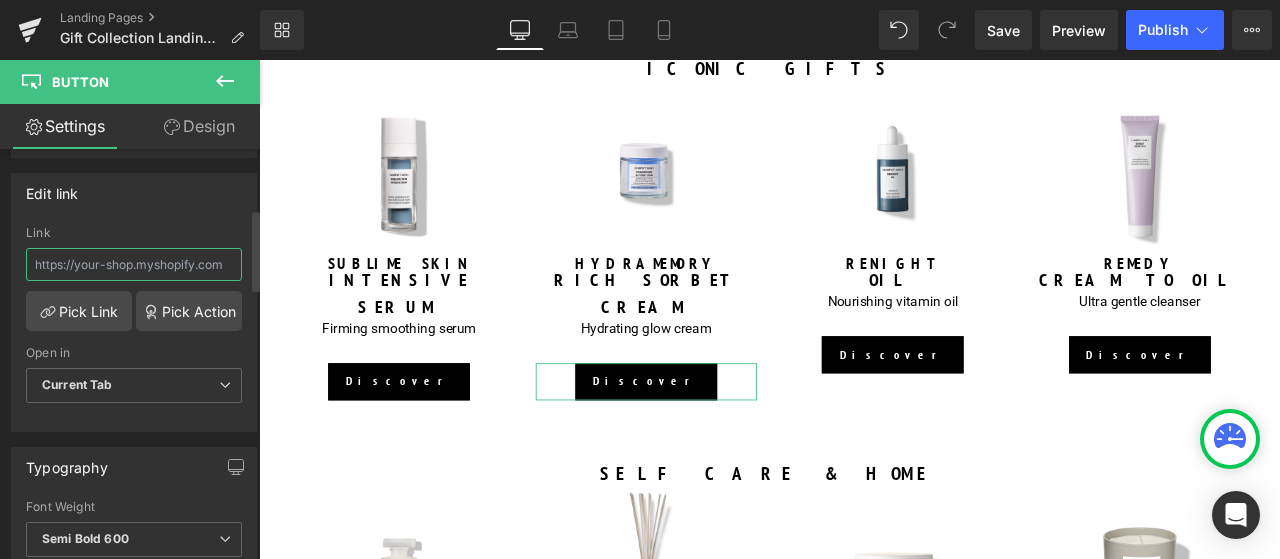 paste on "https://us.comfortzoneskin.com/products/hydramemory-rich-sorbet-cream" 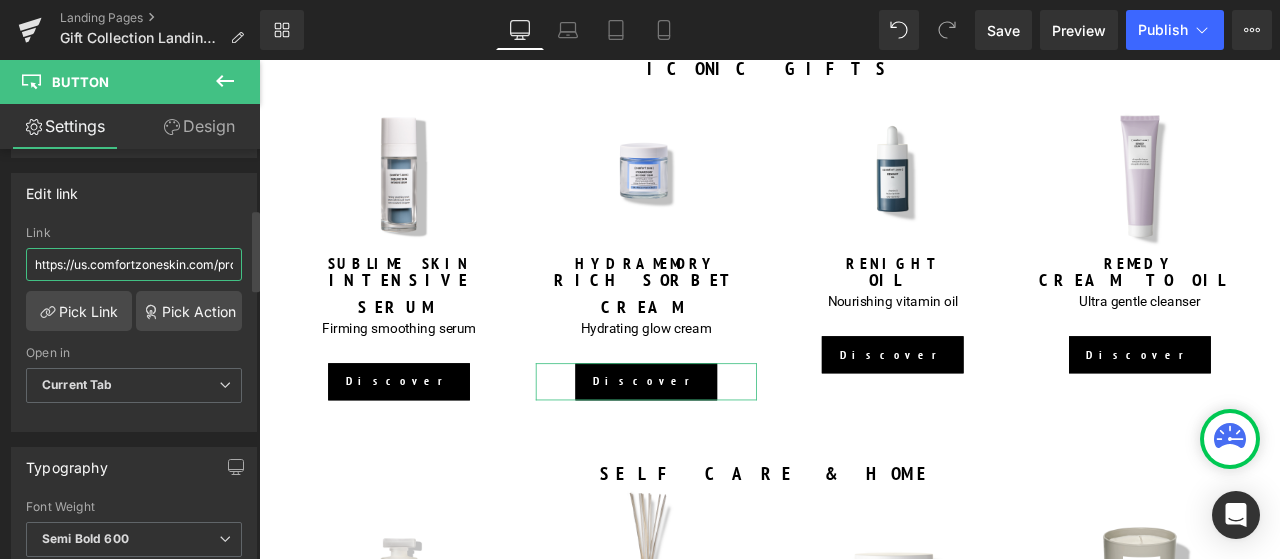 scroll, scrollTop: 0, scrollLeft: 237, axis: horizontal 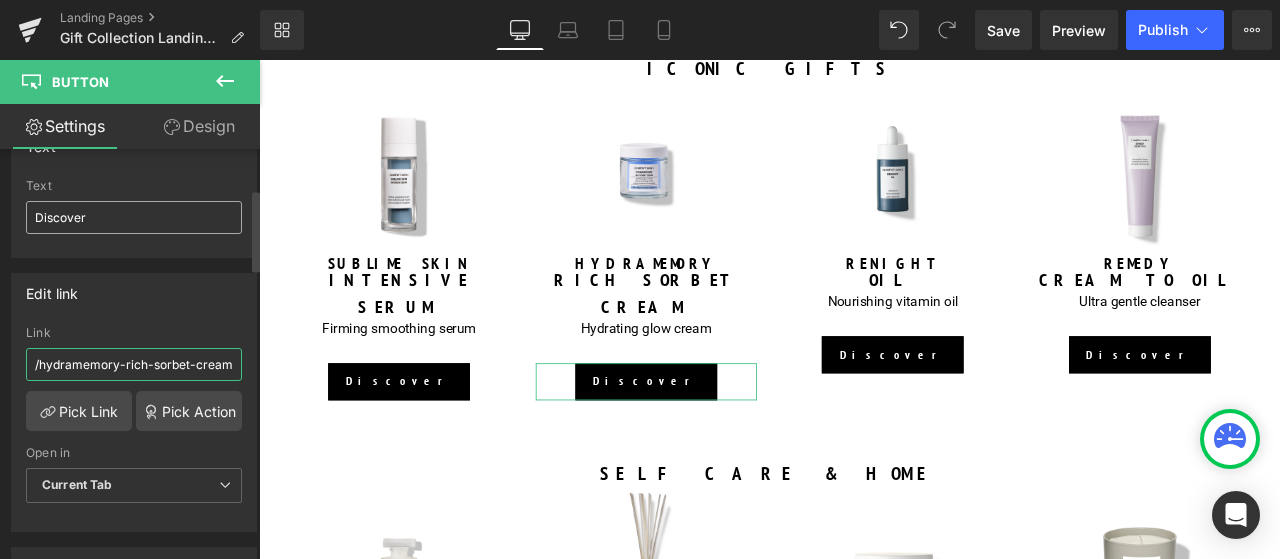 type on "https://us.comfortzoneskin.com/products/hydramemory-rich-sorbet-cream" 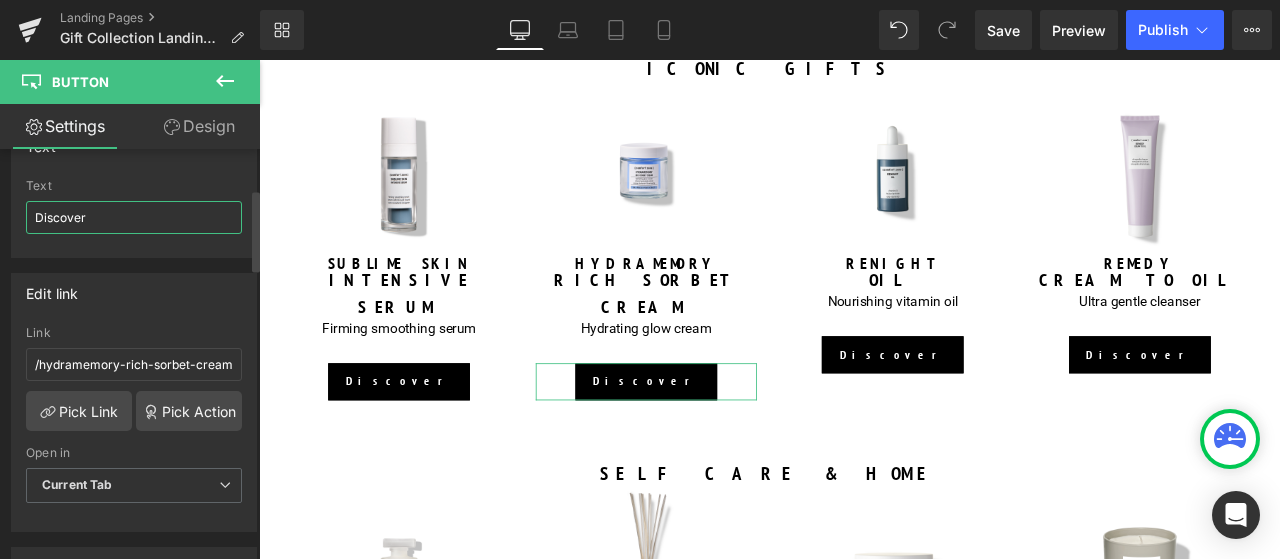 click on "Discover" at bounding box center (134, 217) 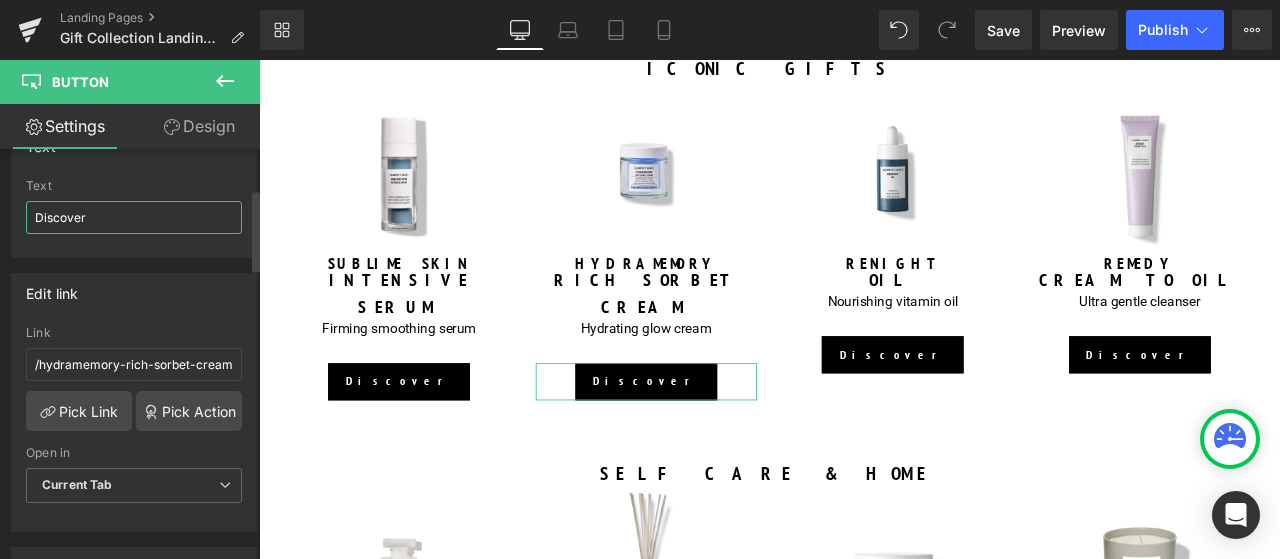 scroll, scrollTop: 0, scrollLeft: 0, axis: both 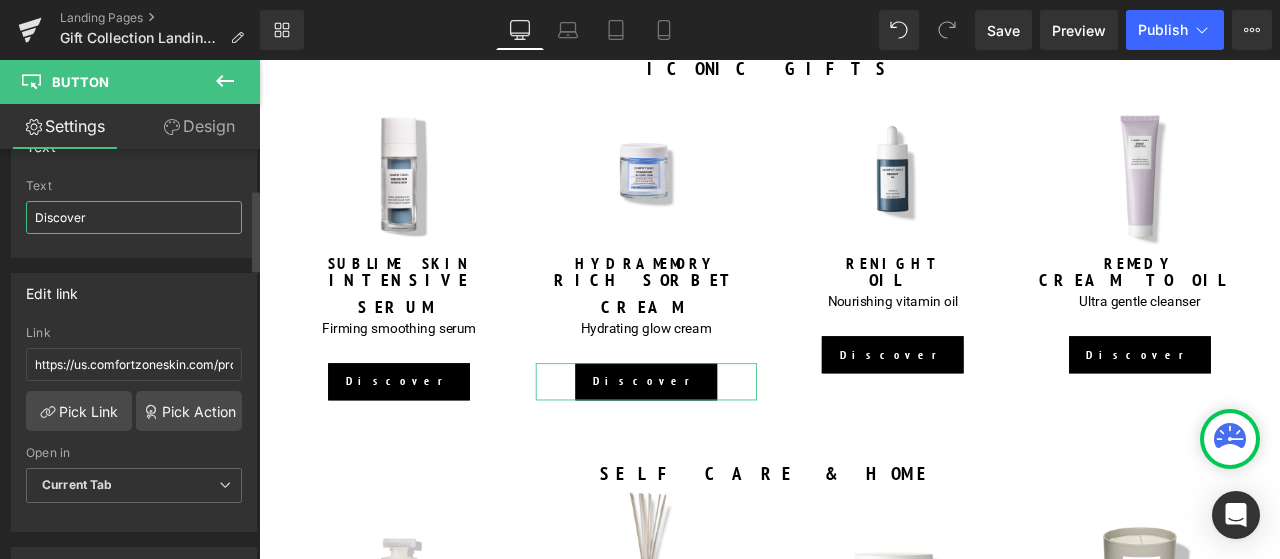 click on "Discover" at bounding box center [134, 217] 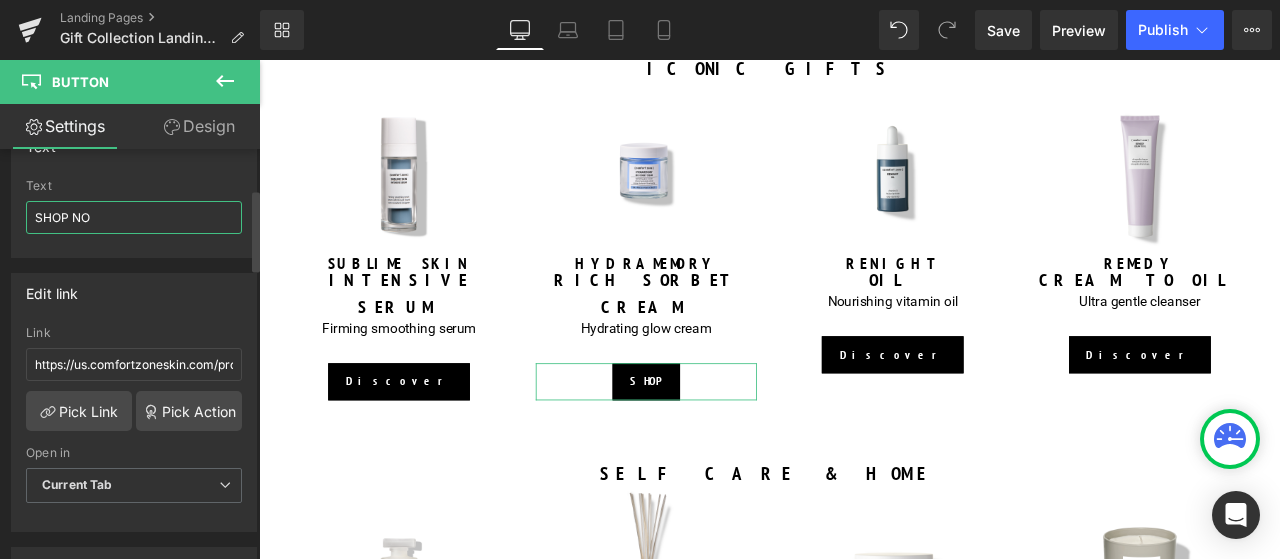type on "SHOP NOW" 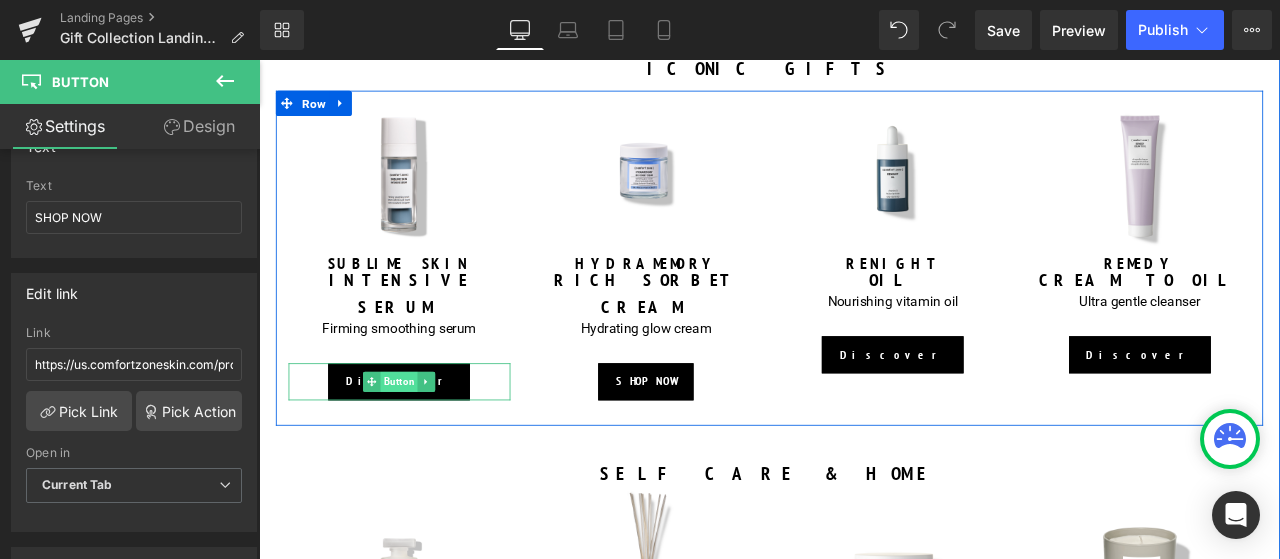 click on "Button" at bounding box center [425, 441] 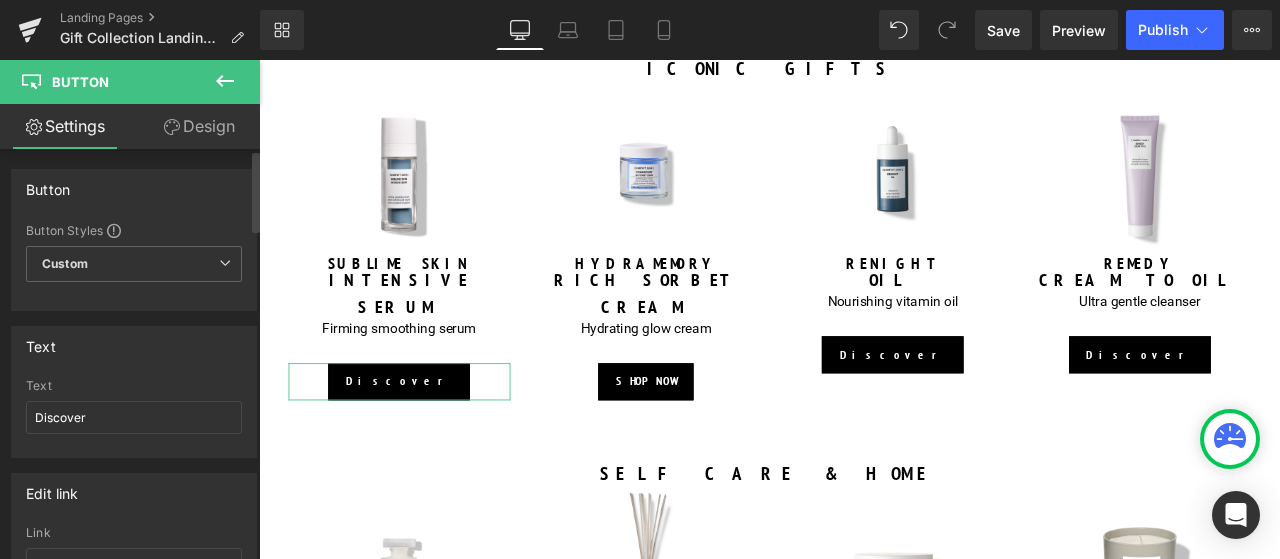 scroll, scrollTop: 100, scrollLeft: 0, axis: vertical 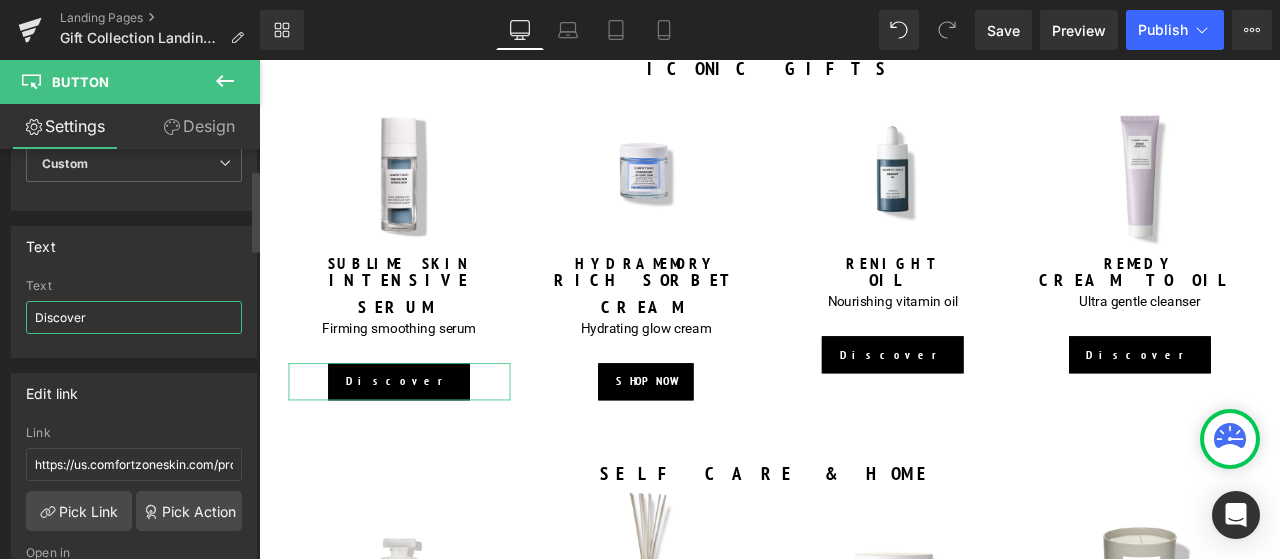 click on "Discover" at bounding box center [134, 317] 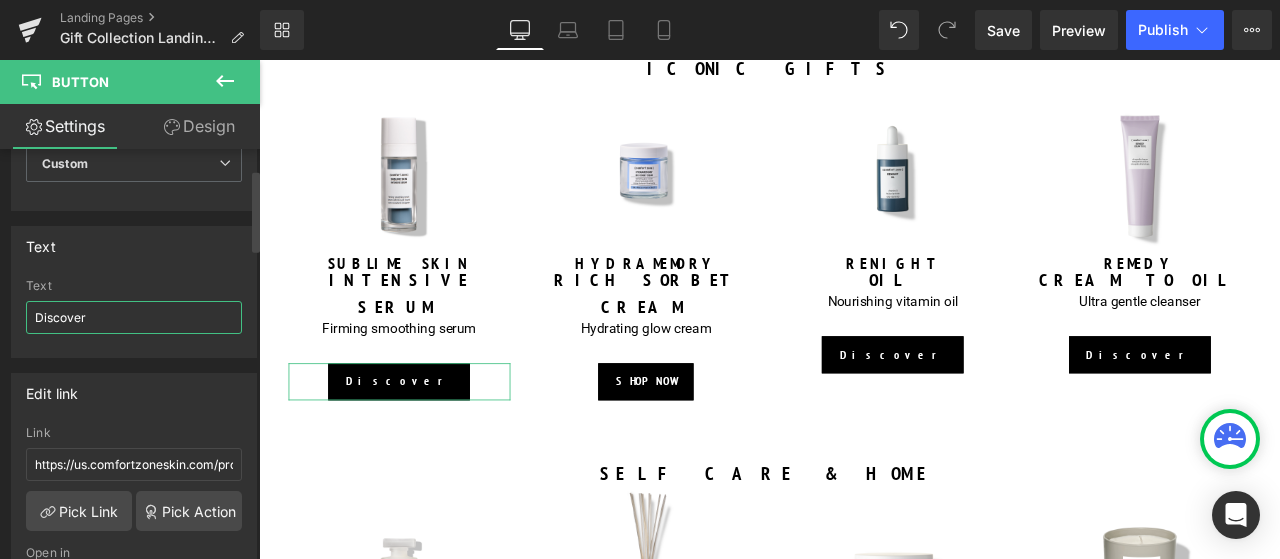 click on "Discover" at bounding box center [134, 317] 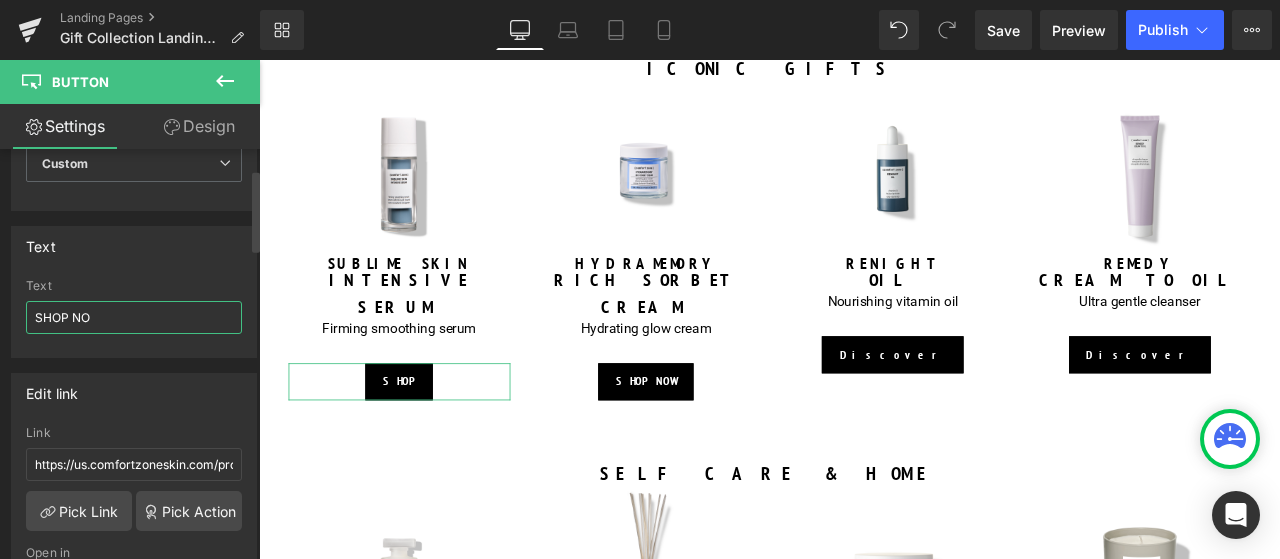 type on "SHOP NOW" 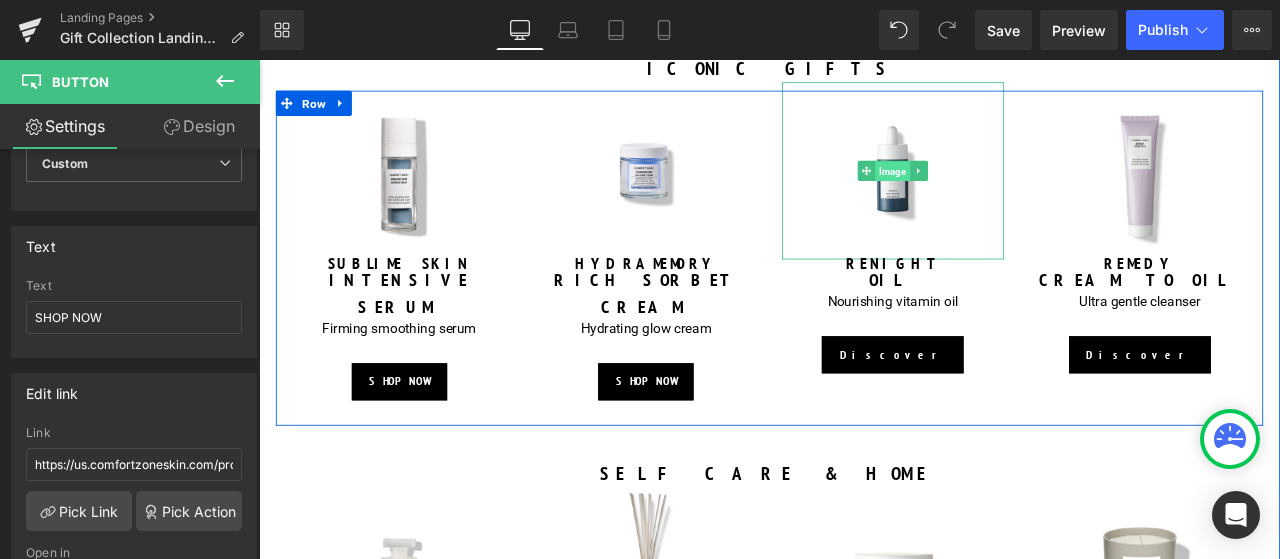 click on "Image" at bounding box center [1010, 192] 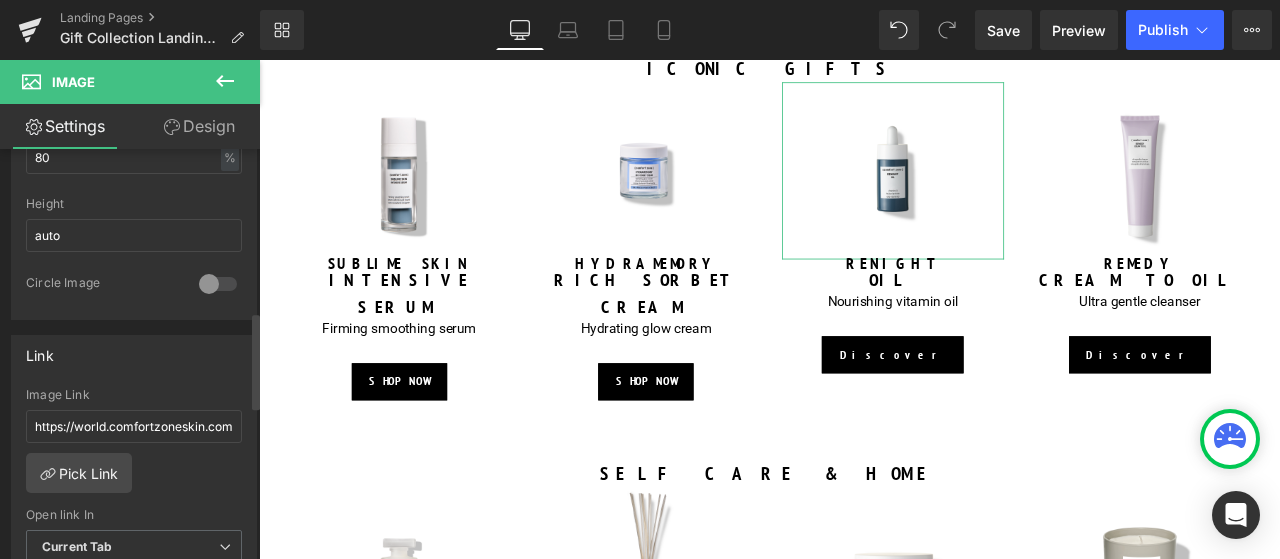 scroll, scrollTop: 700, scrollLeft: 0, axis: vertical 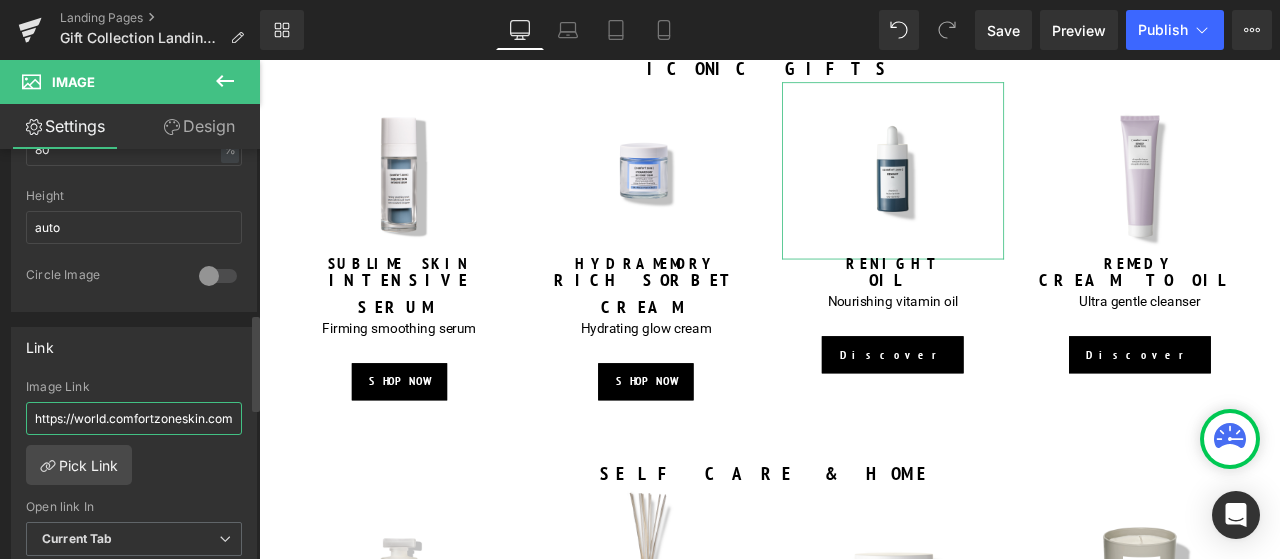 click on "https://world.comfortzoneskin.com/products/renight-oil" at bounding box center [134, 418] 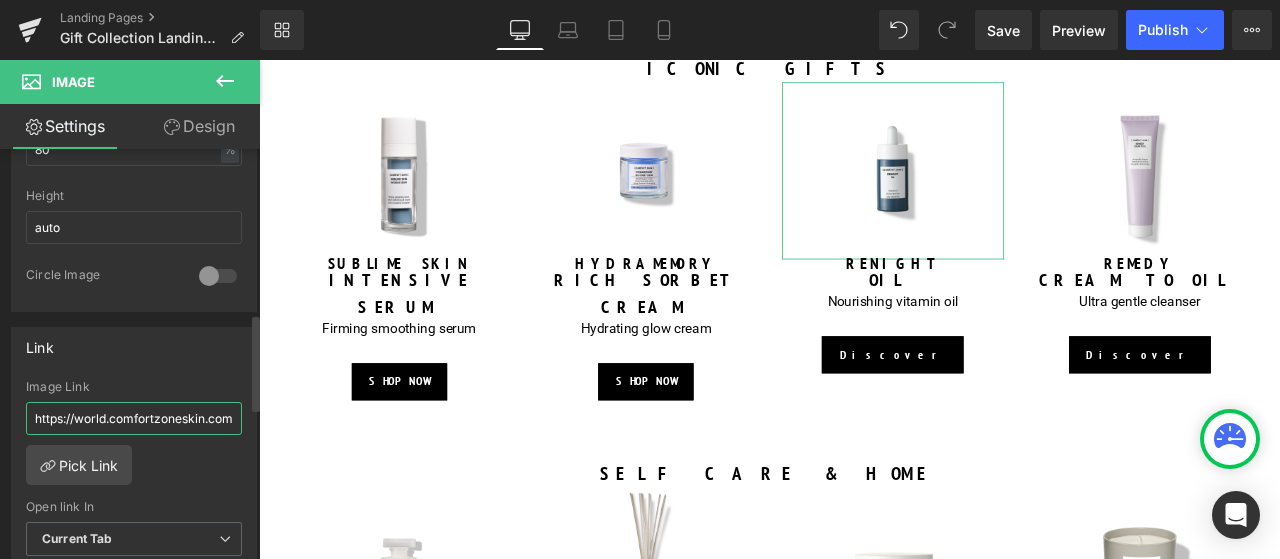 click on "https://world.comfortzoneskin.com/products/renight-oil" at bounding box center (134, 418) 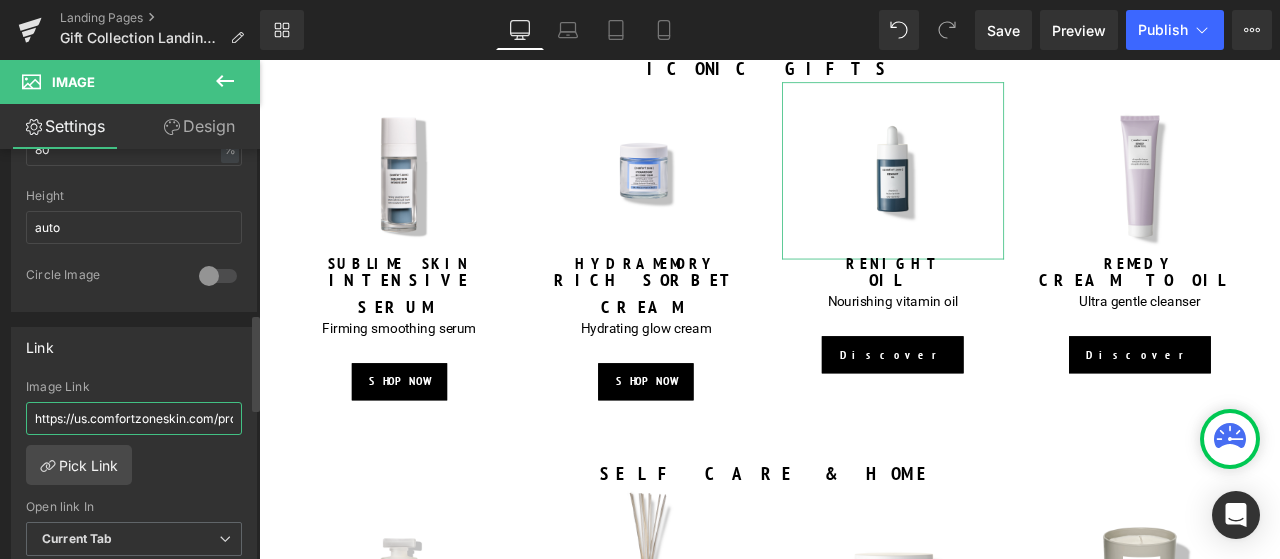 click on "https://us.comfortzoneskin.com/products/renight-oil" at bounding box center [134, 418] 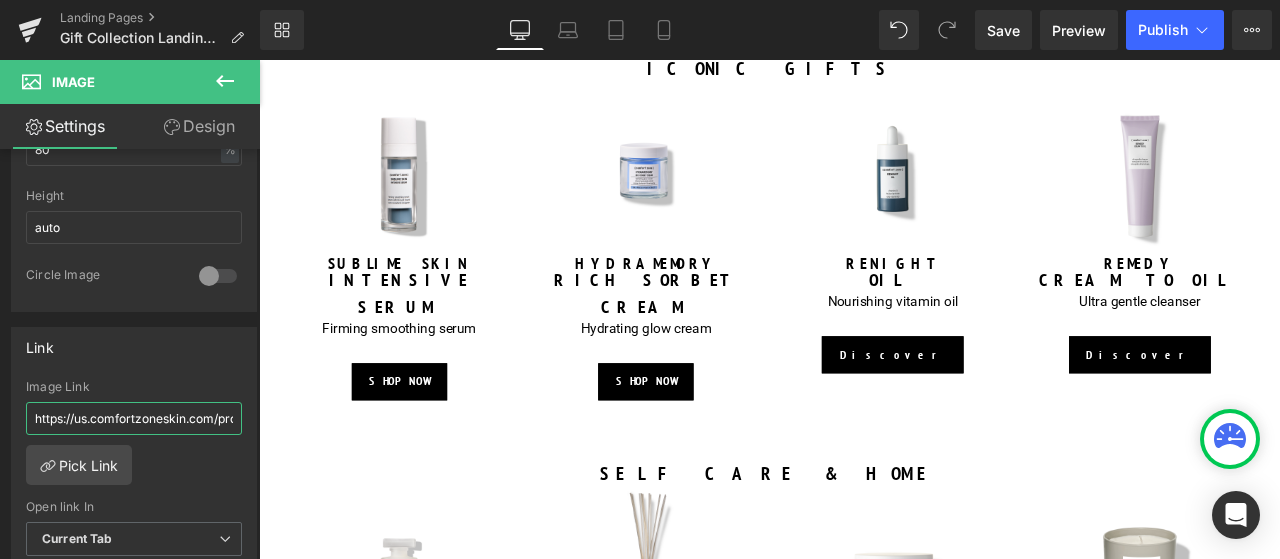 type on "https://us.comfortzoneskin.com/products/renight-oil" 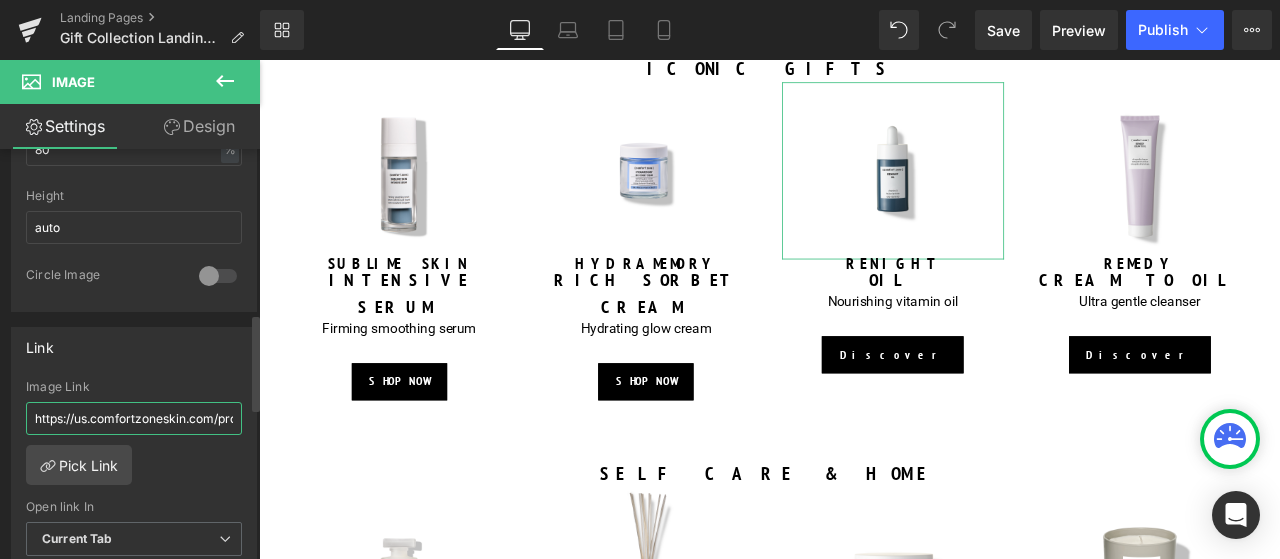 click on "https://us.comfortzoneskin.com/products/renight-oil" at bounding box center [134, 418] 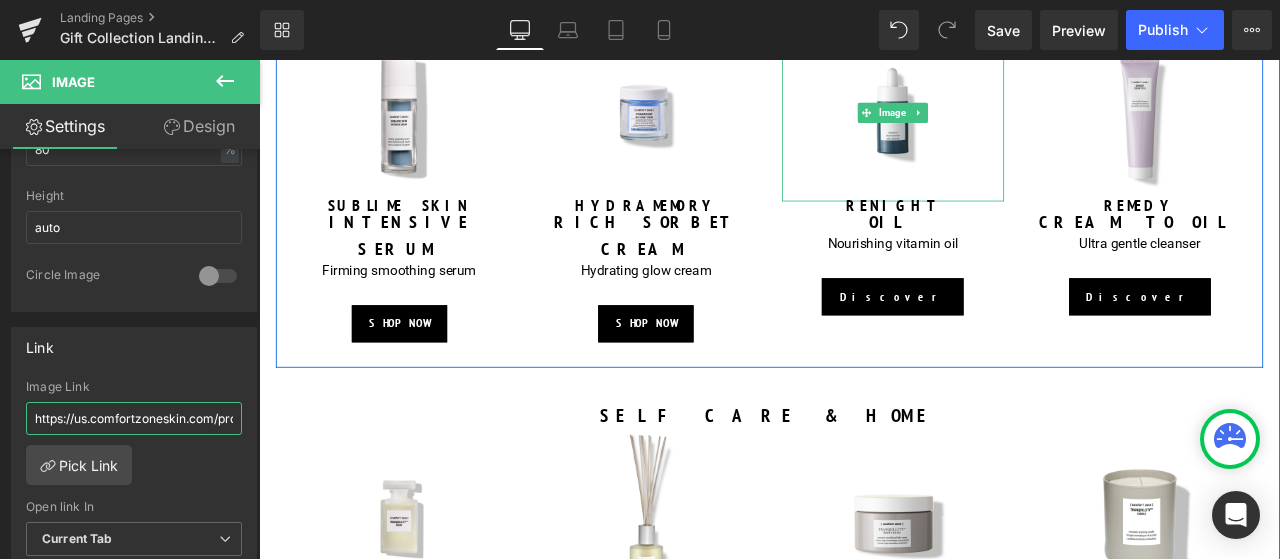 scroll, scrollTop: 1500, scrollLeft: 0, axis: vertical 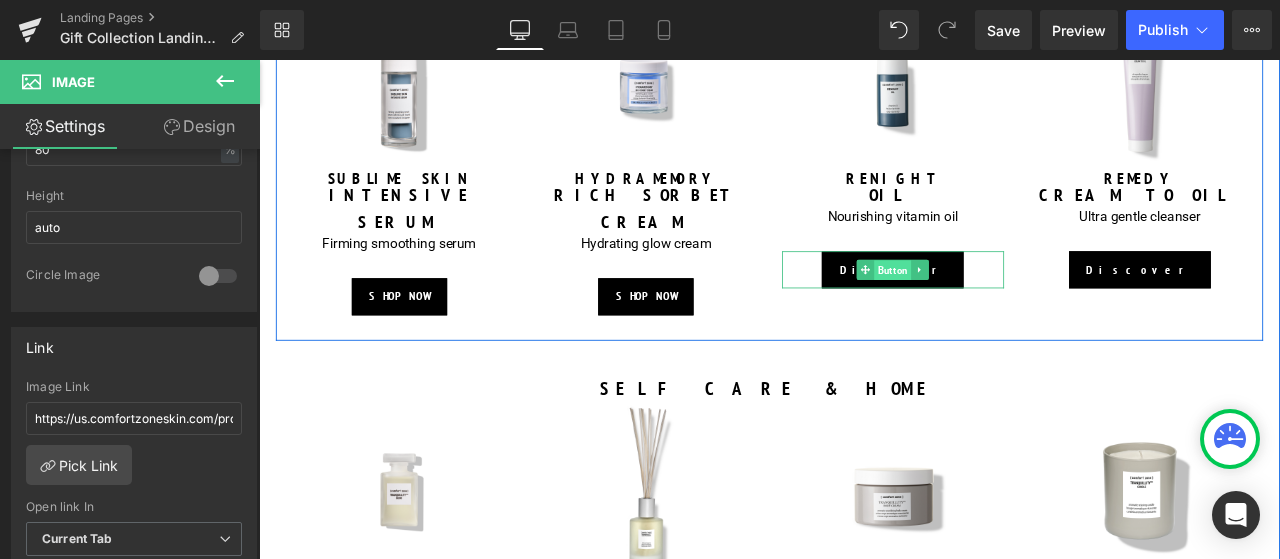 click on "Button" at bounding box center (1010, 310) 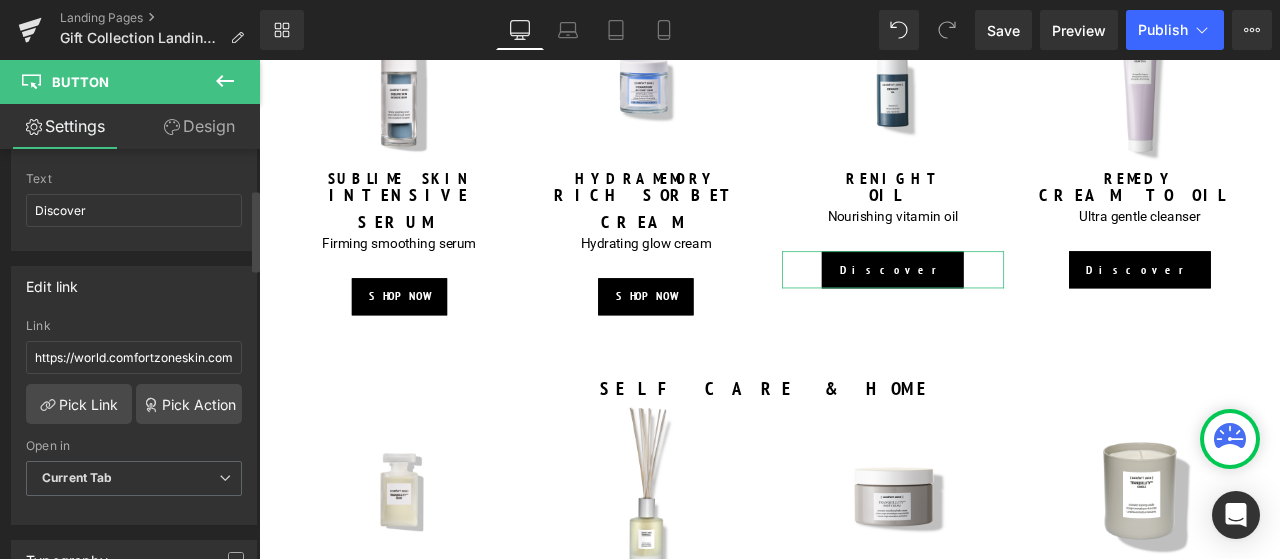 scroll, scrollTop: 200, scrollLeft: 0, axis: vertical 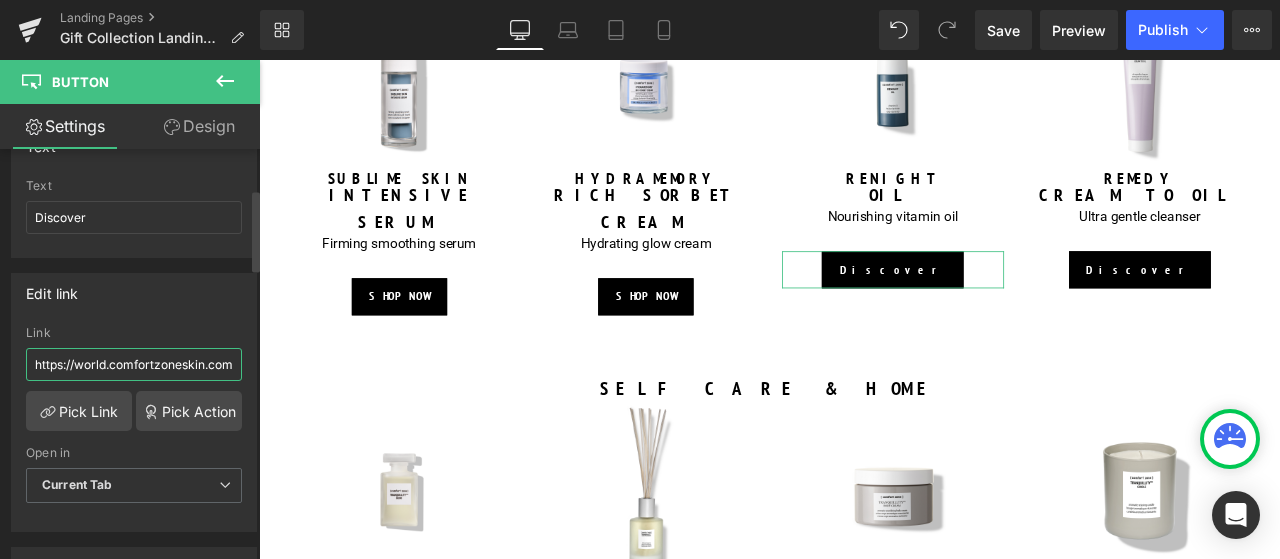 click on "https://world.comfortzoneskin.com/products/renight-oil" at bounding box center [134, 364] 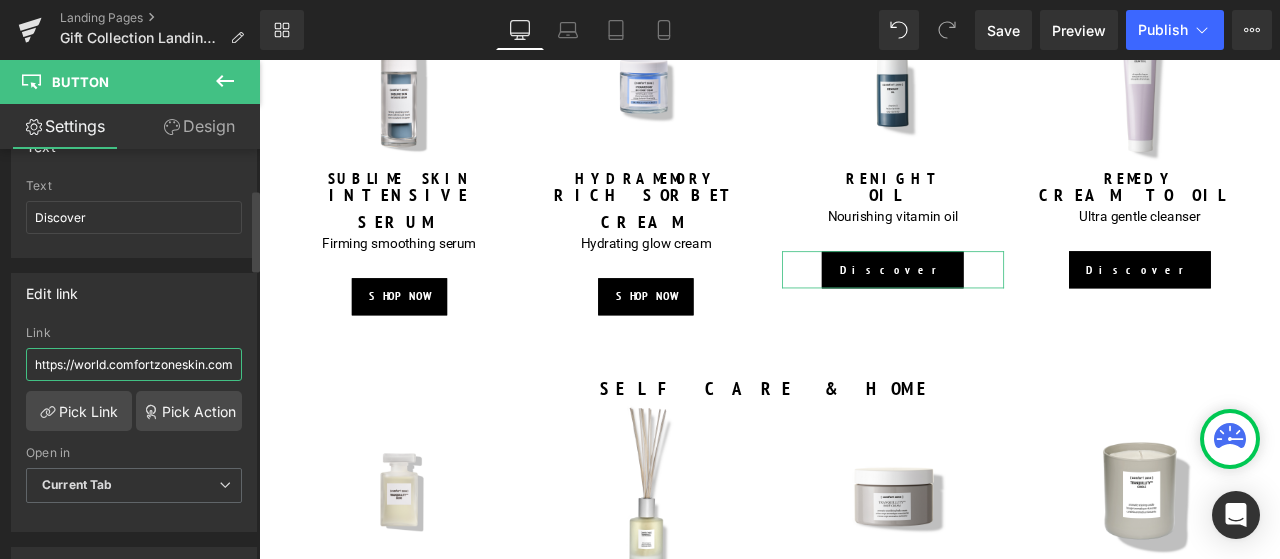 click on "https://world.comfortzoneskin.com/products/renight-oil" at bounding box center [134, 364] 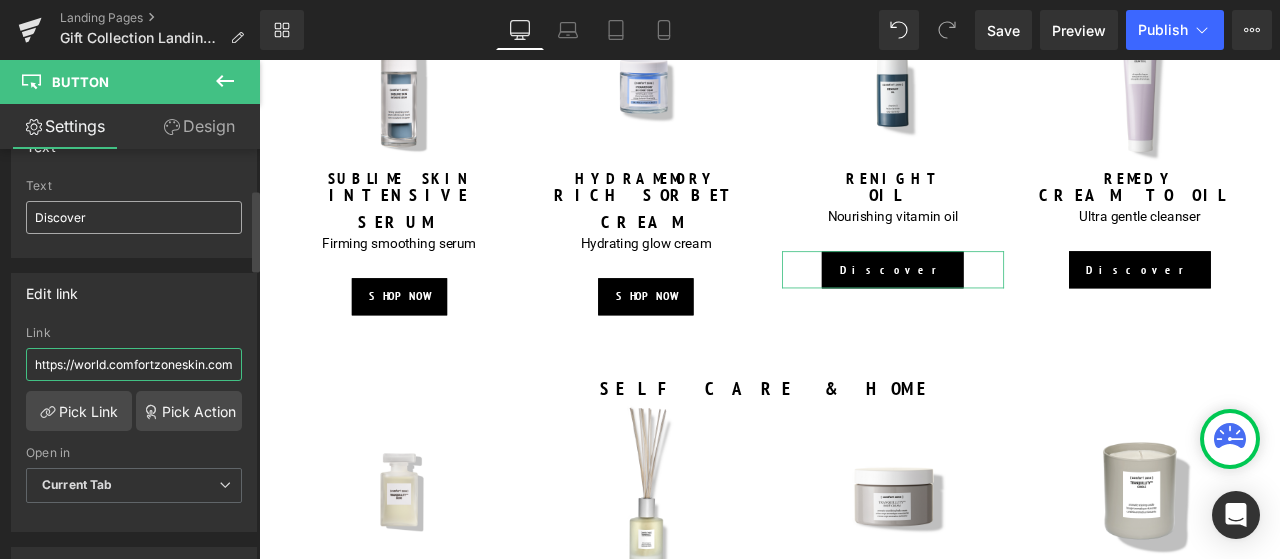paste on "us" 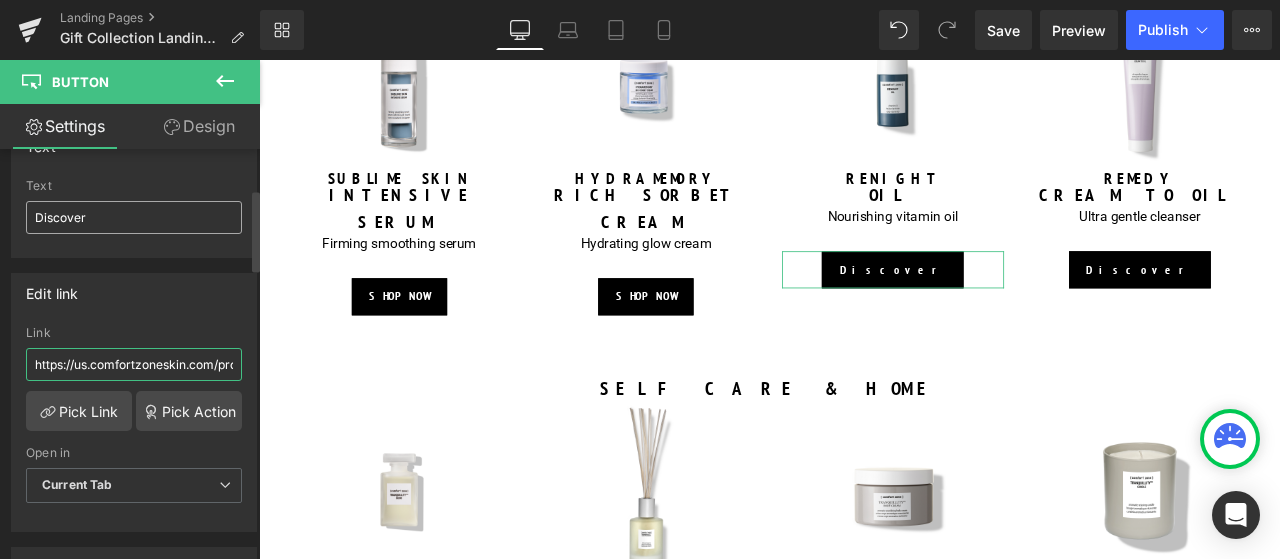 scroll, scrollTop: 0, scrollLeft: 106, axis: horizontal 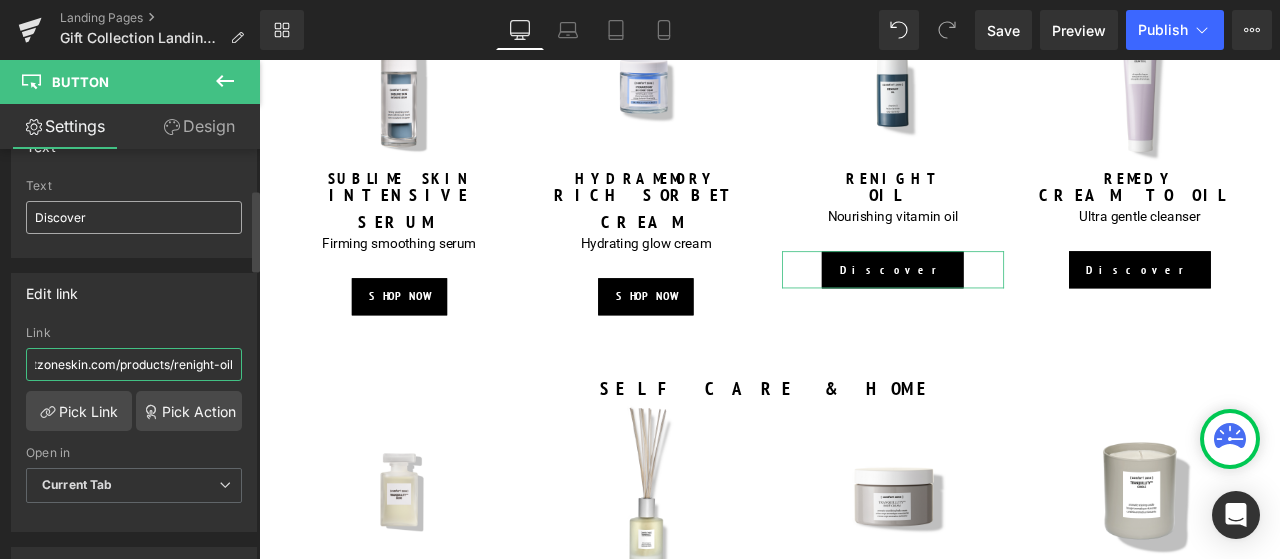 type on "https://us.comfortzoneskin.com/products/renight-oil" 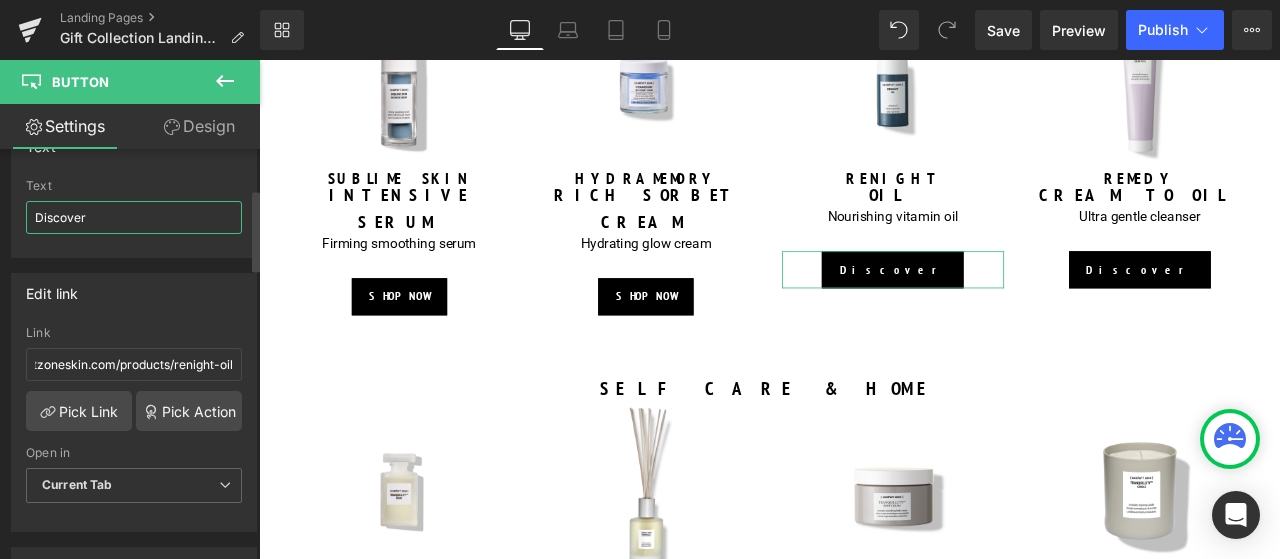 click on "Discover" at bounding box center [134, 217] 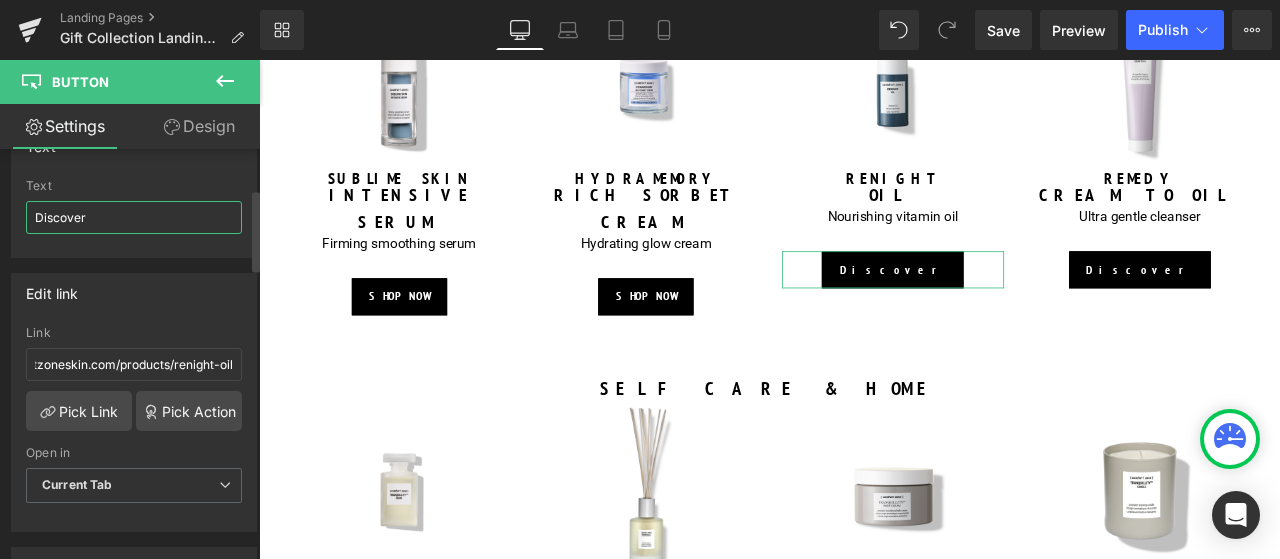scroll, scrollTop: 0, scrollLeft: 0, axis: both 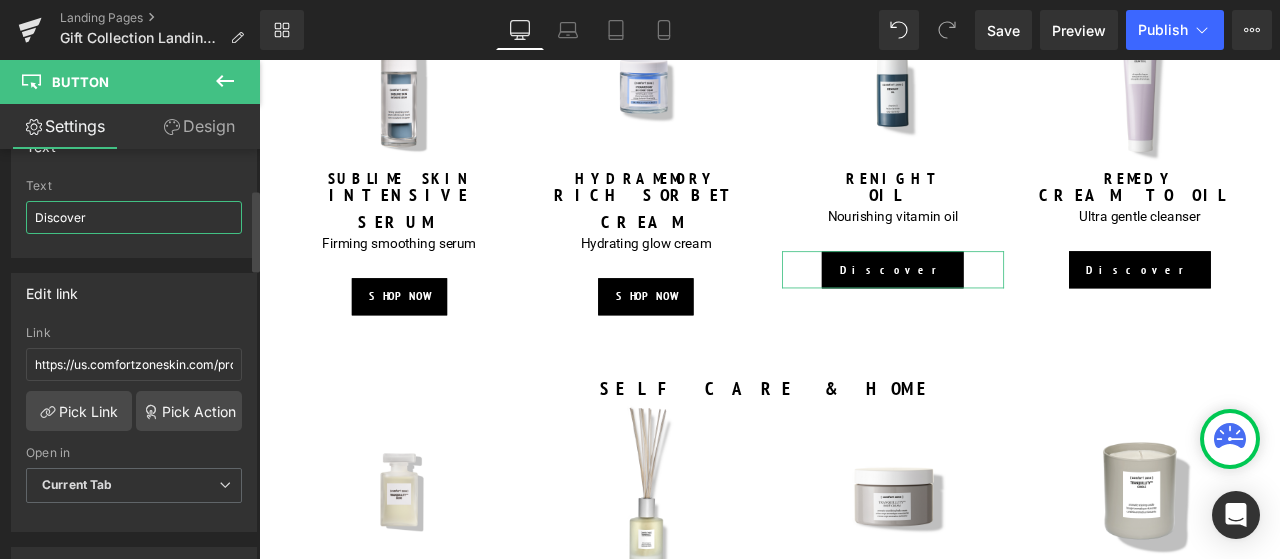 click on "Discover" at bounding box center [134, 217] 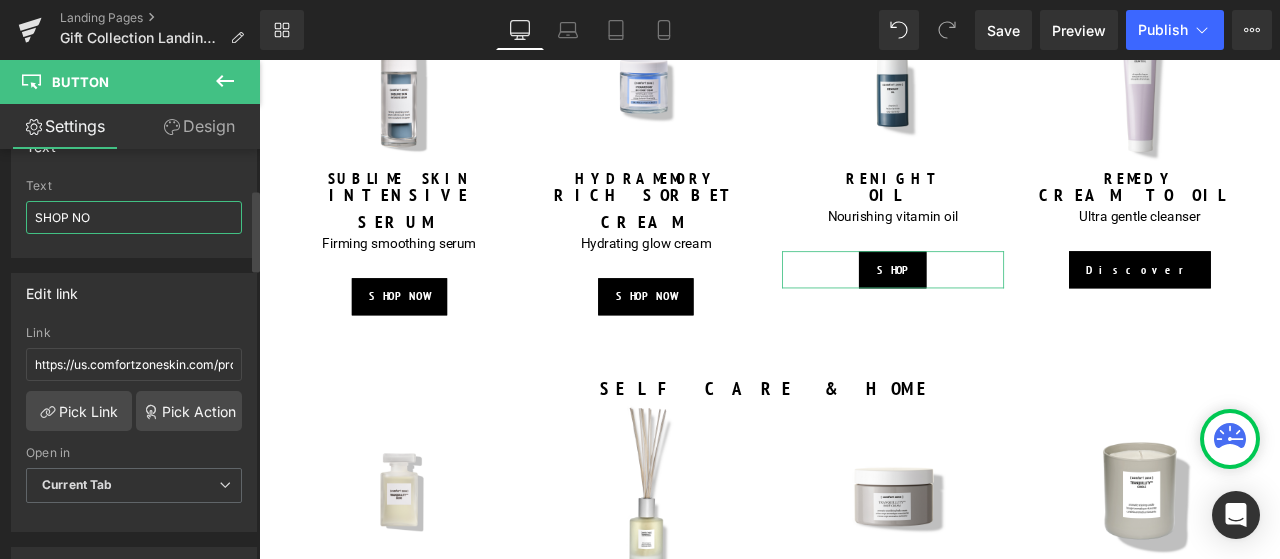 type on "SHOP NOW" 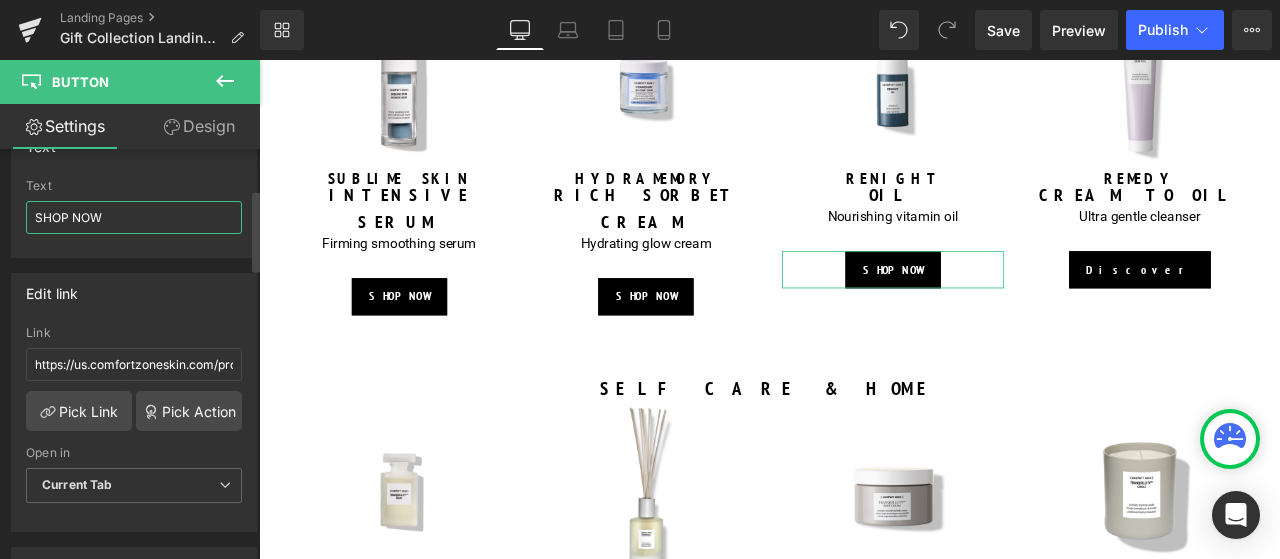 scroll, scrollTop: 300, scrollLeft: 0, axis: vertical 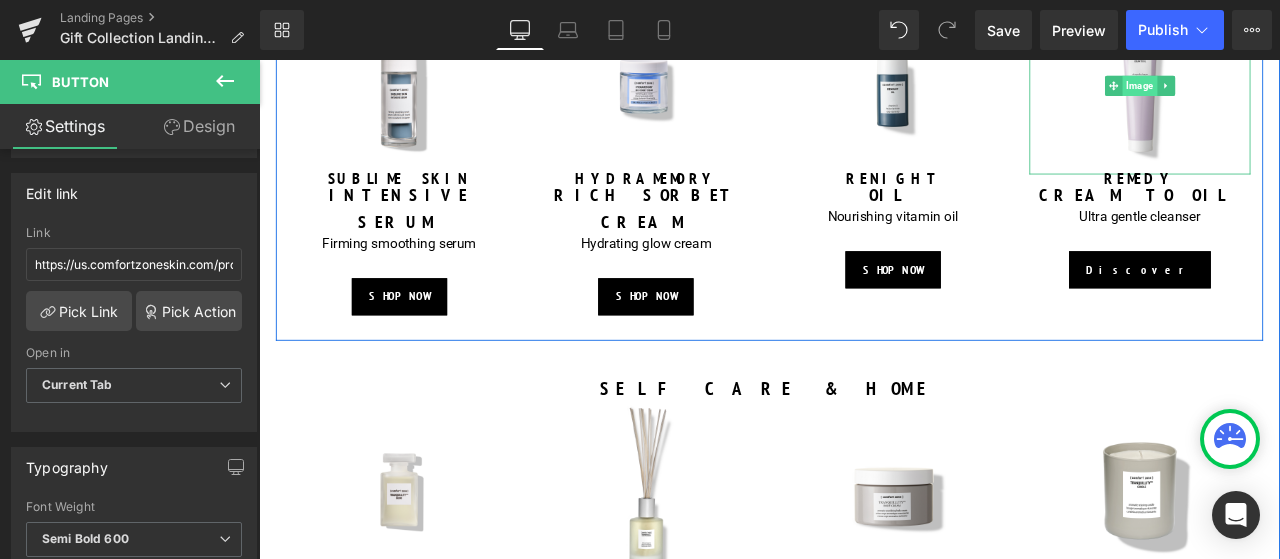 click on "Image" at bounding box center [1302, 91] 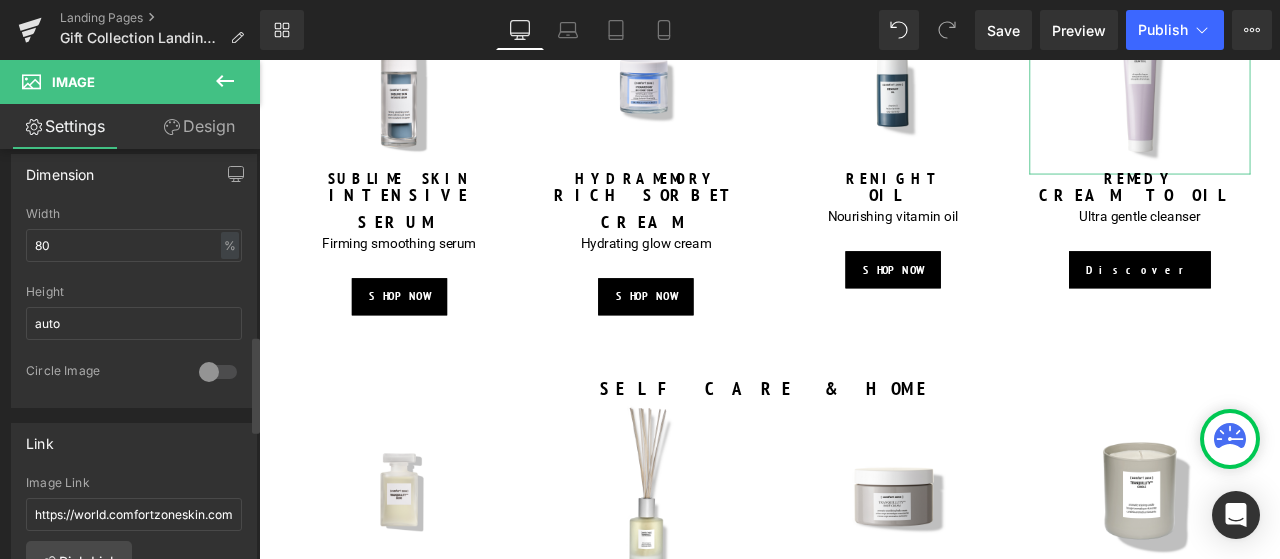 scroll, scrollTop: 800, scrollLeft: 0, axis: vertical 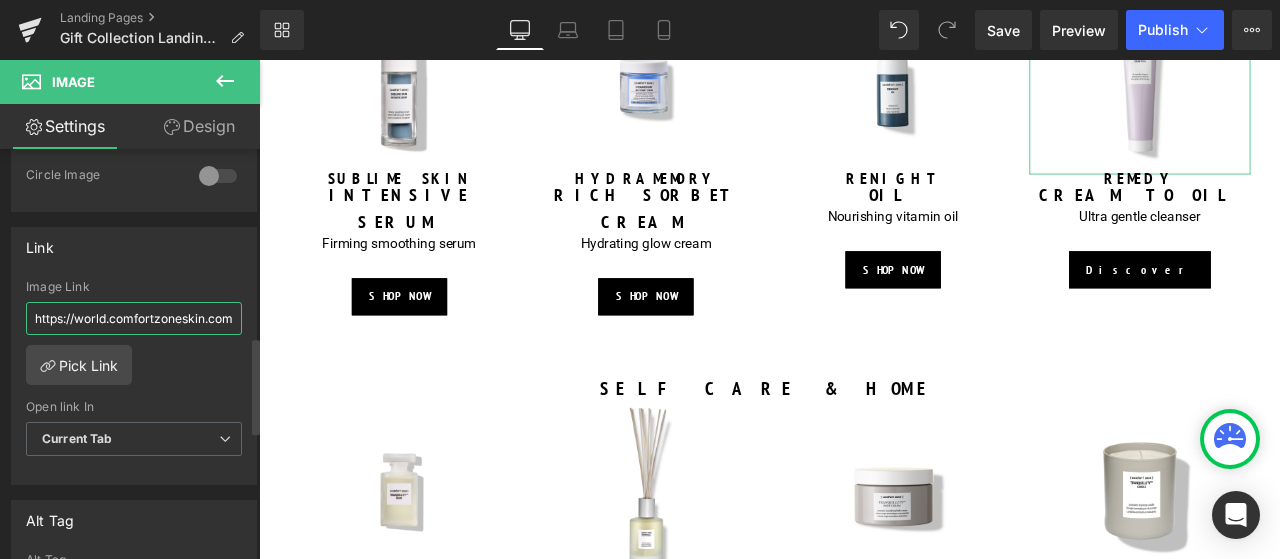 click on "https://world.comfortzoneskin.com/products/remedy-cream-to-oil" at bounding box center [134, 318] 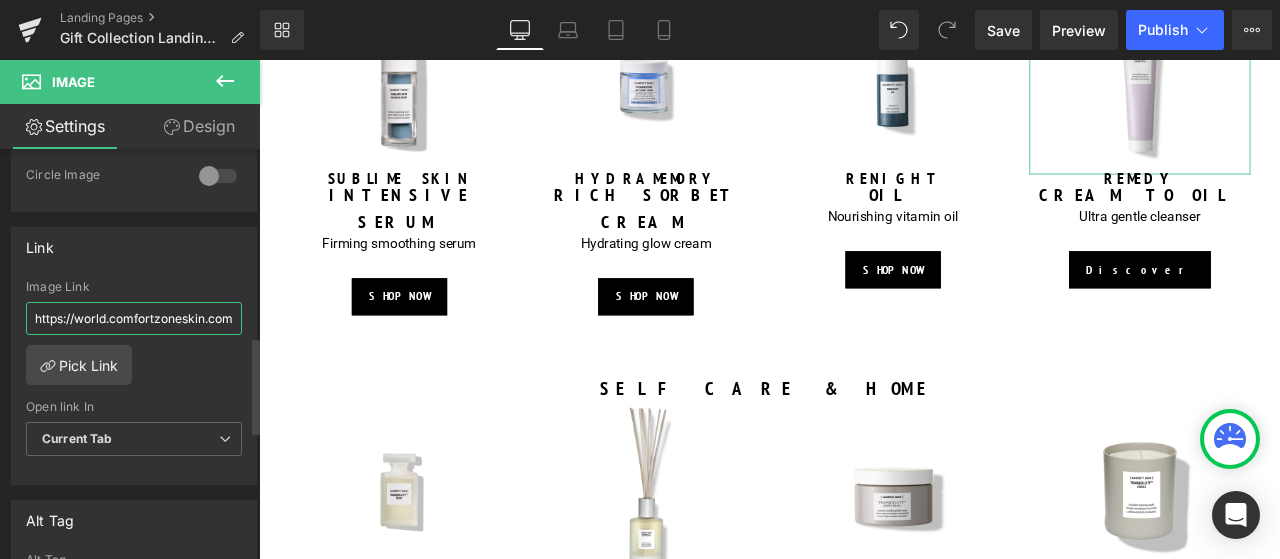 click on "https://world.comfortzoneskin.com/products/remedy-cream-to-oil" at bounding box center [134, 318] 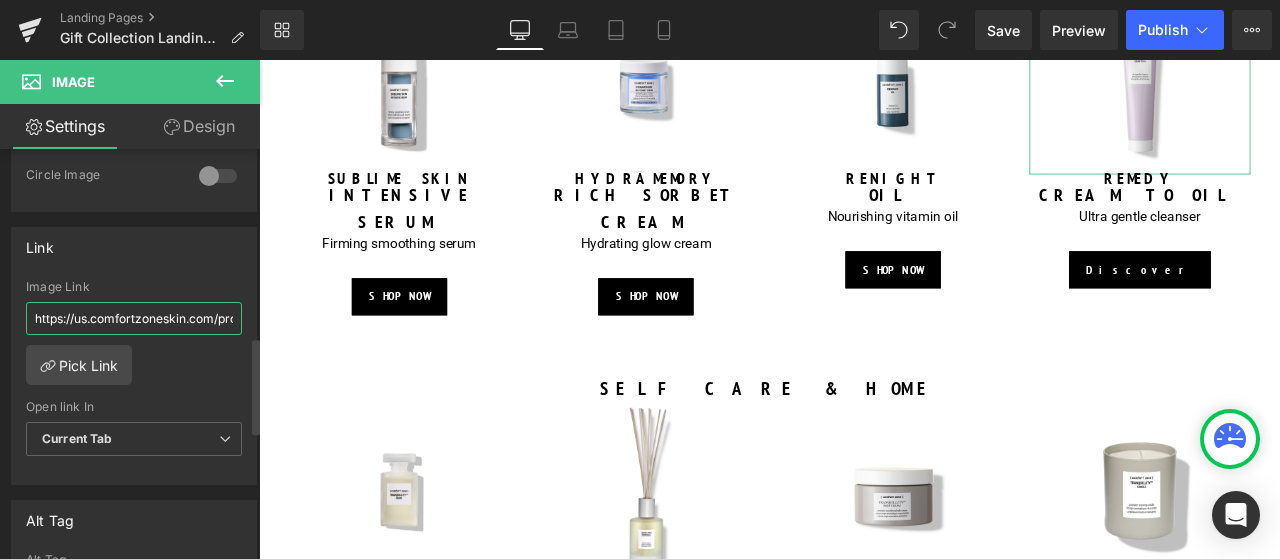 click on "https://us.comfortzoneskin.com/products/remedy-cream-to-oil" at bounding box center [134, 318] 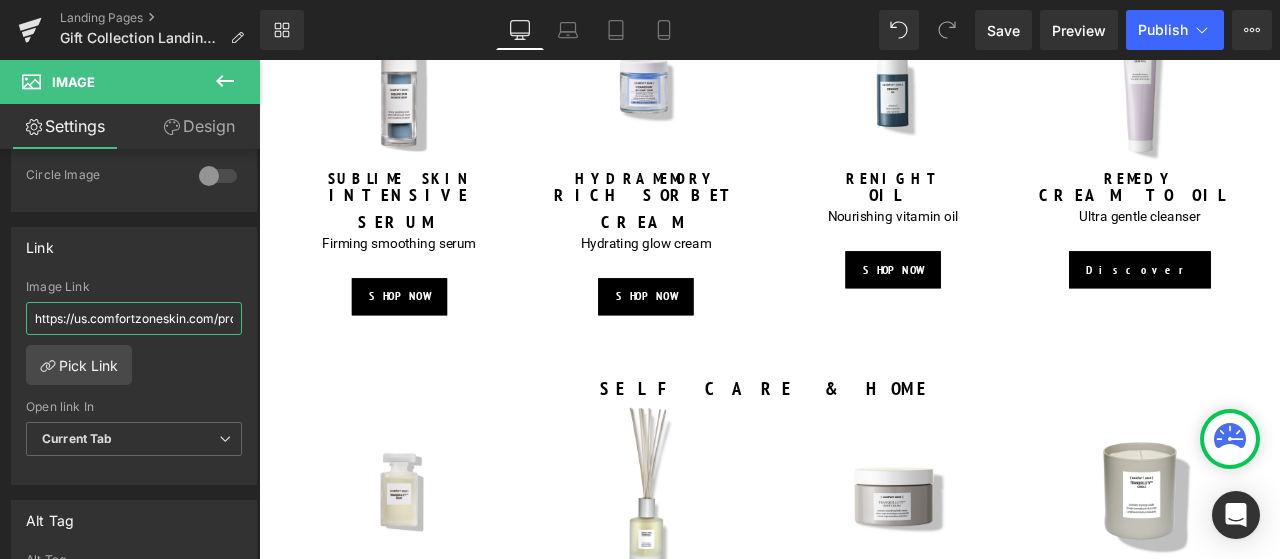 type on "https://us.comfortzoneskin.com/products/remedy-cream-to-oil" 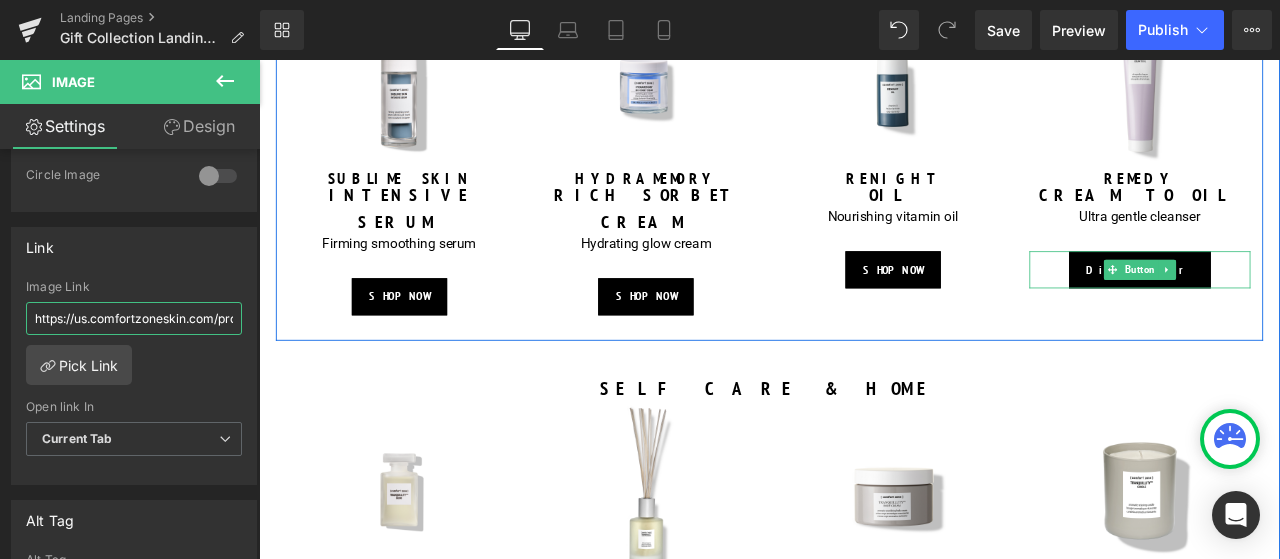 drag, startPoint x: 1302, startPoint y: 301, endPoint x: 354, endPoint y: 359, distance: 949.7726 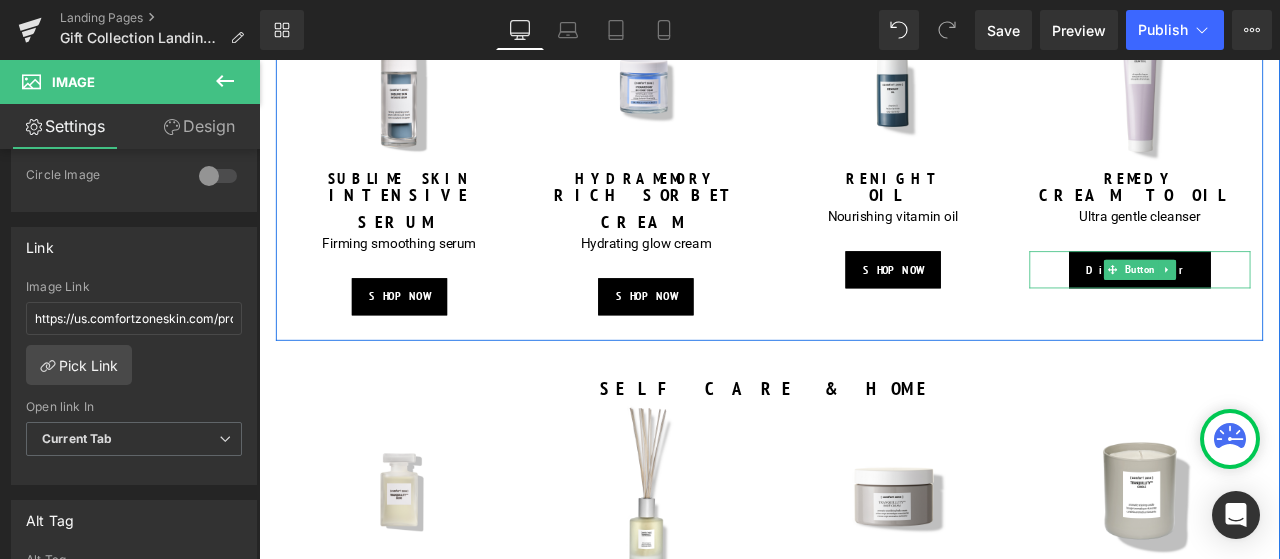 click on "Button" at bounding box center [1303, 309] 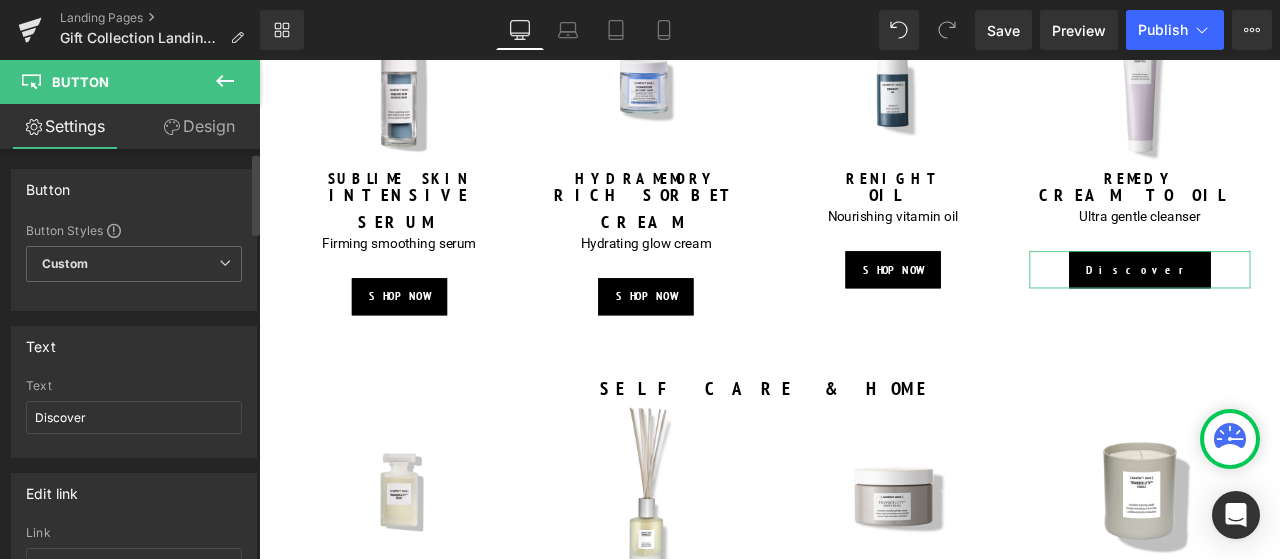 scroll, scrollTop: 200, scrollLeft: 0, axis: vertical 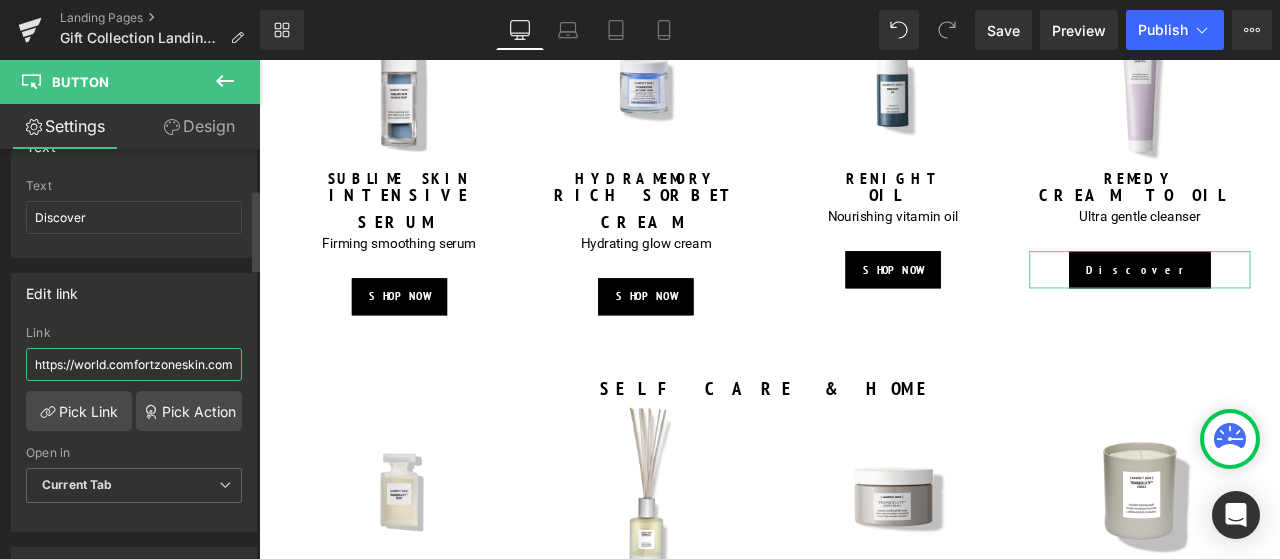 click on "https://world.comfortzoneskin.com/products/remedy-cream-to-oil" at bounding box center (134, 364) 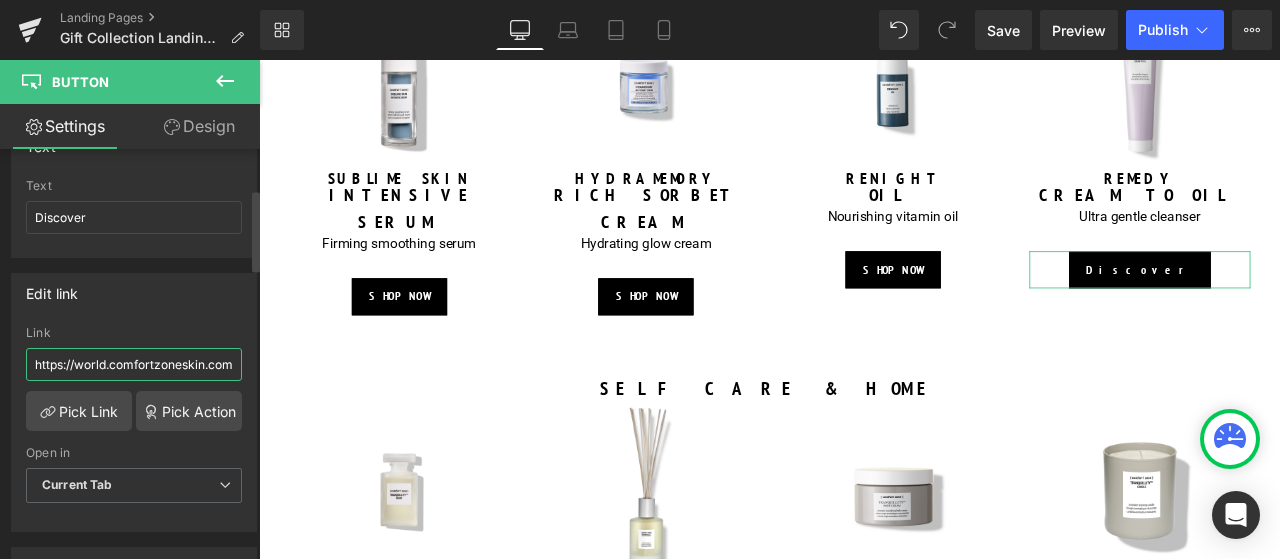 click on "https://world.comfortzoneskin.com/products/remedy-cream-to-oil" at bounding box center (134, 364) 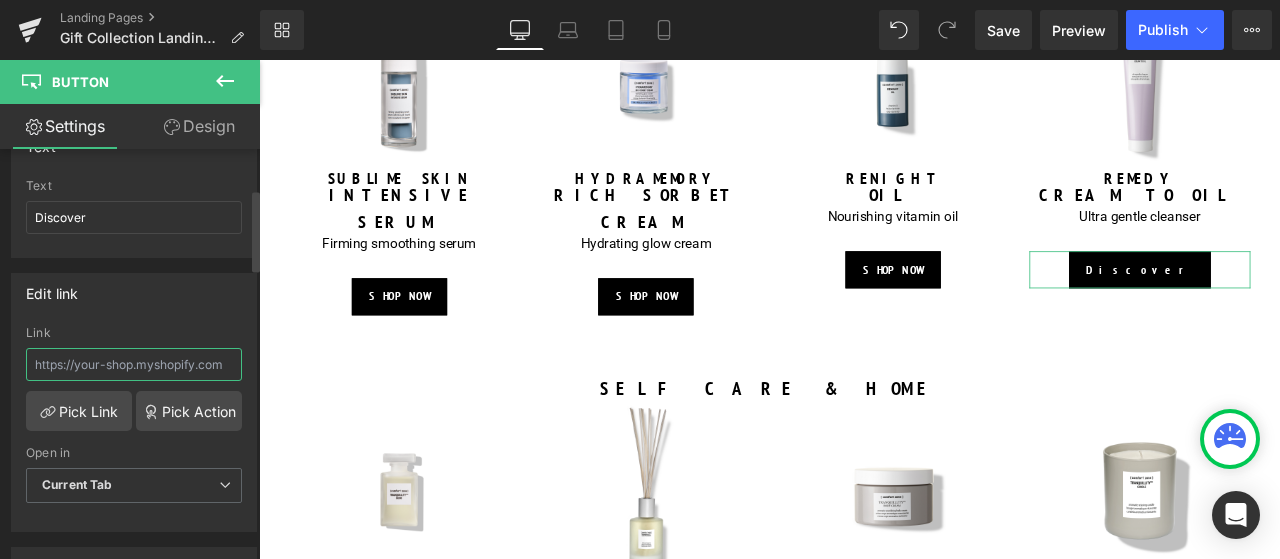 paste on "https://us.comfortzoneskin.com/products/remedy-cream-to-oil" 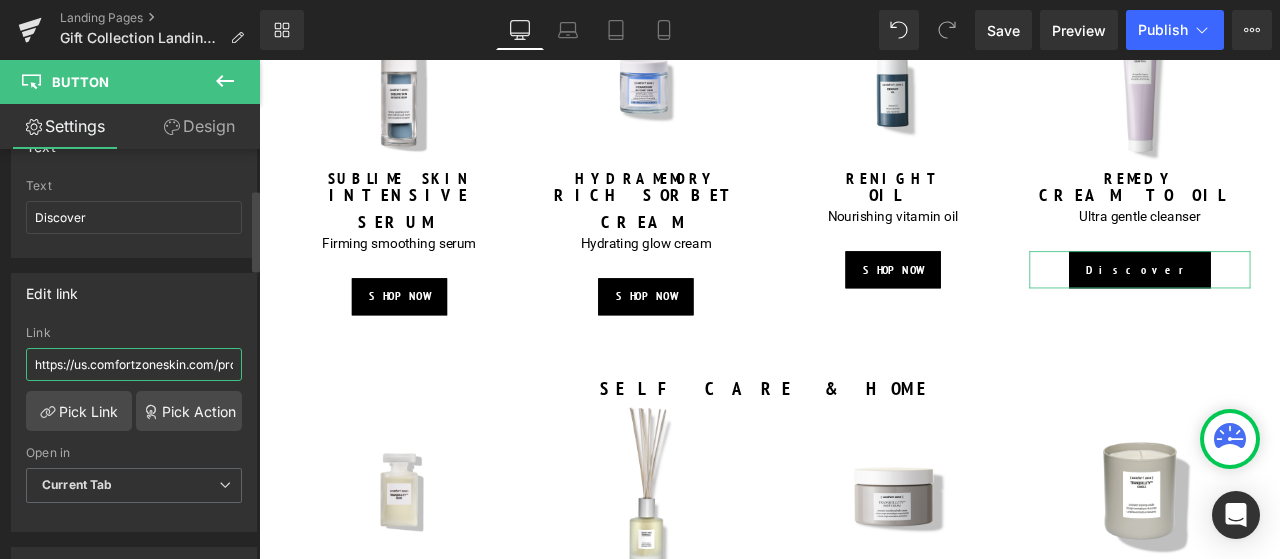 scroll, scrollTop: 0, scrollLeft: 167, axis: horizontal 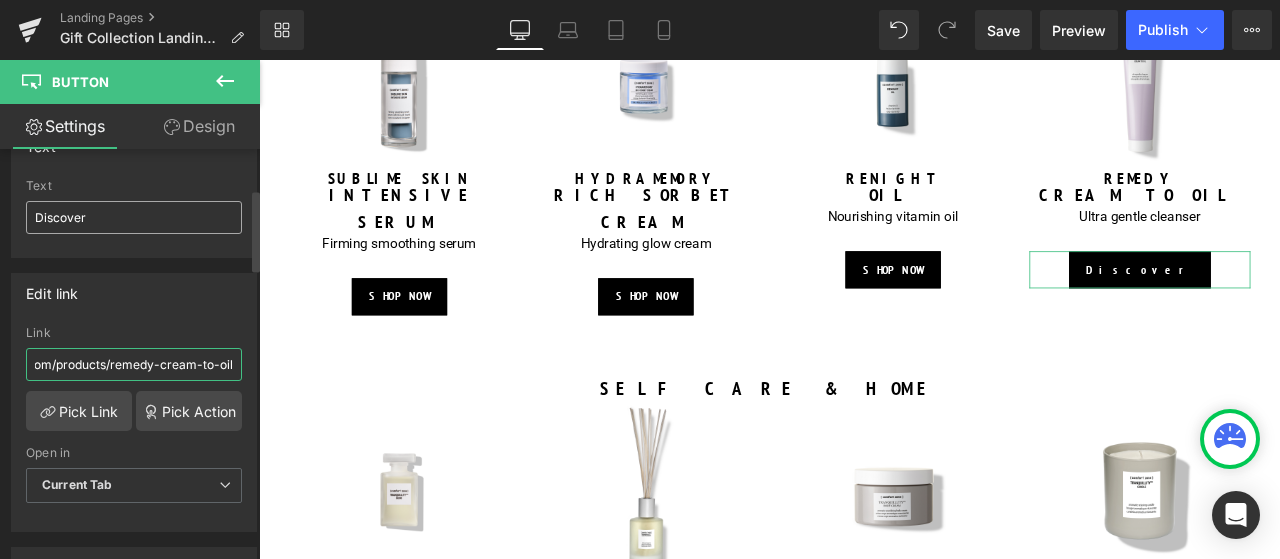 type on "https://us.comfortzoneskin.com/products/remedy-cream-to-oil" 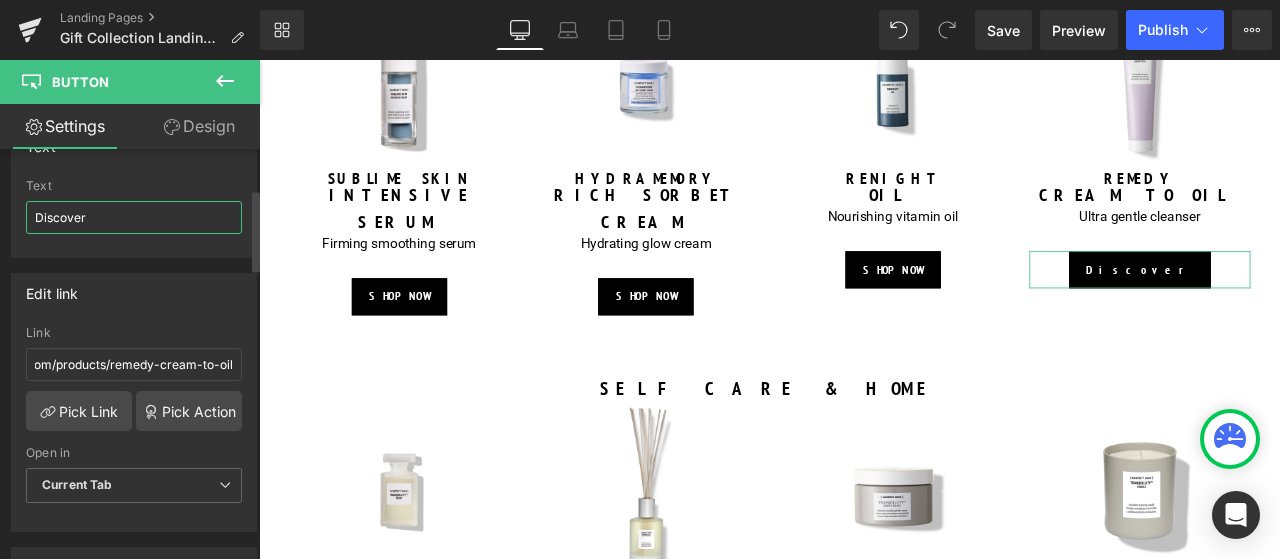 click on "Discover" at bounding box center [134, 217] 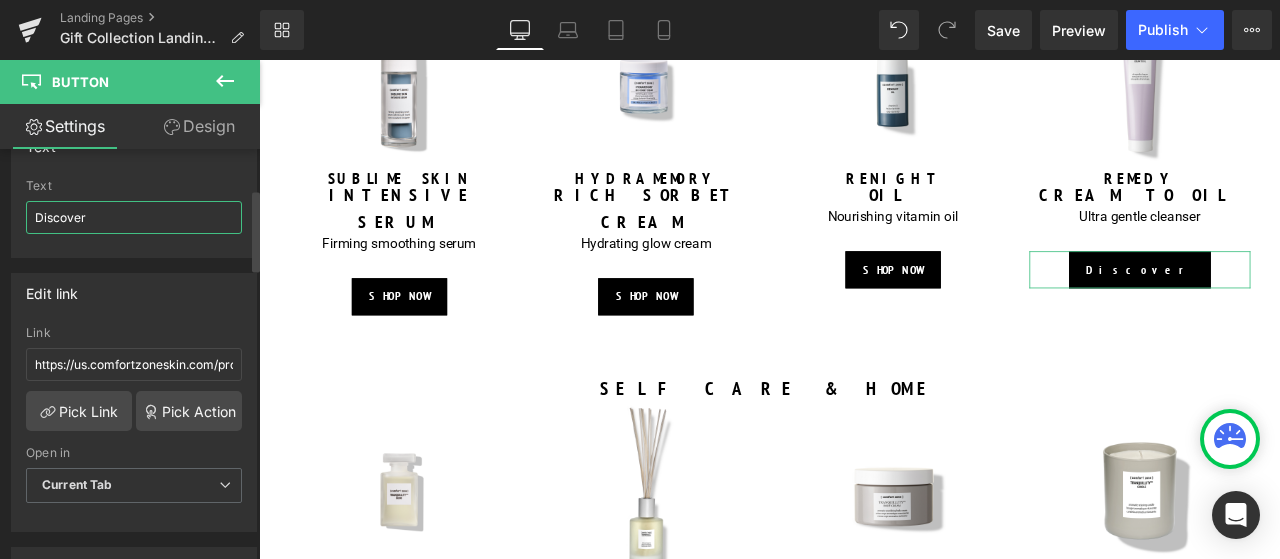 click on "Discover" at bounding box center [134, 217] 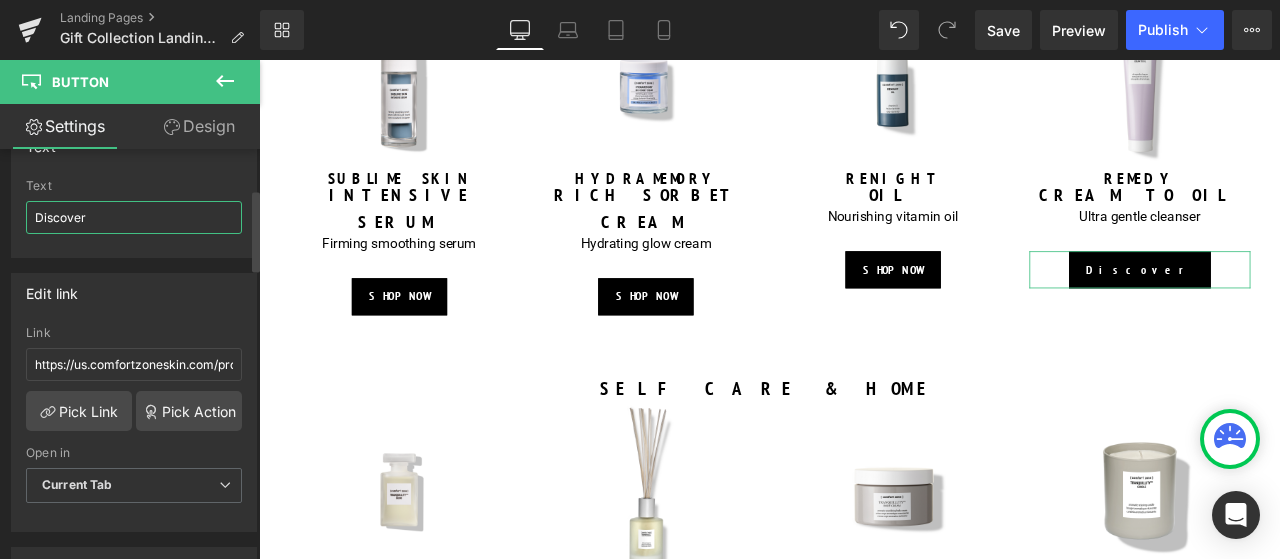 click on "Discover" at bounding box center [134, 217] 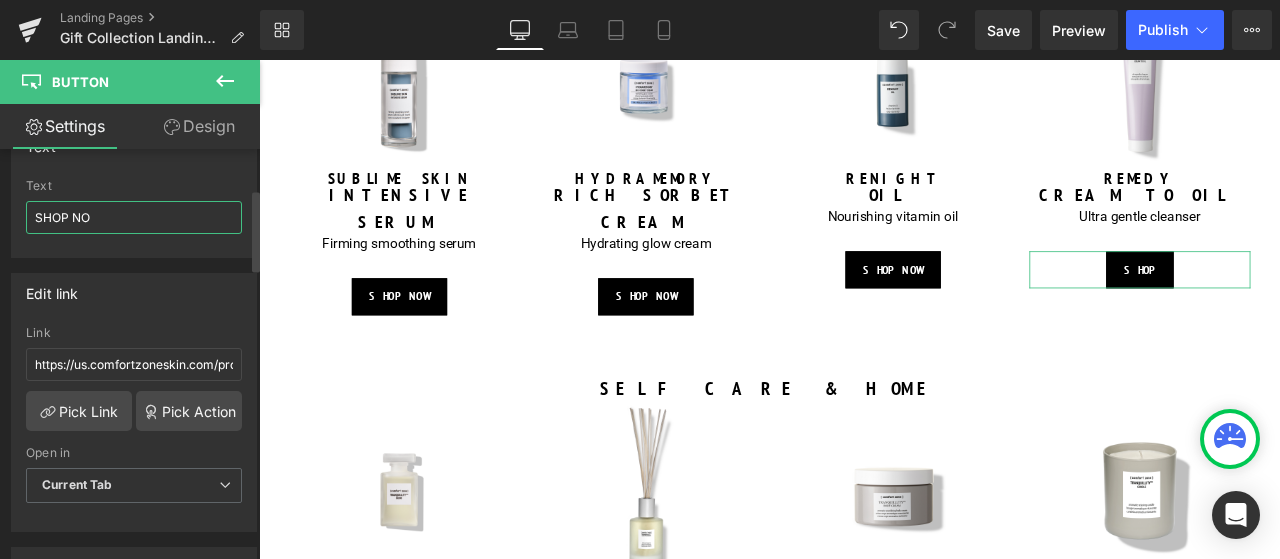 type on "SHOP NOW" 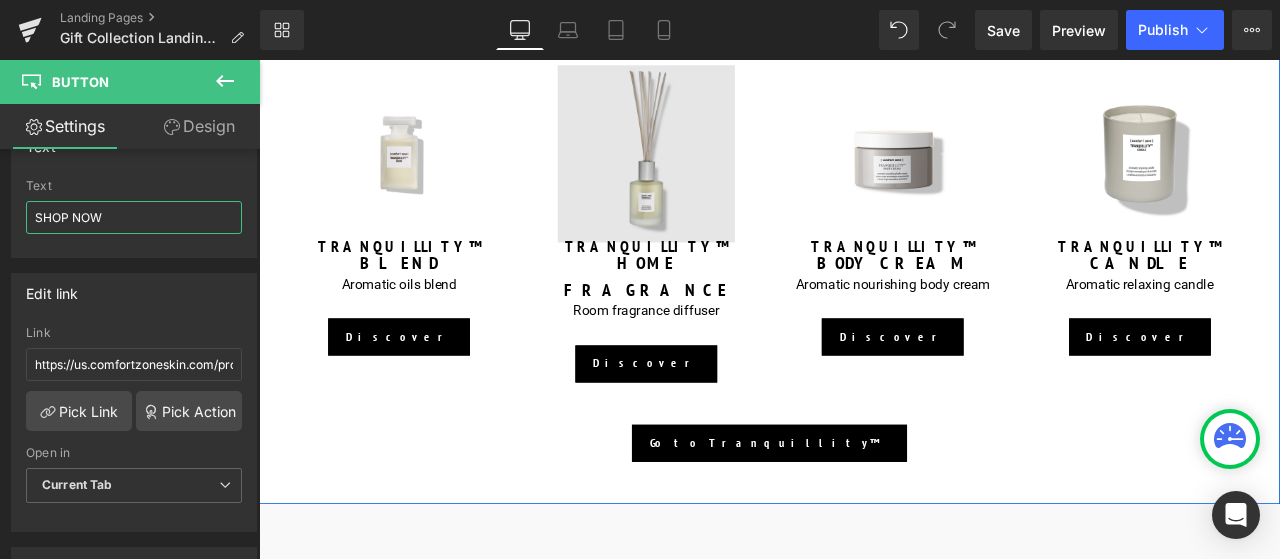 scroll, scrollTop: 1800, scrollLeft: 0, axis: vertical 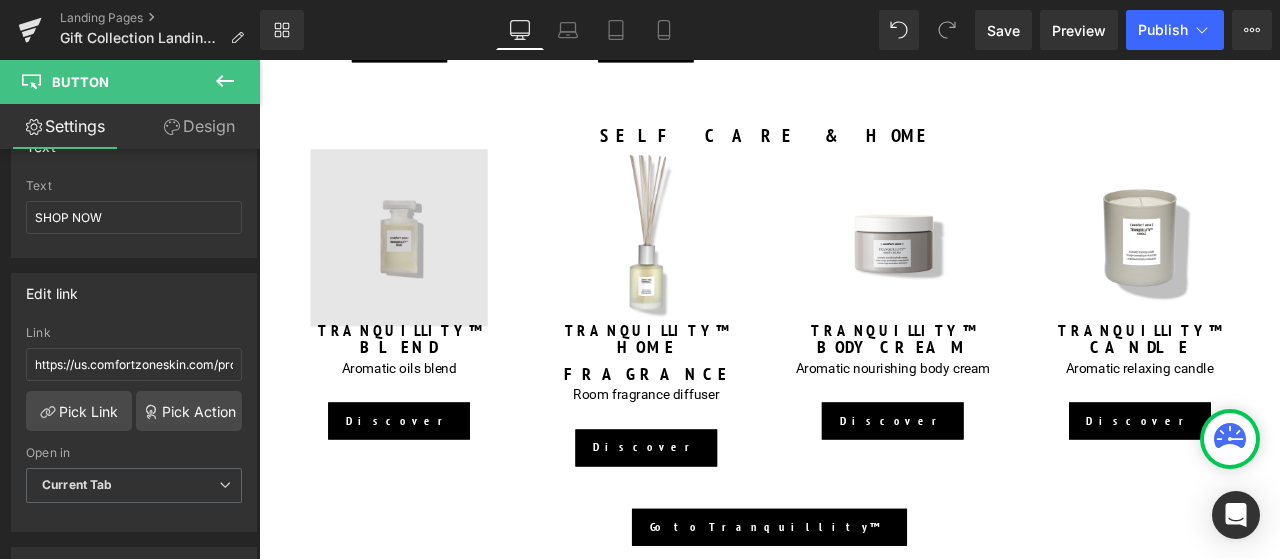 click at bounding box center [425, 271] 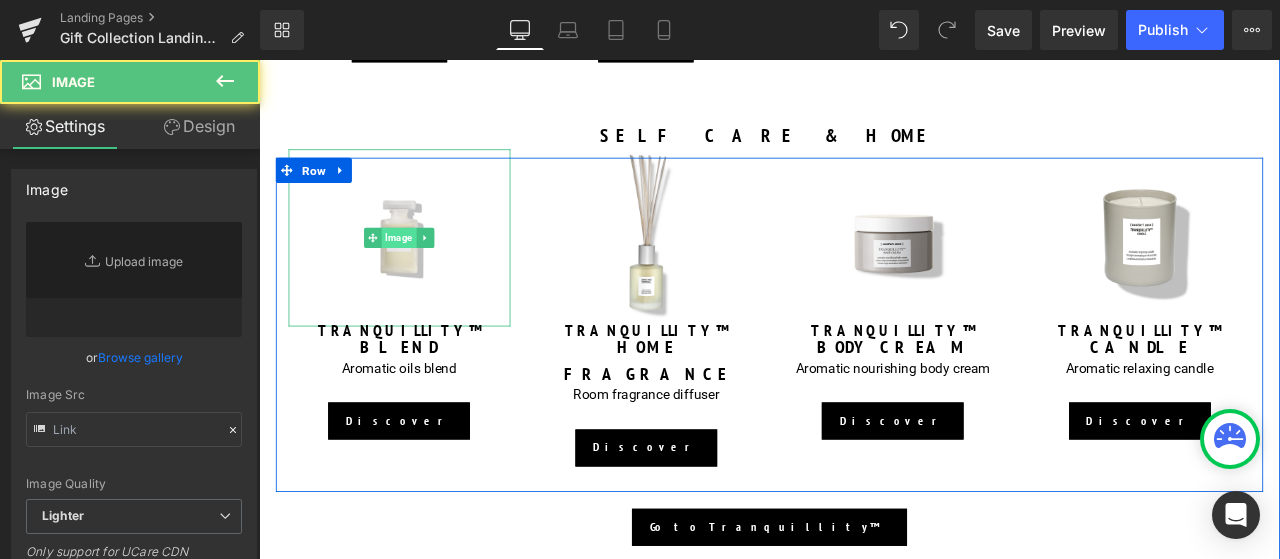 type on "https://ucarecdn.com/c9b76111-1a6b-4b6c-a808-40ccc30e3f49/-/format/auto/-/preview/3000x3000/-/quality/lighter/BLEND%2050%20NEW.jpg" 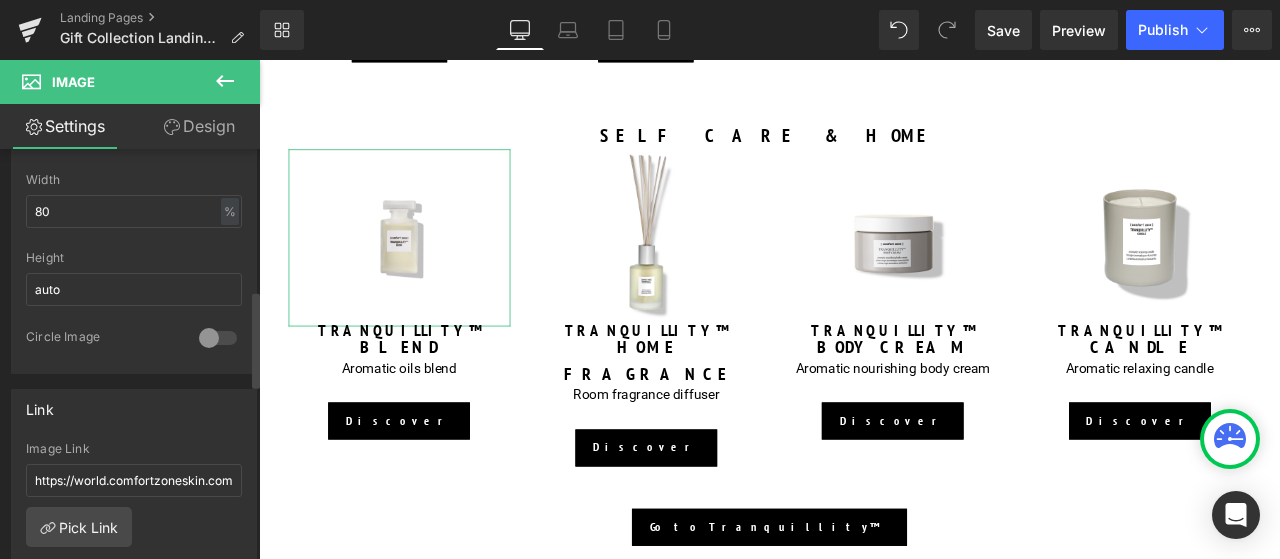 scroll, scrollTop: 700, scrollLeft: 0, axis: vertical 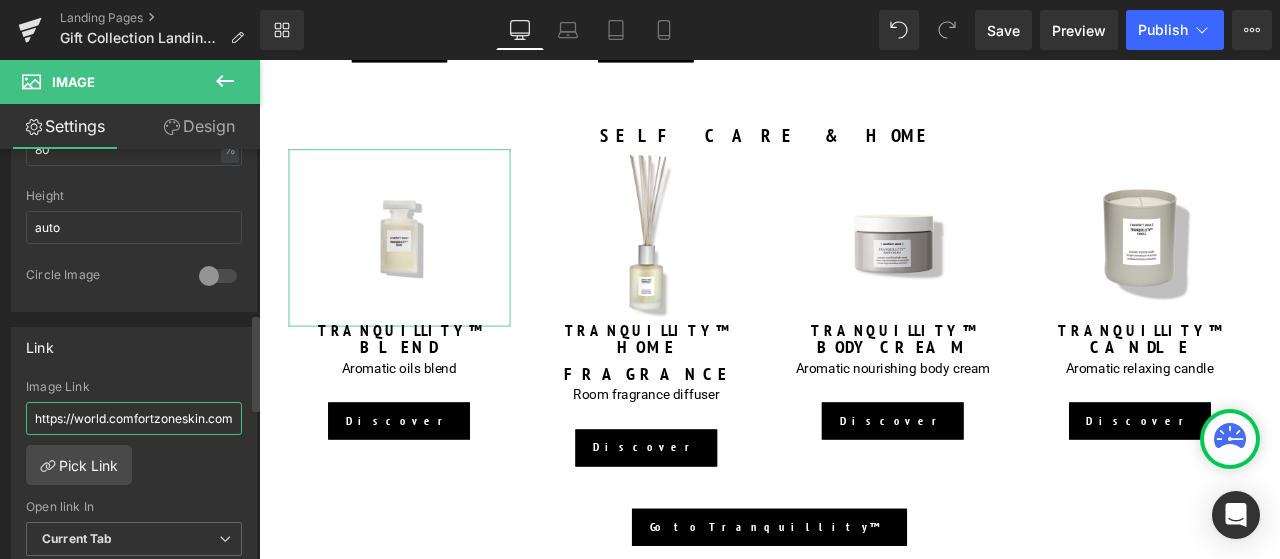 click on "https://world.comfortzoneskin.com/products/tranquillity-blend" at bounding box center (134, 418) 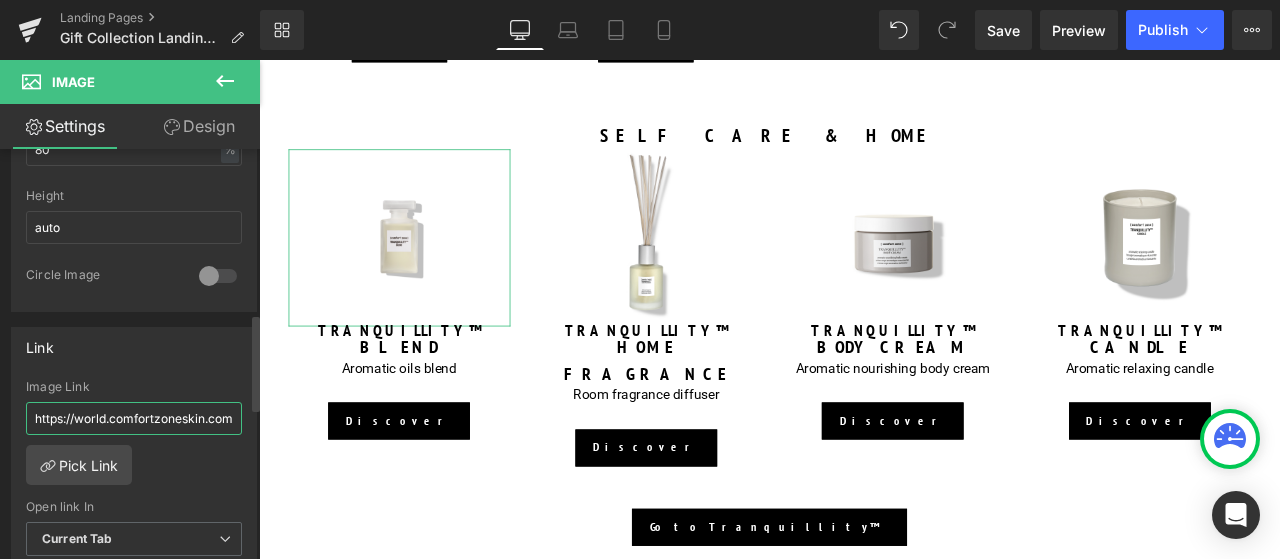 click on "https://world.comfortzoneskin.com/products/tranquillity-blend" at bounding box center [134, 418] 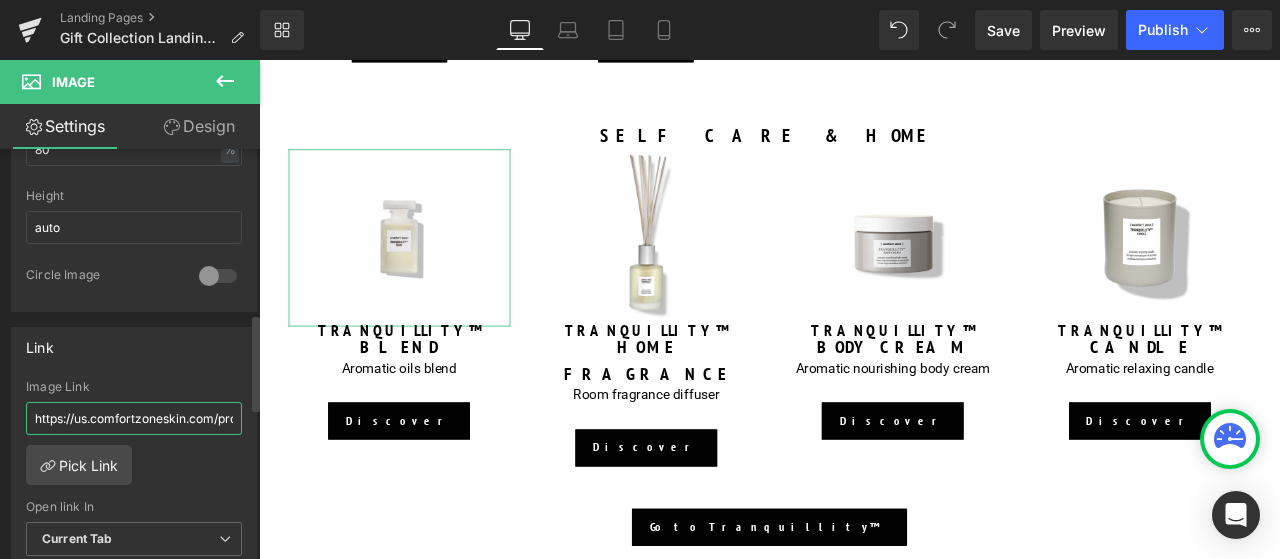 click on "https://us.comfortzoneskin.com/products/tranquillity-blend" at bounding box center (134, 418) 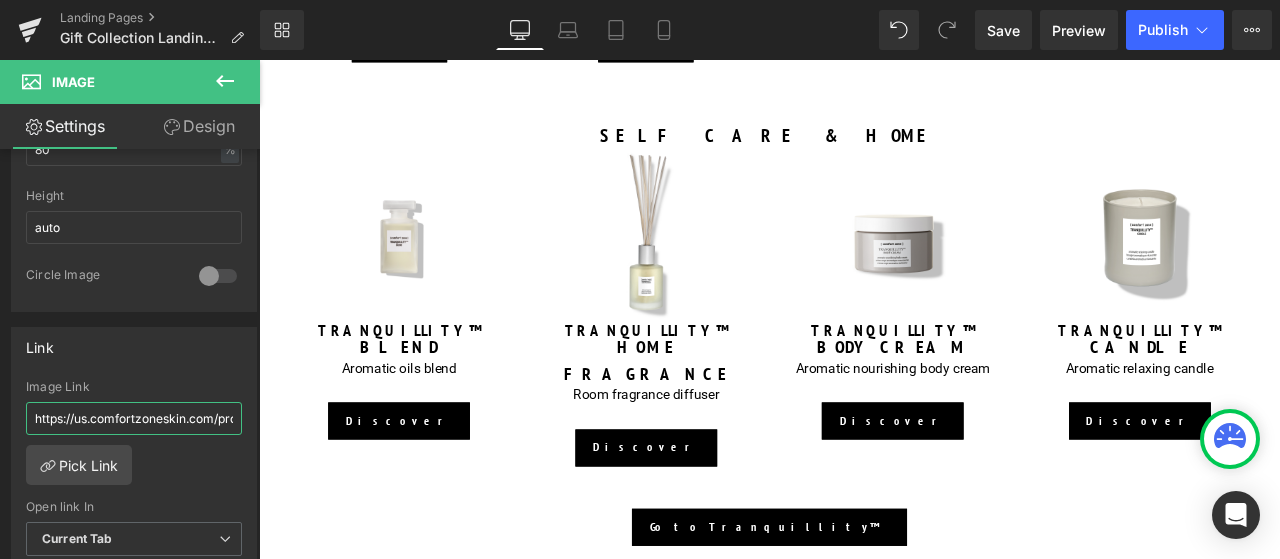 type on "https://us.comfortzoneskin.com/products/tranquillity-blend" 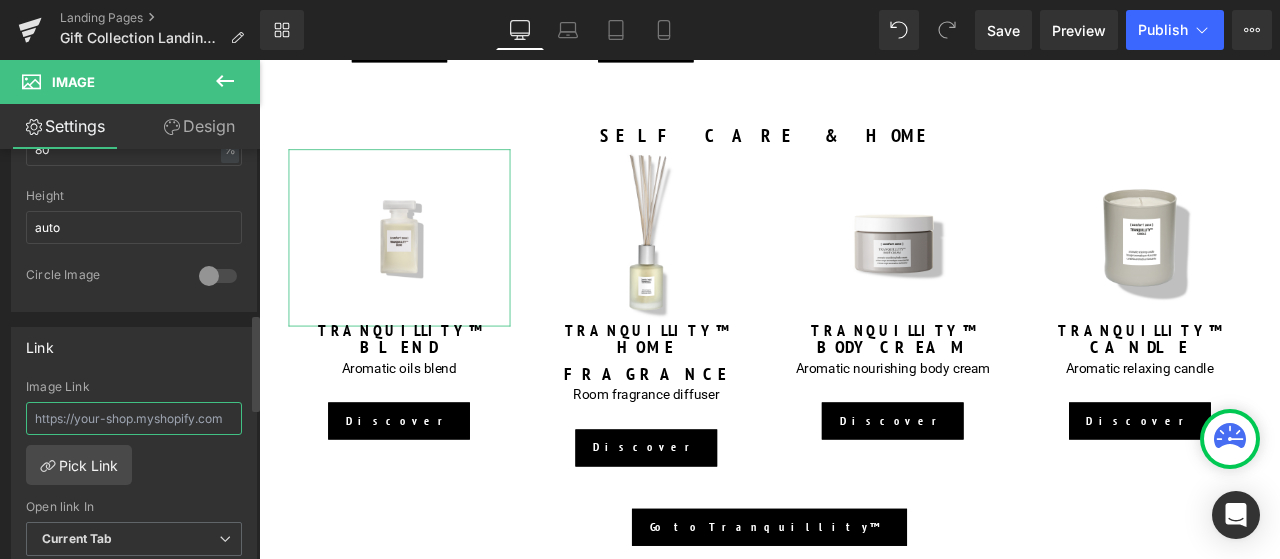 paste on "https://us.comfortzoneskin.com/products/tranquillity-blend-50ml" 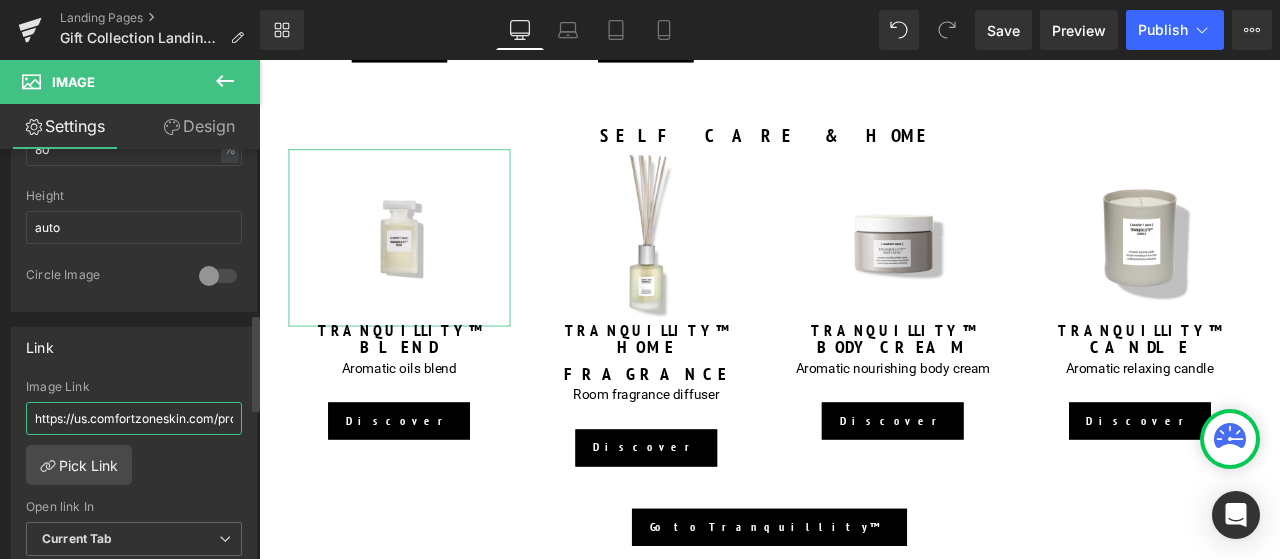 scroll, scrollTop: 0, scrollLeft: 178, axis: horizontal 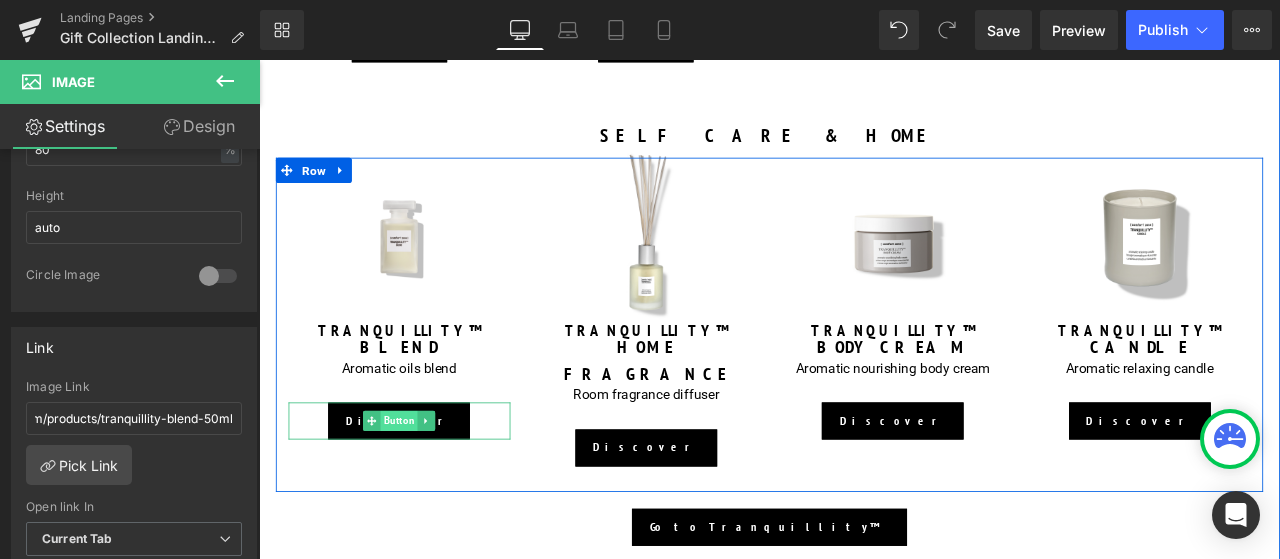 click on "Button" at bounding box center [425, 488] 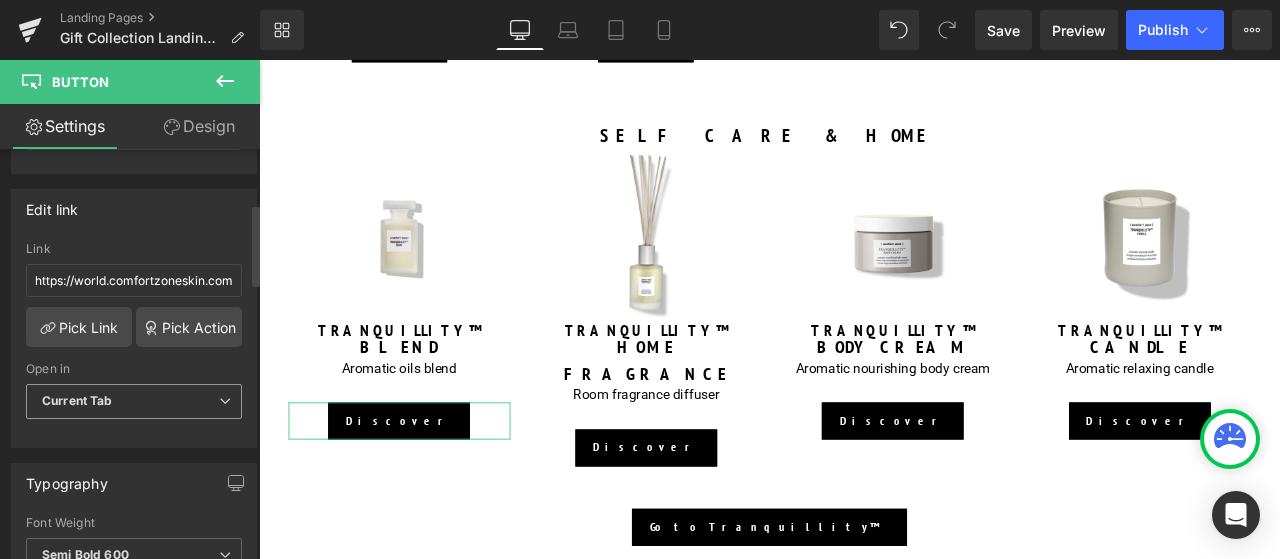 scroll, scrollTop: 300, scrollLeft: 0, axis: vertical 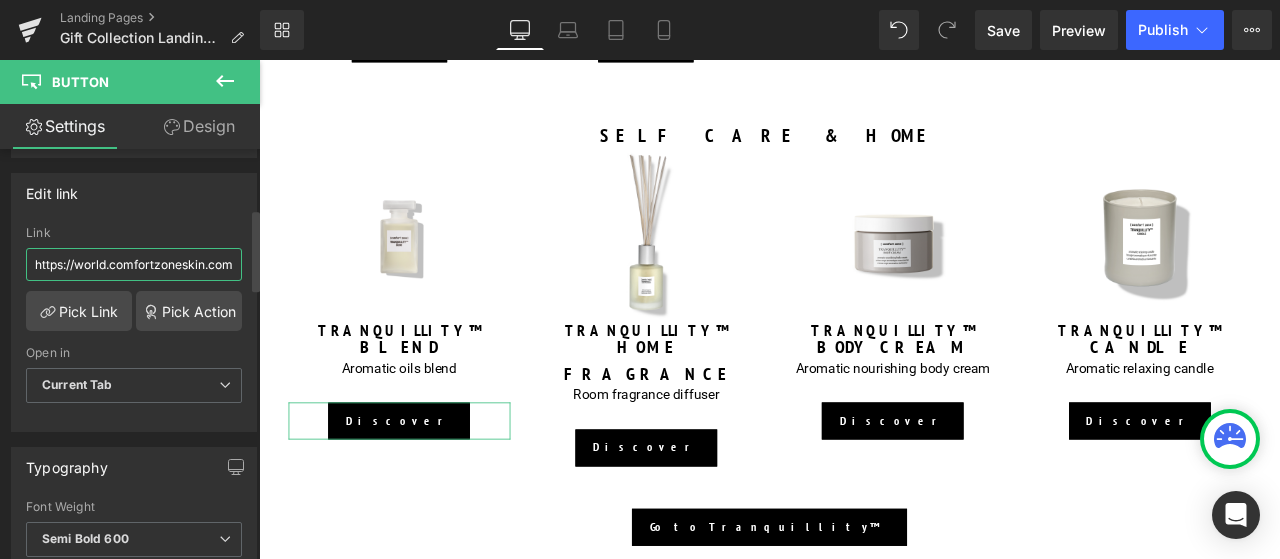 click on "https://world.comfortzoneskin.com/products/tranquillity-blend" at bounding box center [134, 264] 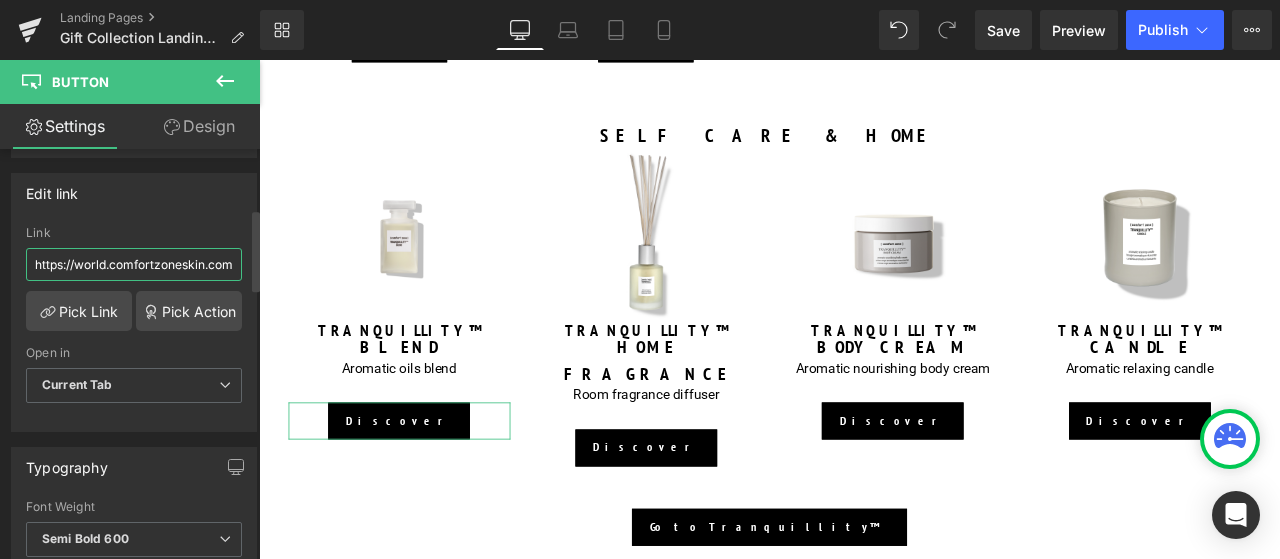 click on "https://world.comfortzoneskin.com/products/tranquillity-blend" at bounding box center (134, 264) 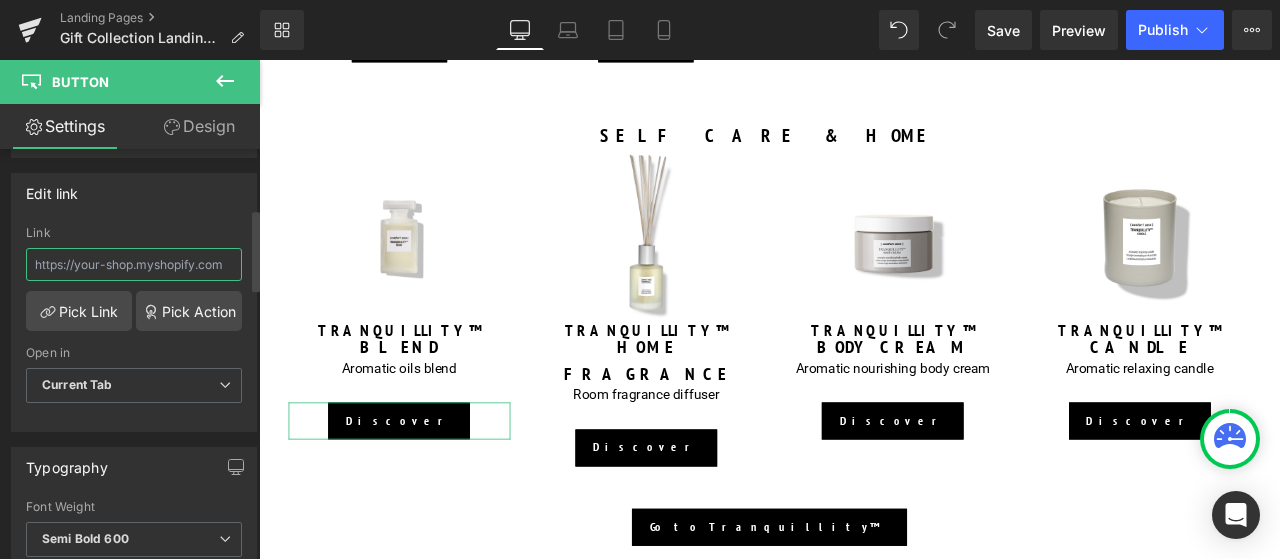 paste on "https://us.comfortzoneskin.com/products/tranquillity-blend-50ml" 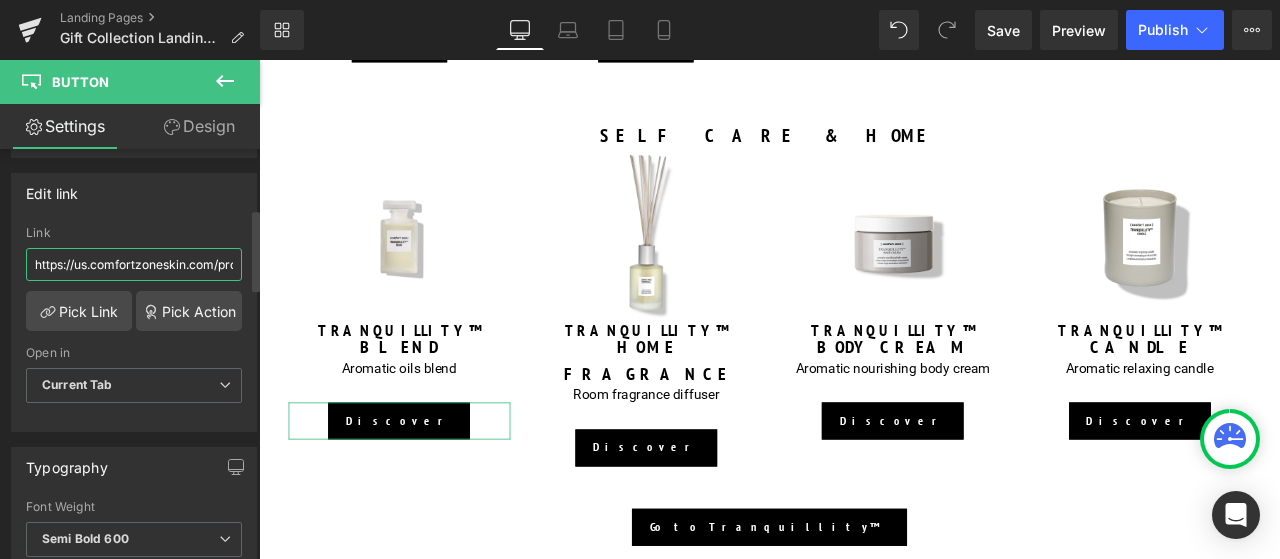 scroll, scrollTop: 0, scrollLeft: 178, axis: horizontal 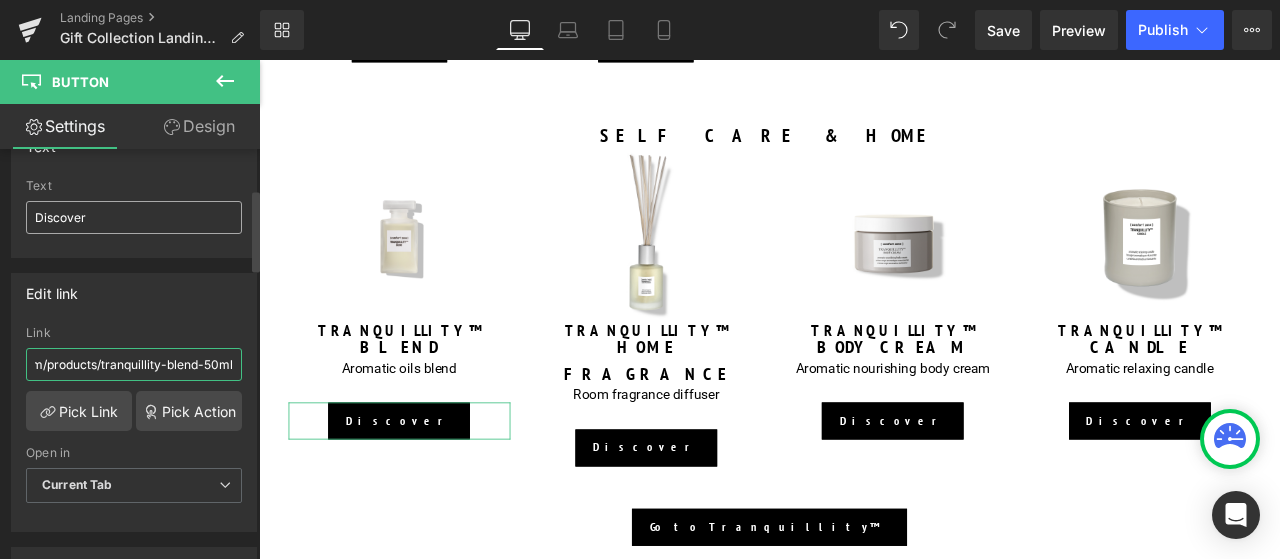 type on "https://us.comfortzoneskin.com/products/tranquillity-blend-50ml" 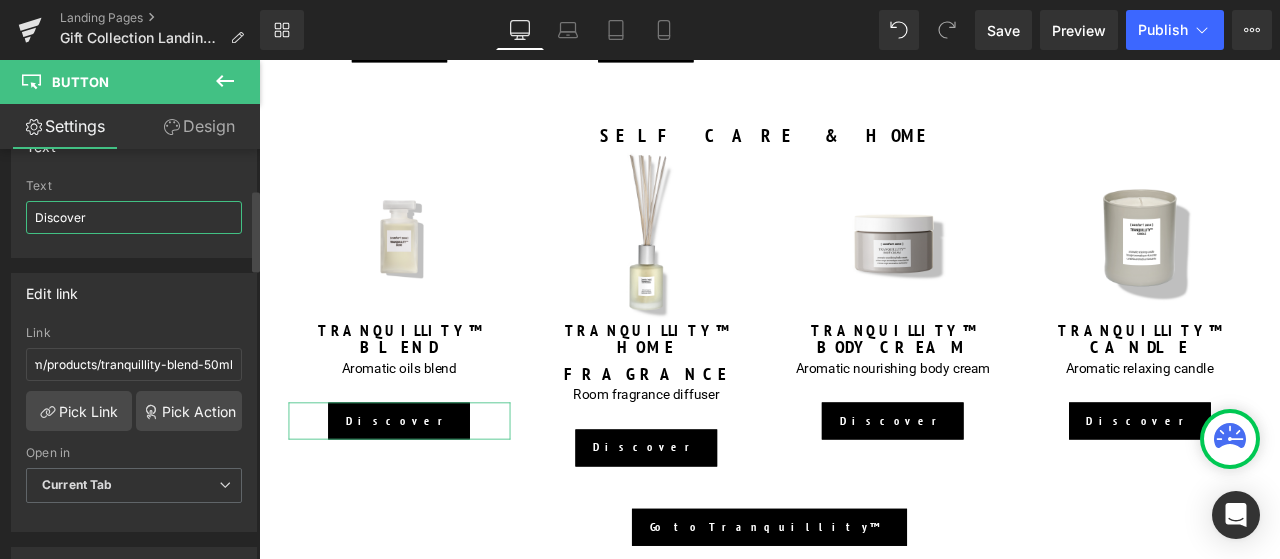 click on "Discover" at bounding box center [134, 217] 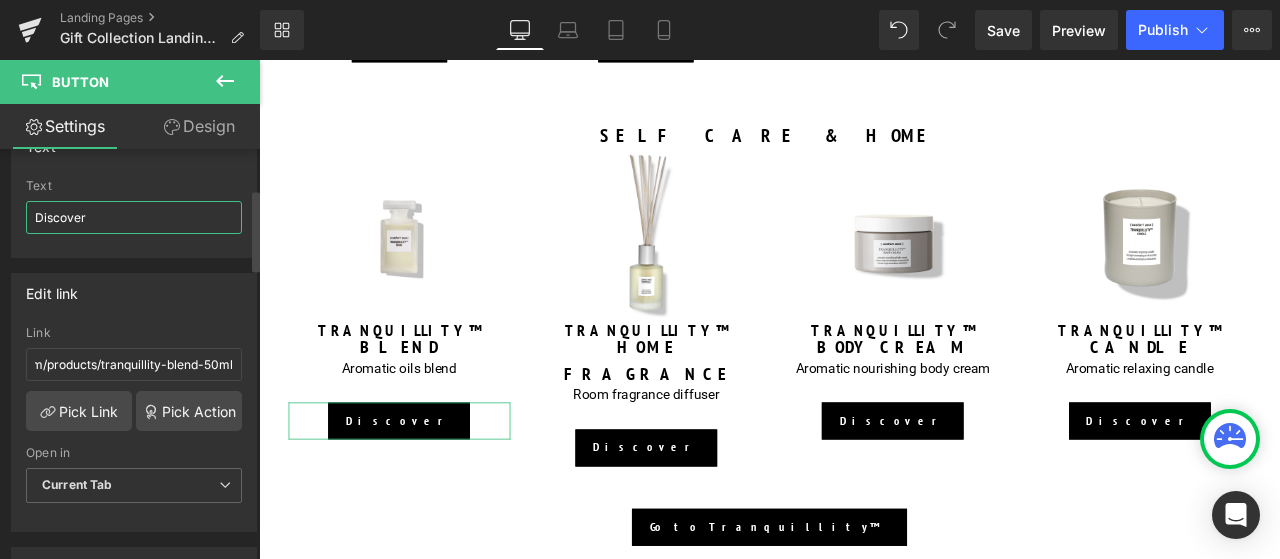 click on "Discover" at bounding box center (134, 217) 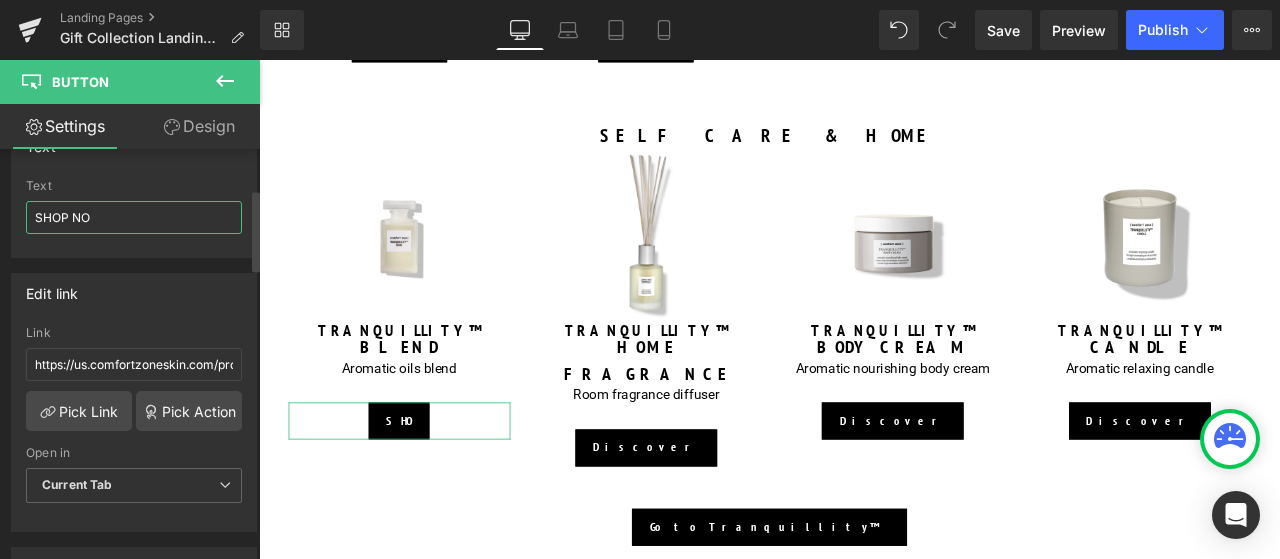 type on "SHOP NOW" 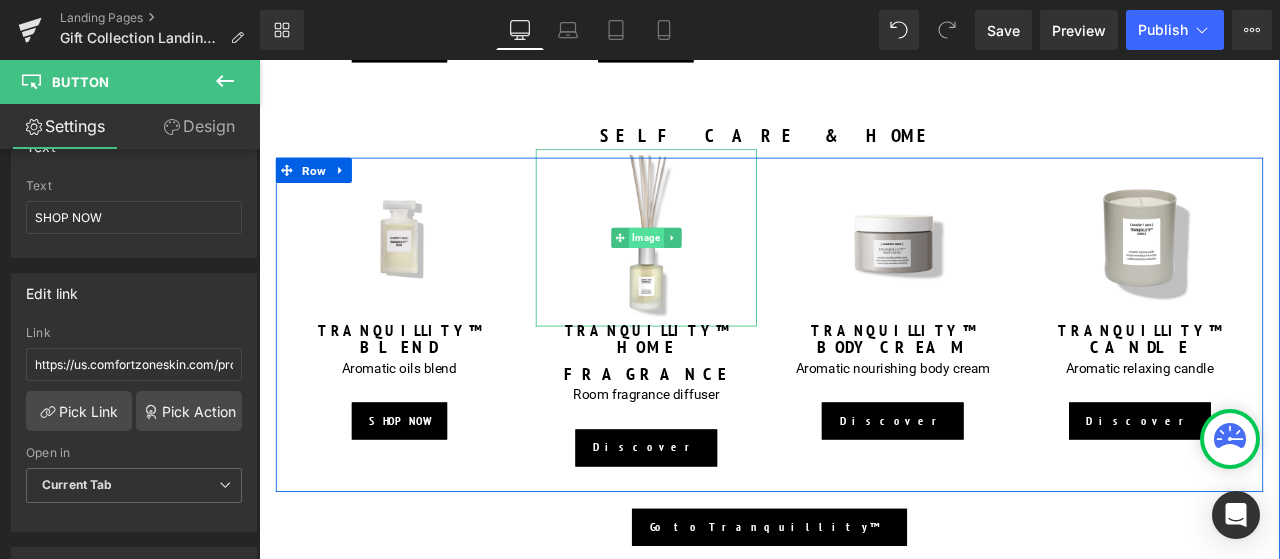 click on "Image" at bounding box center [717, 271] 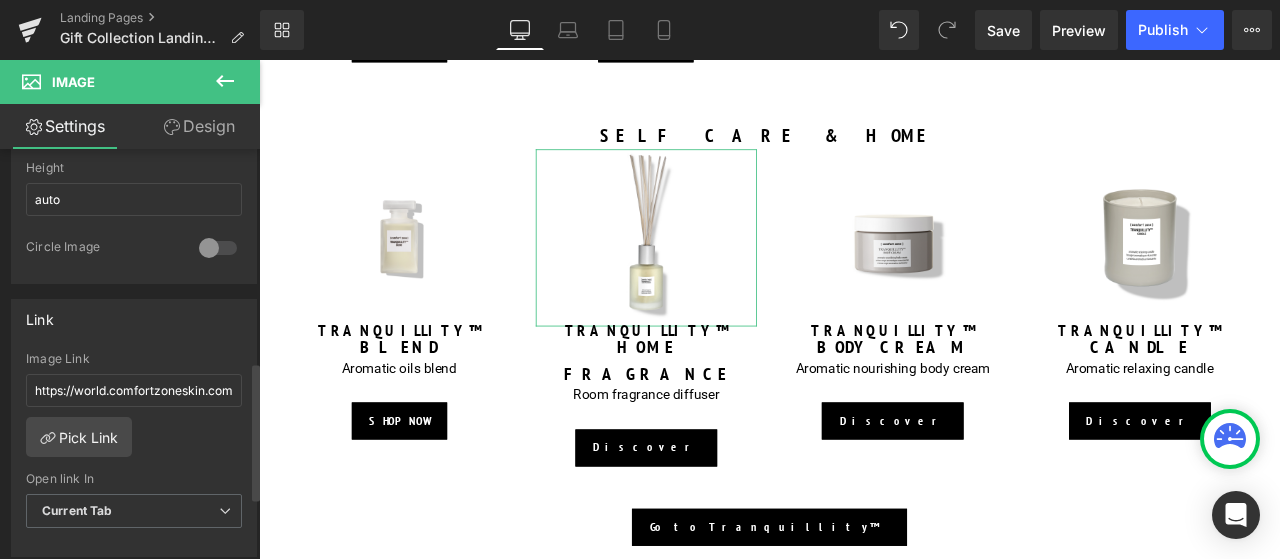 scroll, scrollTop: 900, scrollLeft: 0, axis: vertical 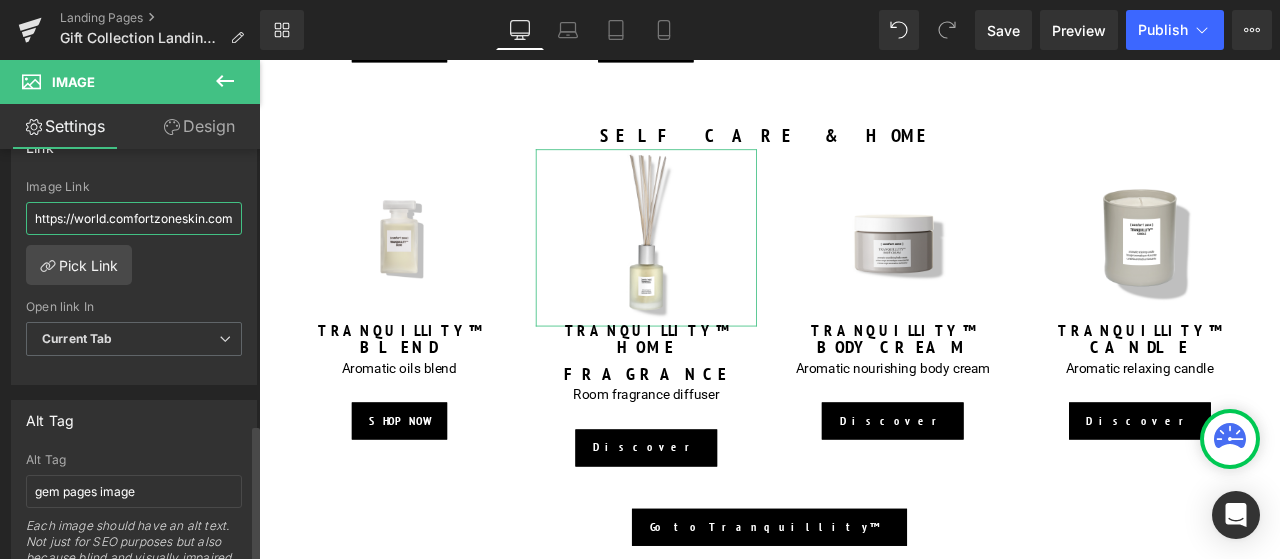 click on "https://world.comfortzoneskin.com/products/luminant-serum" at bounding box center [134, 218] 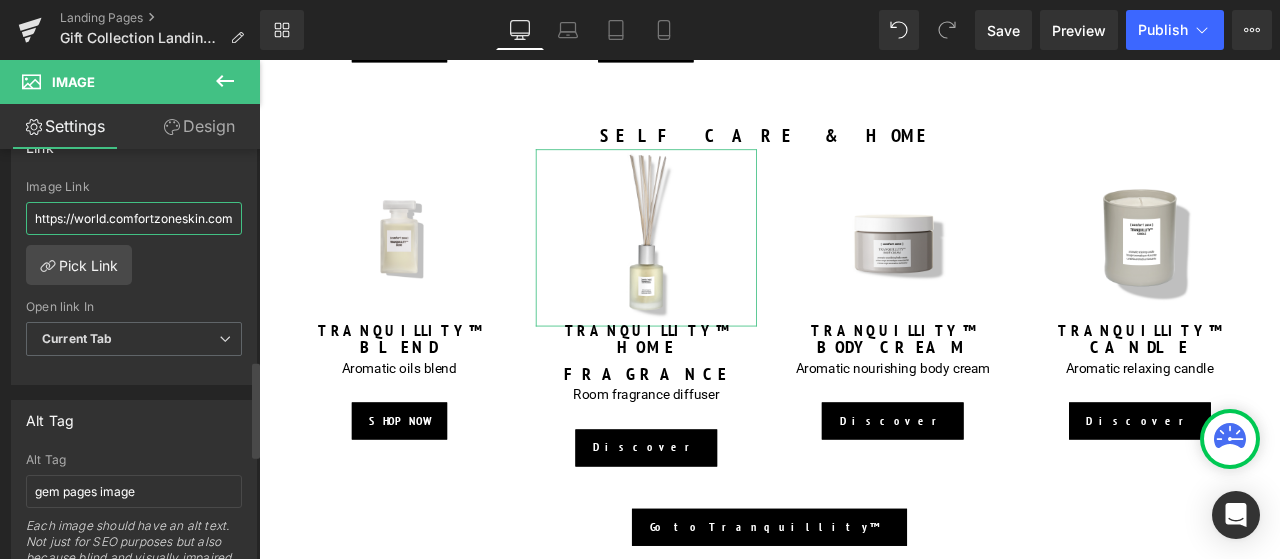 click on "https://world.comfortzoneskin.com/products/luminant-serum" at bounding box center (134, 218) 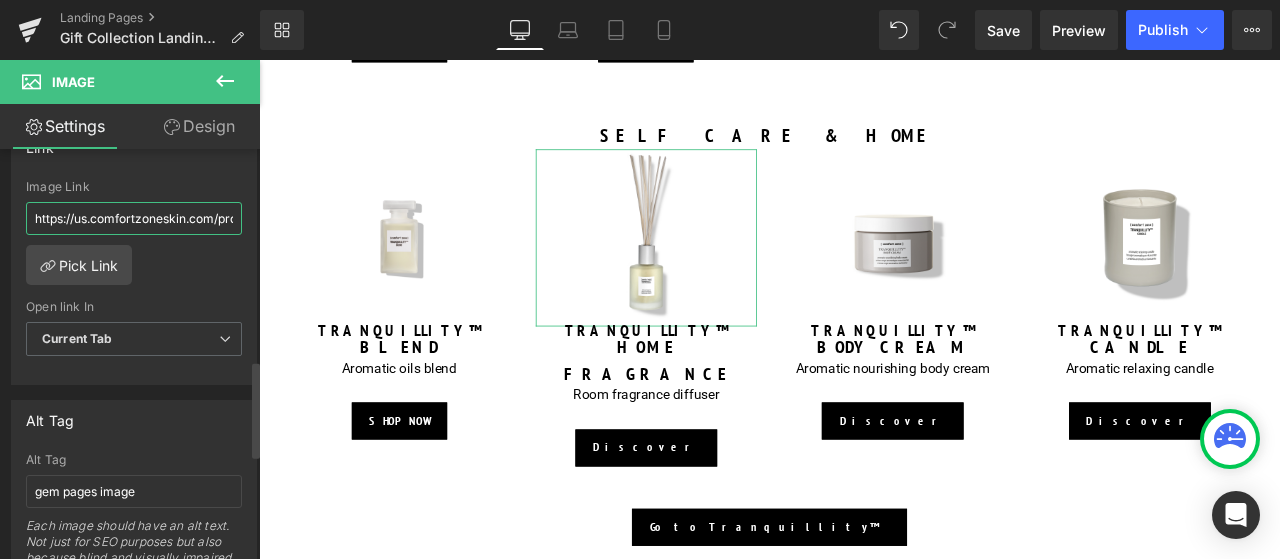 click on "https://us.comfortzoneskin.com/products/luminant-serum" at bounding box center (134, 218) 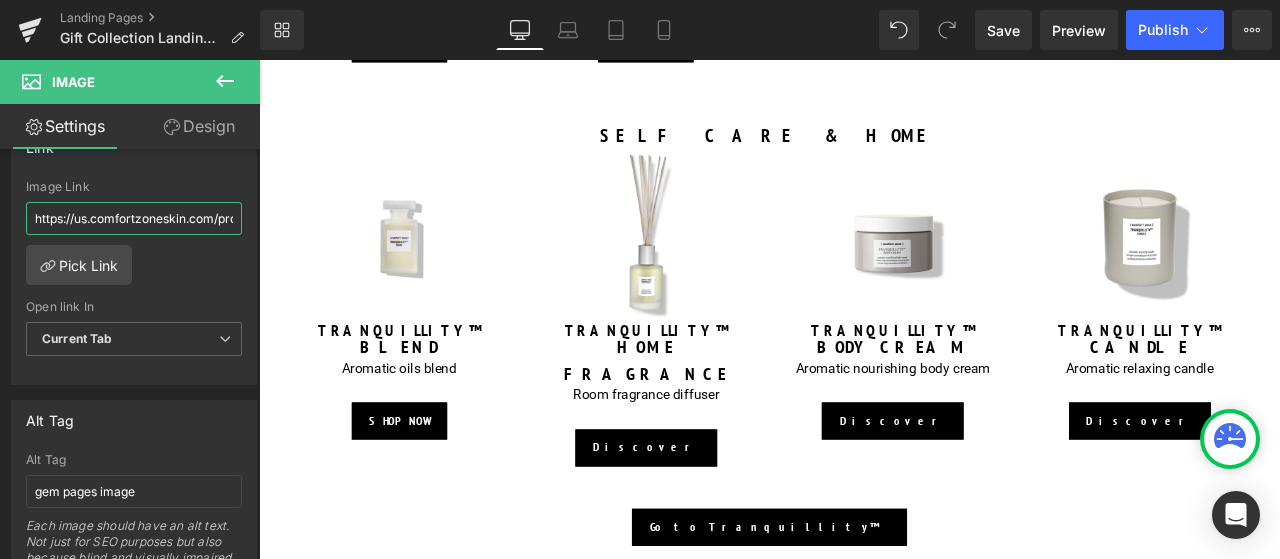type on "https://us.comfortzoneskin.com/products/luminant-serum" 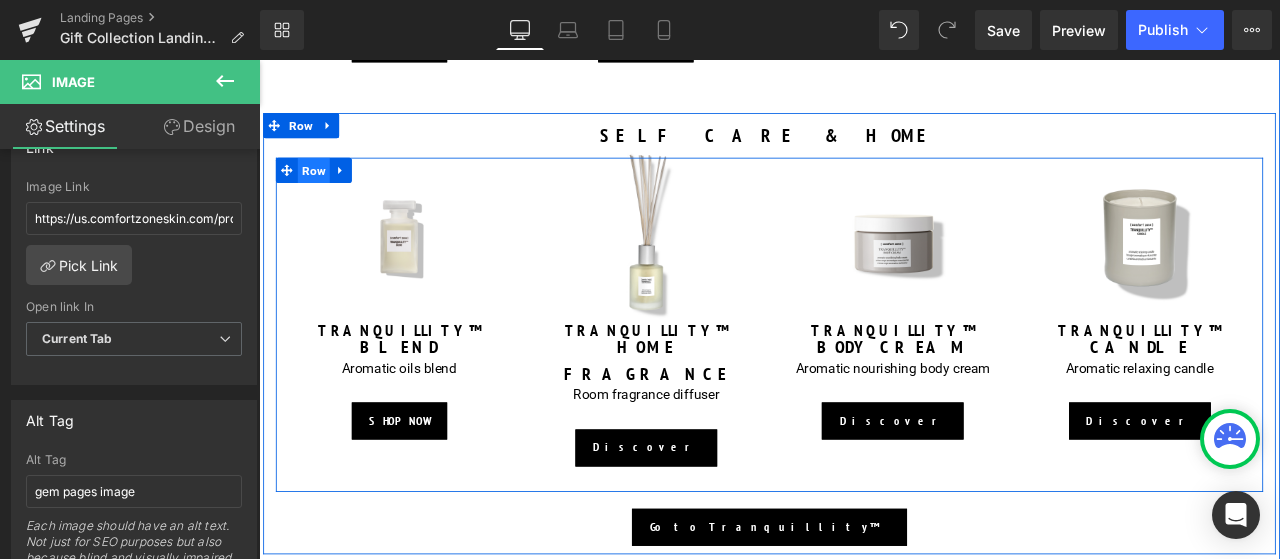 click on "Row" at bounding box center [324, 191] 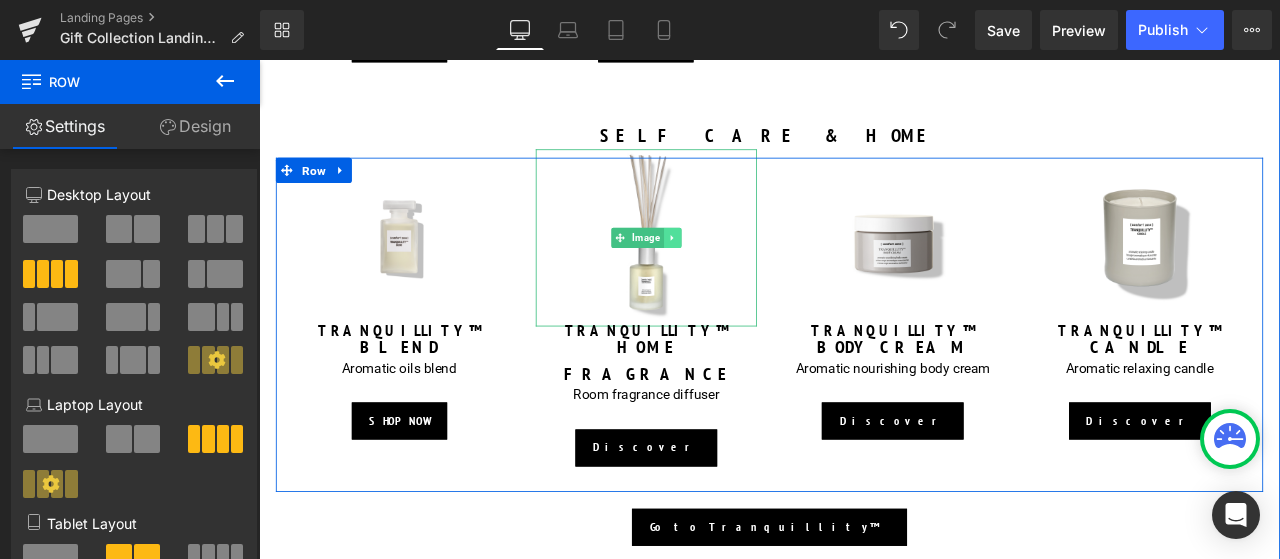 click 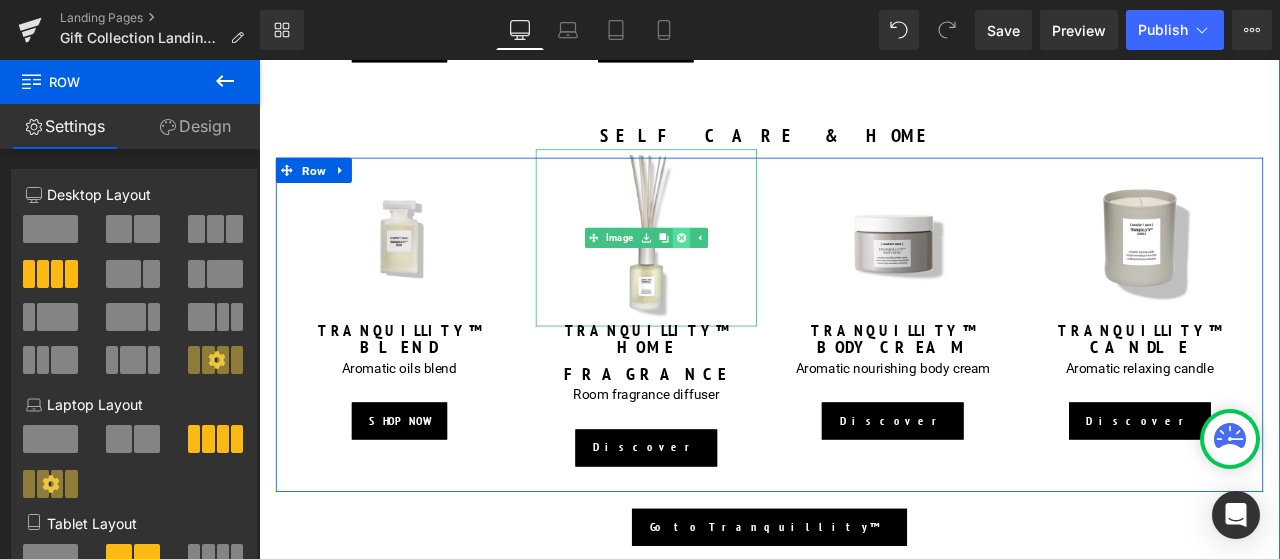 click 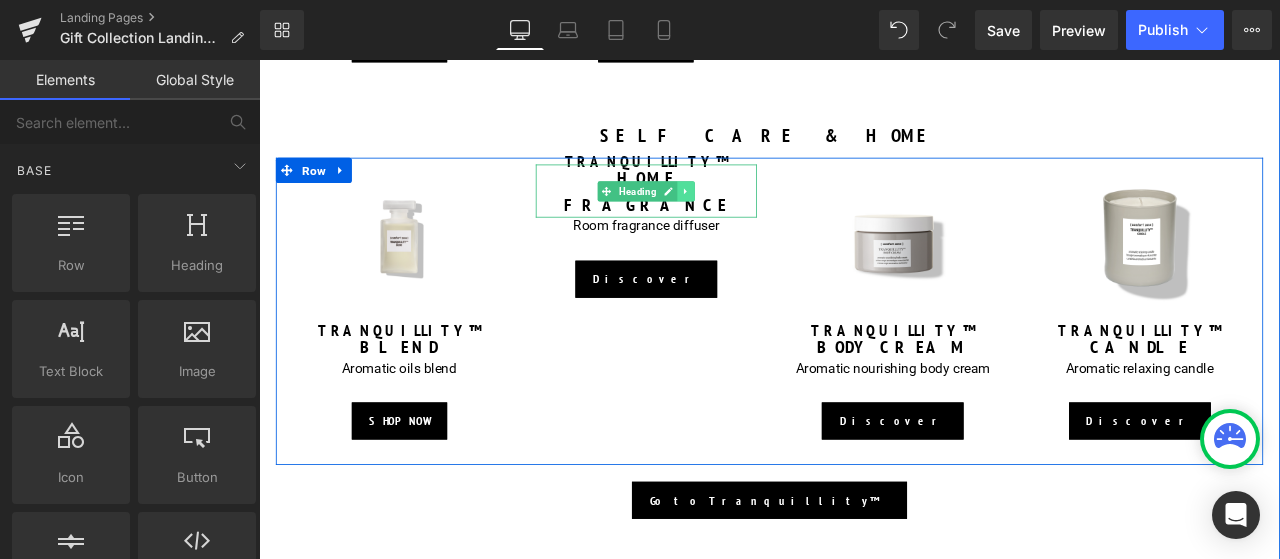 click 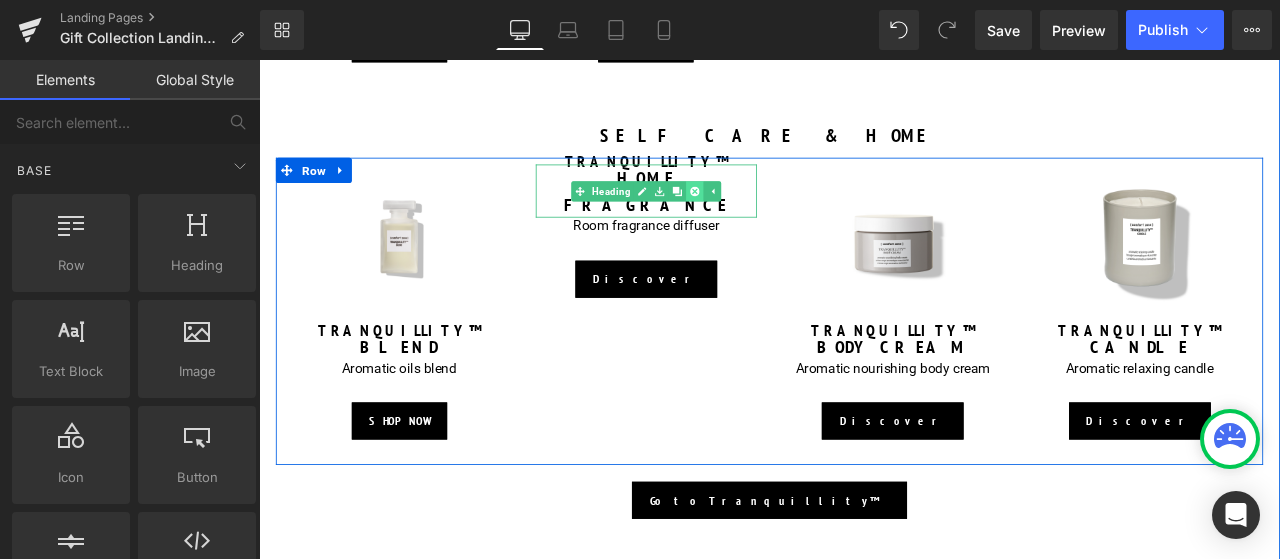 click 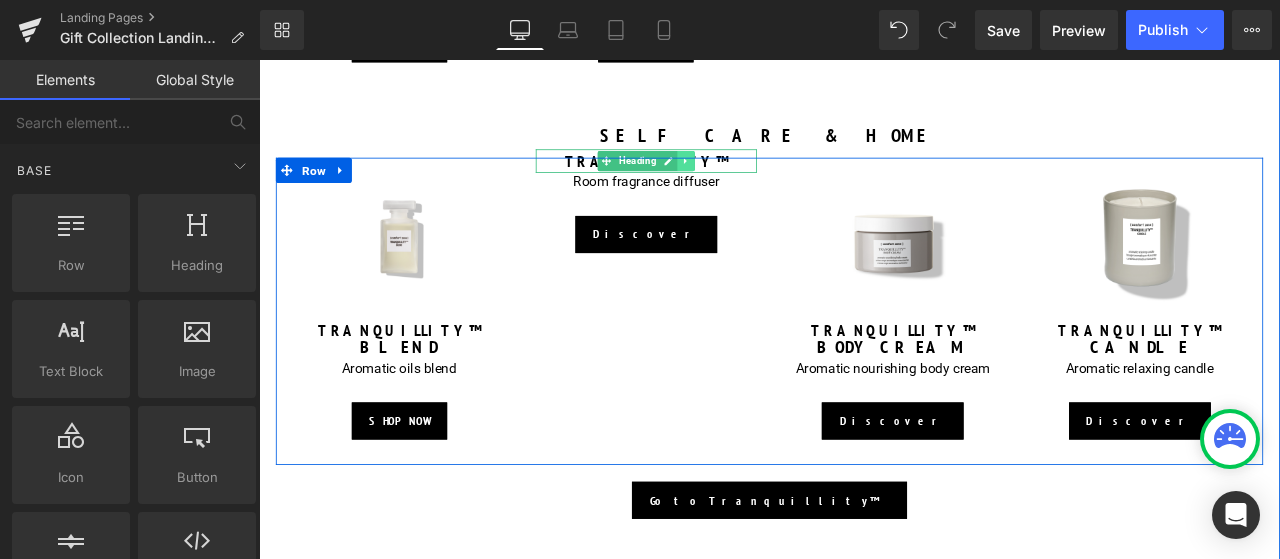 click at bounding box center [765, 180] 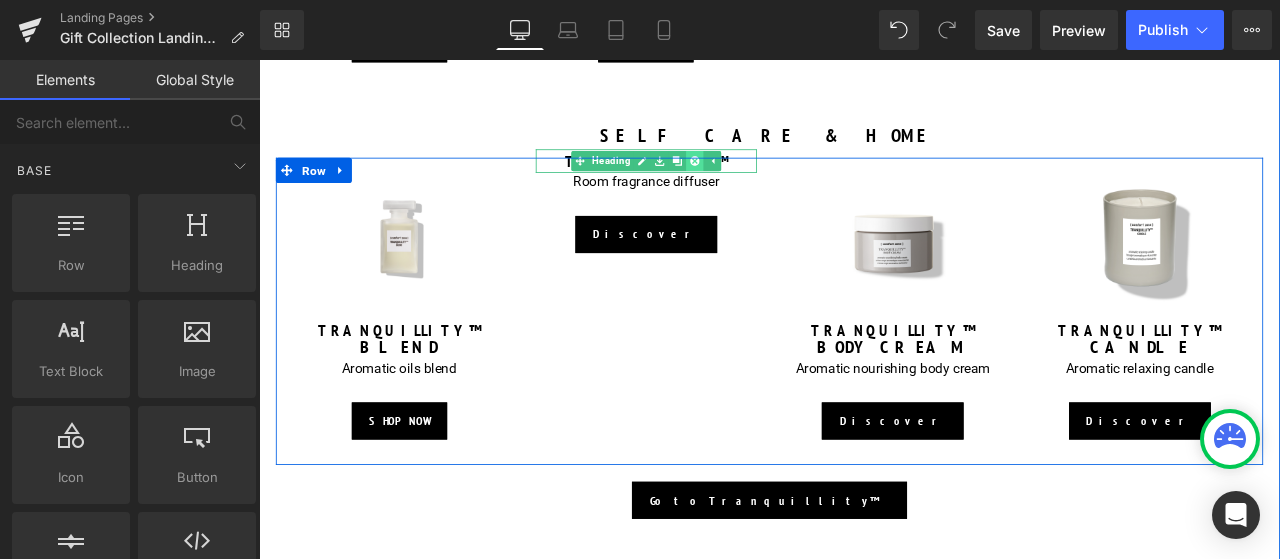 click 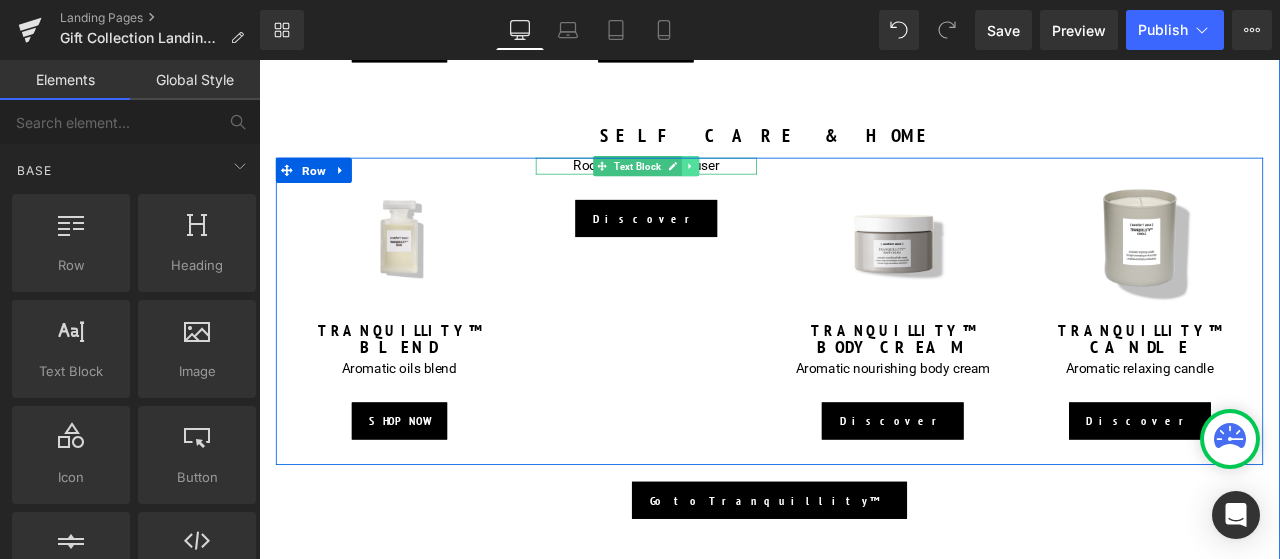 click 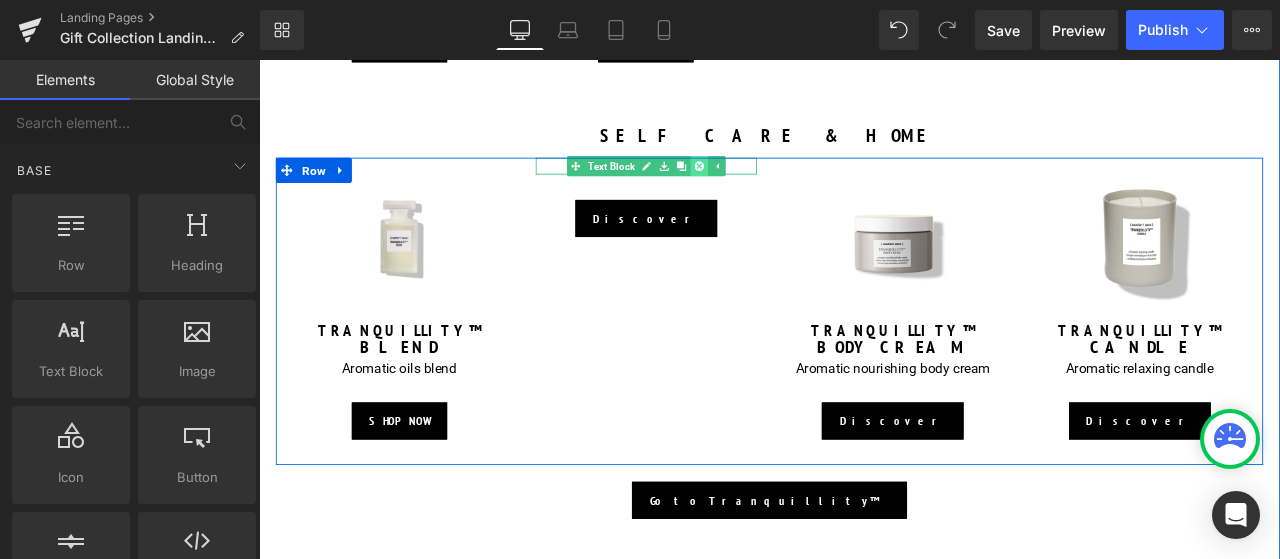 click at bounding box center (780, 186) 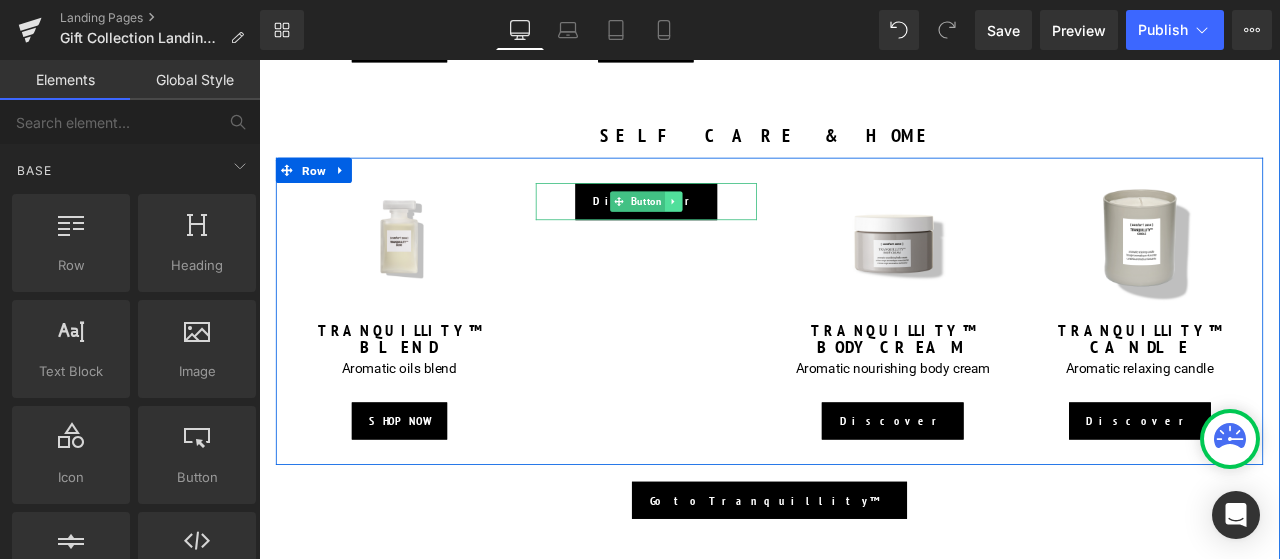 click at bounding box center [750, 228] 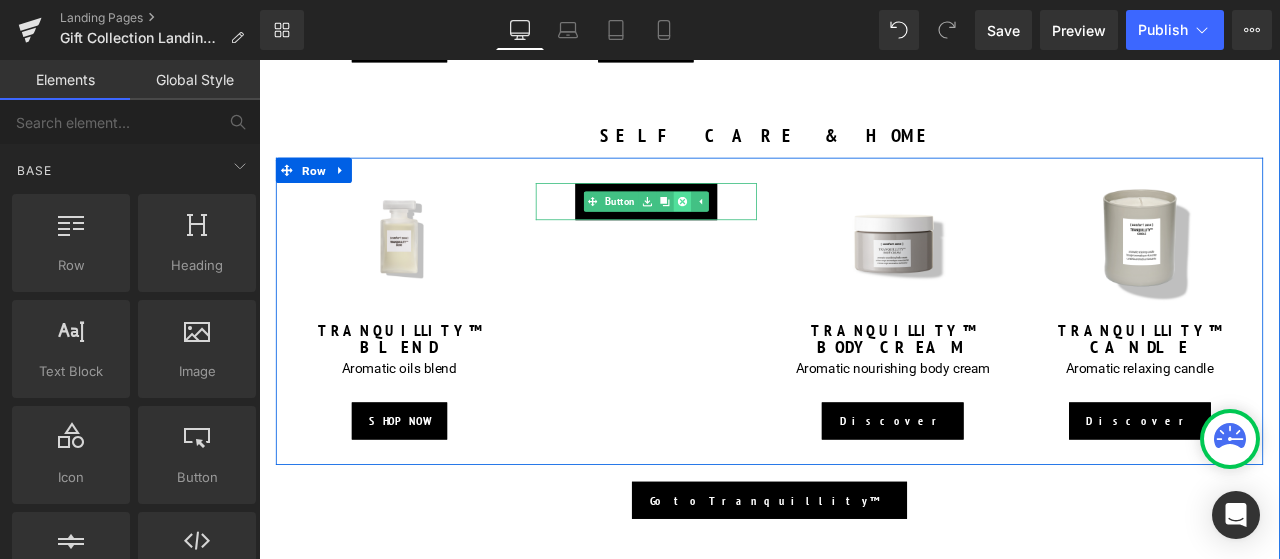 click 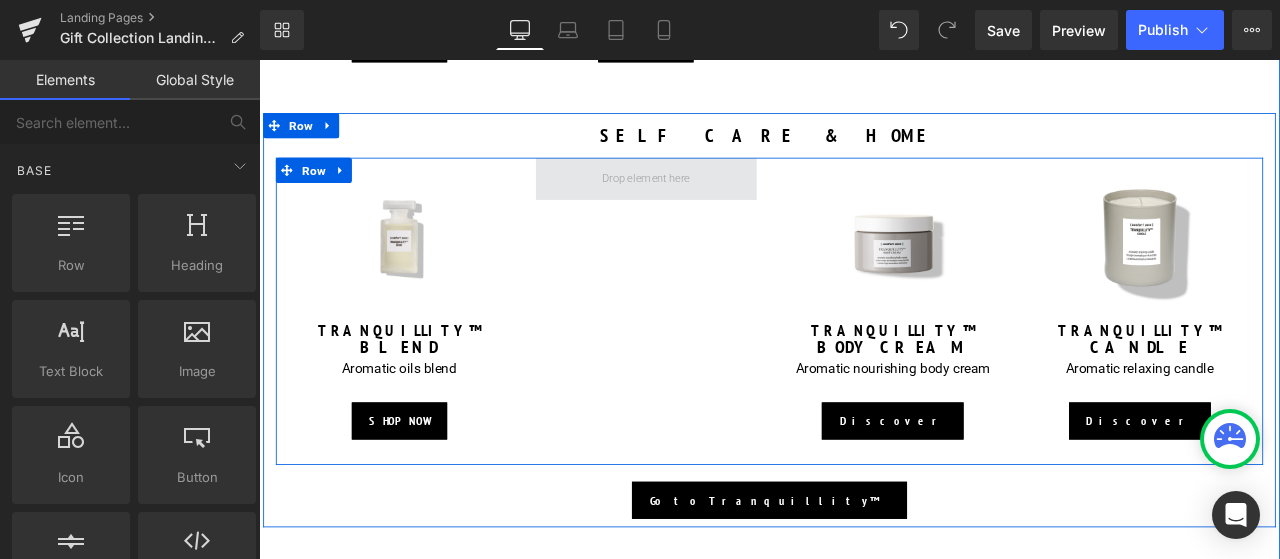 click at bounding box center (717, 201) 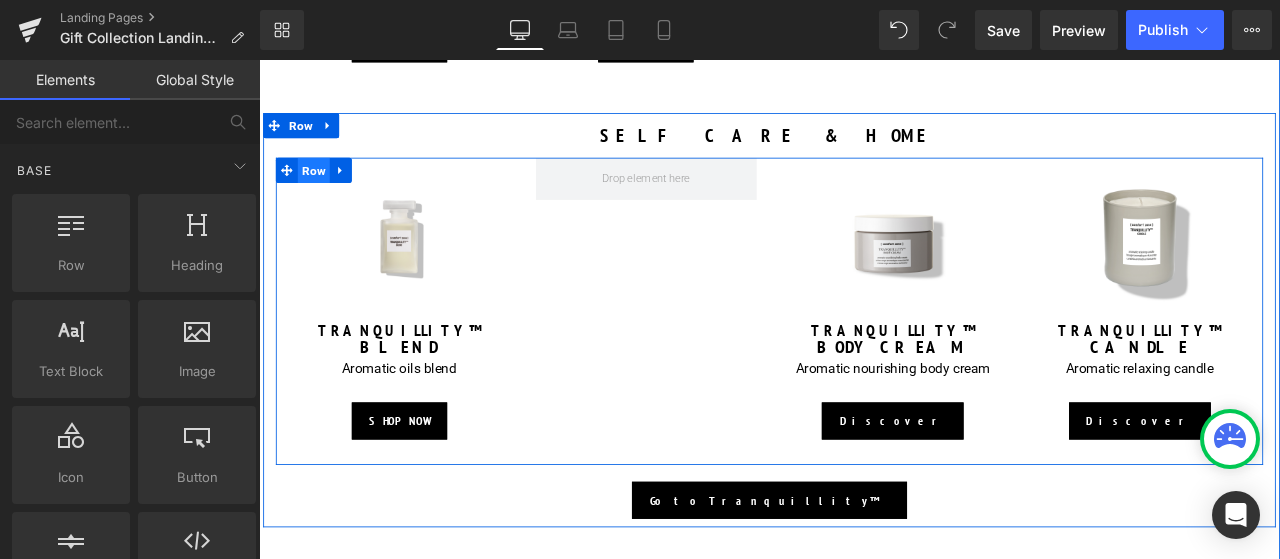 click on "Row" at bounding box center (324, 191) 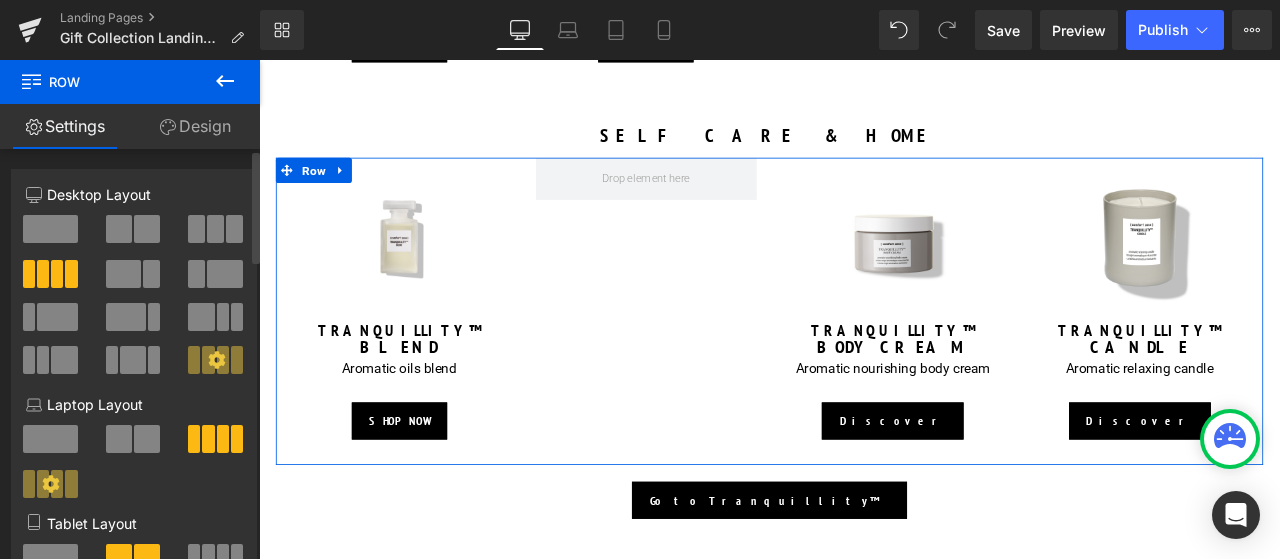 click at bounding box center [196, 229] 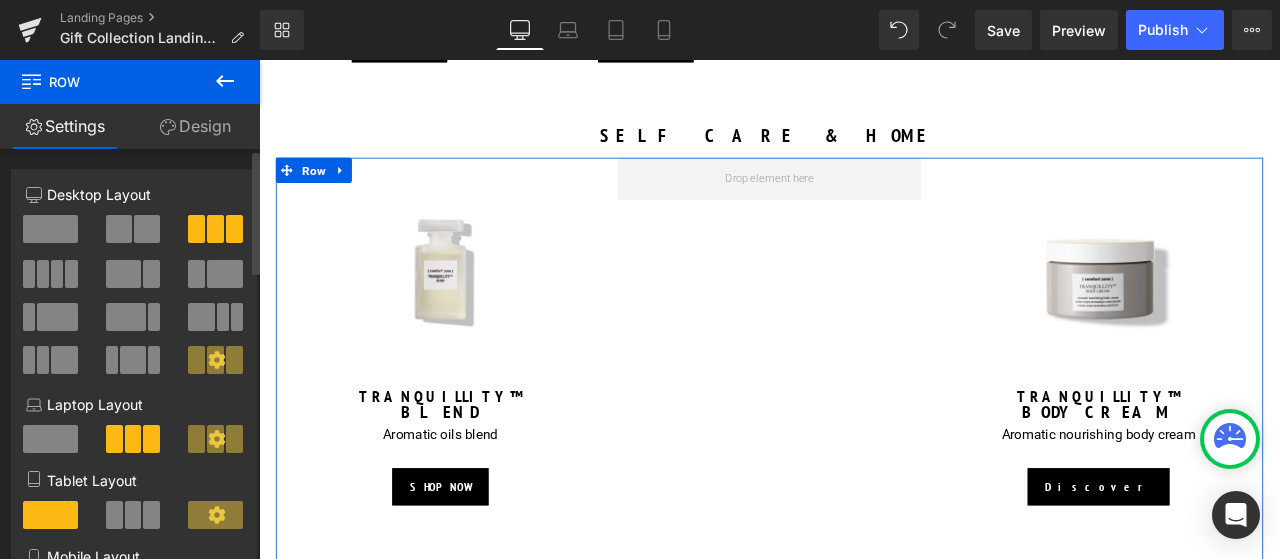 click at bounding box center [71, 274] 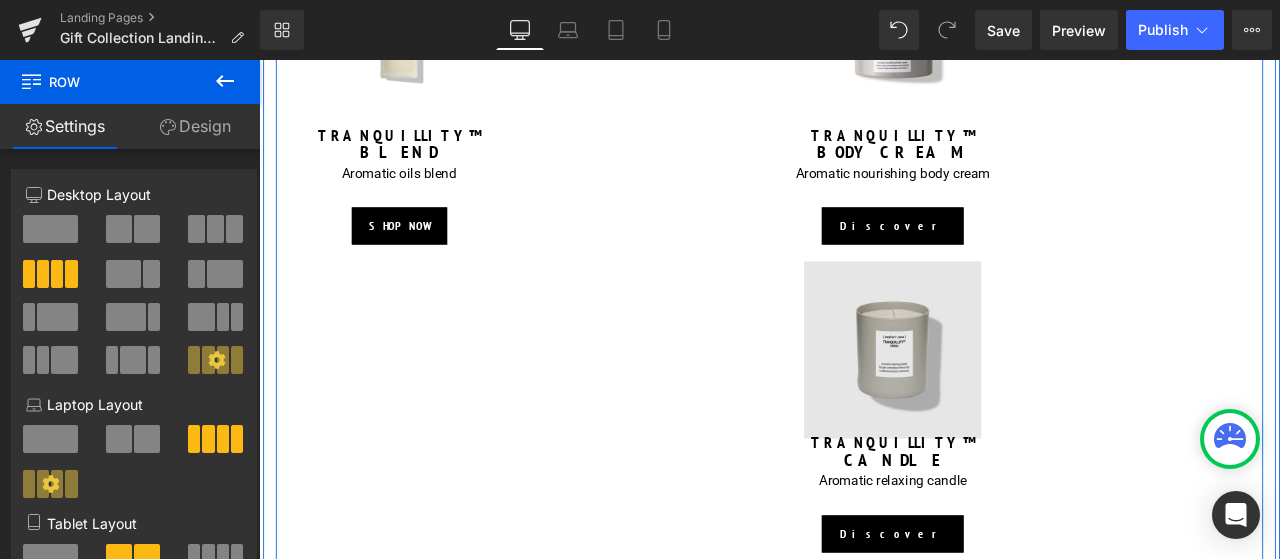 scroll, scrollTop: 2000, scrollLeft: 0, axis: vertical 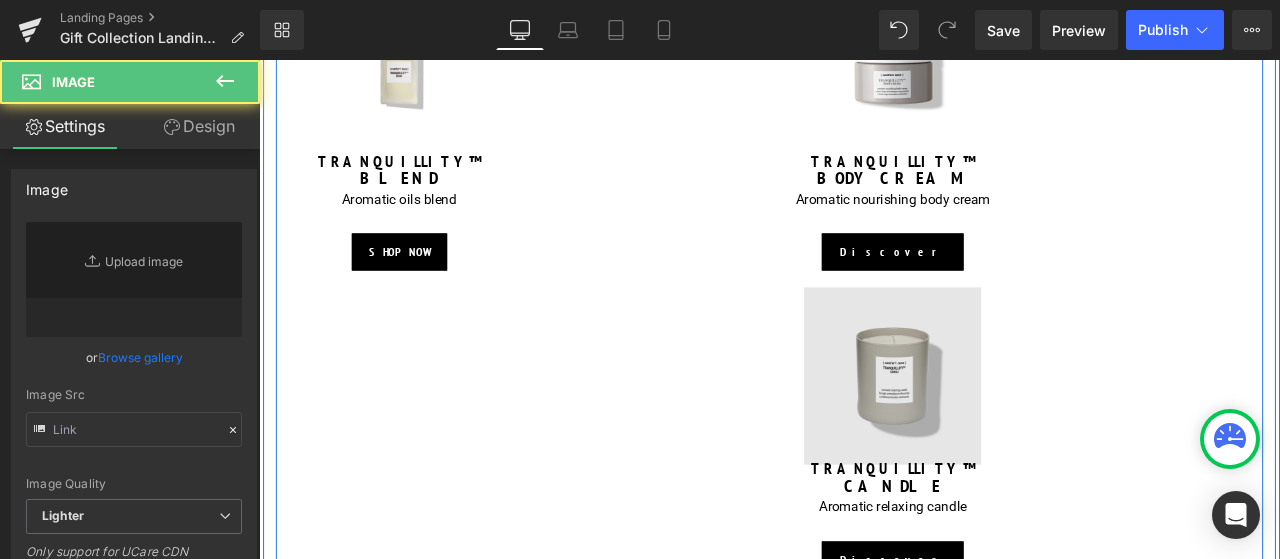 type on "https://ucarecdn.com/996c2d2a-a85f-4ca8-9fa2-c2edc9cda020/-/format/auto/-/preview/3000x3000/-/quality/lighter/B3614%20TRANQUILLITY%20CANDLE.png" 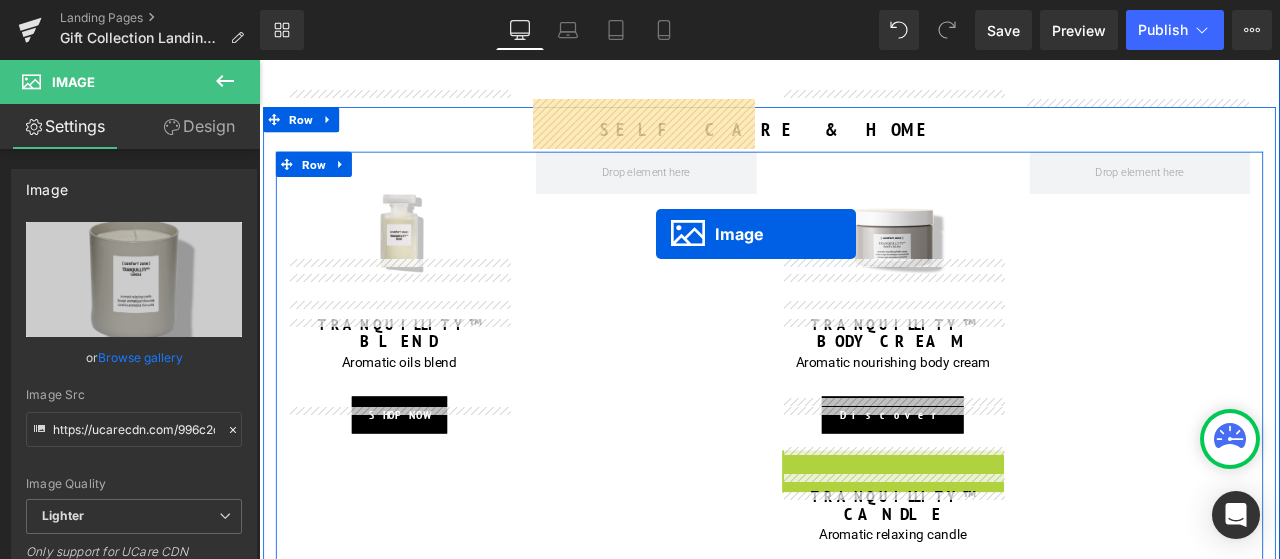 scroll, scrollTop: 1800, scrollLeft: 0, axis: vertical 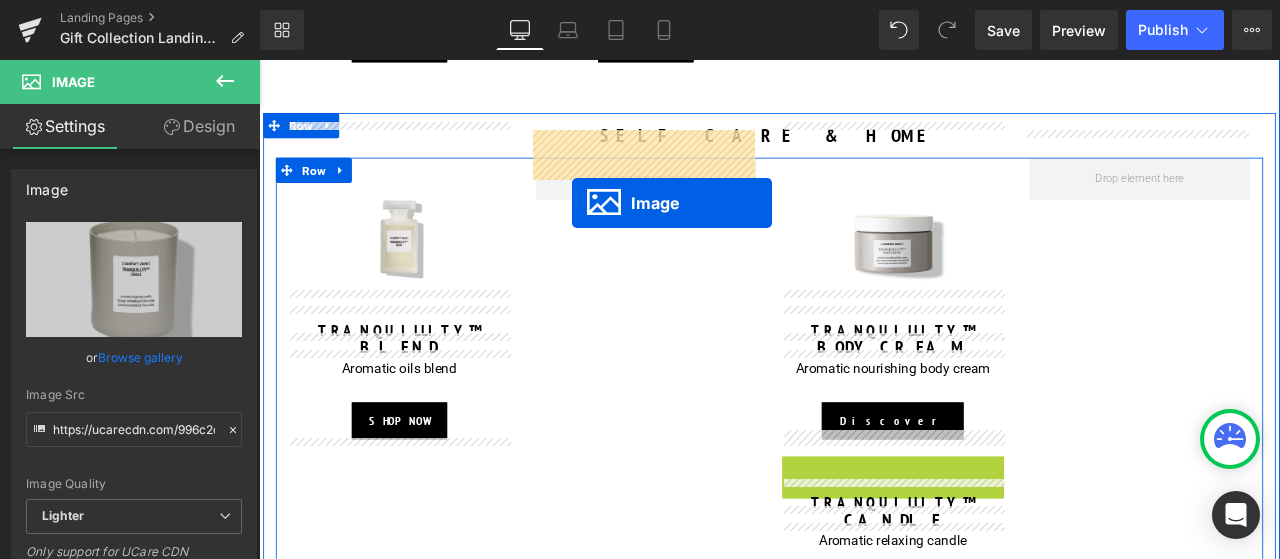 drag, startPoint x: 992, startPoint y: 392, endPoint x: 628, endPoint y: 218, distance: 403.45013 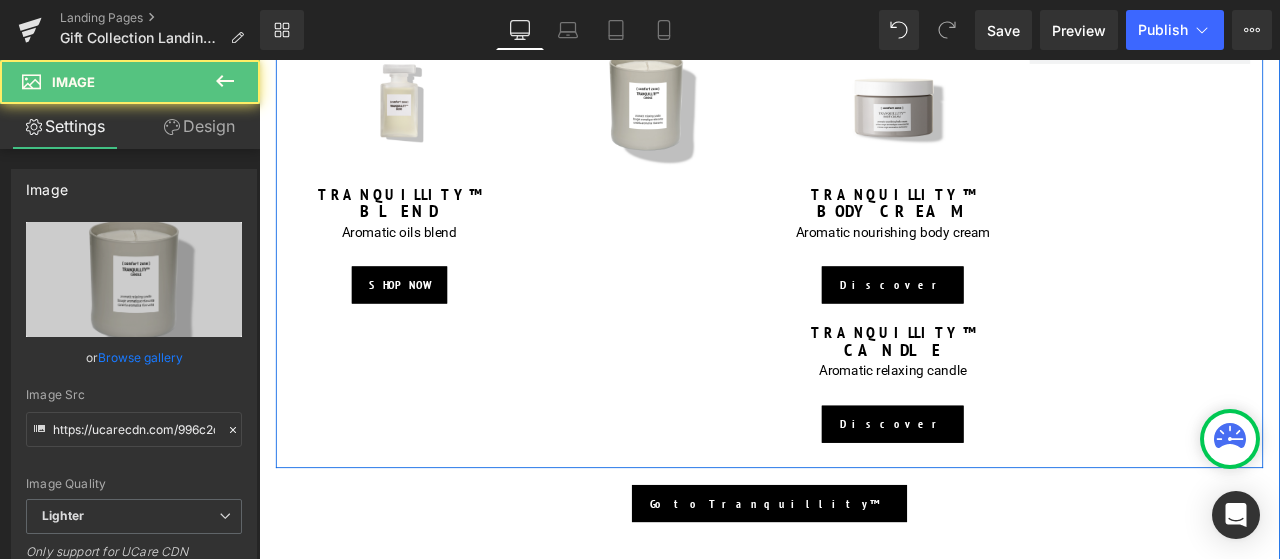 scroll, scrollTop: 2000, scrollLeft: 0, axis: vertical 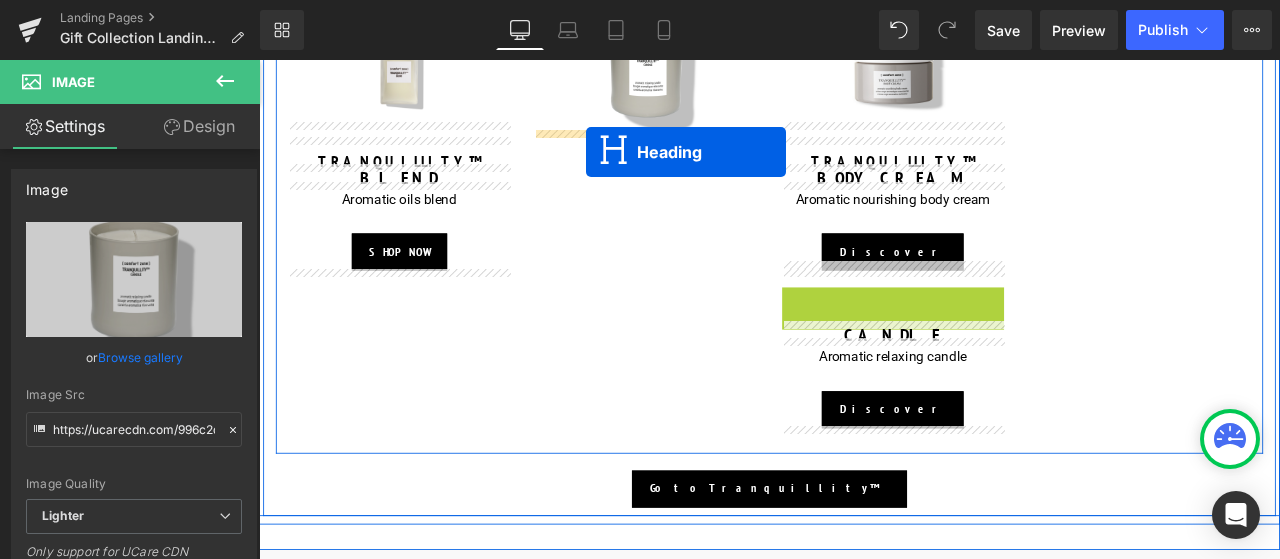 drag, startPoint x: 1011, startPoint y: 310, endPoint x: 647, endPoint y: 169, distance: 390.35498 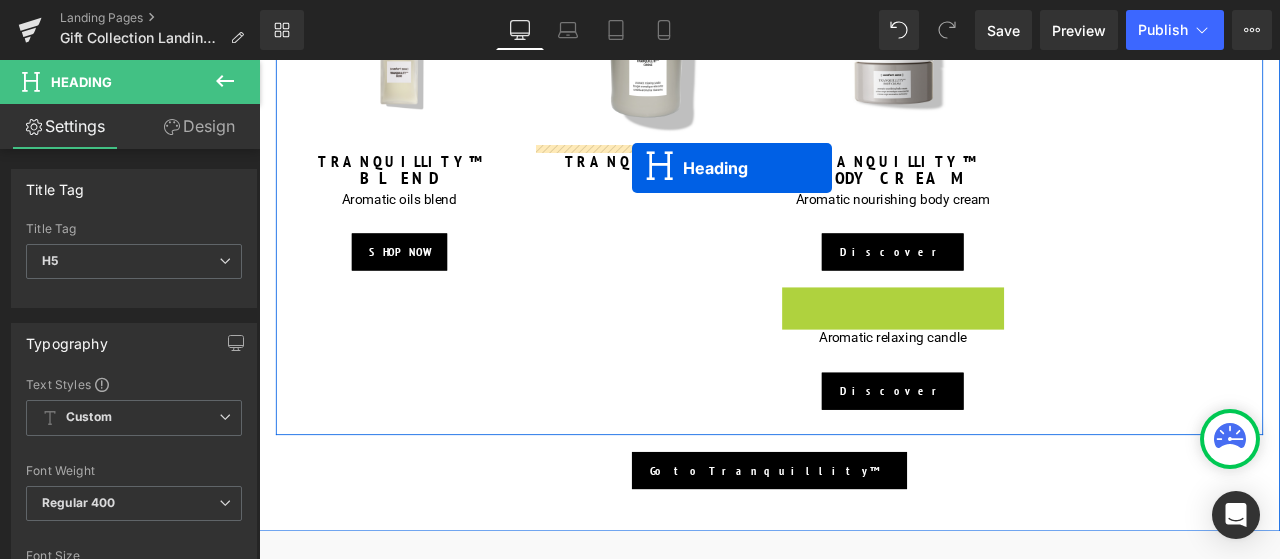 drag, startPoint x: 999, startPoint y: 314, endPoint x: 701, endPoint y: 188, distance: 323.54288 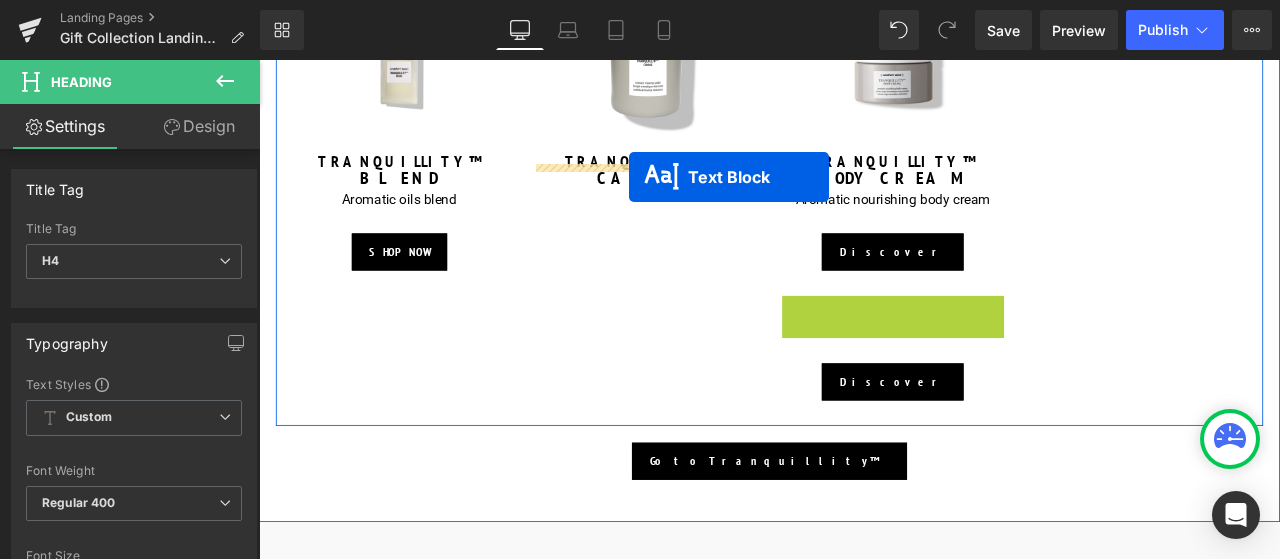 drag, startPoint x: 997, startPoint y: 317, endPoint x: 697, endPoint y: 199, distance: 322.37247 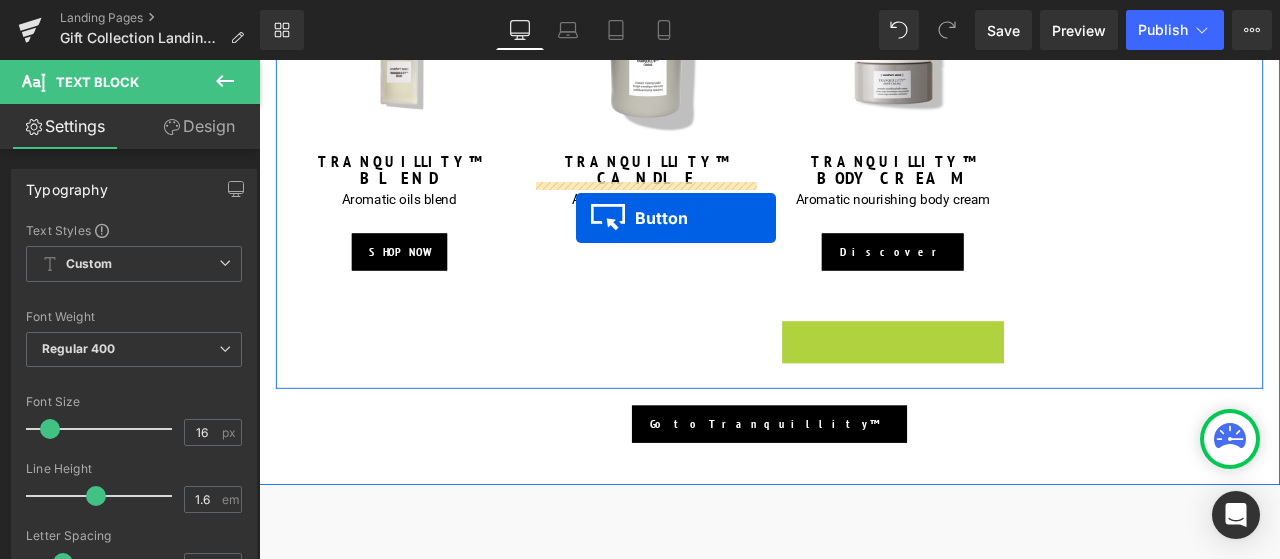 drag, startPoint x: 1002, startPoint y: 350, endPoint x: 635, endPoint y: 247, distance: 381.17975 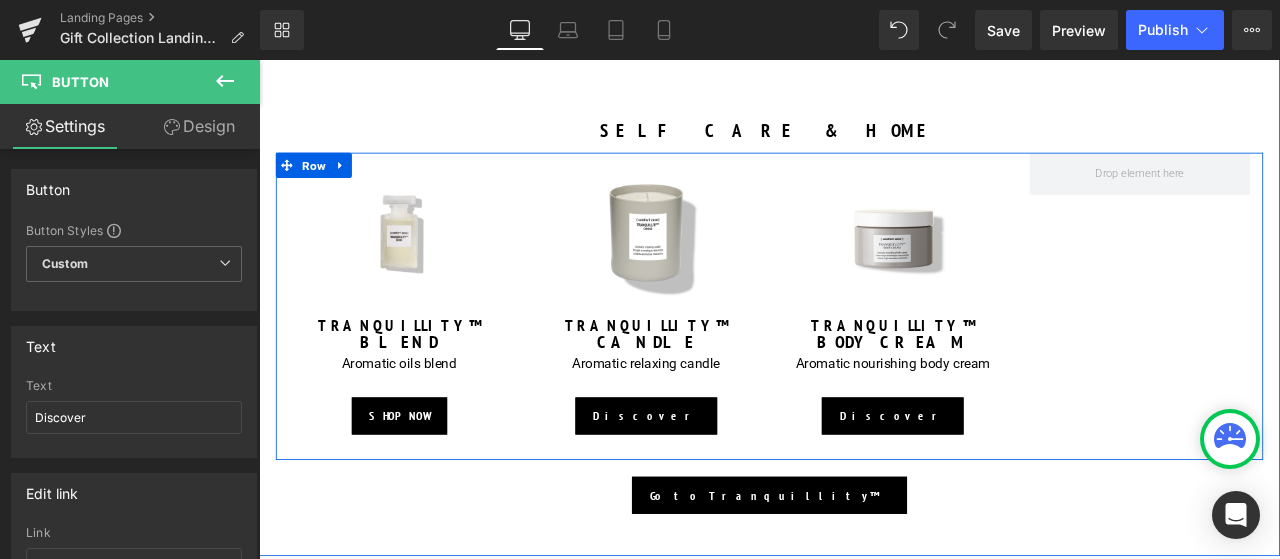 scroll, scrollTop: 1800, scrollLeft: 0, axis: vertical 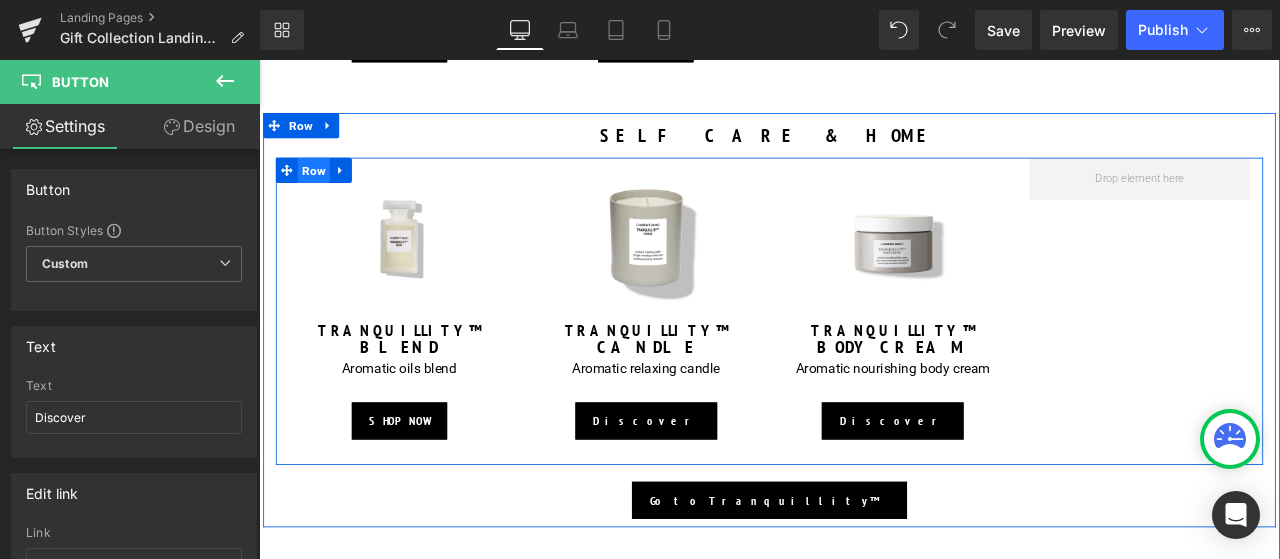 click on "Row" at bounding box center (324, 191) 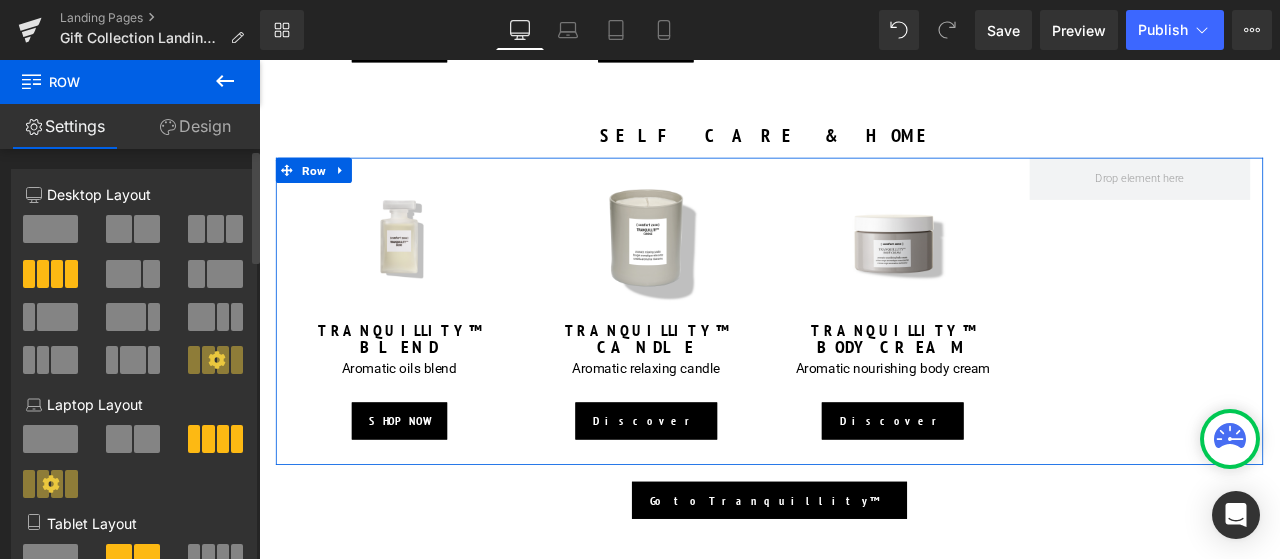 click at bounding box center (196, 229) 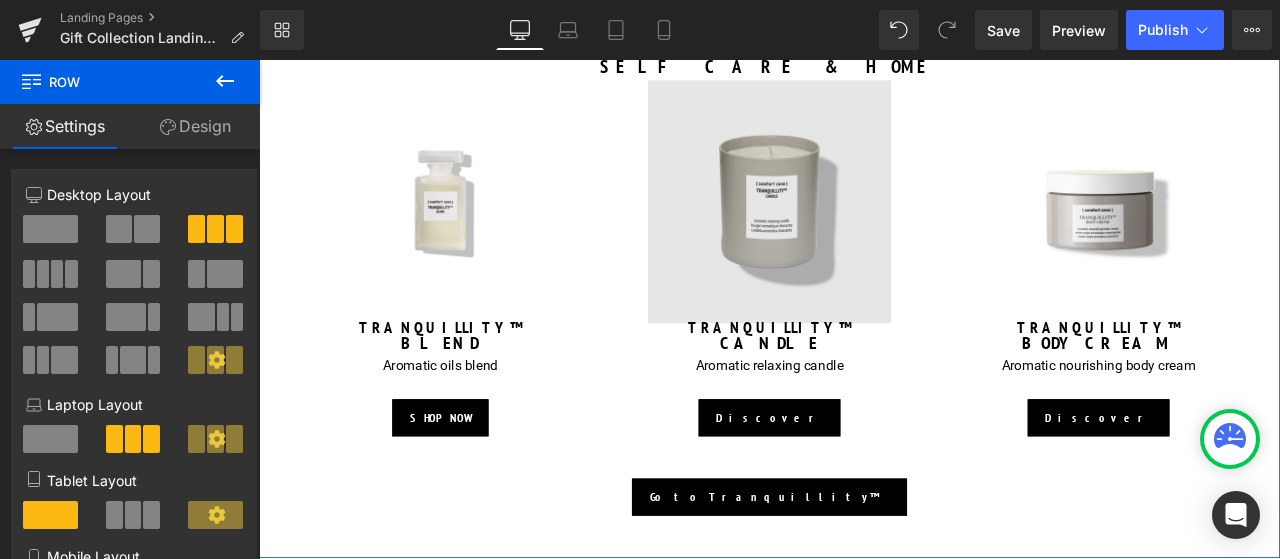 scroll, scrollTop: 1900, scrollLeft: 0, axis: vertical 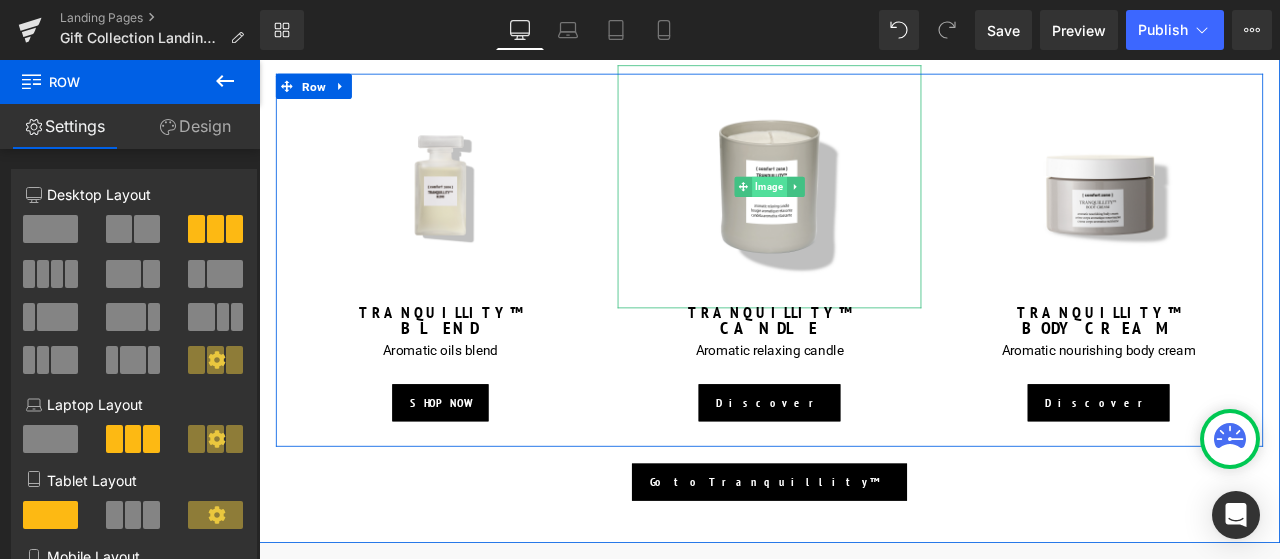 click on "Image" at bounding box center (863, 210) 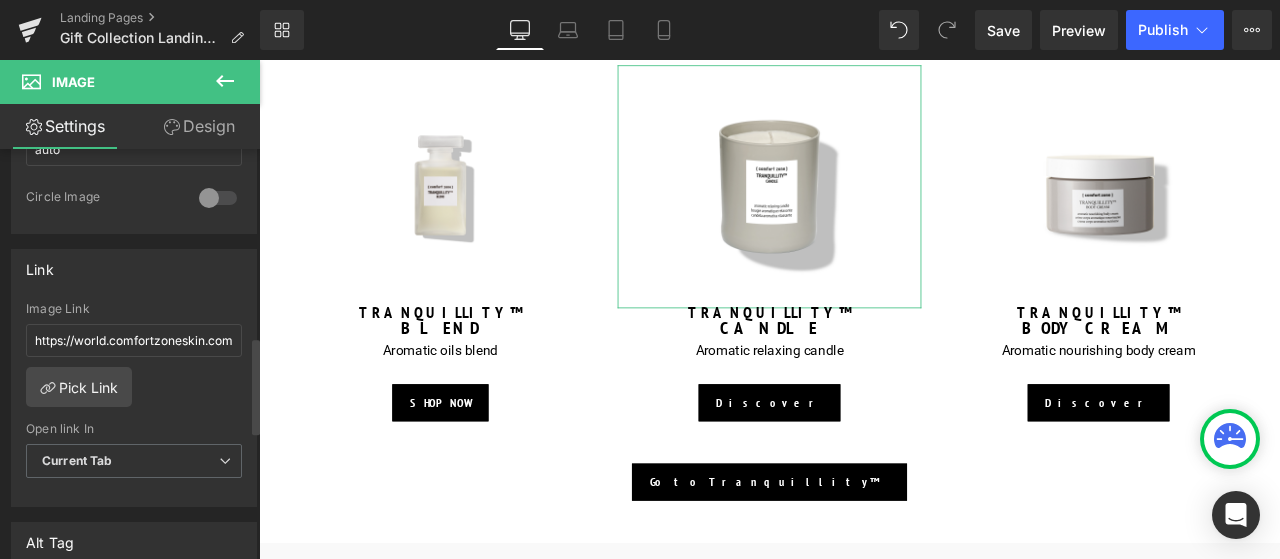 scroll, scrollTop: 800, scrollLeft: 0, axis: vertical 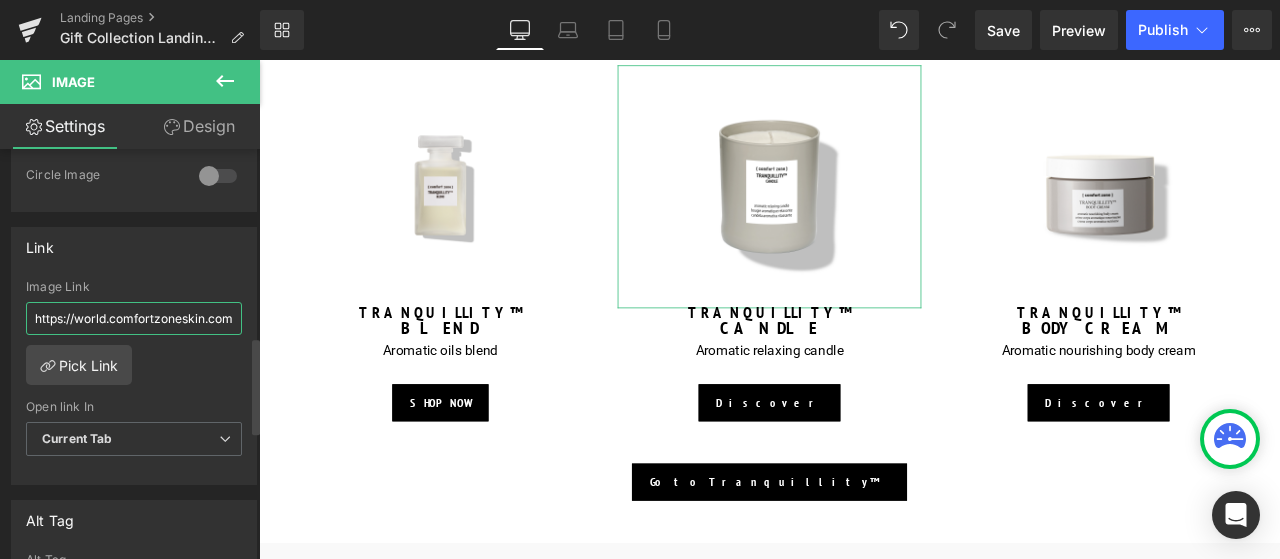 click on "https://world.comfortzoneskin.com/products/tranquillity-candle" at bounding box center [134, 318] 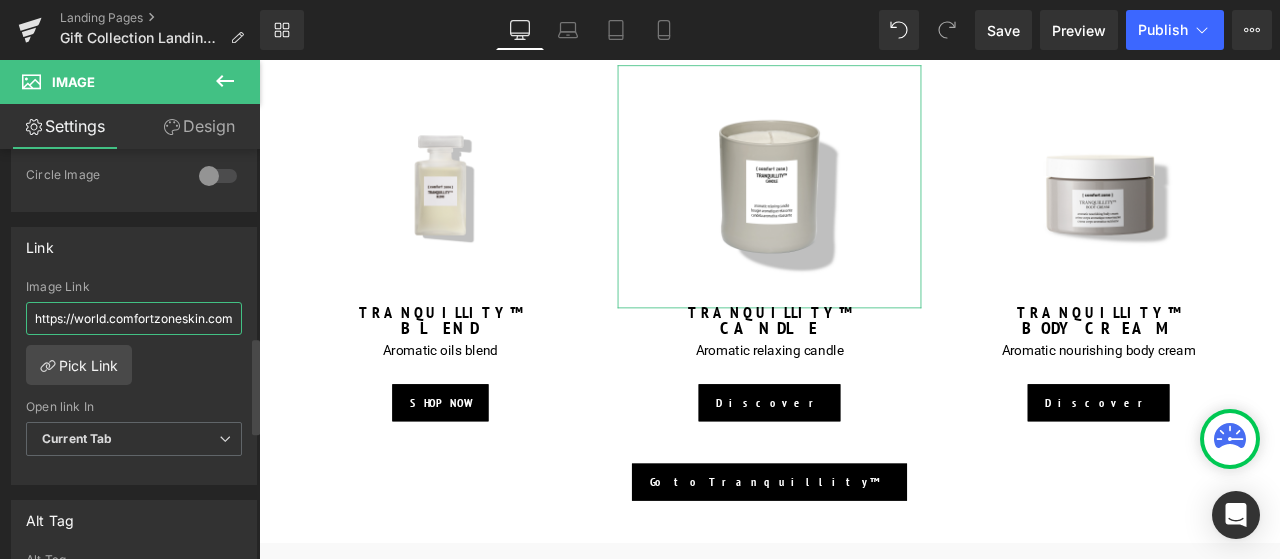 click on "https://world.comfortzoneskin.com/products/tranquillity-candle" at bounding box center [134, 318] 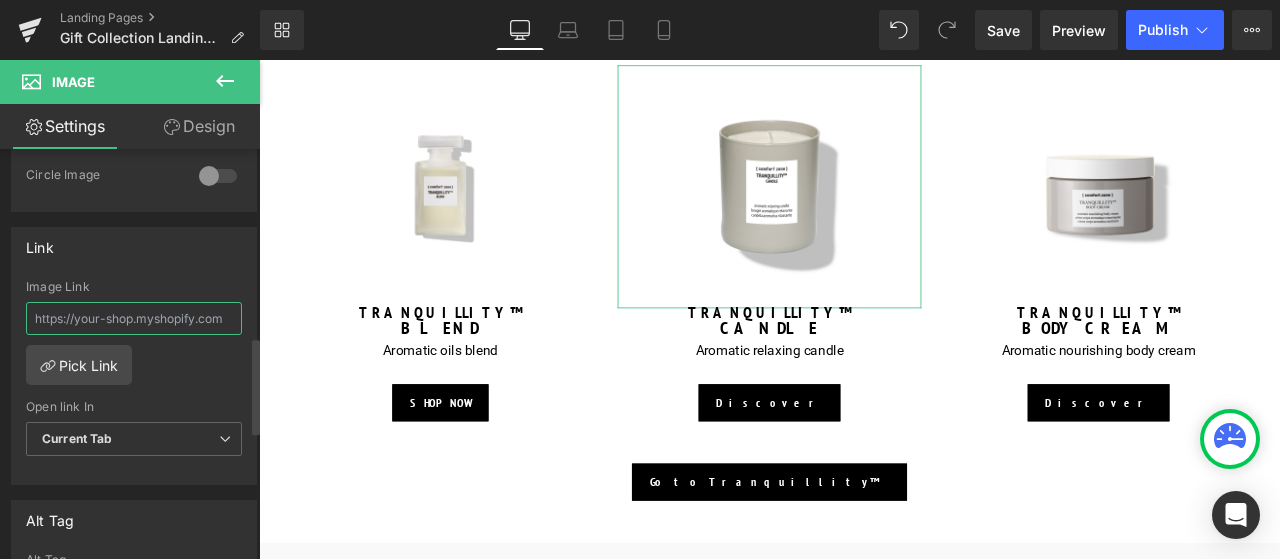 paste on "https://us.comfortzoneskin.com/products/tranquillity-candle" 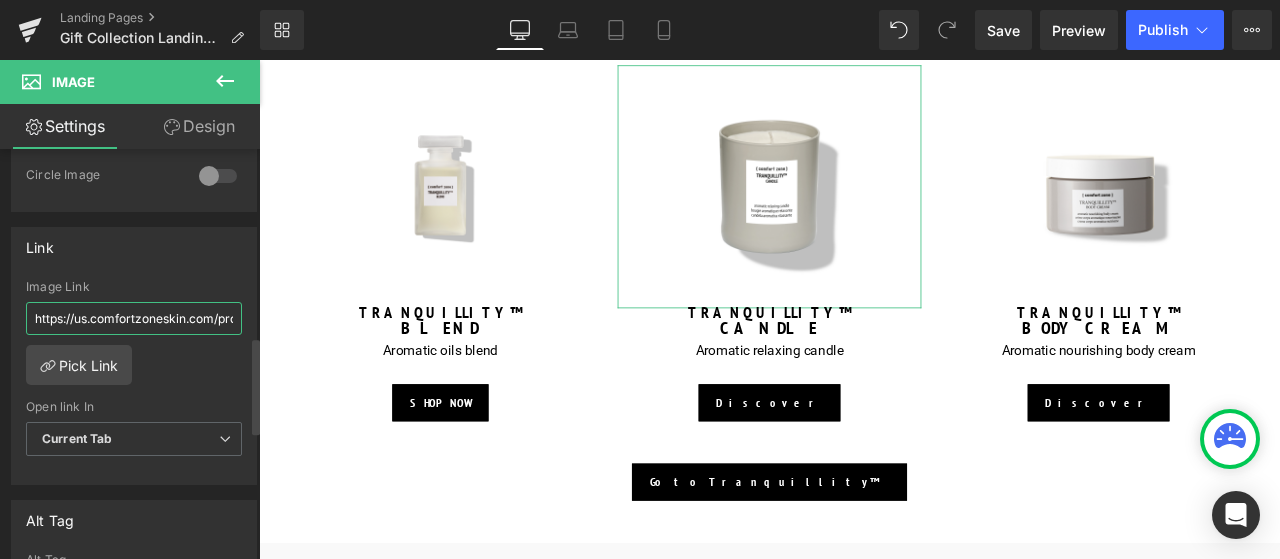 scroll, scrollTop: 0, scrollLeft: 151, axis: horizontal 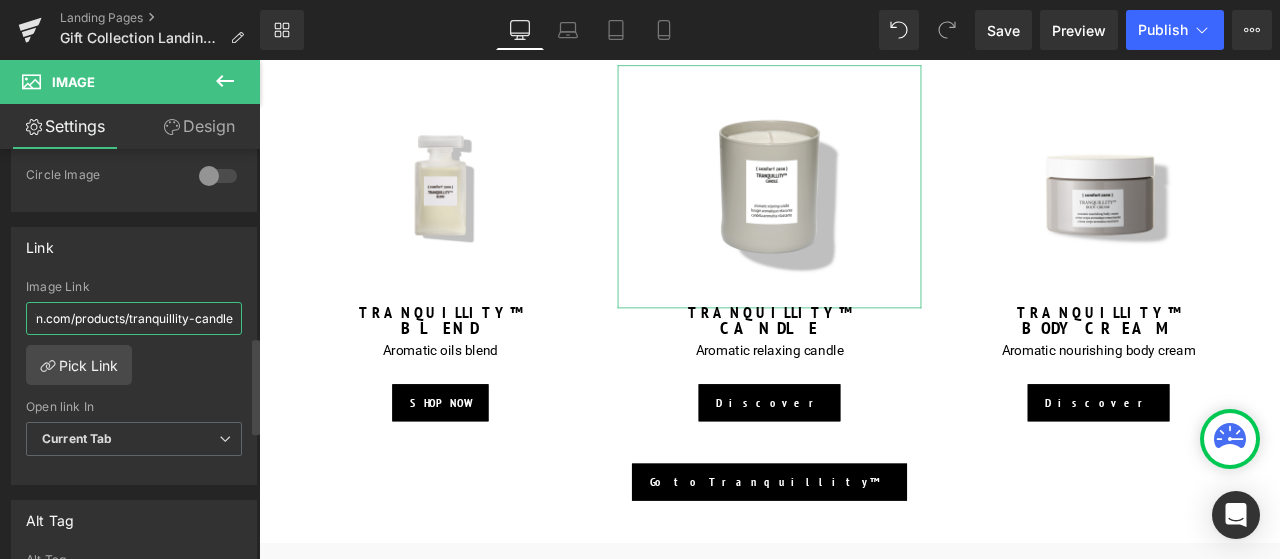 click on "https://us.comfortzoneskin.com/products/tranquillity-candle" at bounding box center (134, 318) 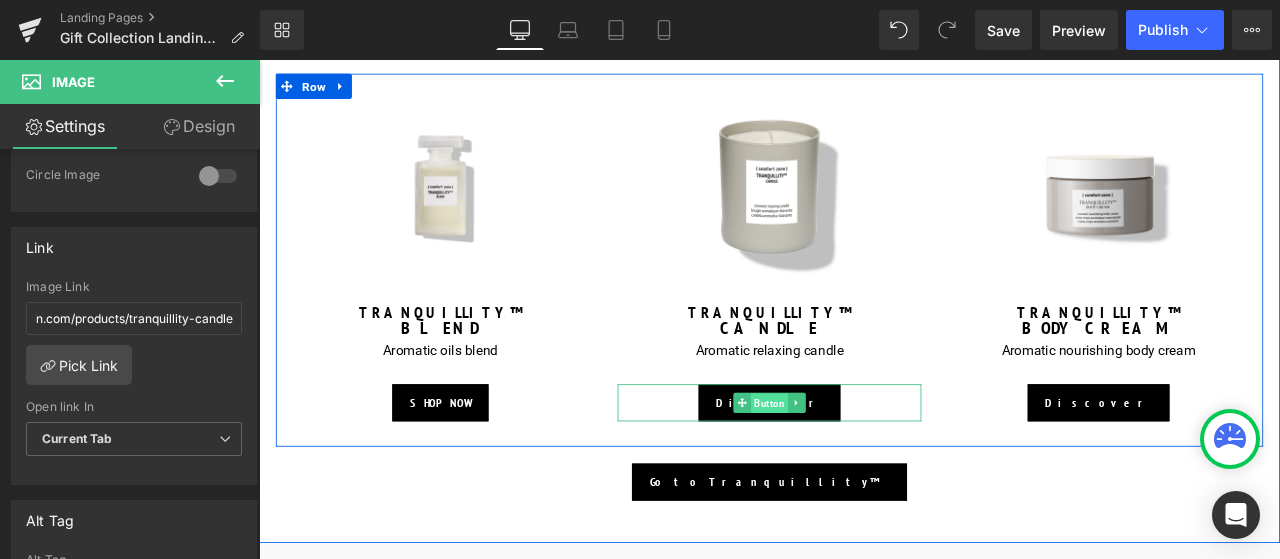 click on "Button" at bounding box center [864, 467] 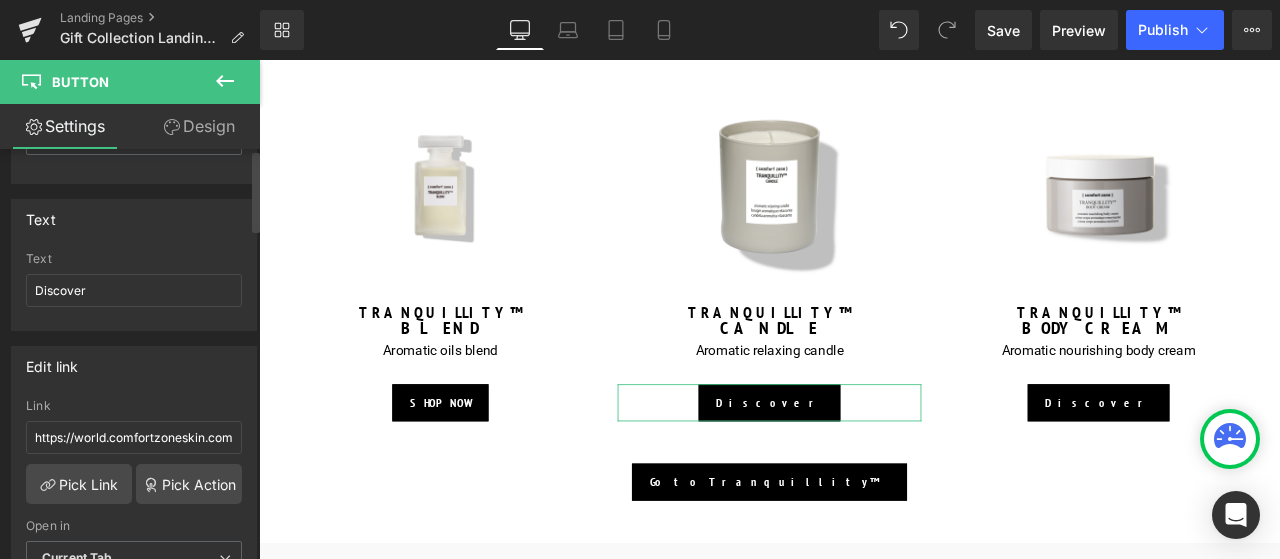 scroll, scrollTop: 300, scrollLeft: 0, axis: vertical 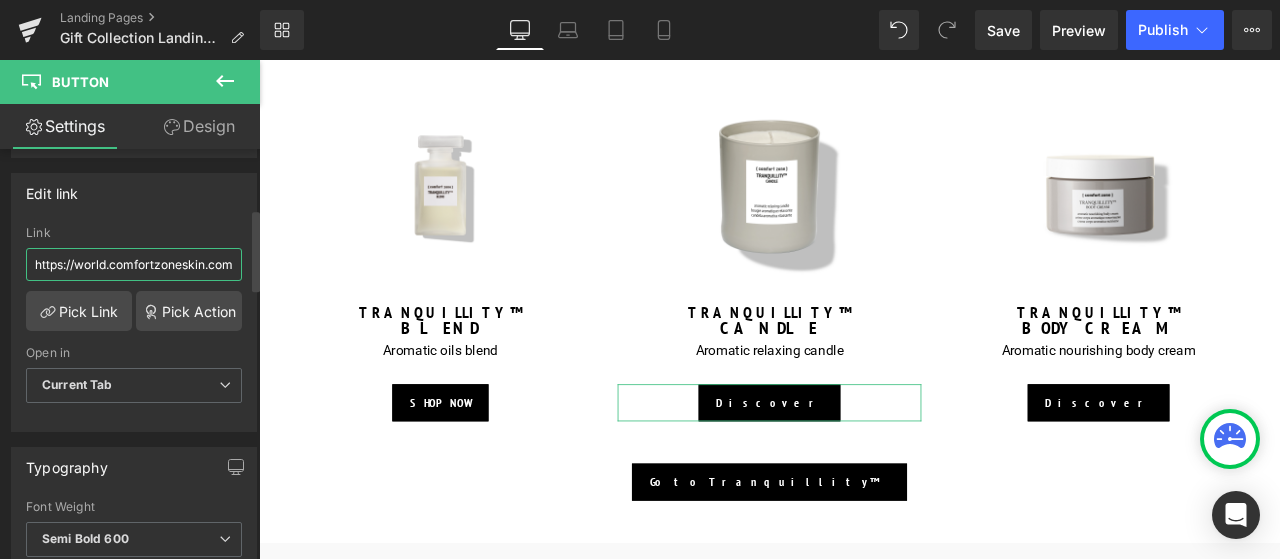 click on "https://world.comfortzoneskin.com/products/tranquillity-candle" at bounding box center (134, 264) 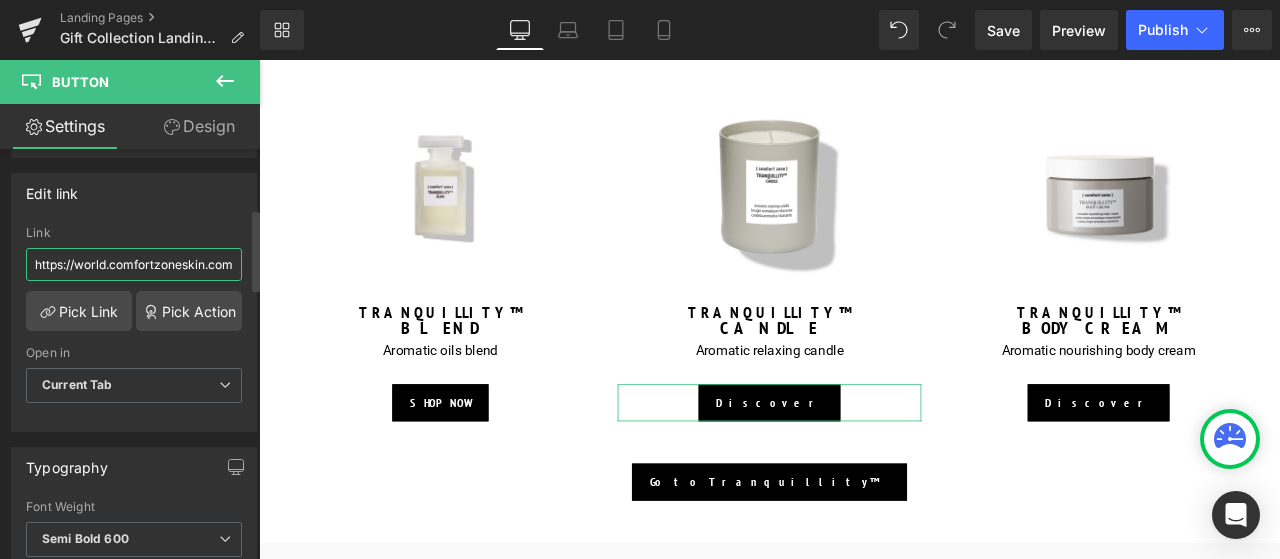 click on "https://world.comfortzoneskin.com/products/tranquillity-candle" at bounding box center (134, 264) 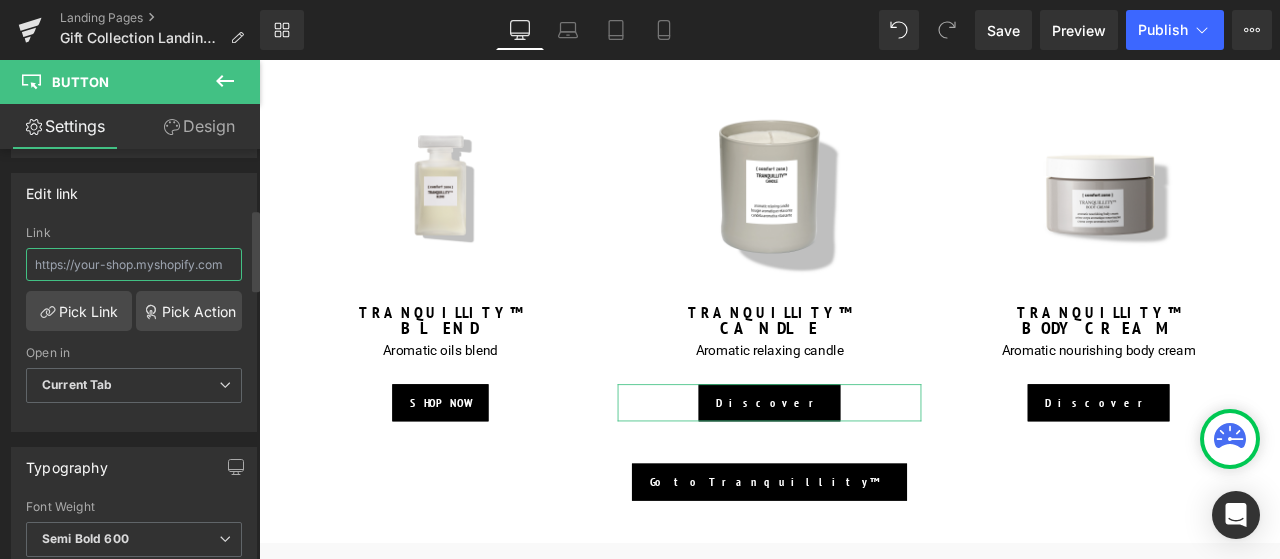 paste on "https://us.comfortzoneskin.com/products/tranquillity-candle" 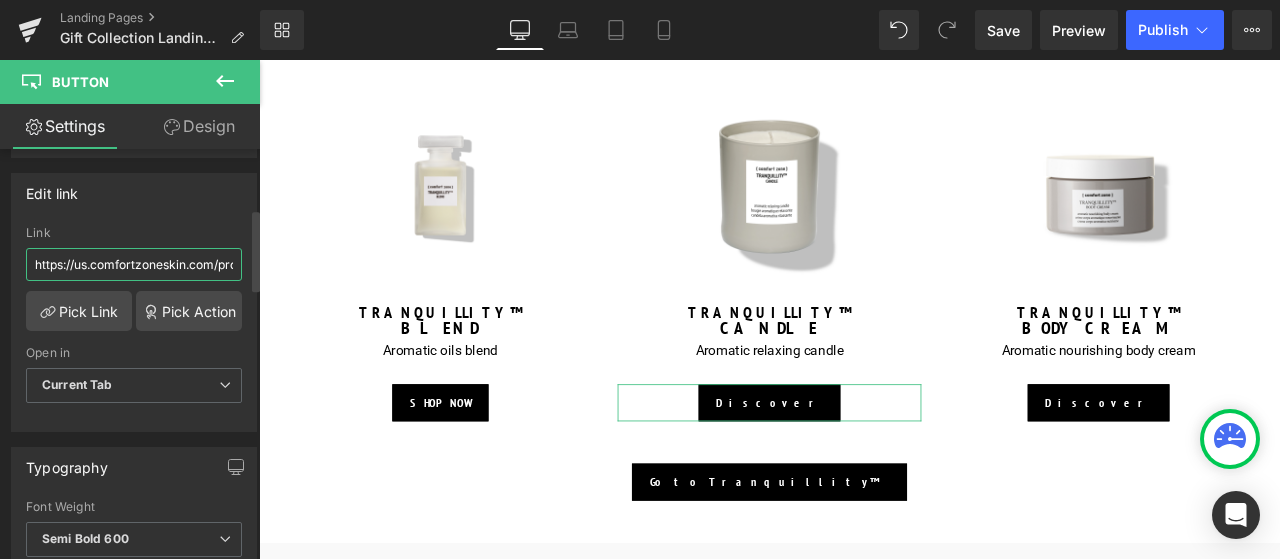 scroll, scrollTop: 0, scrollLeft: 151, axis: horizontal 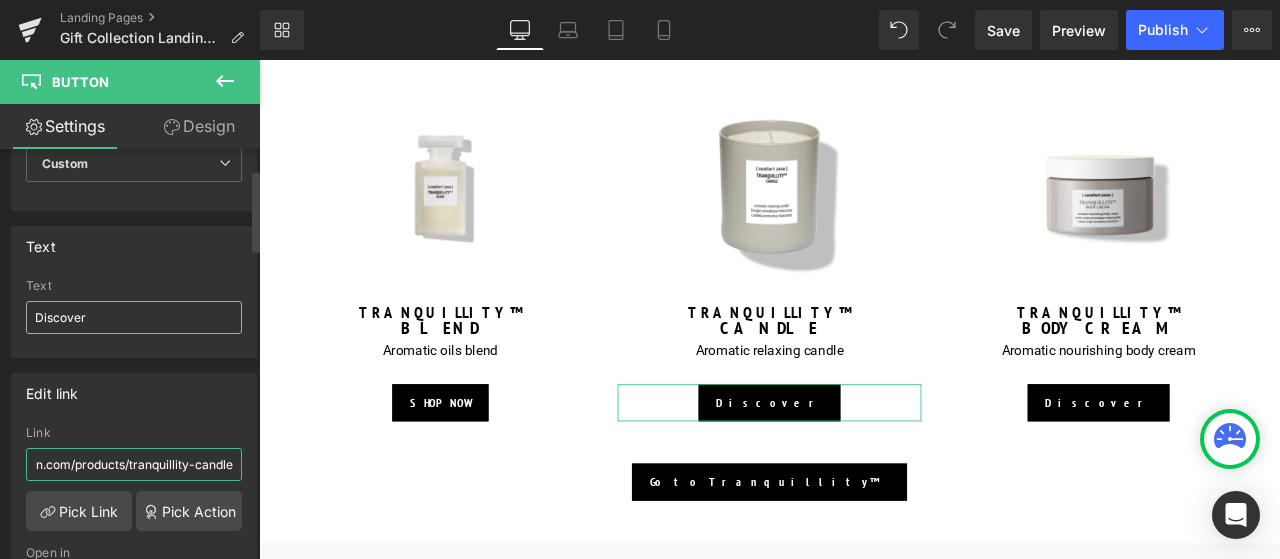 type on "https://us.comfortzoneskin.com/products/tranquillity-candle" 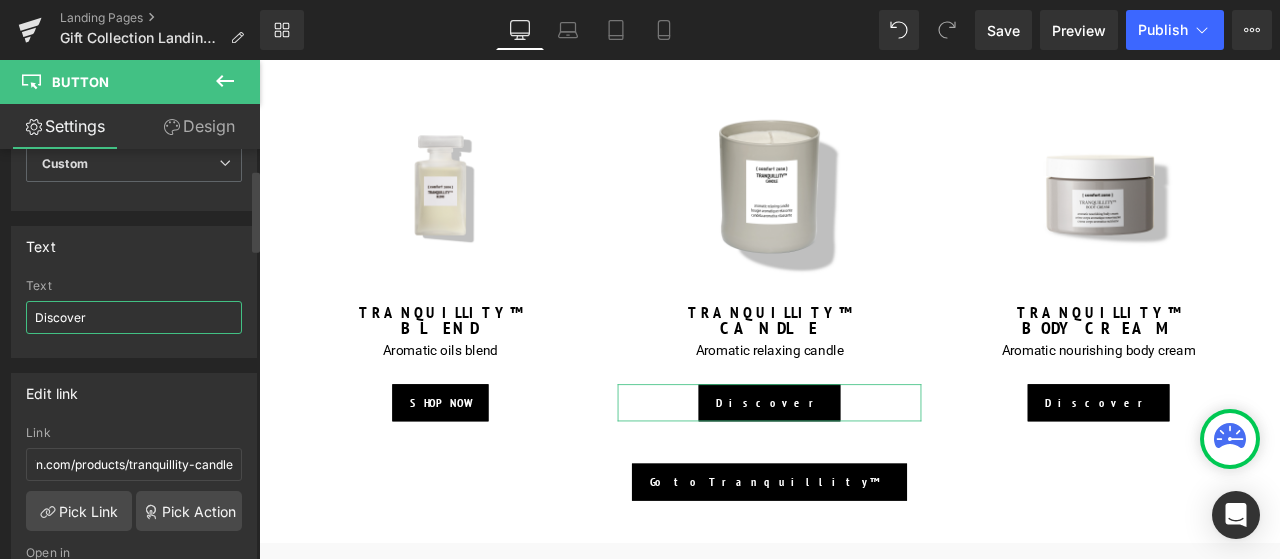 click on "Discover" at bounding box center (134, 317) 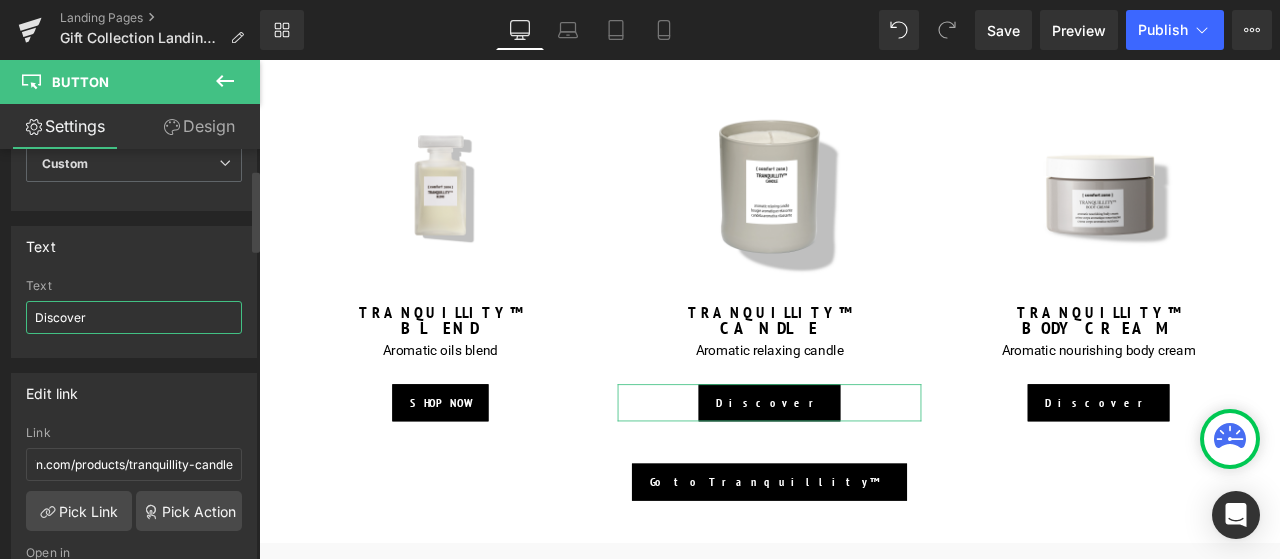 scroll, scrollTop: 0, scrollLeft: 0, axis: both 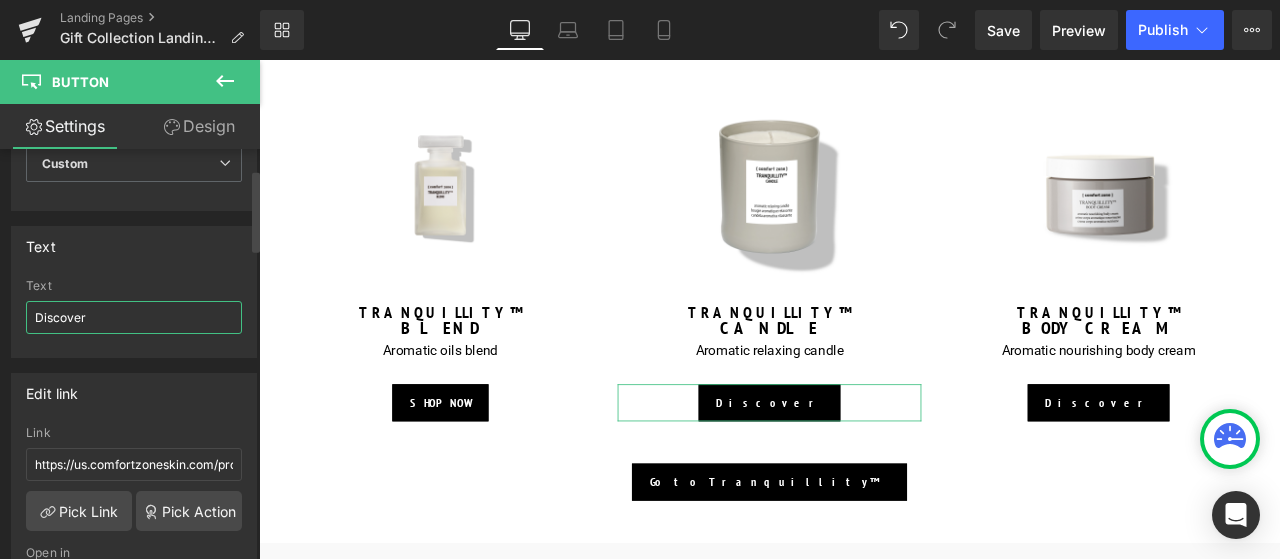 click on "Discover" at bounding box center [134, 317] 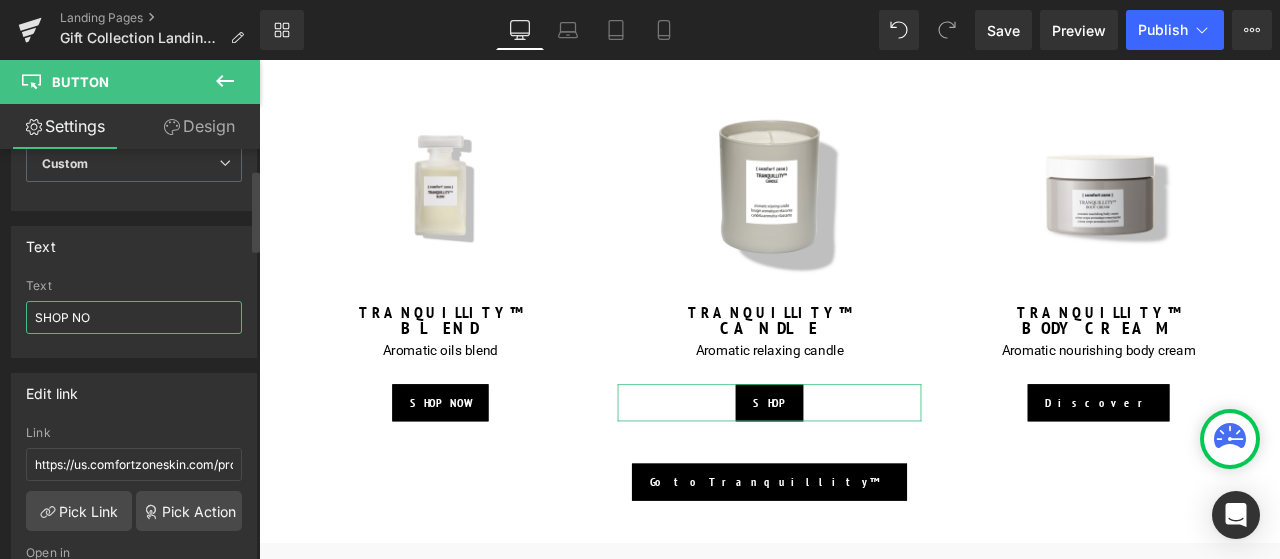 type on "SHOP NOW" 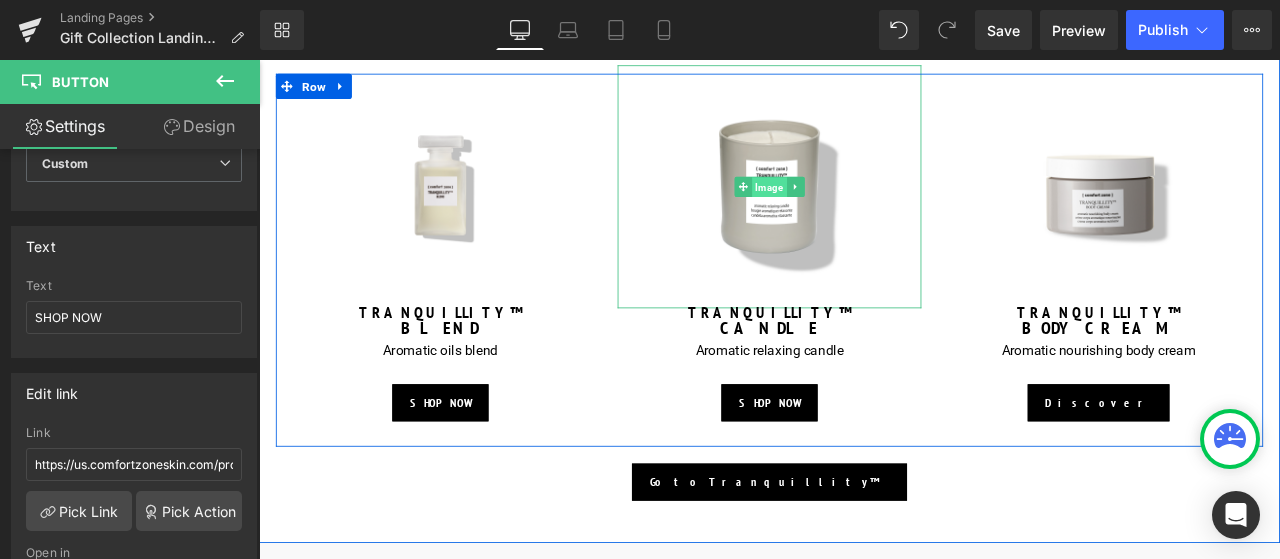 click on "Image" at bounding box center (863, 210) 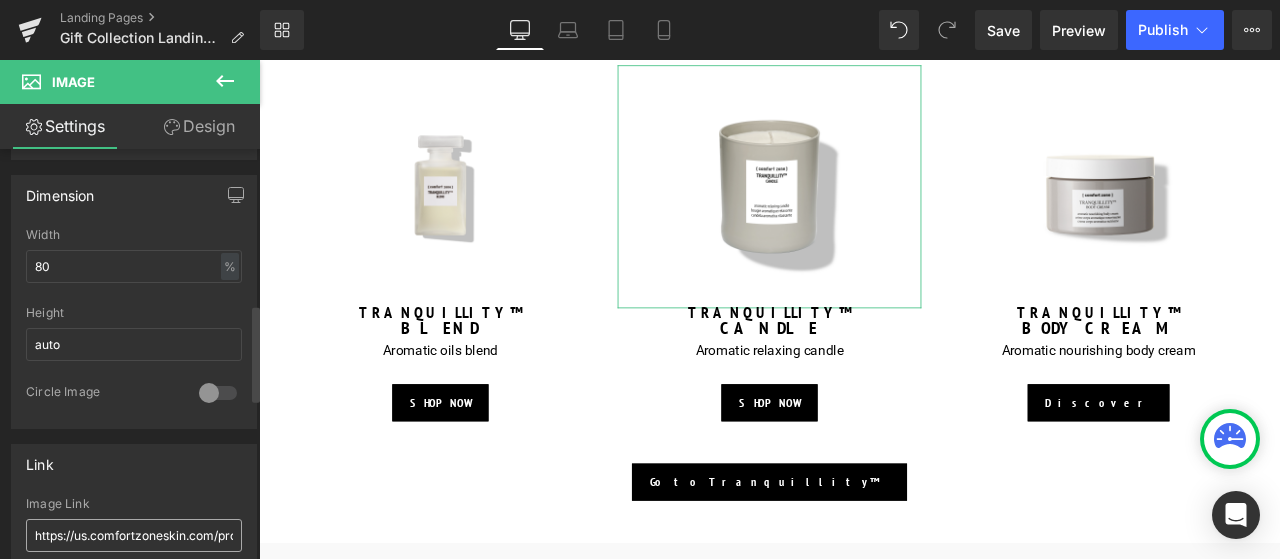 scroll, scrollTop: 700, scrollLeft: 0, axis: vertical 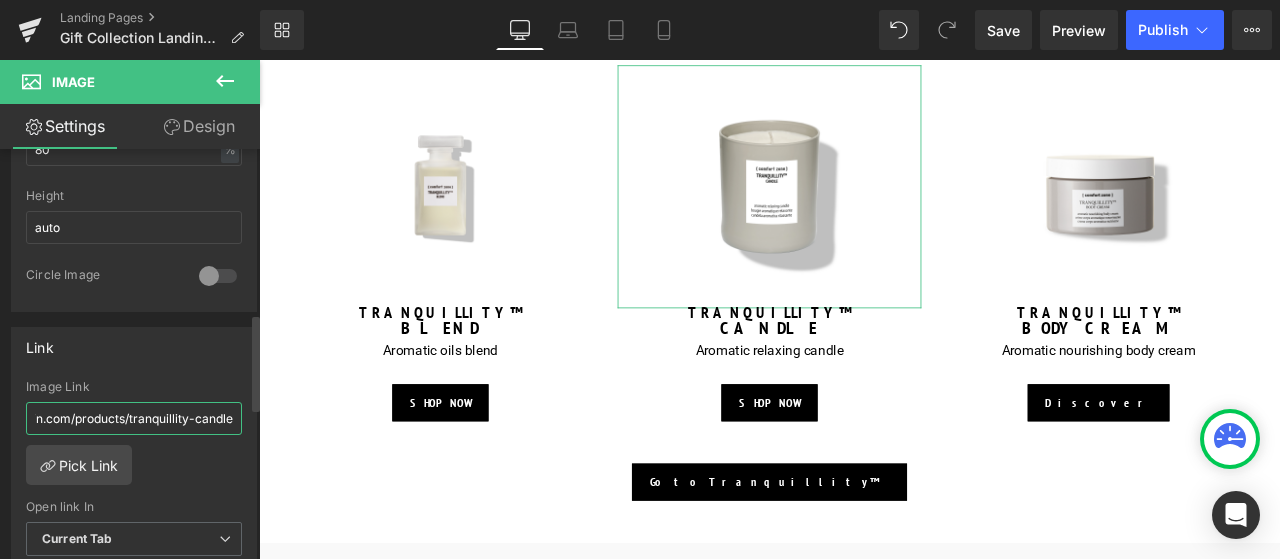 drag, startPoint x: 142, startPoint y: 413, endPoint x: 249, endPoint y: 431, distance: 108.503456 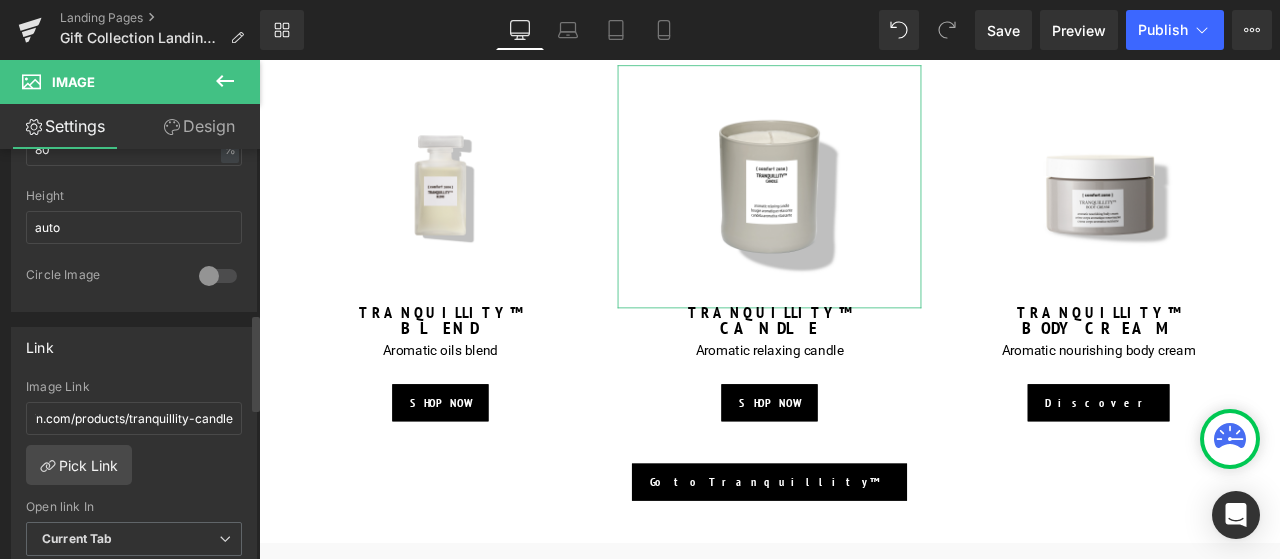 click on "https://us.comfortzoneskin.com/products/tranquillity-candle Image Link https://us.comfortzoneskin.com/products/tranquillity-candle  Pick Link Current Tab New Tab Open link In
Current Tab
Current Tab New Tab" at bounding box center (134, 482) 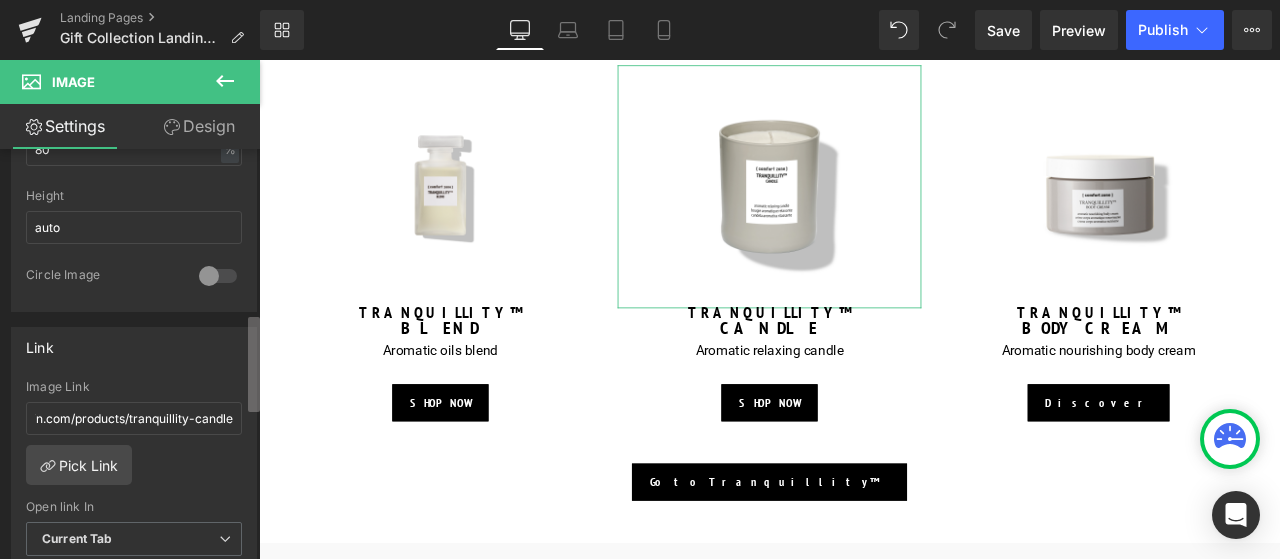 scroll, scrollTop: 0, scrollLeft: 0, axis: both 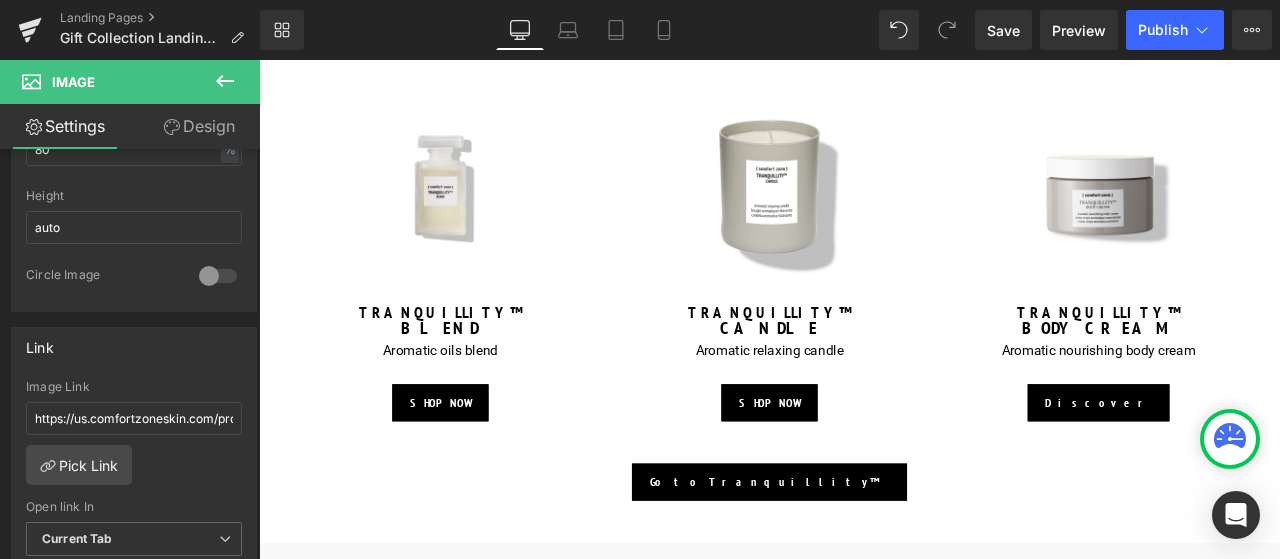 click on "Image" at bounding box center (1254, 210) 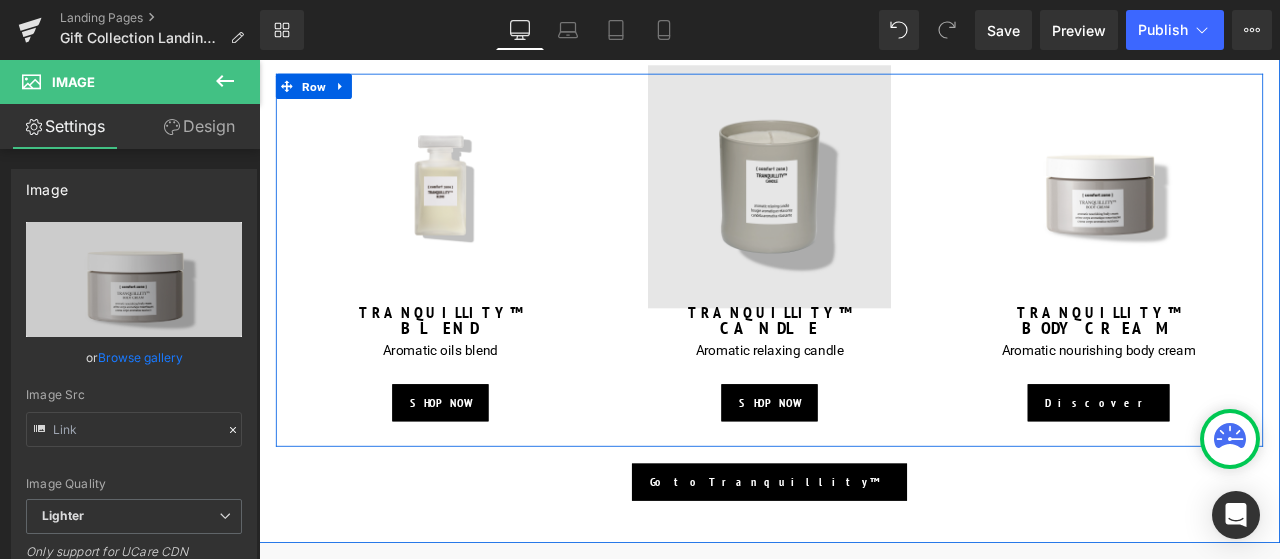 type on "https://ucarecdn.com/[ID]/-/format/auto/-/preview/3000x3000/-/quality/lighter/12125%20TRANQUILLITY%20BODY%20CREAM%20180ML.jpg" 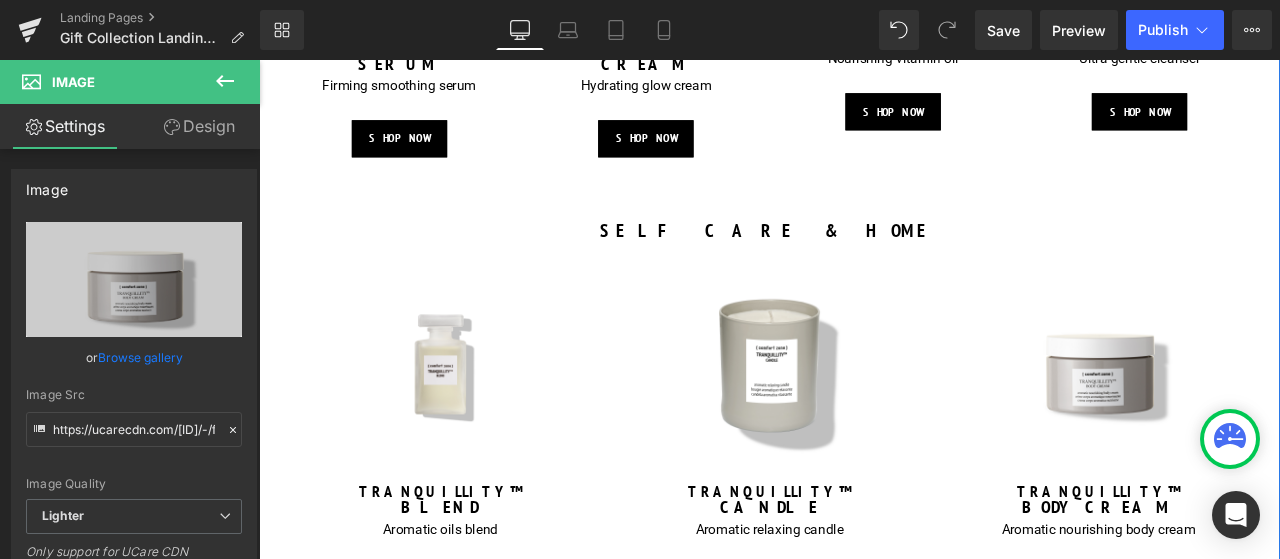 scroll, scrollTop: 1900, scrollLeft: 0, axis: vertical 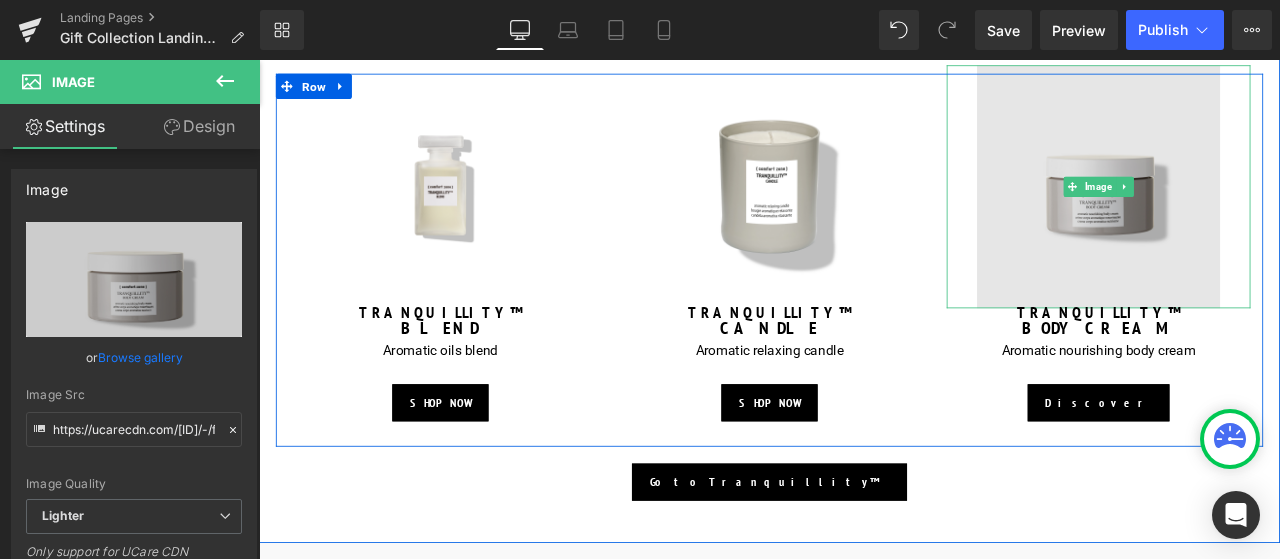 click on "Image" at bounding box center [1253, 210] 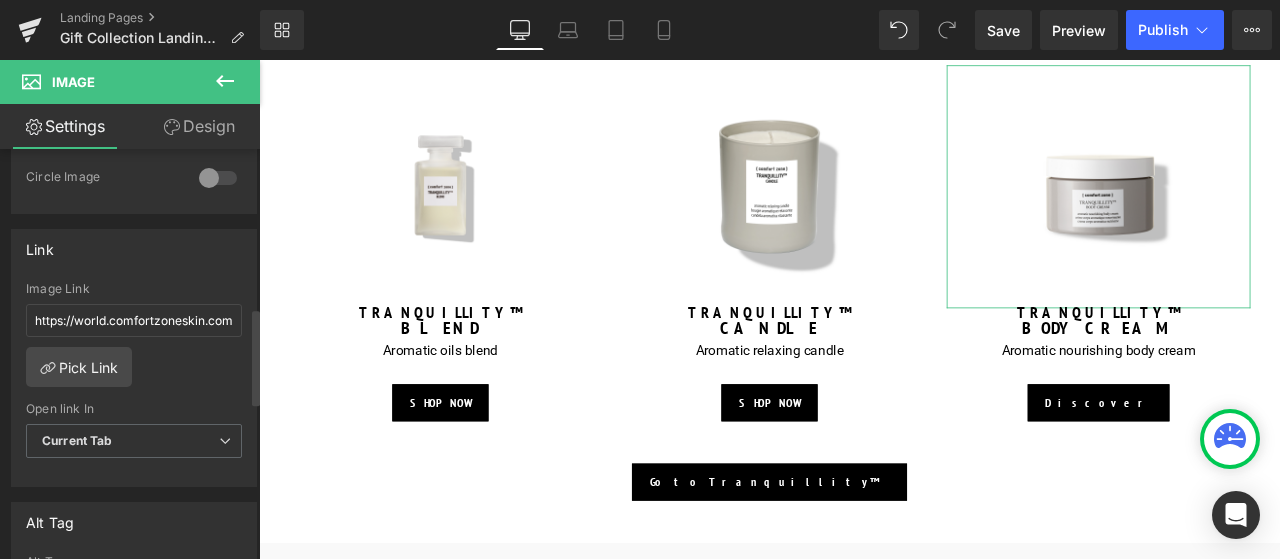 scroll, scrollTop: 800, scrollLeft: 0, axis: vertical 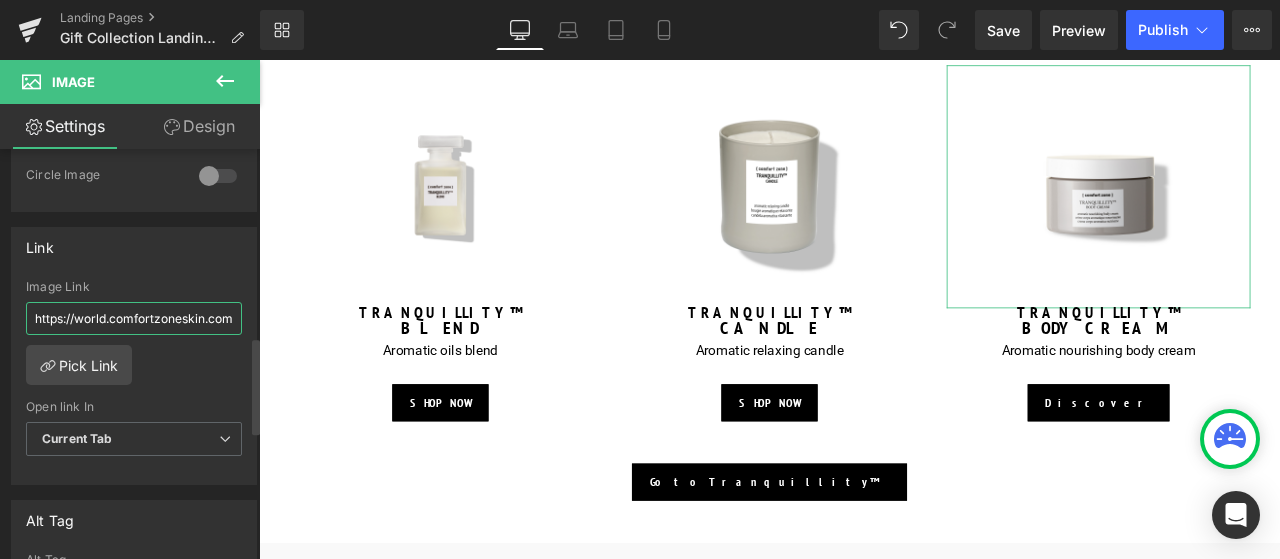click on "https://world.comfortzoneskin.com/products/tranquillity-body-cream" at bounding box center [134, 318] 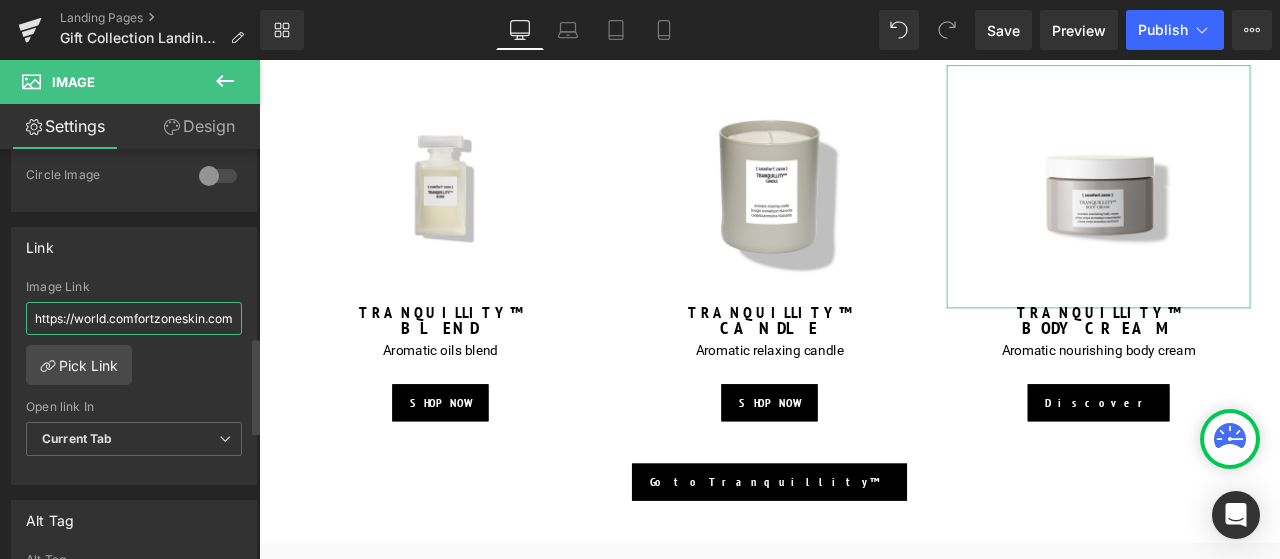 click on "https://world.comfortzoneskin.com/products/tranquillity-body-cream" at bounding box center (134, 318) 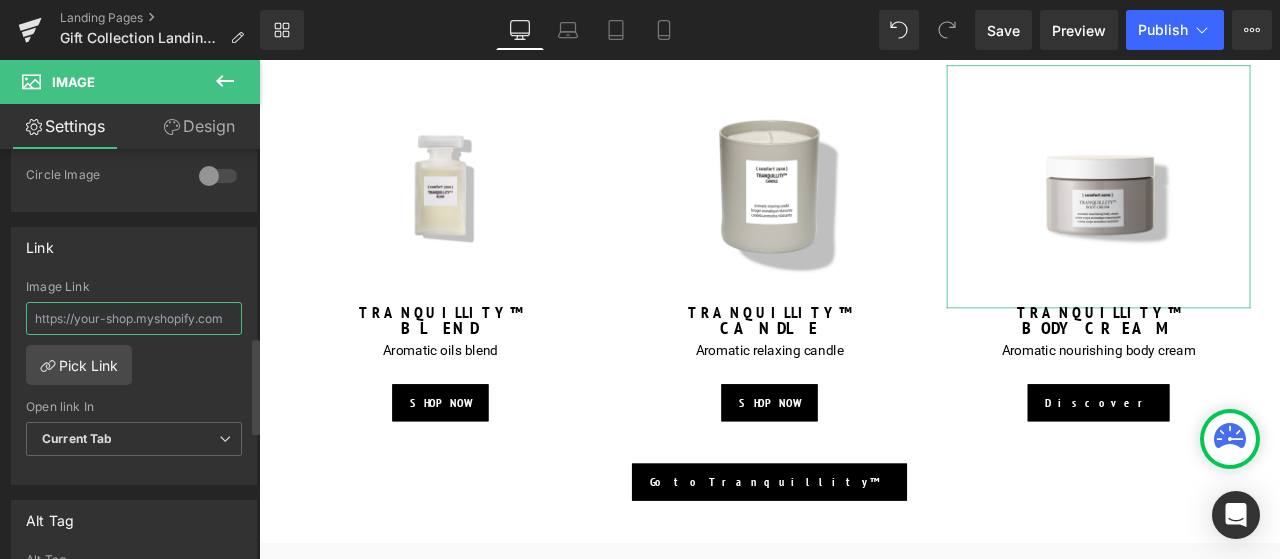 type on "https://us.comfortzoneskin.com/products/tranquillity-body-cream" 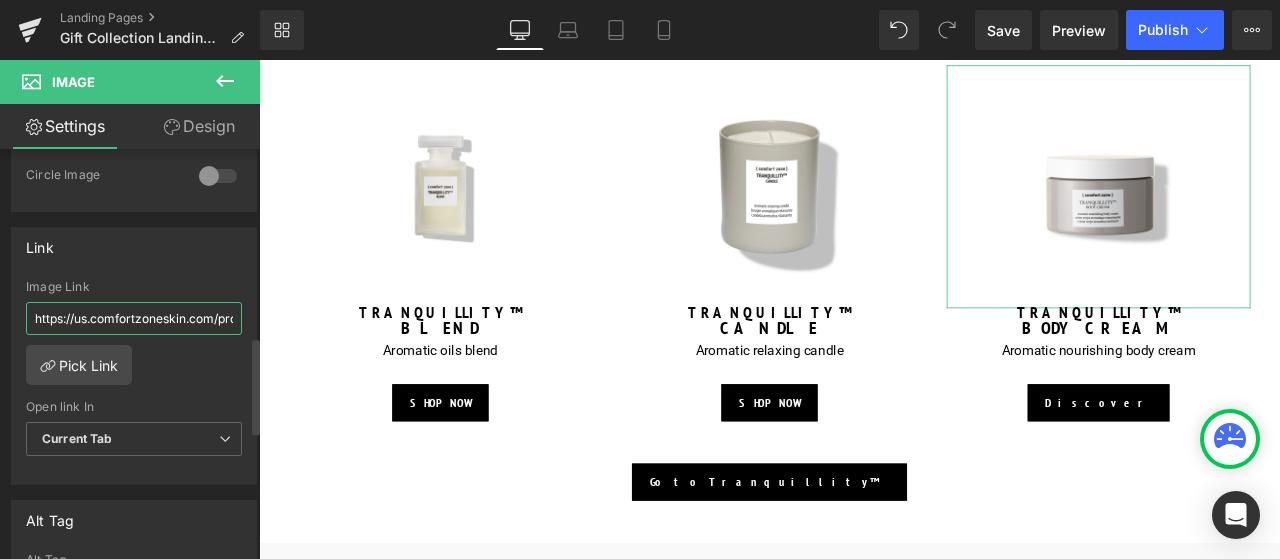 scroll, scrollTop: 0, scrollLeft: 183, axis: horizontal 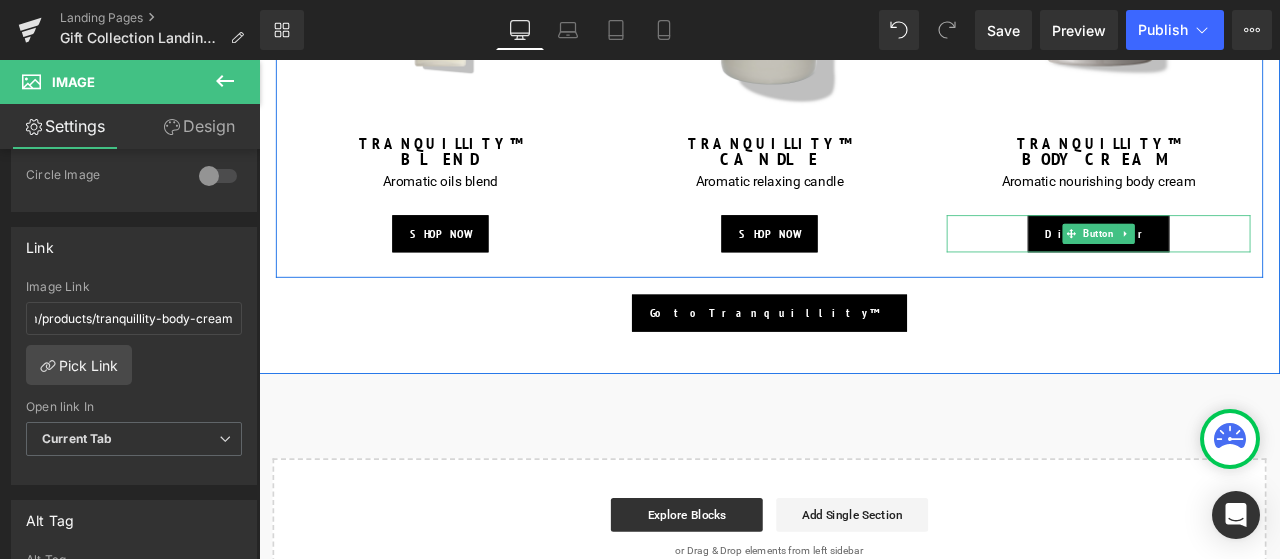 click on "Button" at bounding box center [1254, 266] 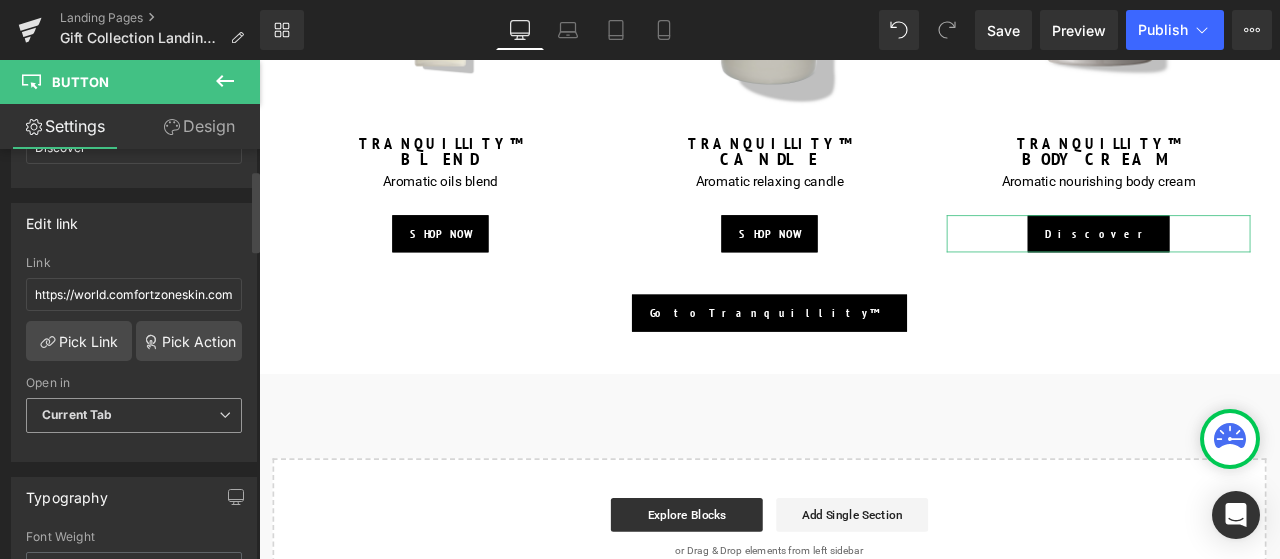 scroll, scrollTop: 300, scrollLeft: 0, axis: vertical 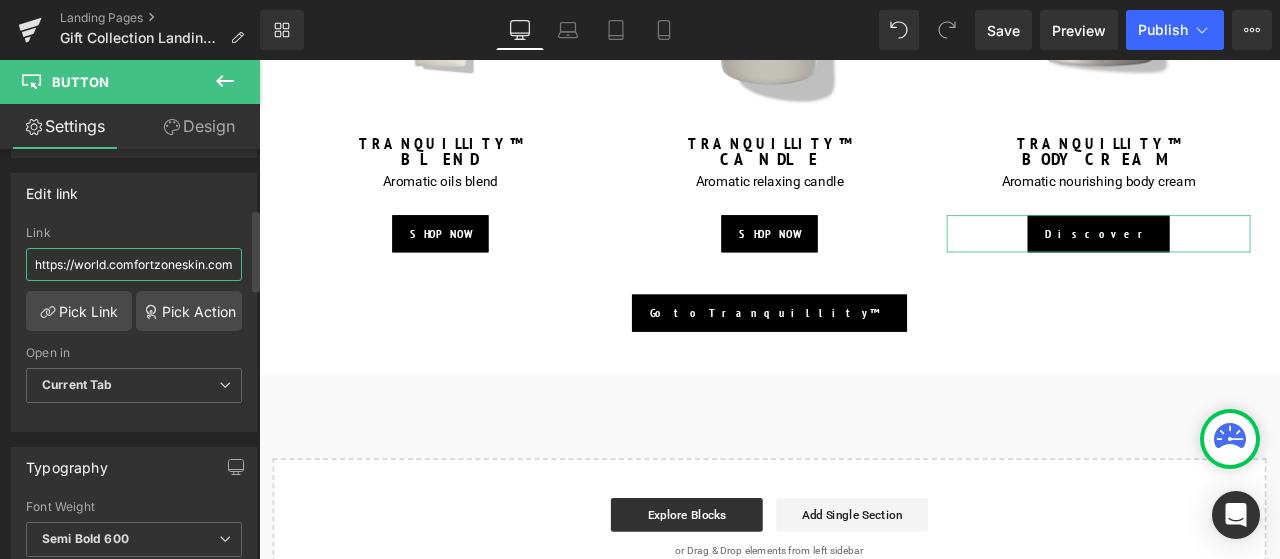 click on "https://world.comfortzoneskin.com/products/tranquillity-body-cream" at bounding box center (134, 264) 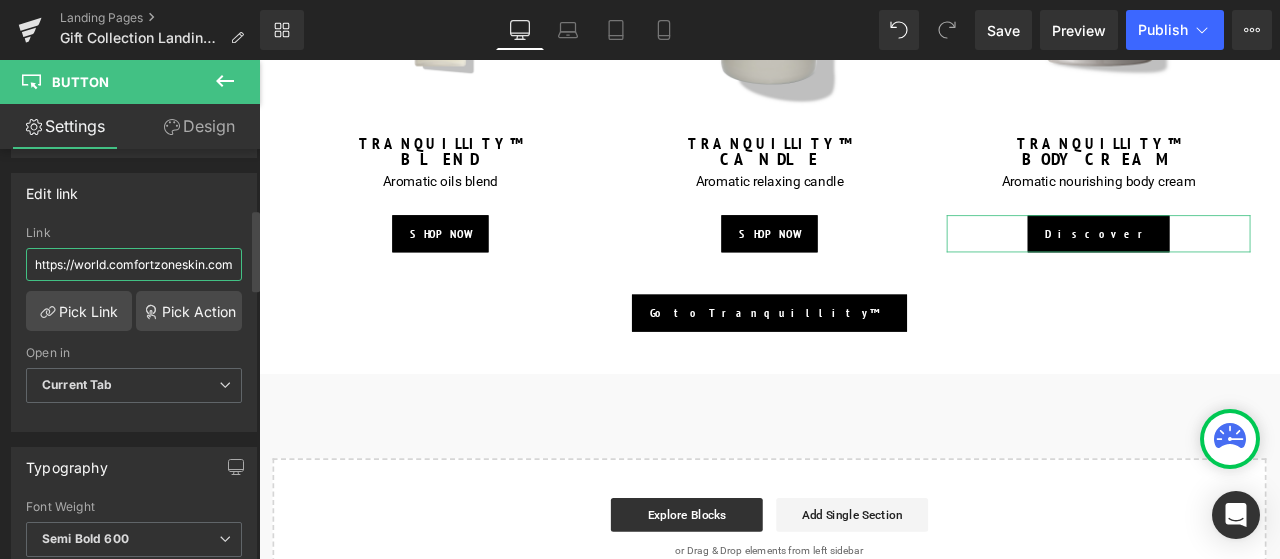 click on "https://world.comfortzoneskin.com/products/tranquillity-body-cream" at bounding box center [134, 264] 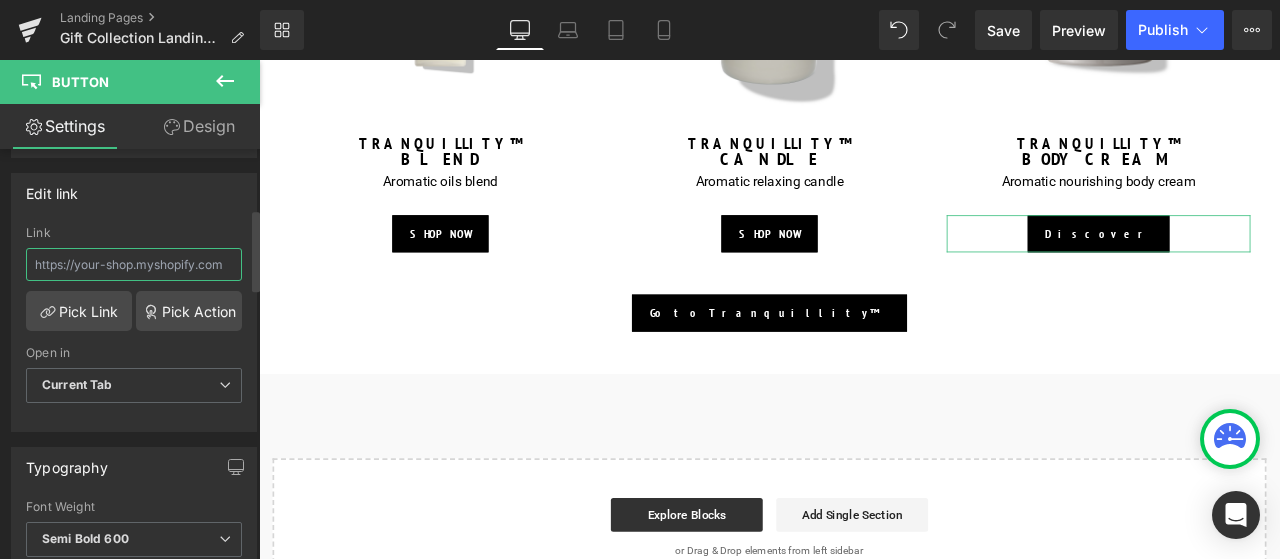 paste on "https://us.comfortzoneskin.com/products/tranquillity-body-cream" 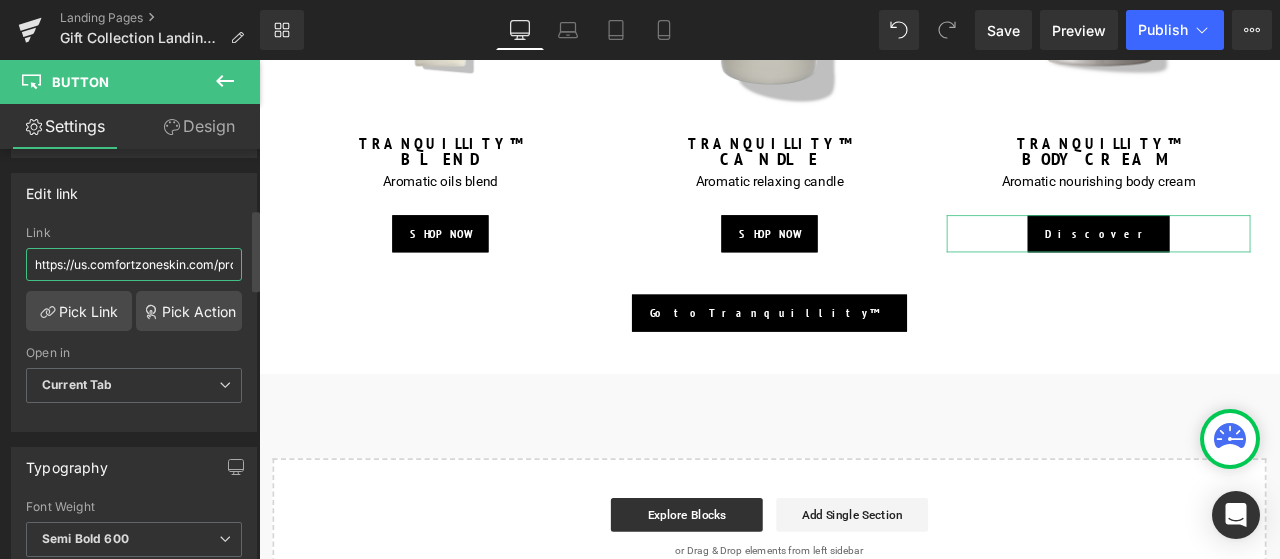 scroll, scrollTop: 0, scrollLeft: 183, axis: horizontal 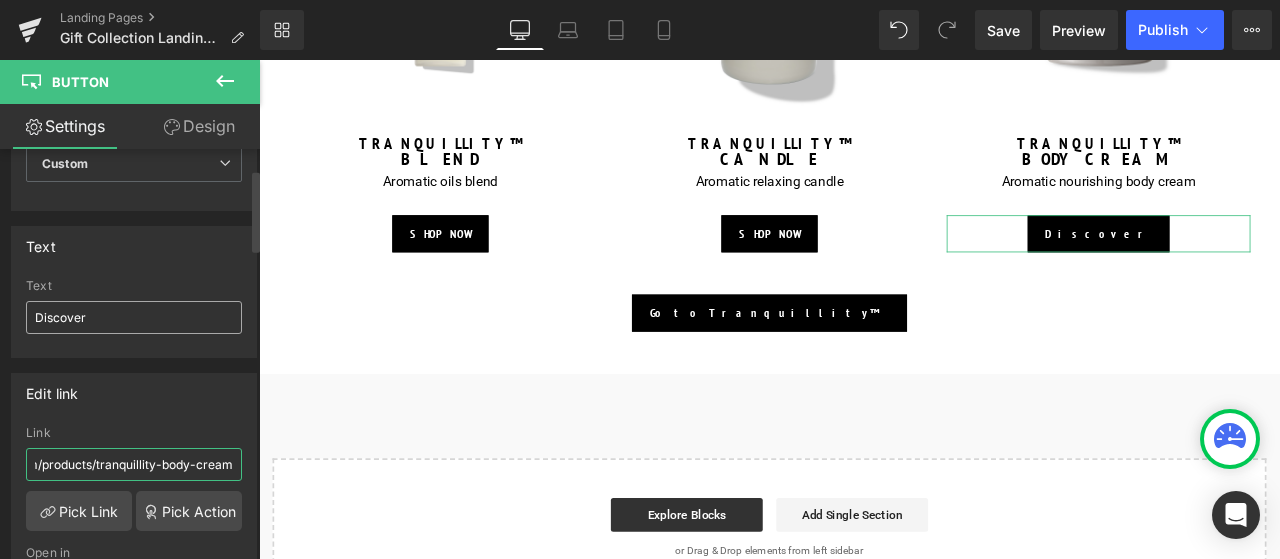 type on "https://us.comfortzoneskin.com/products/tranquillity-body-cream" 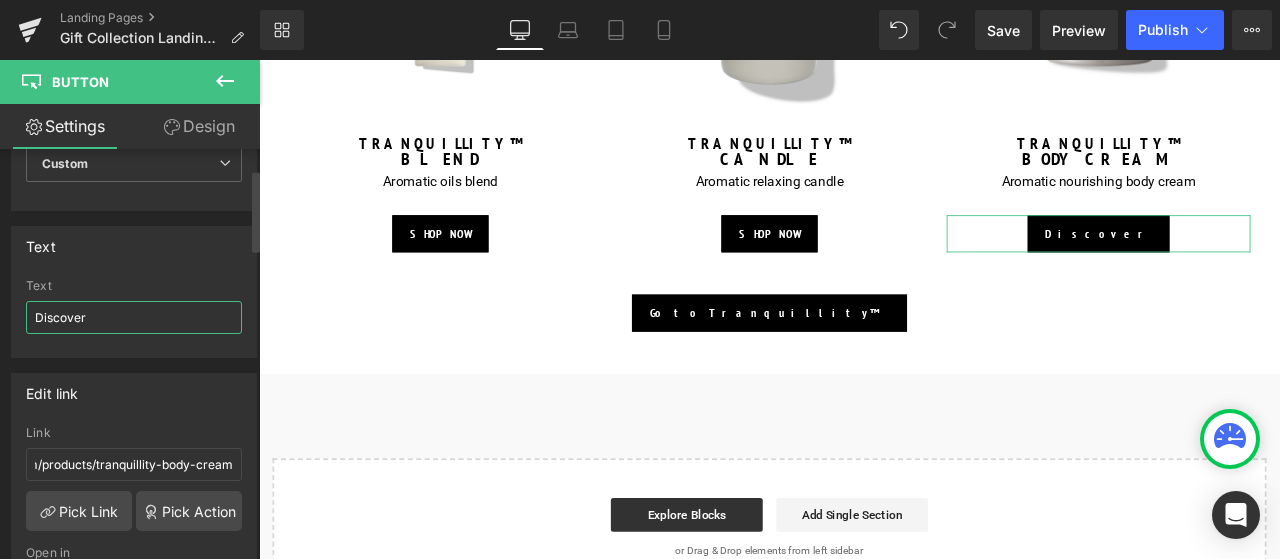 click on "Discover" at bounding box center [134, 317] 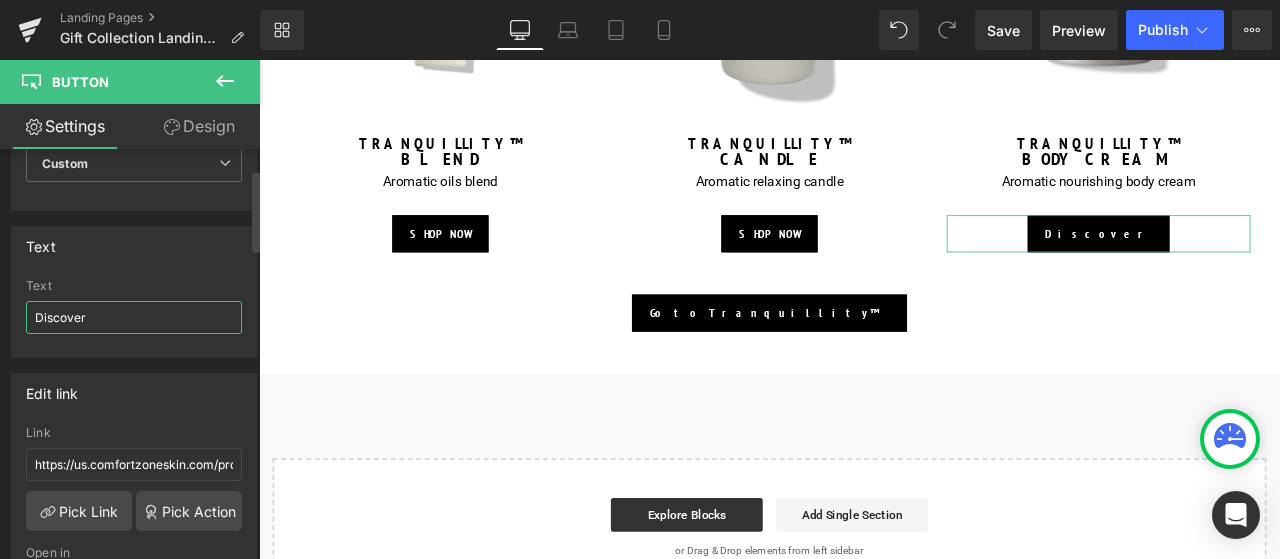 click on "Discover" at bounding box center (134, 317) 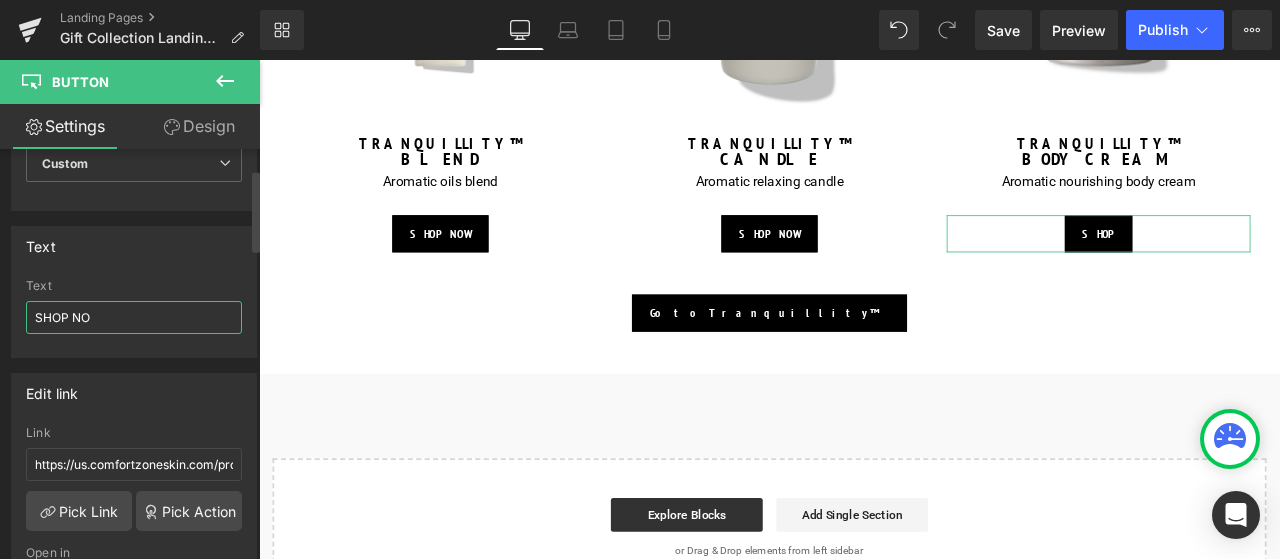 type on "SHOP NOW" 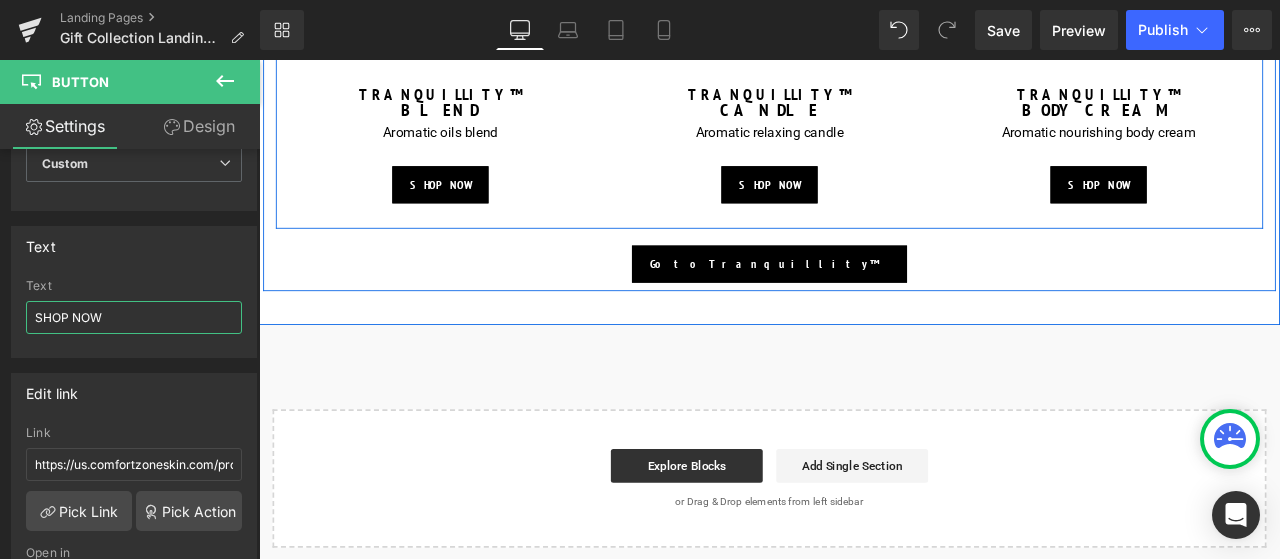 scroll, scrollTop: 2200, scrollLeft: 0, axis: vertical 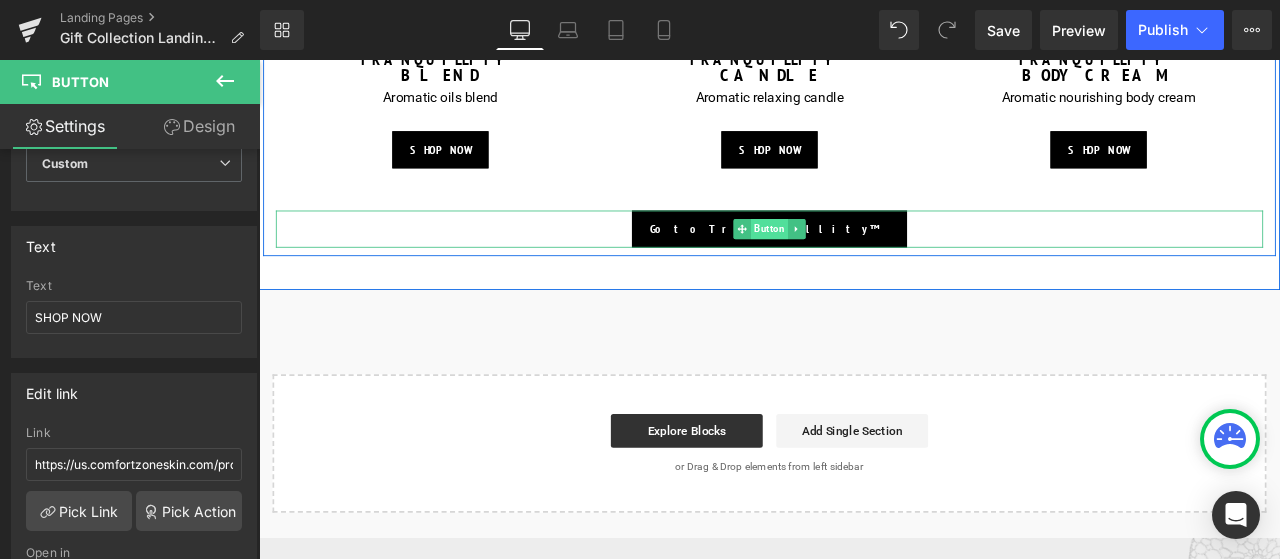 click on "Button" at bounding box center (864, 260) 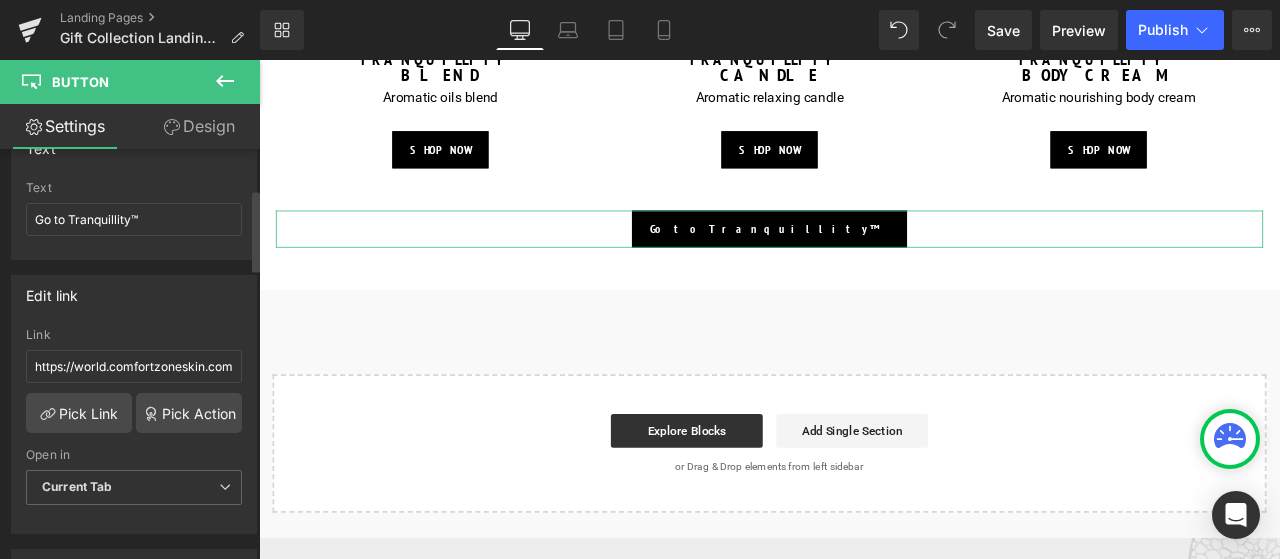 scroll, scrollTop: 200, scrollLeft: 0, axis: vertical 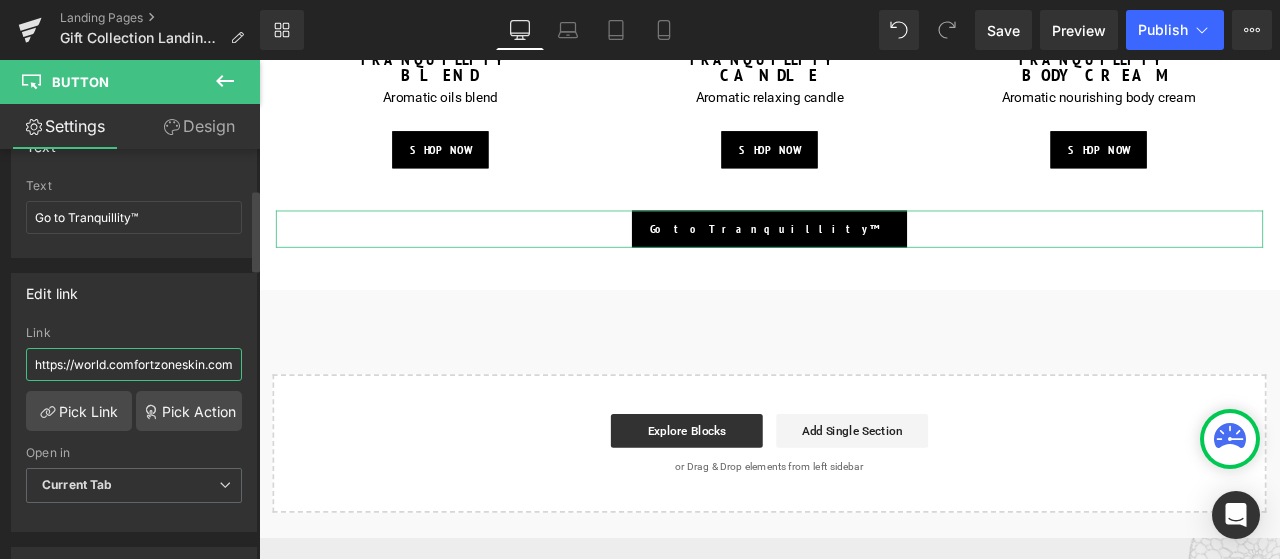 click on "https://world.comfortzoneskin.com/pages/tranquillity" at bounding box center (134, 364) 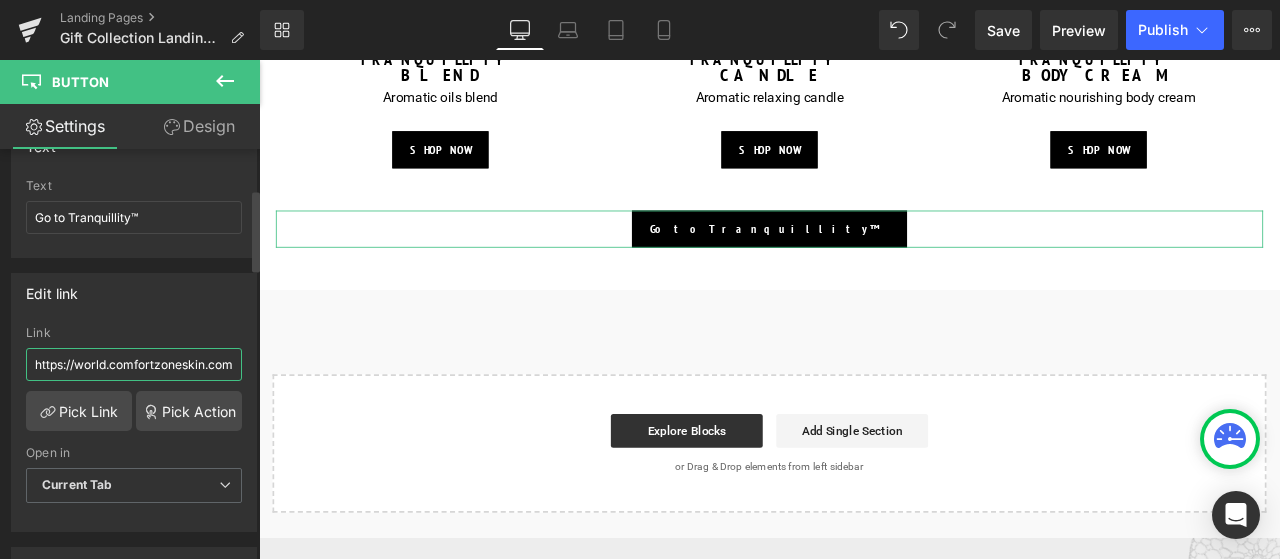 click on "https://world.comfortzoneskin.com/pages/tranquillity" at bounding box center [134, 364] 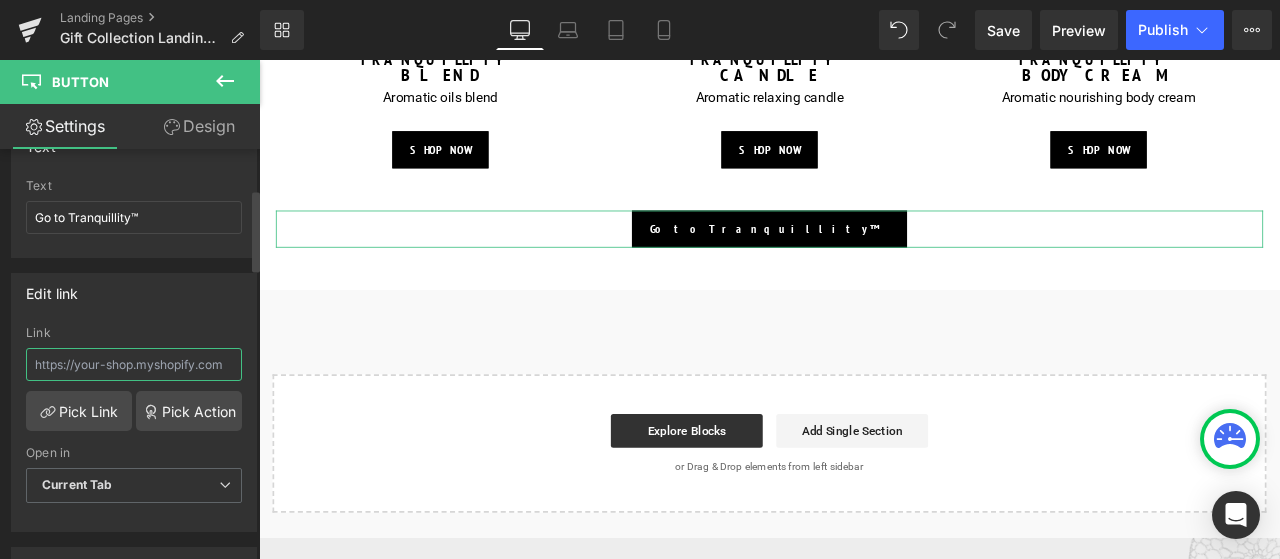 paste on "https://us.comfortzoneskin.com/pages/tranquillity" 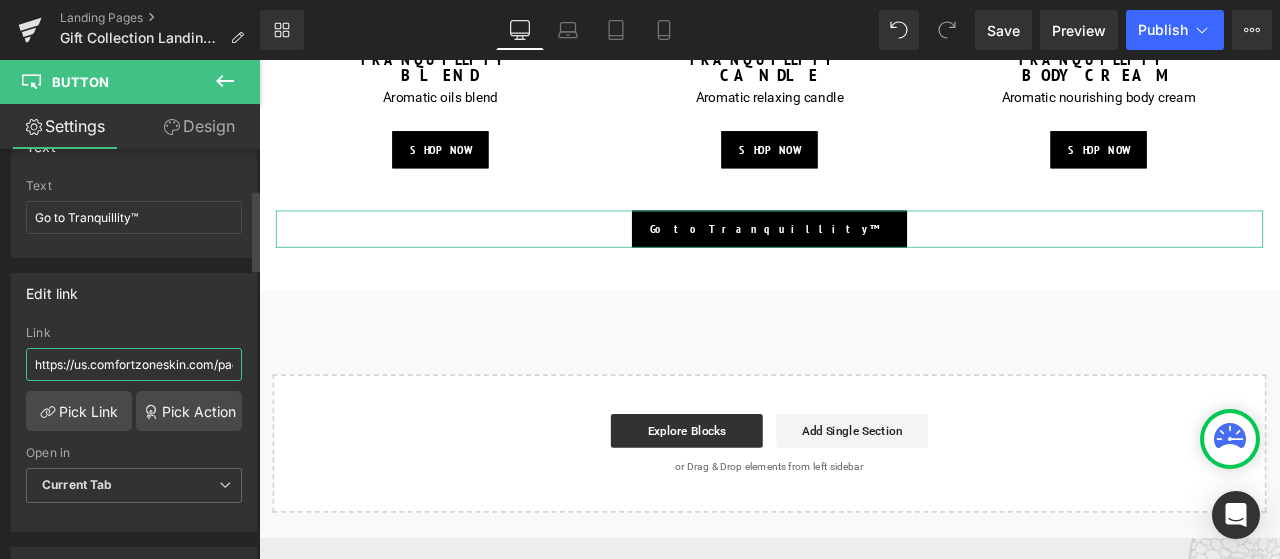 scroll, scrollTop: 0, scrollLeft: 92, axis: horizontal 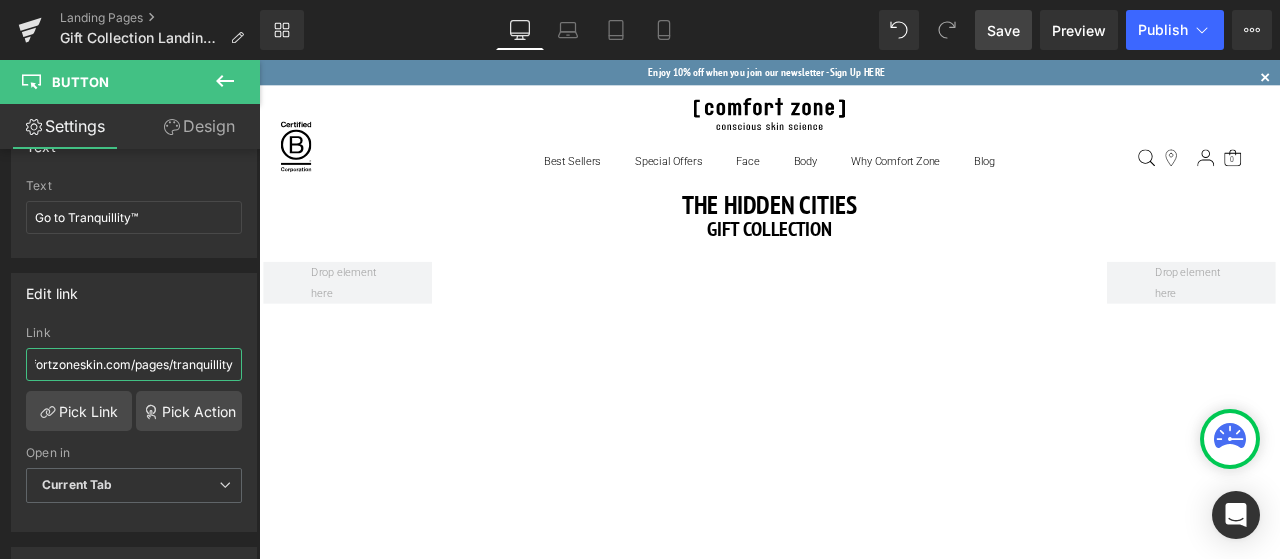 type on "https://us.comfortzoneskin.com/pages/tranquillity" 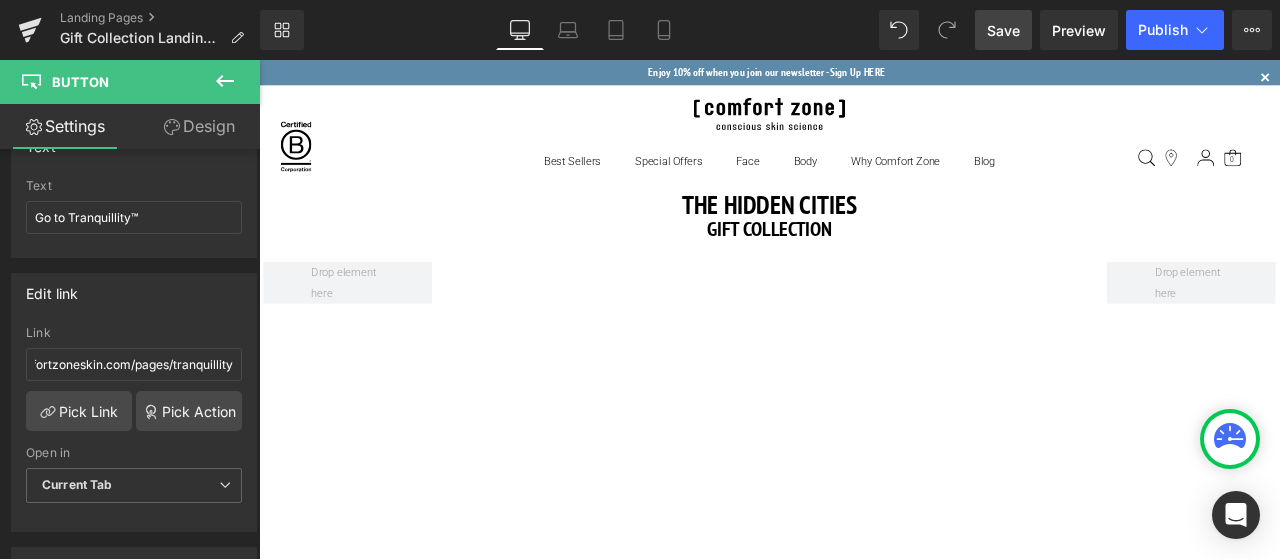 click on "Save" at bounding box center (1003, 30) 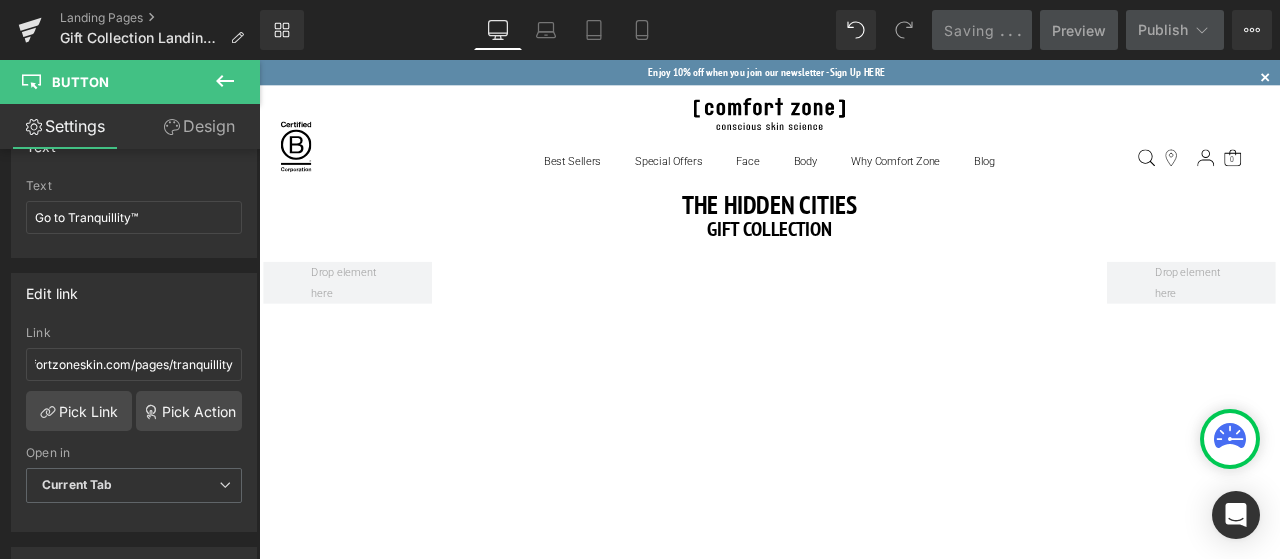 scroll, scrollTop: 0, scrollLeft: 0, axis: both 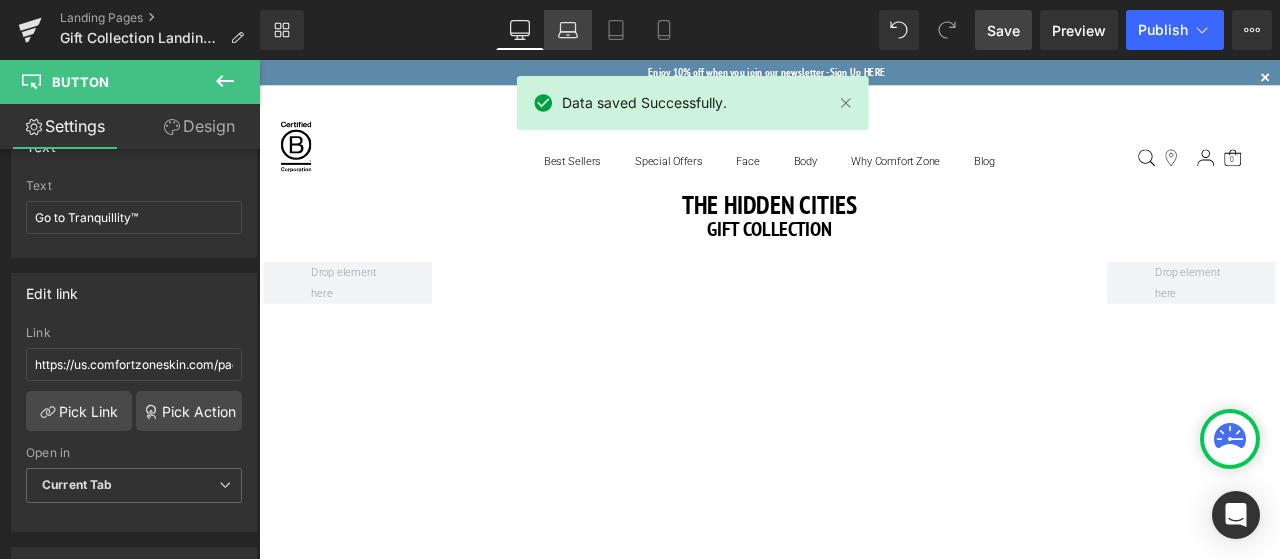 click on "Laptop" at bounding box center [568, 30] 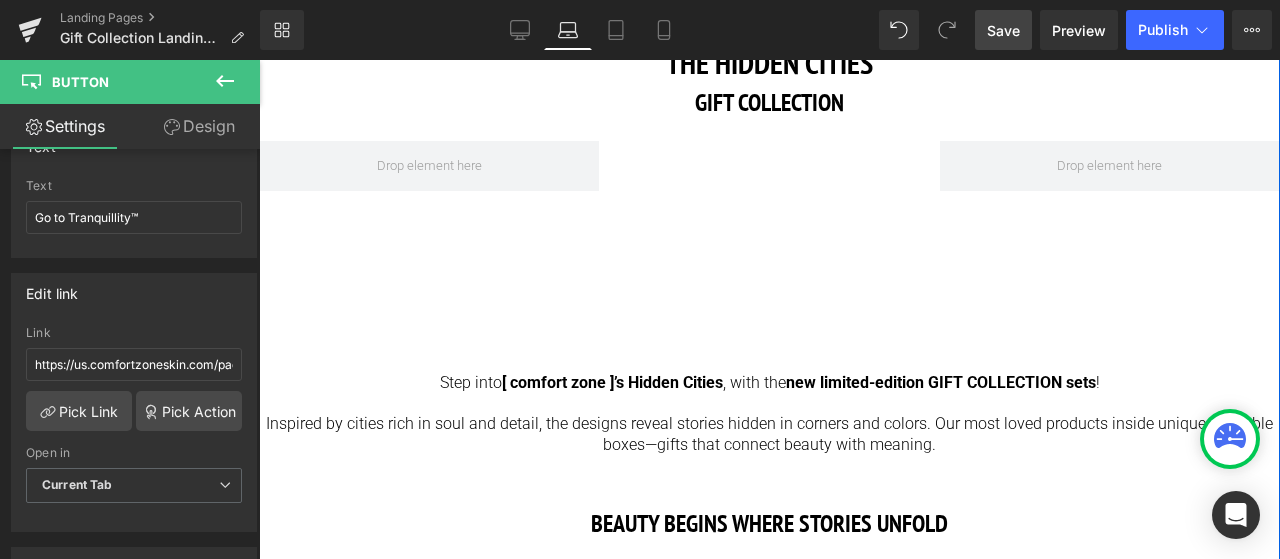 scroll, scrollTop: 0, scrollLeft: 0, axis: both 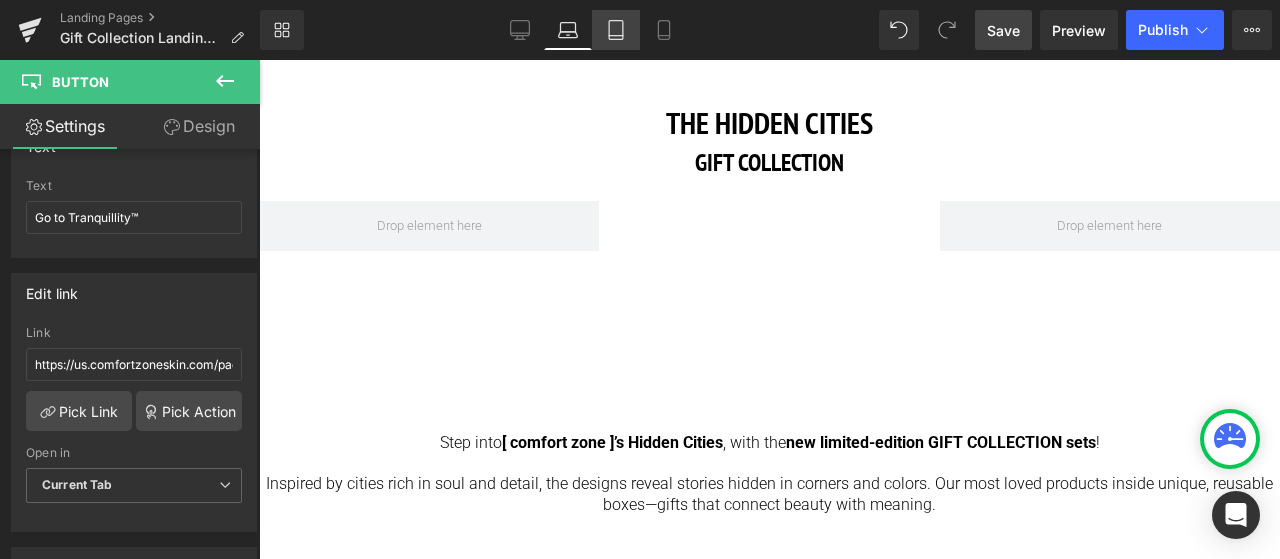 click 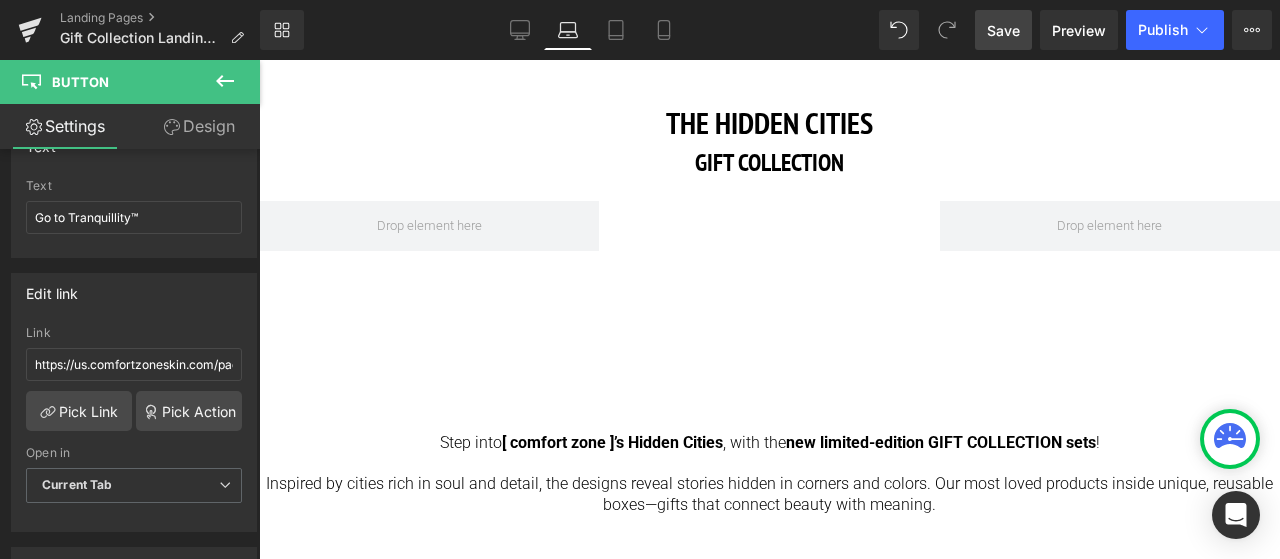 type on "100" 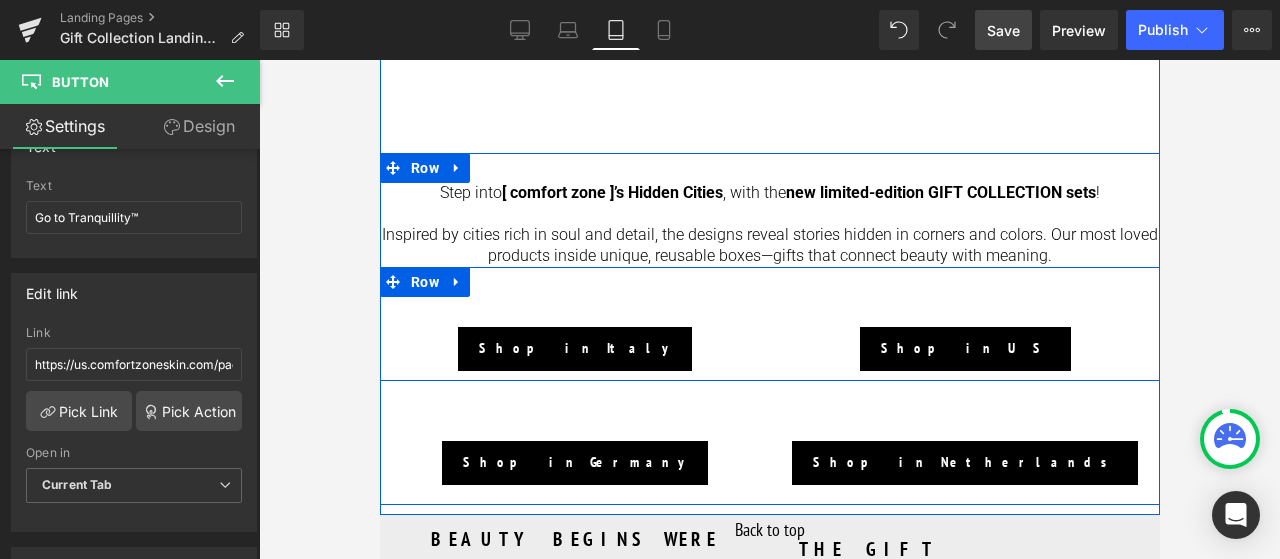 scroll, scrollTop: 600, scrollLeft: 0, axis: vertical 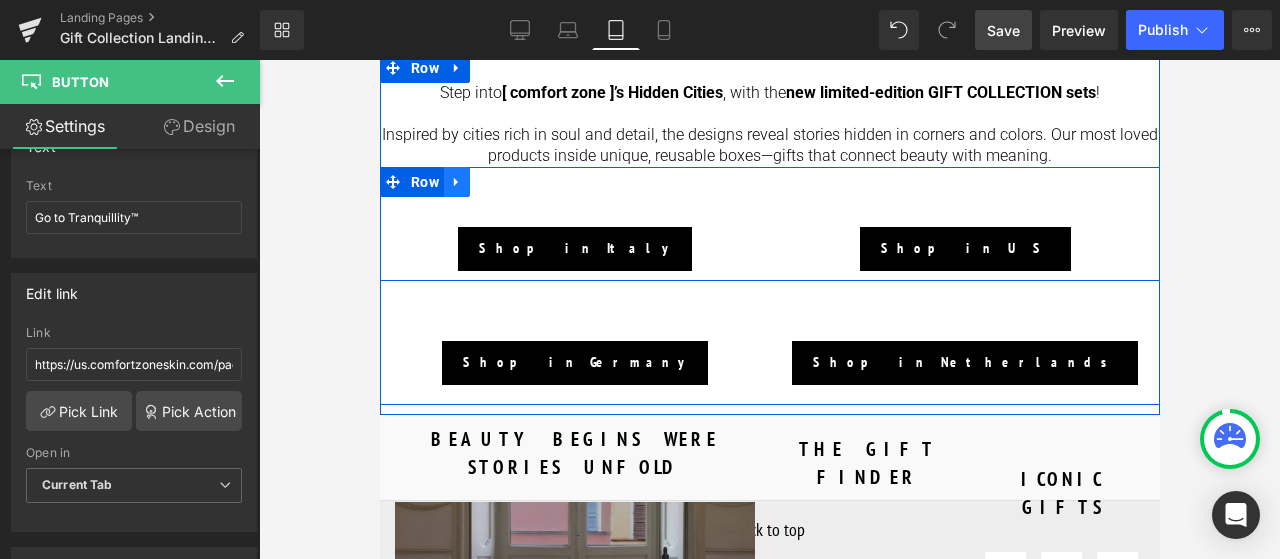 click at bounding box center (456, 182) 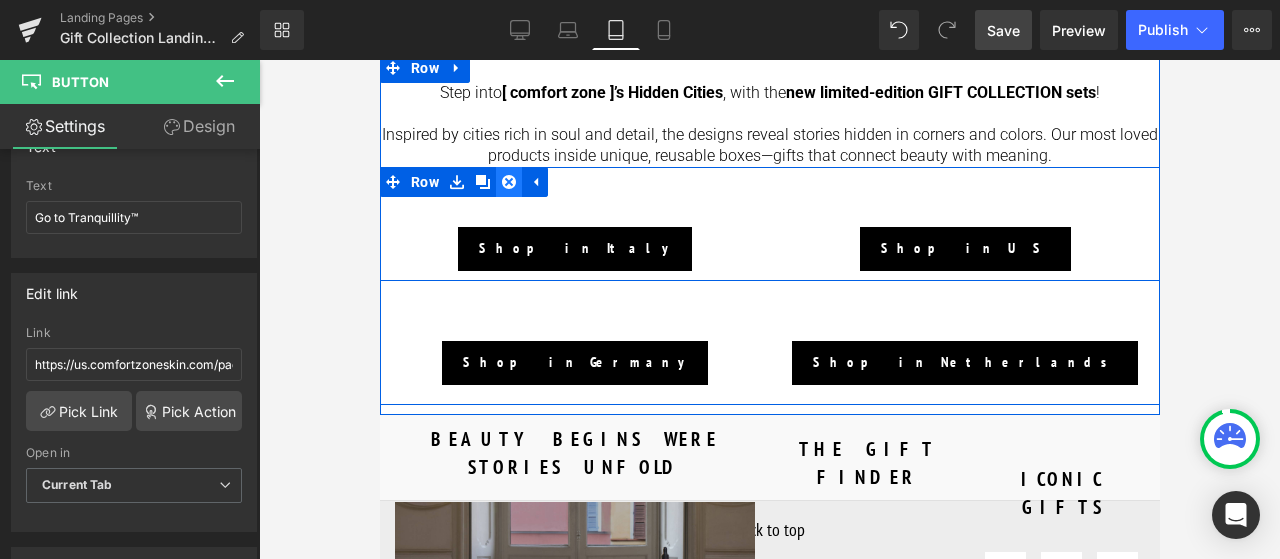 click at bounding box center [508, 182] 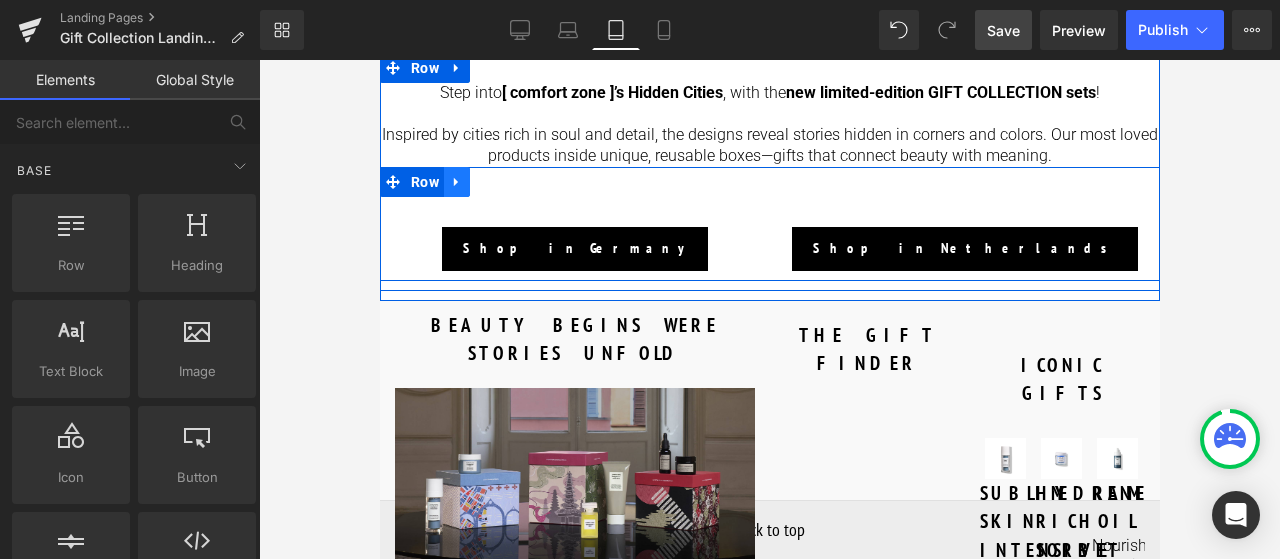 click at bounding box center [456, 182] 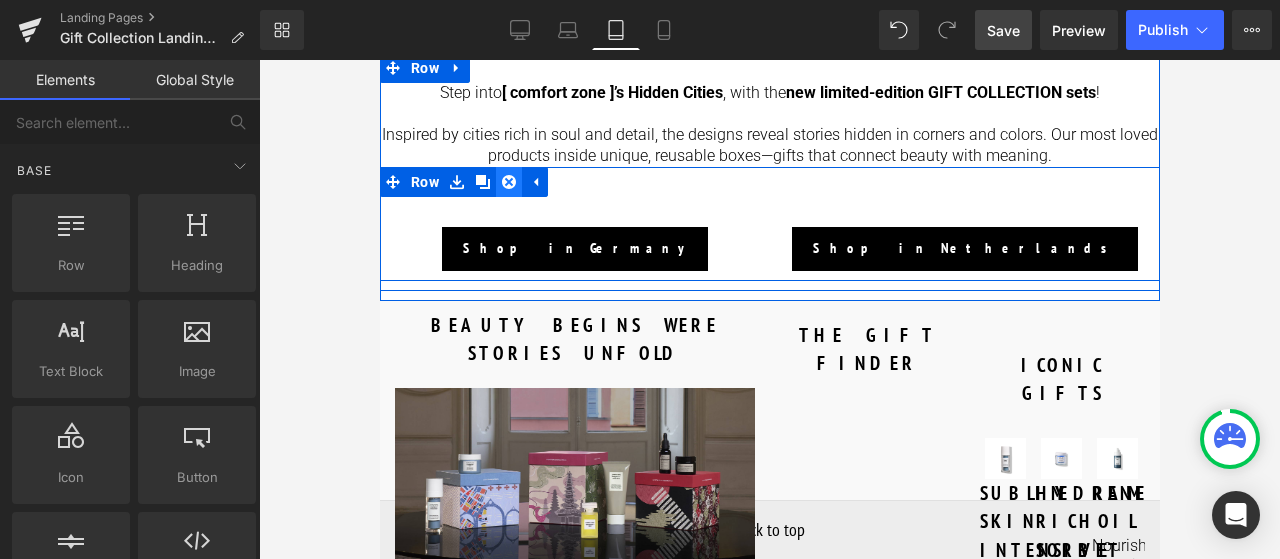 click 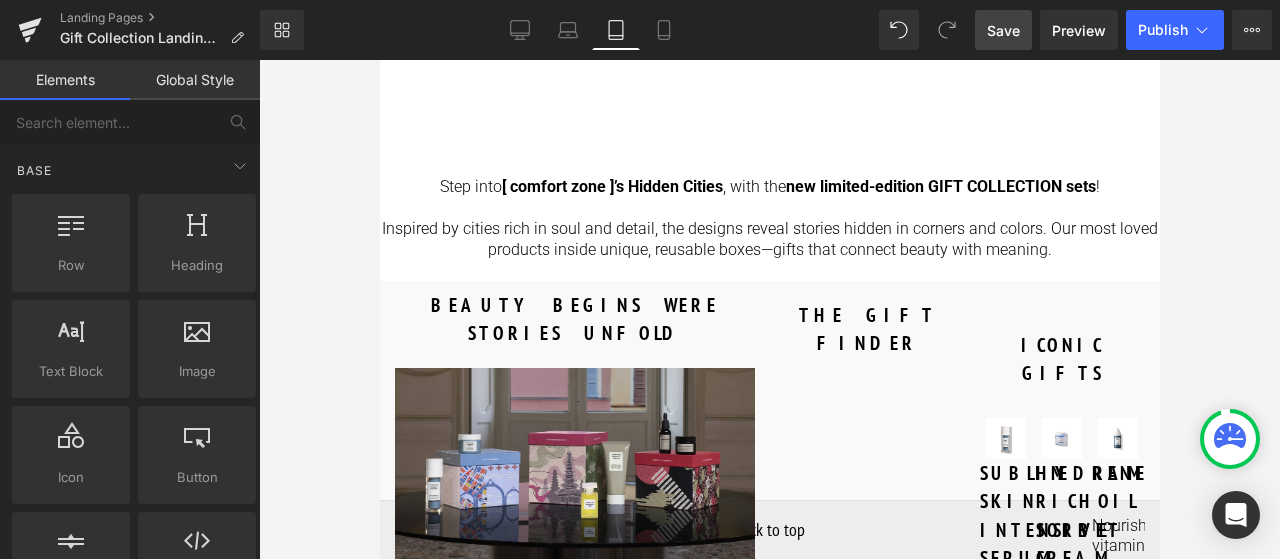 scroll, scrollTop: 500, scrollLeft: 0, axis: vertical 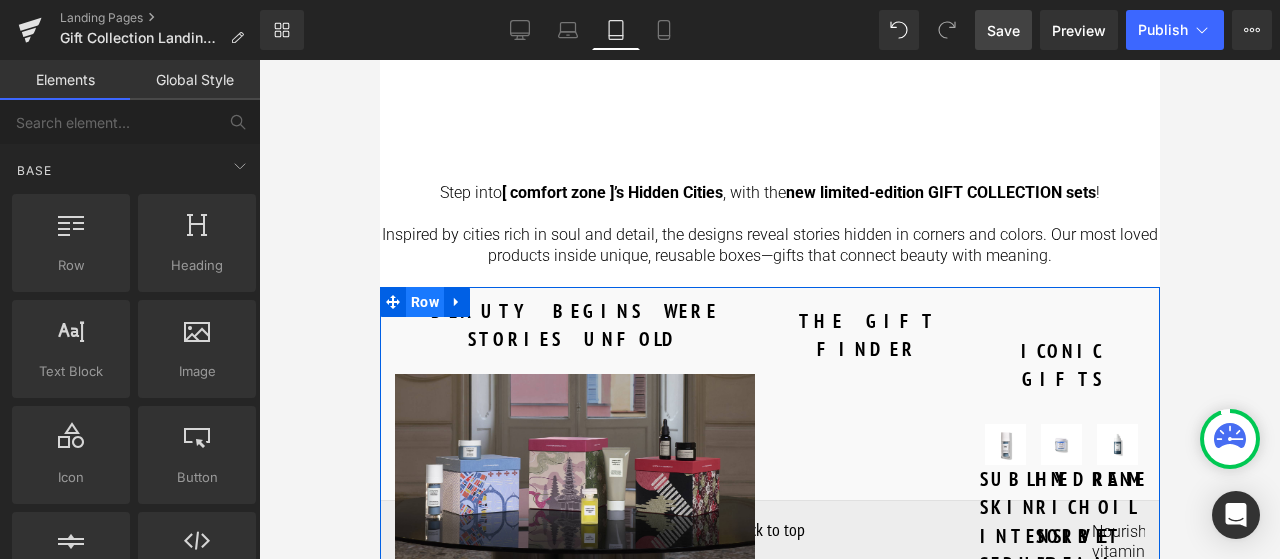 click on "Row" at bounding box center [424, 302] 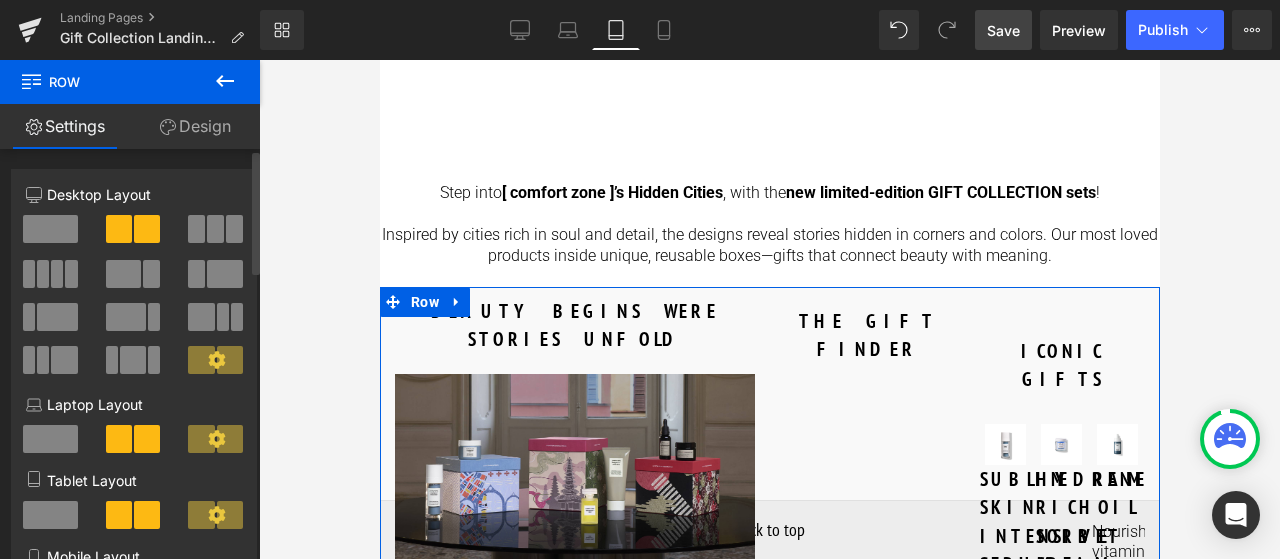 drag, startPoint x: 60, startPoint y: 229, endPoint x: 791, endPoint y: 279, distance: 732.708 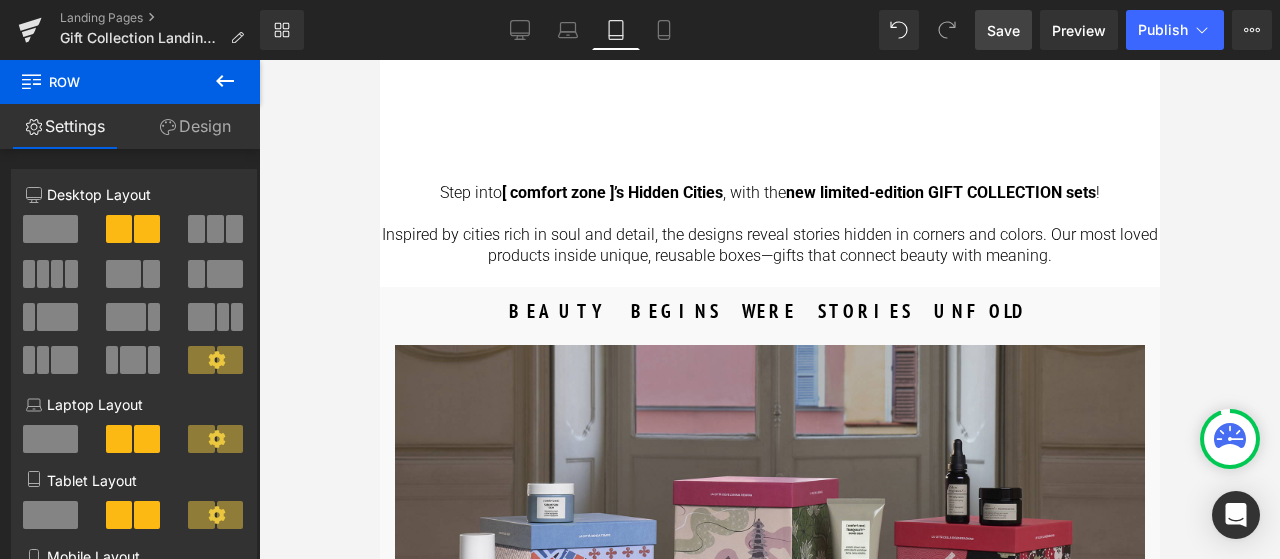 scroll, scrollTop: 0, scrollLeft: 0, axis: both 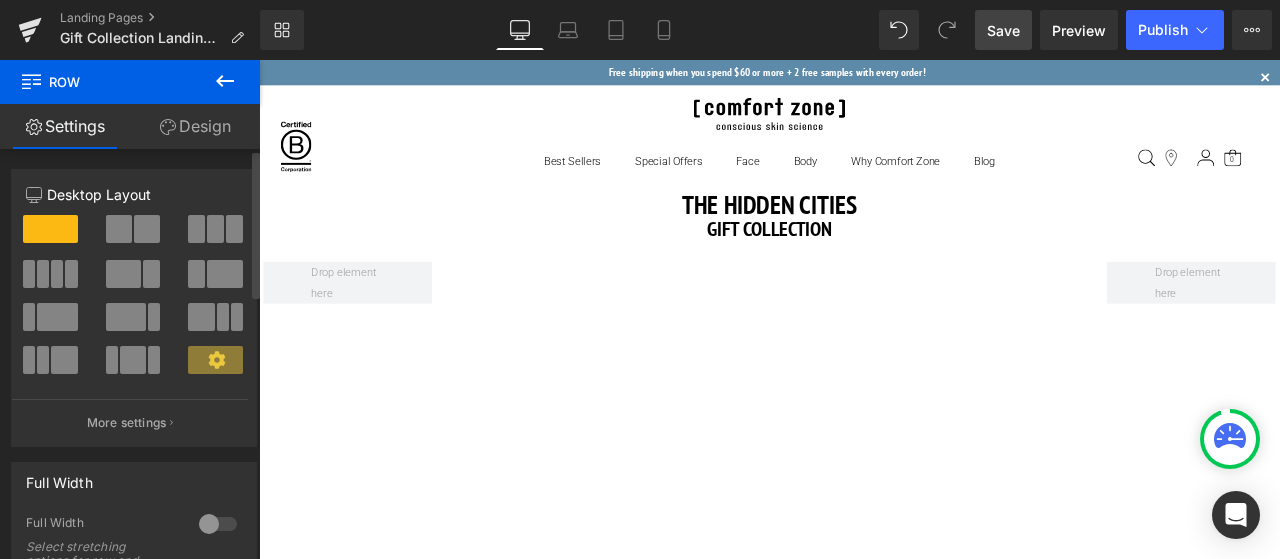 click at bounding box center (119, 229) 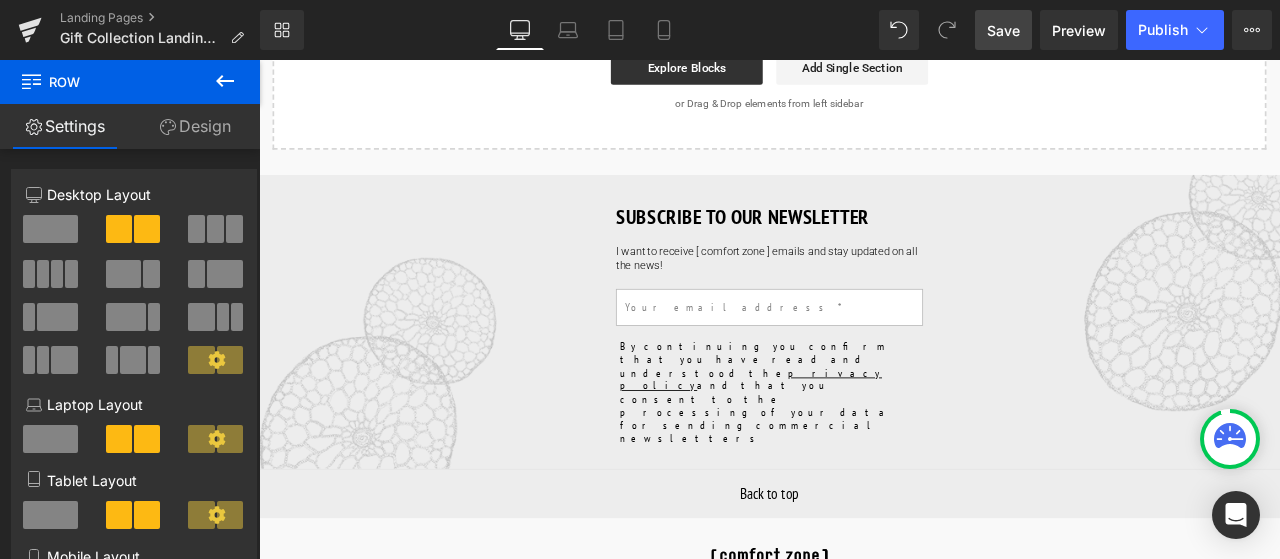 scroll, scrollTop: 2300, scrollLeft: 0, axis: vertical 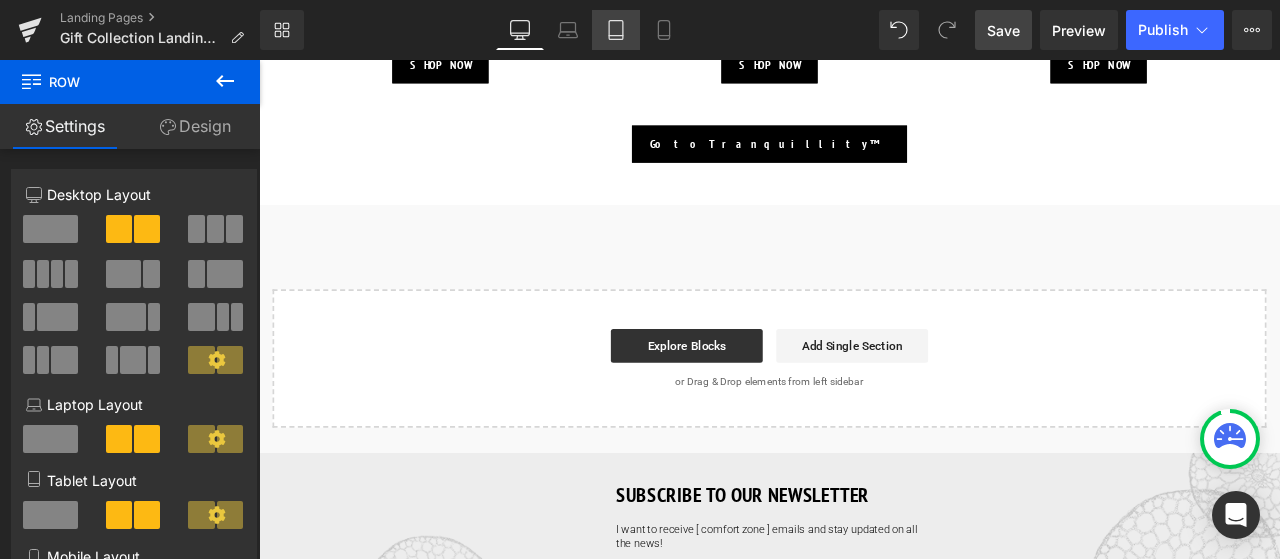 click on "Tablet" at bounding box center [616, 30] 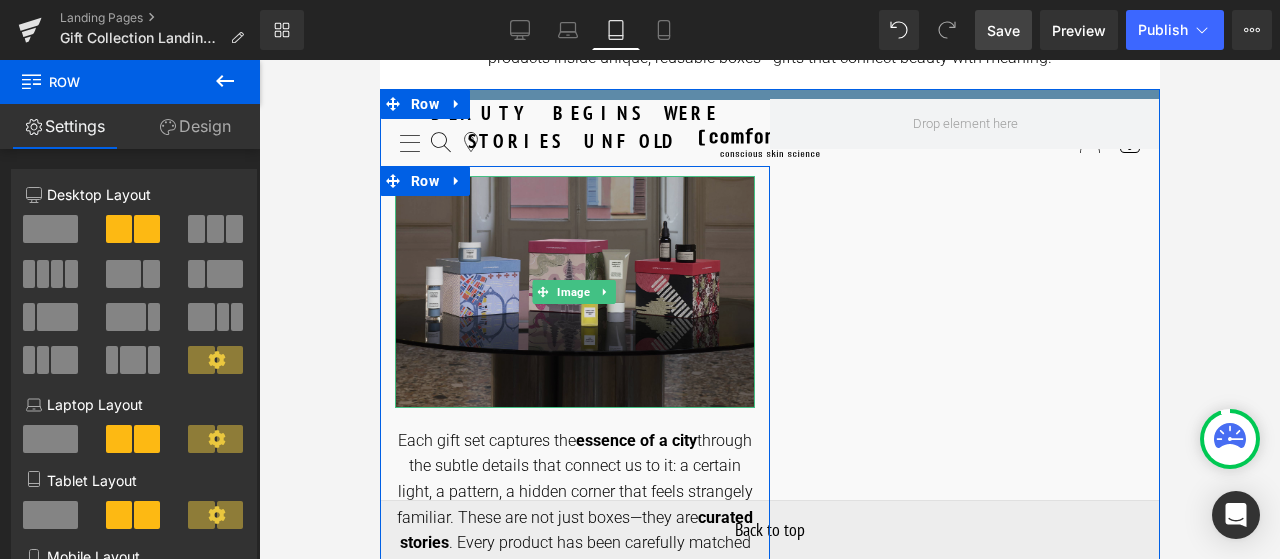 scroll, scrollTop: 656, scrollLeft: 0, axis: vertical 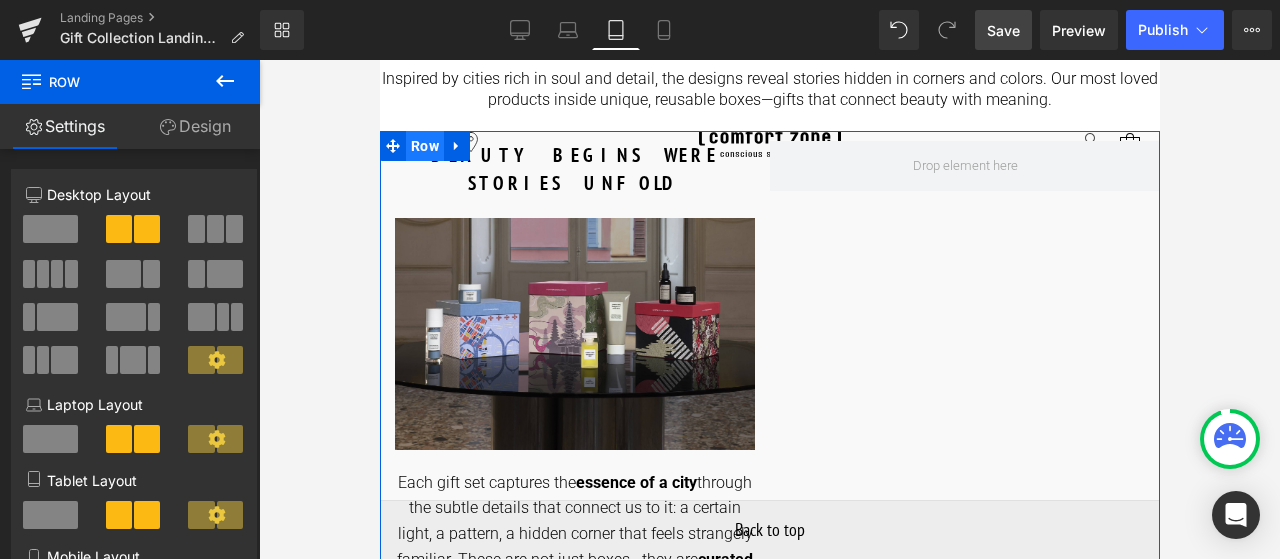 click on "Row" at bounding box center [424, 146] 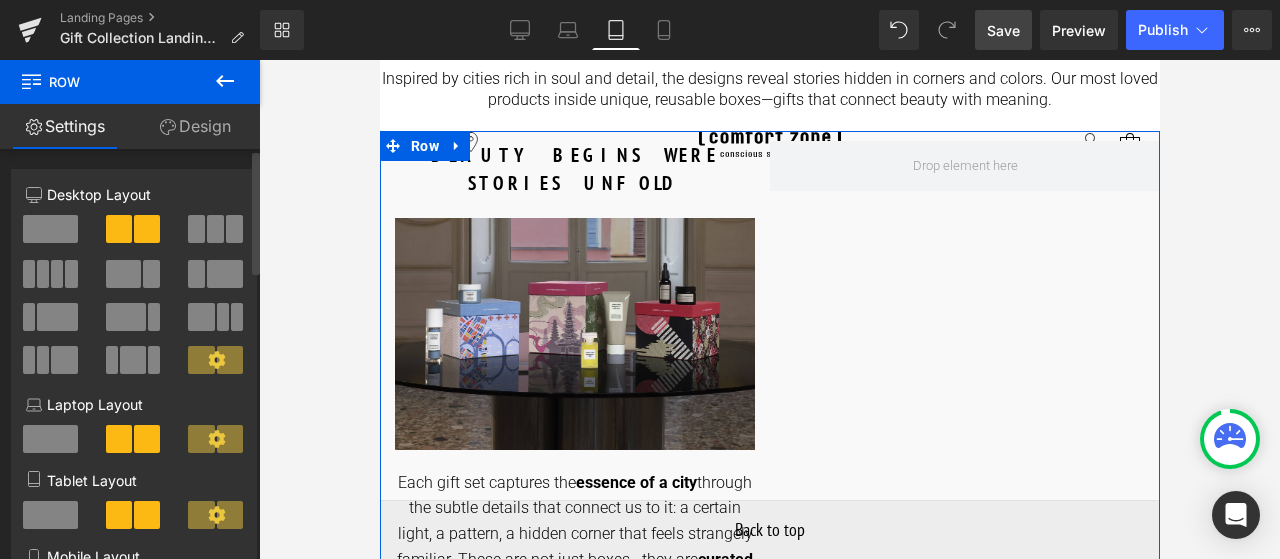 scroll, scrollTop: 100, scrollLeft: 0, axis: vertical 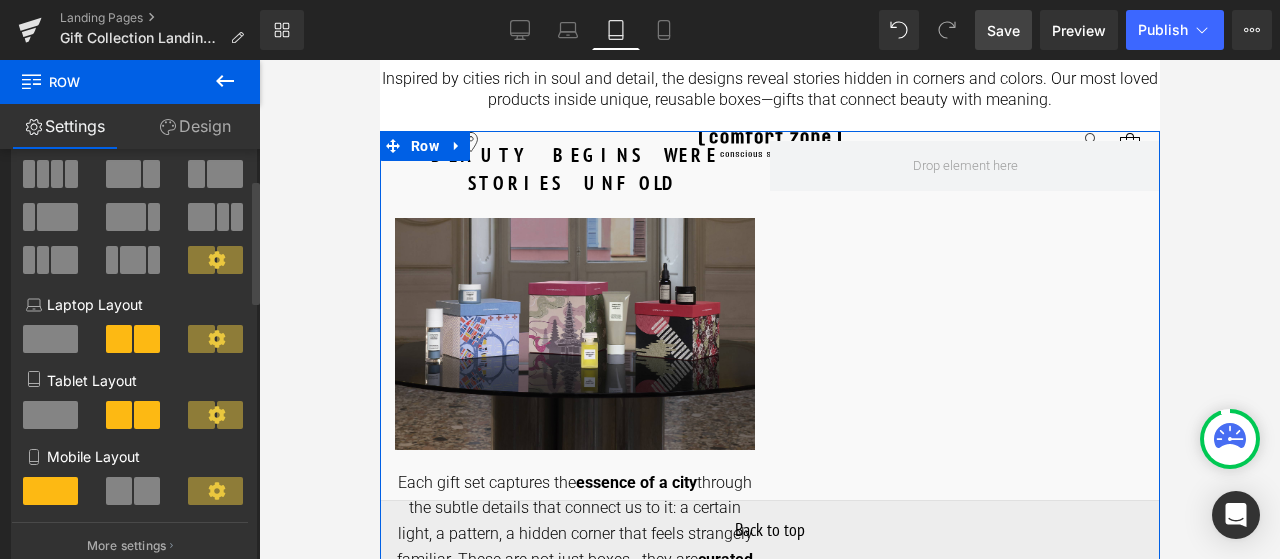 click at bounding box center (50, 415) 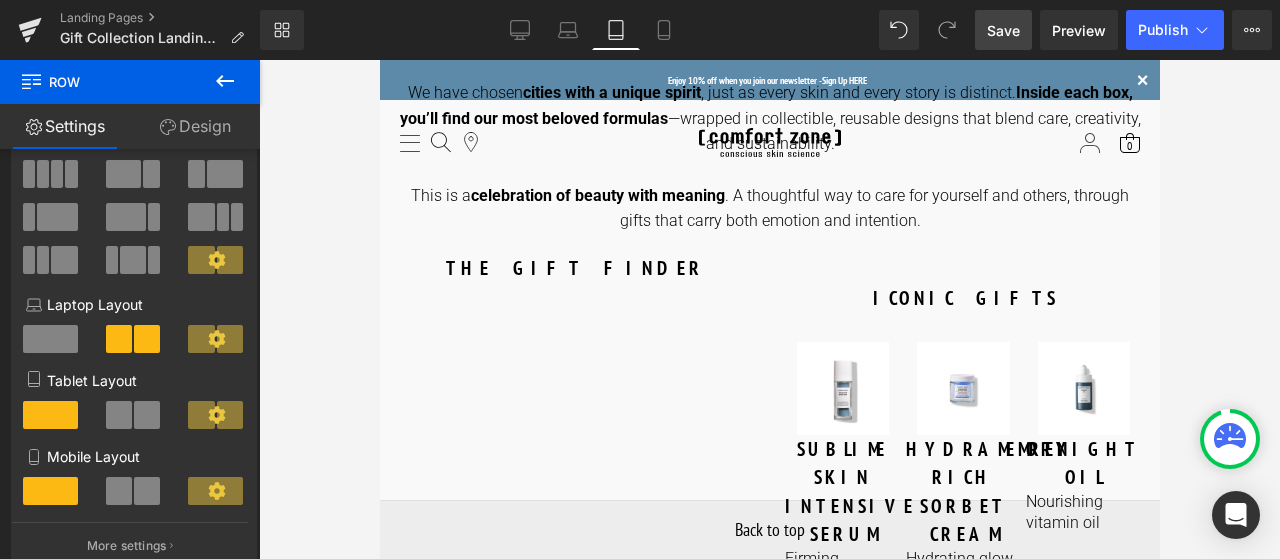 scroll, scrollTop: 1356, scrollLeft: 0, axis: vertical 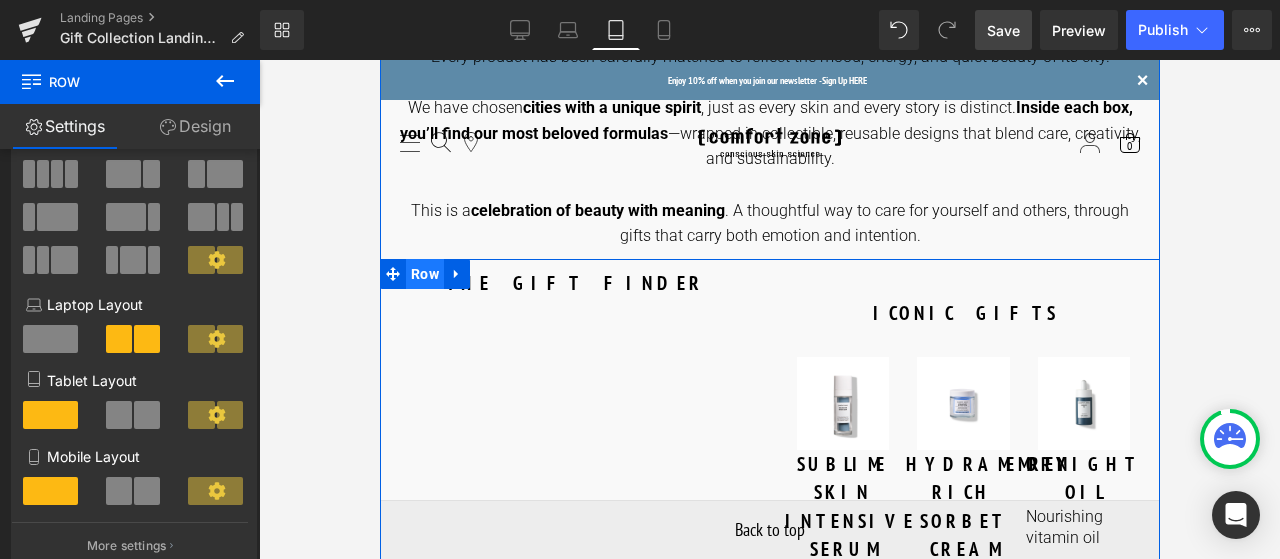 click on "Row" at bounding box center [424, 274] 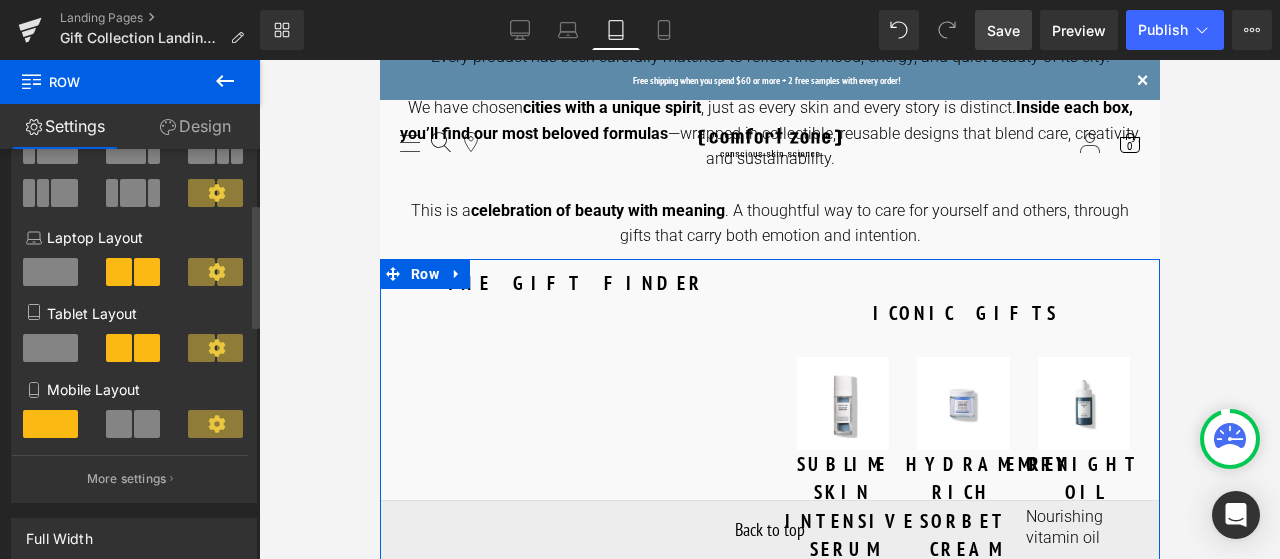 scroll, scrollTop: 200, scrollLeft: 0, axis: vertical 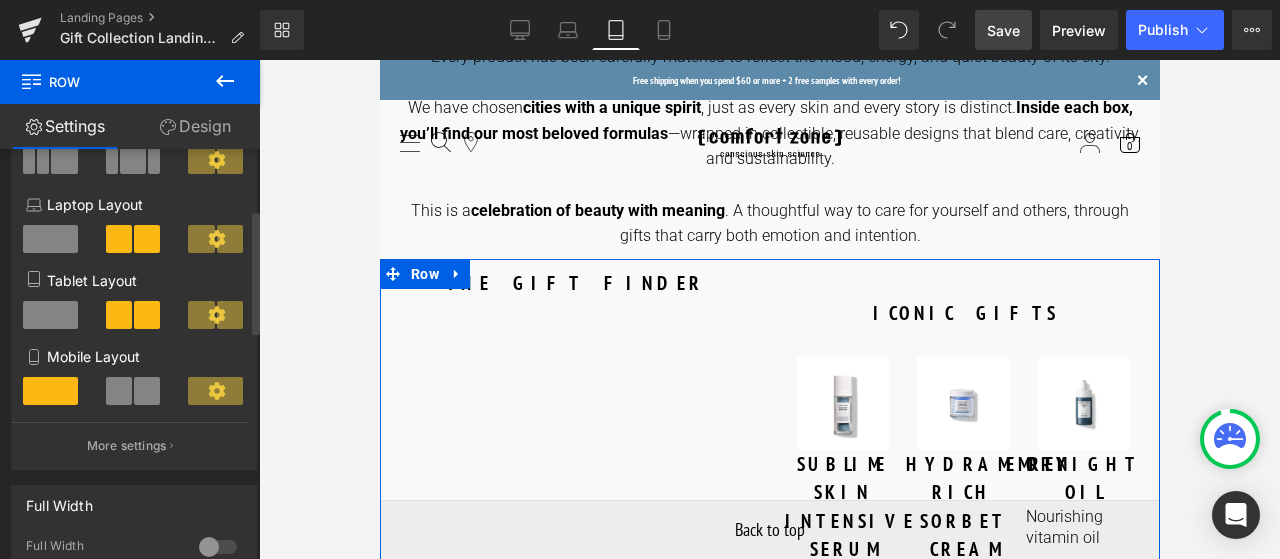 click at bounding box center [50, 315] 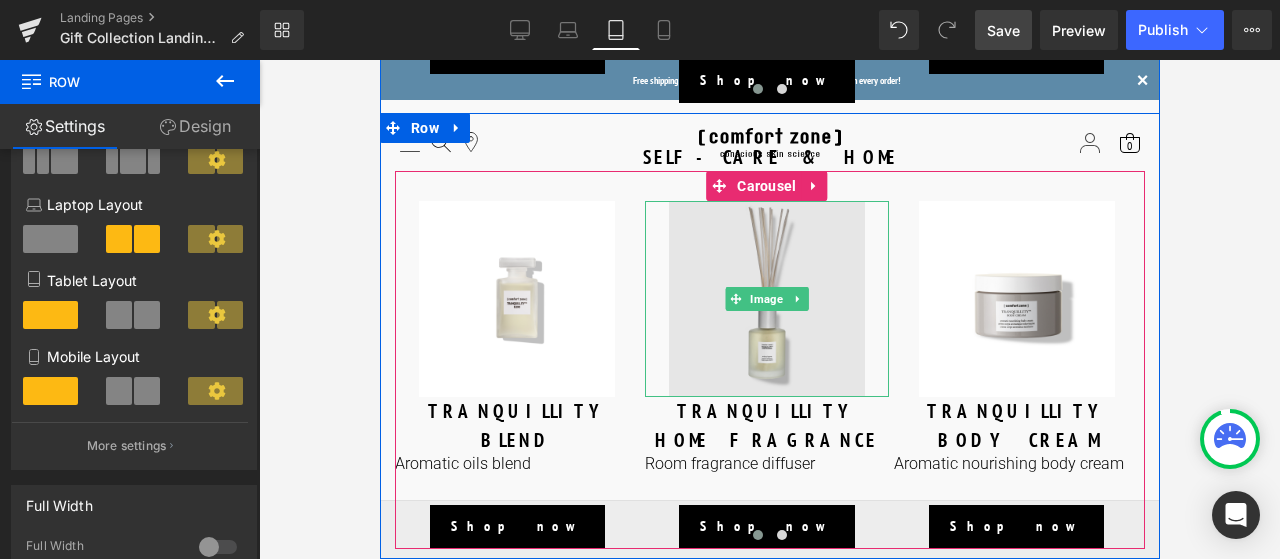 scroll, scrollTop: 2056, scrollLeft: 0, axis: vertical 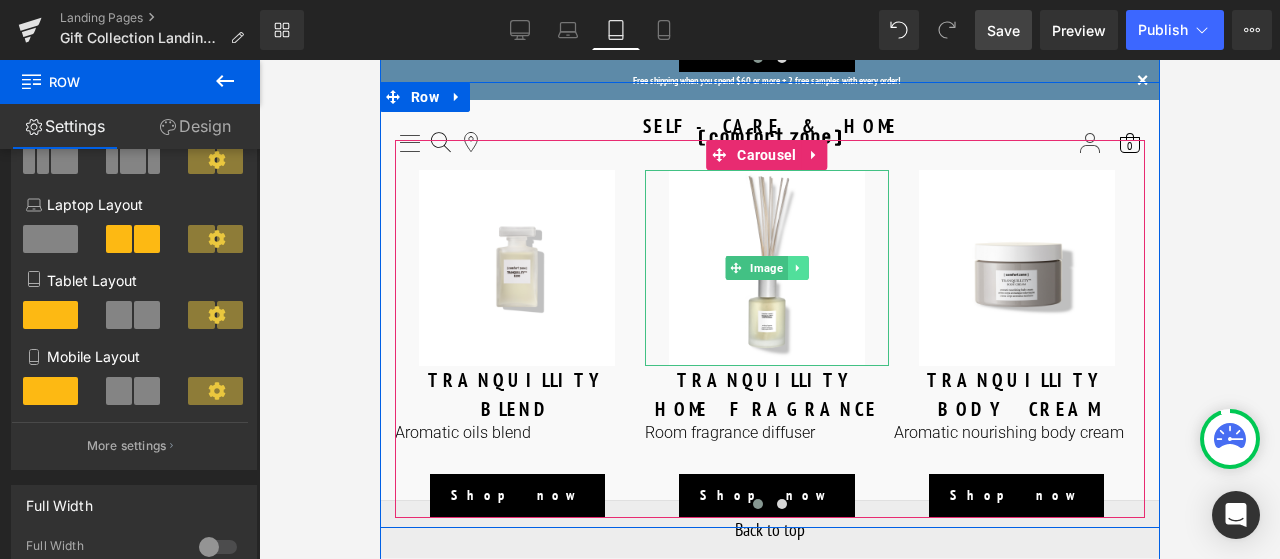 click 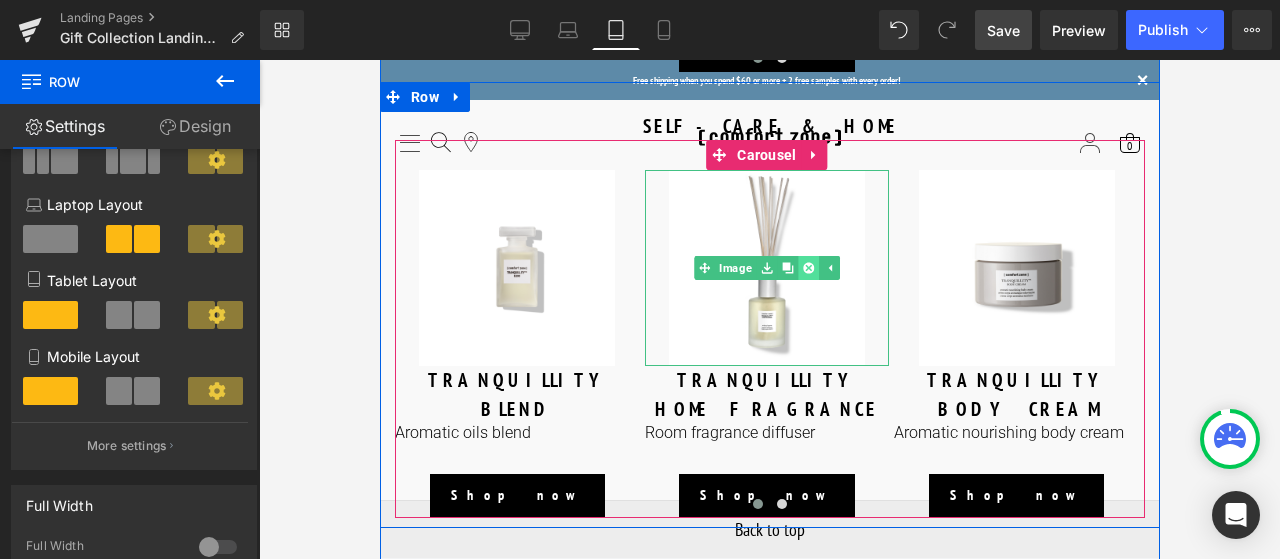 click 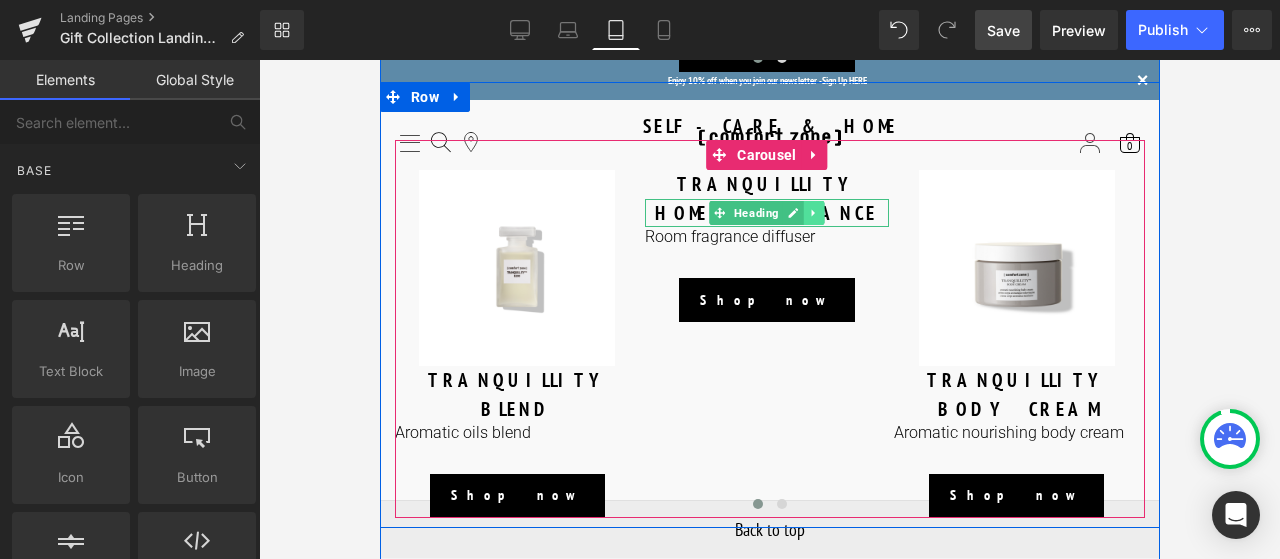 click 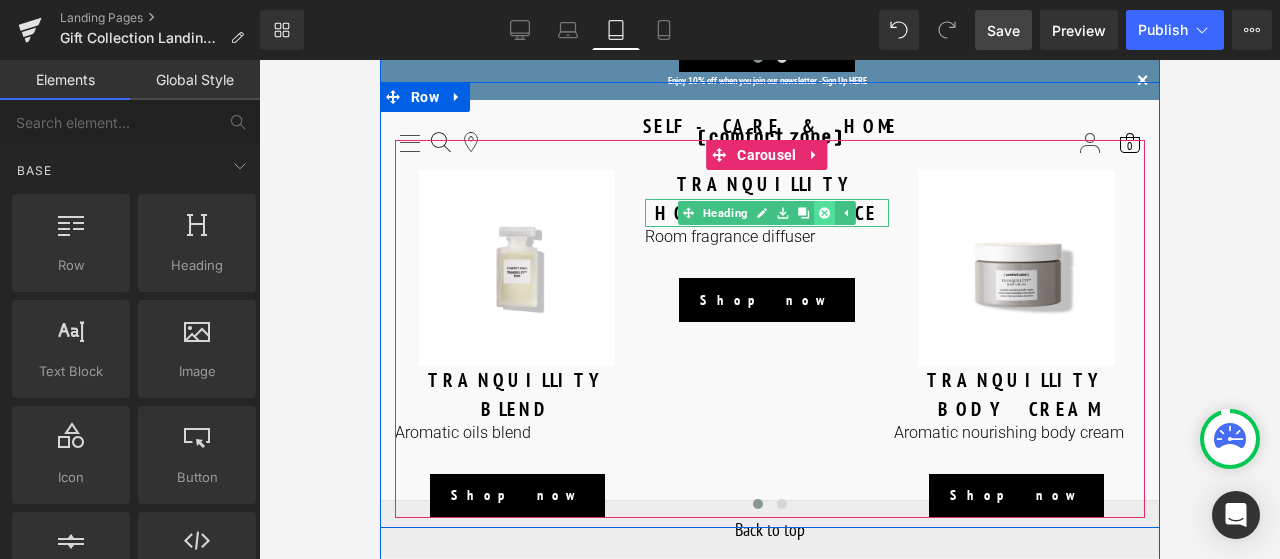 click 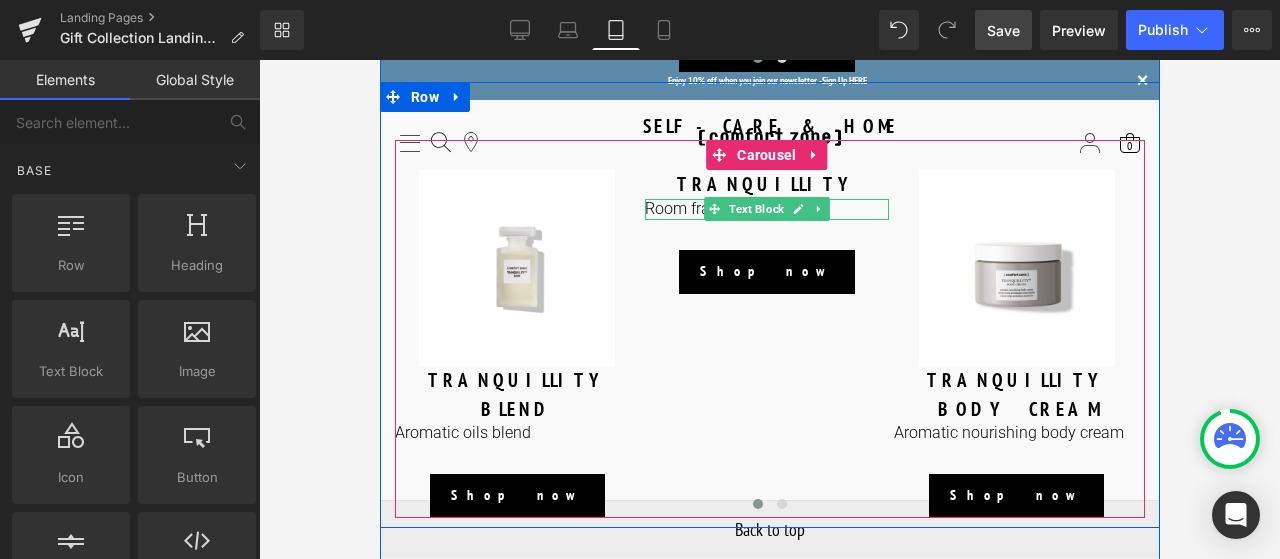 click 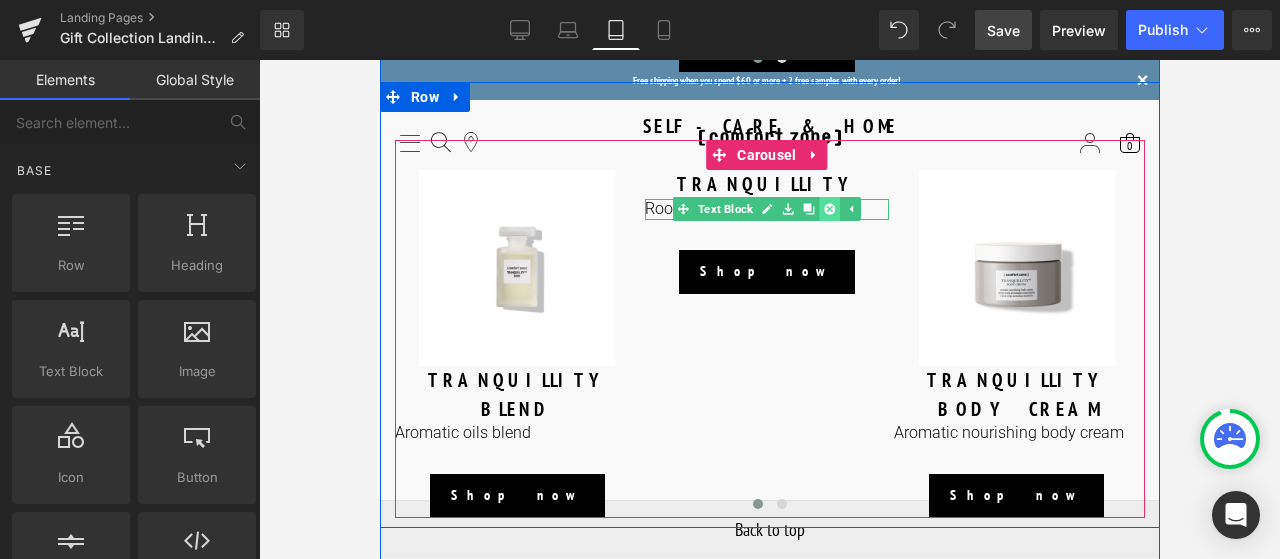 click at bounding box center (828, 209) 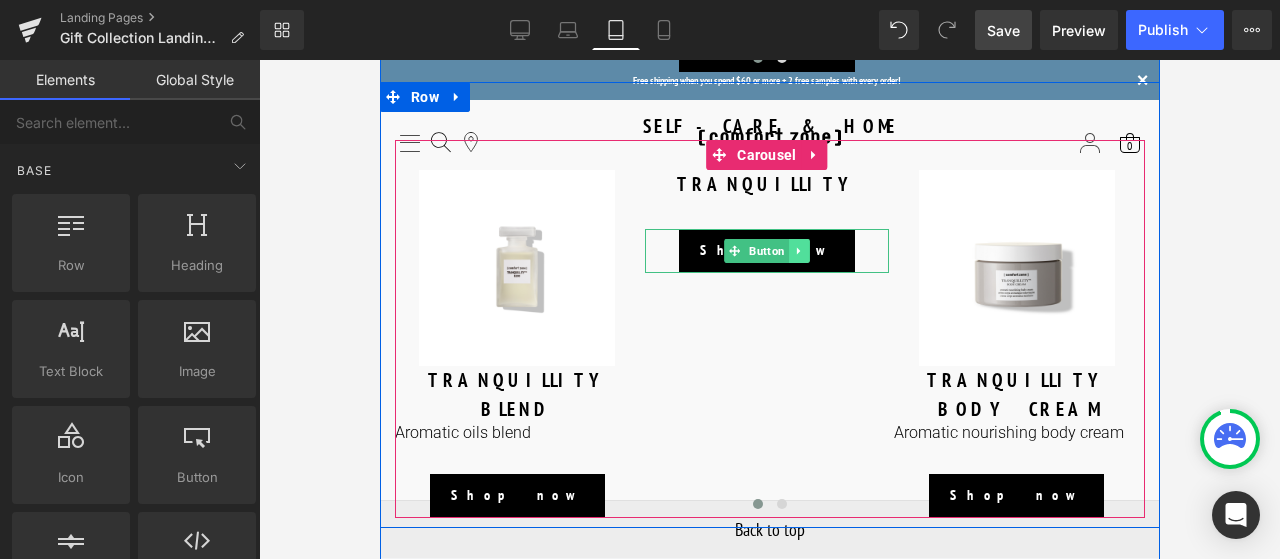 click at bounding box center (798, 251) 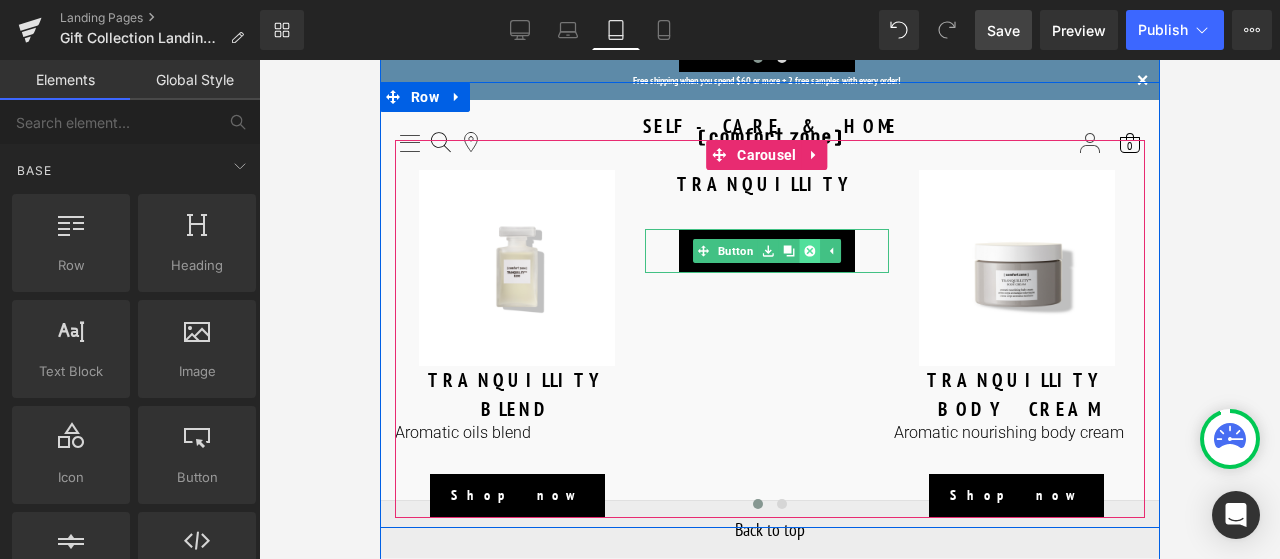 click 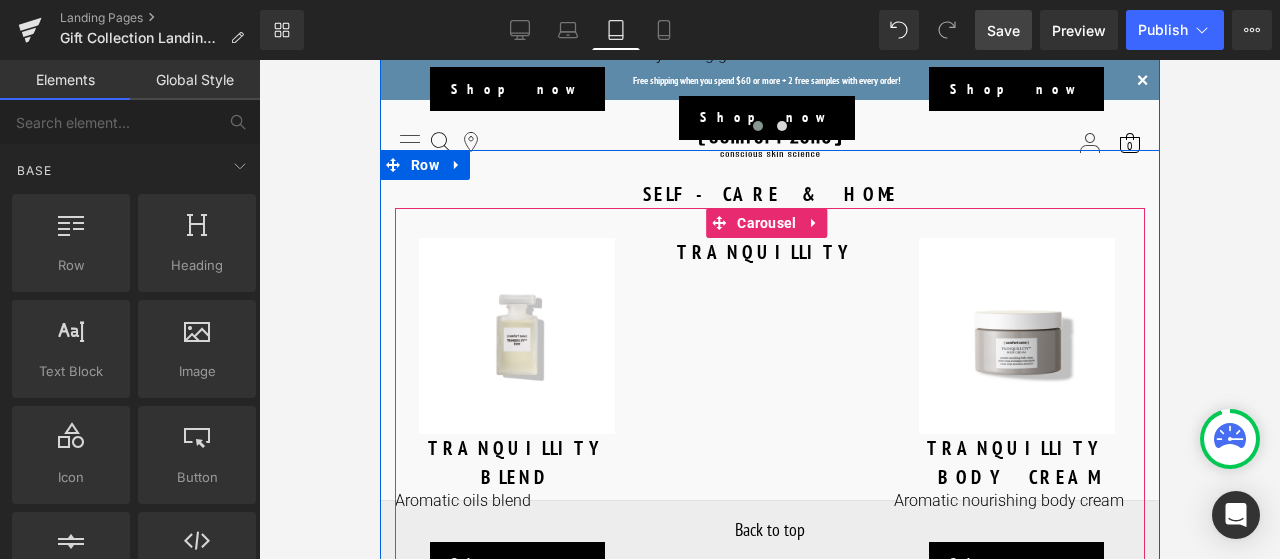 scroll, scrollTop: 1956, scrollLeft: 0, axis: vertical 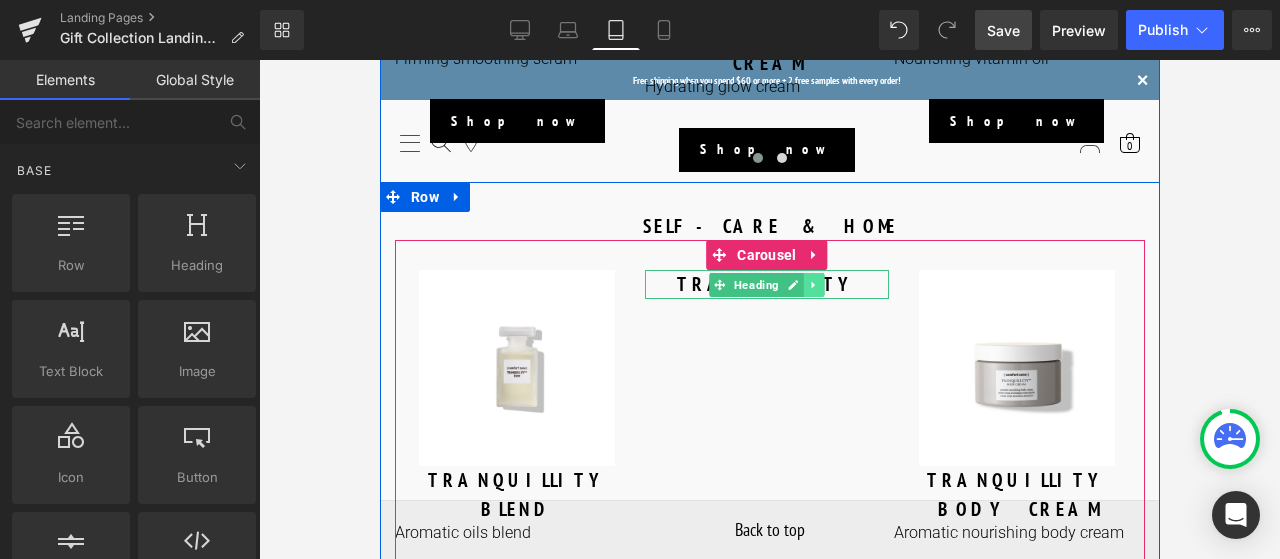 click 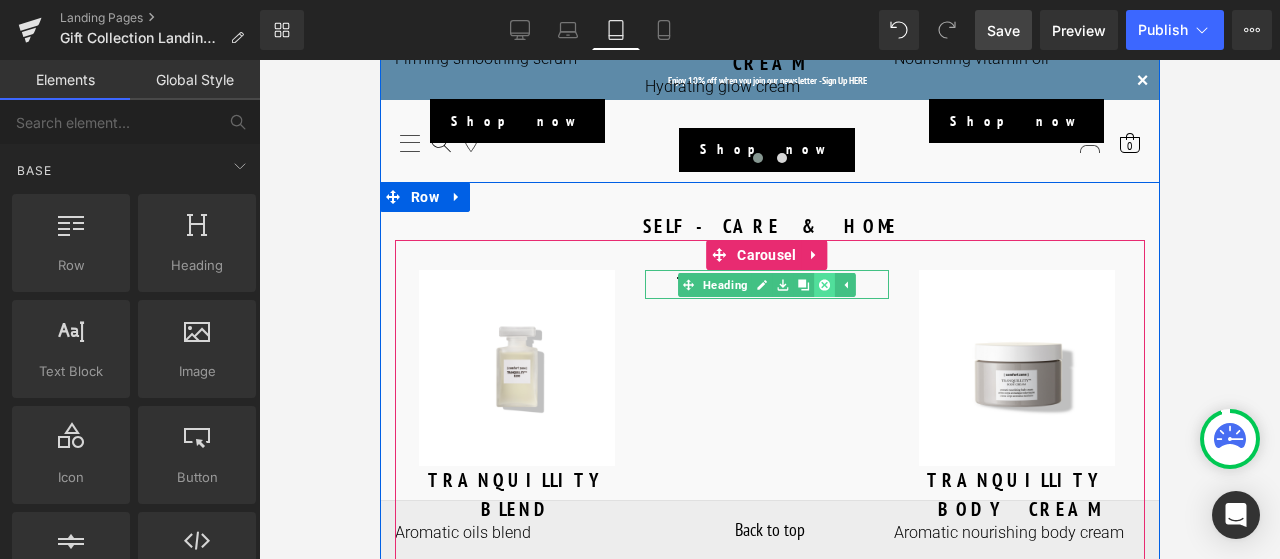 click at bounding box center (823, 285) 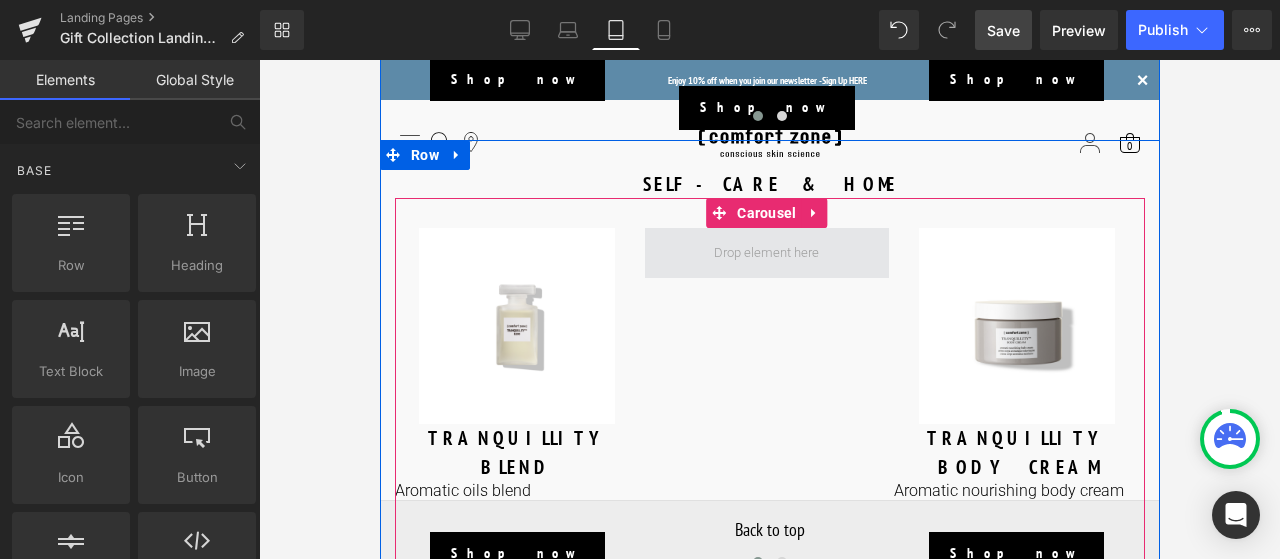 scroll, scrollTop: 1956, scrollLeft: 0, axis: vertical 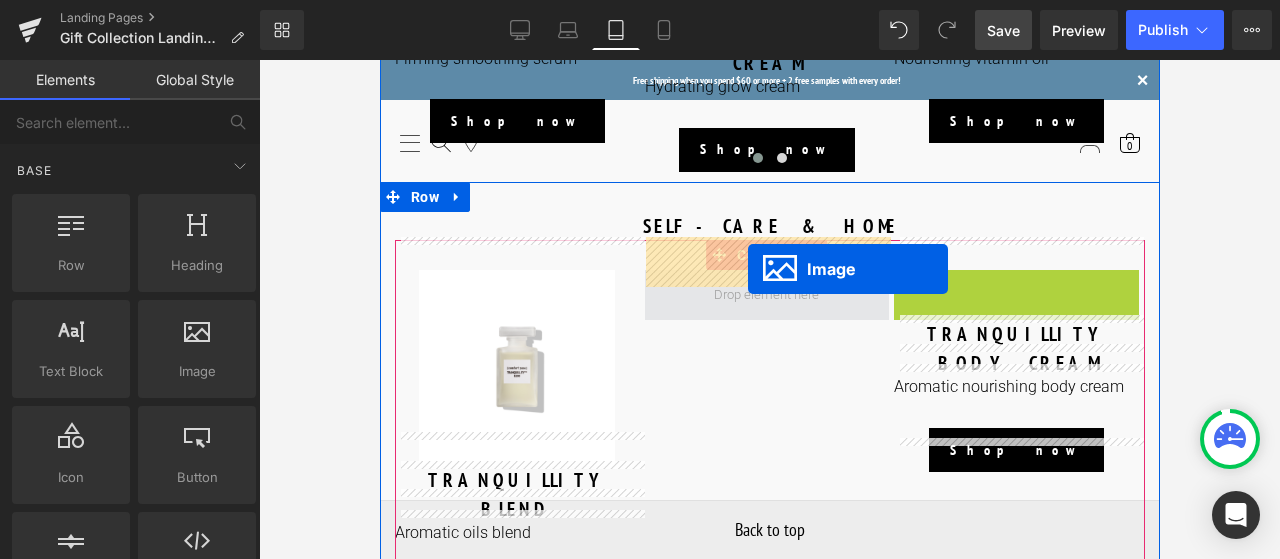 drag, startPoint x: 1018, startPoint y: 335, endPoint x: 747, endPoint y: 269, distance: 278.92114 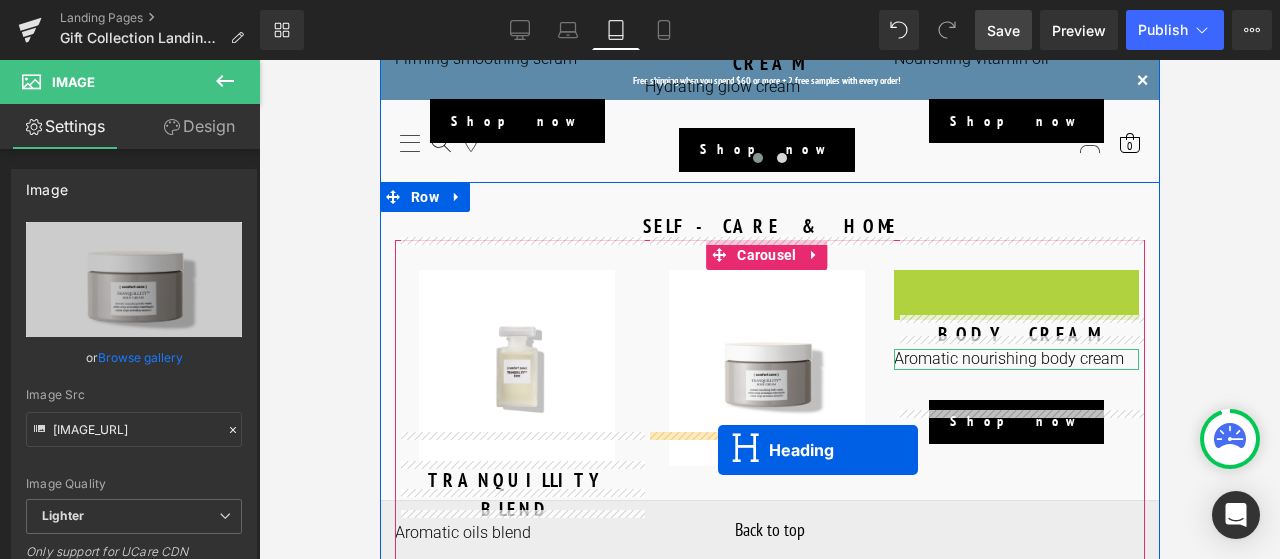 drag, startPoint x: 1001, startPoint y: 250, endPoint x: 717, endPoint y: 450, distance: 347.3557 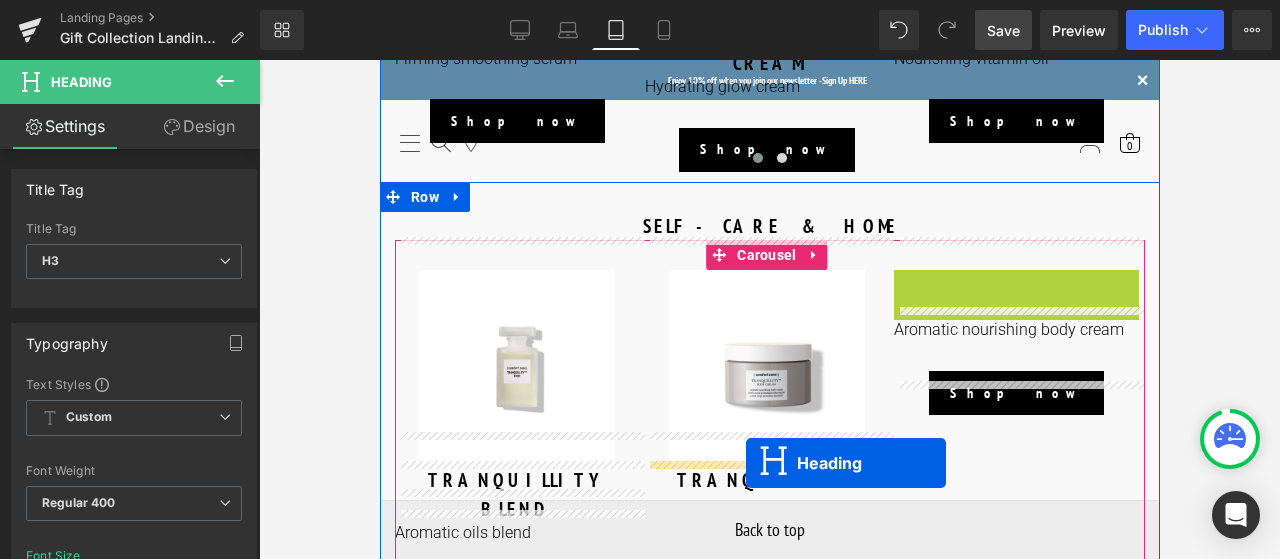 drag, startPoint x: 1008, startPoint y: 245, endPoint x: 745, endPoint y: 463, distance: 341.60358 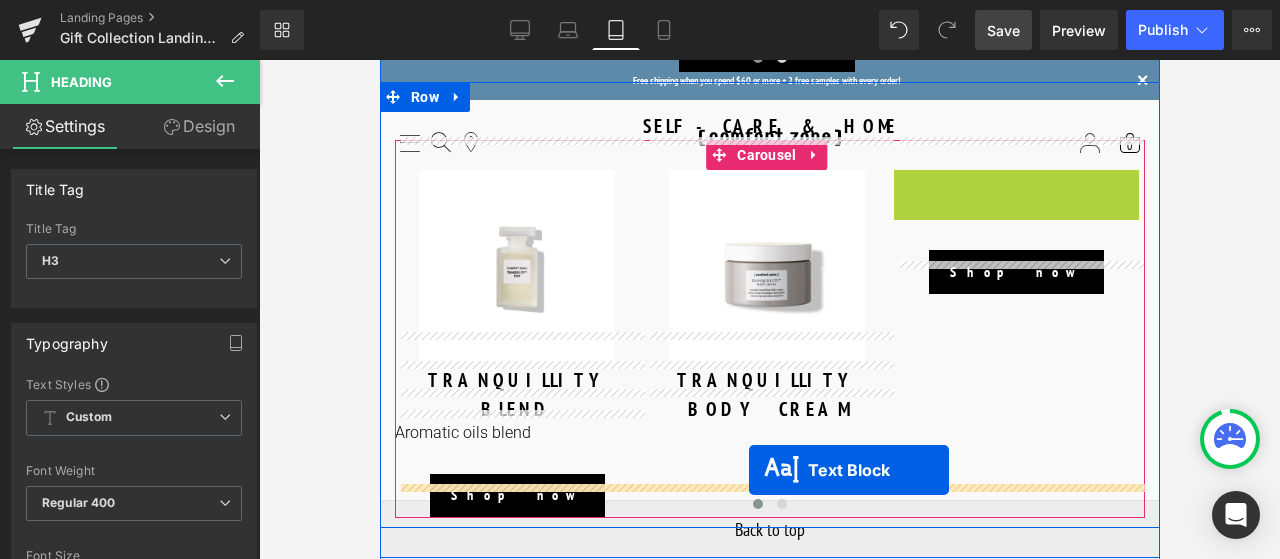 scroll, scrollTop: 2116, scrollLeft: 0, axis: vertical 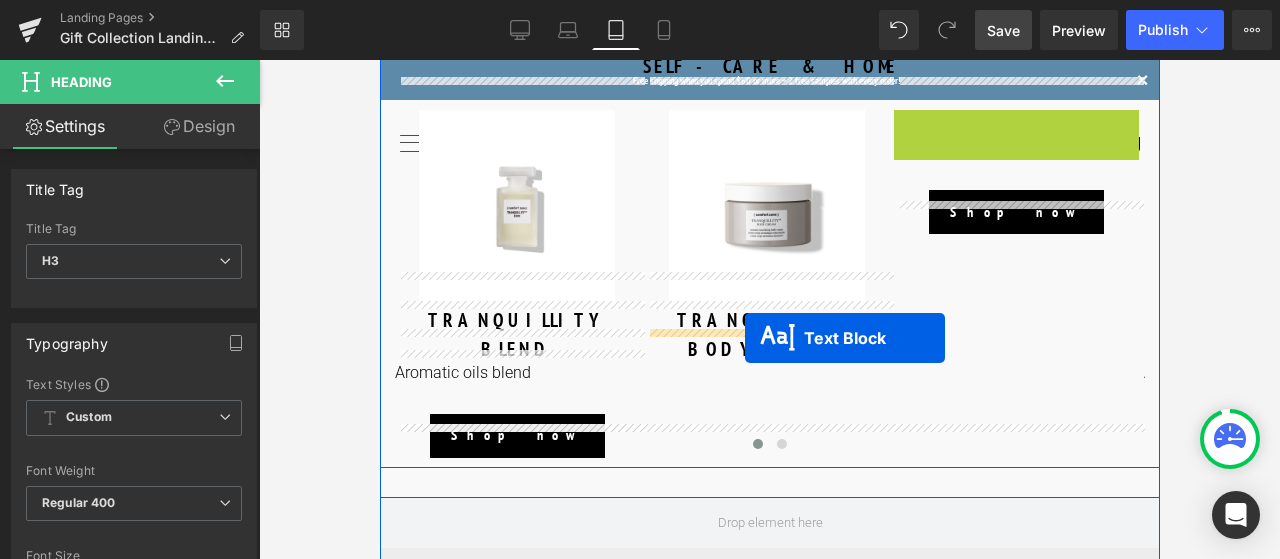 drag, startPoint x: 1004, startPoint y: 251, endPoint x: 744, endPoint y: 338, distance: 274.16965 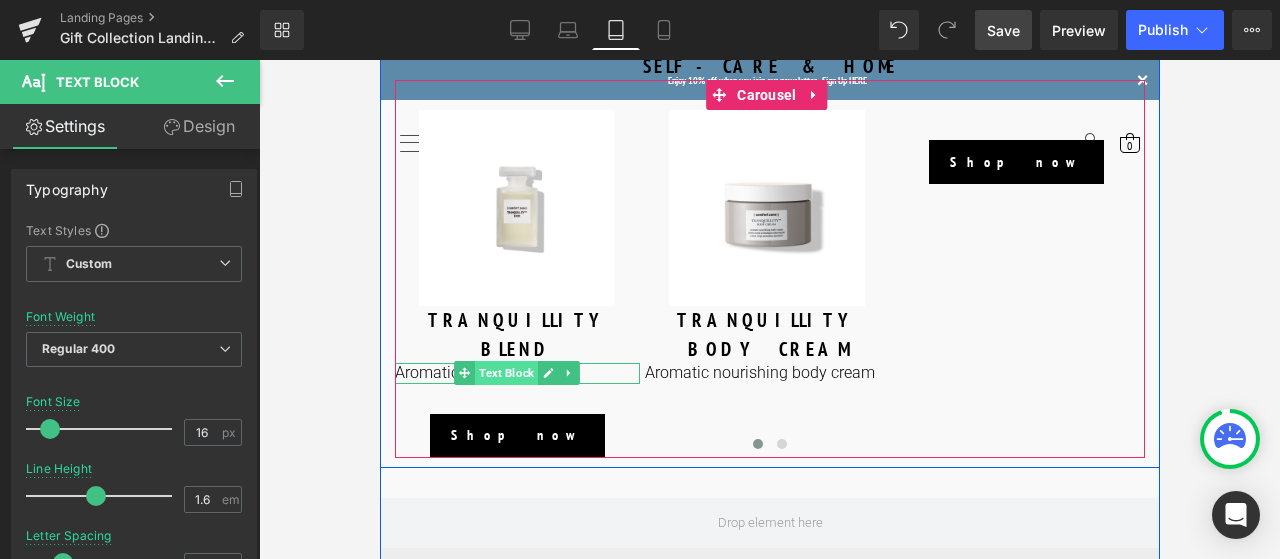 click on "Text Block" at bounding box center (505, 373) 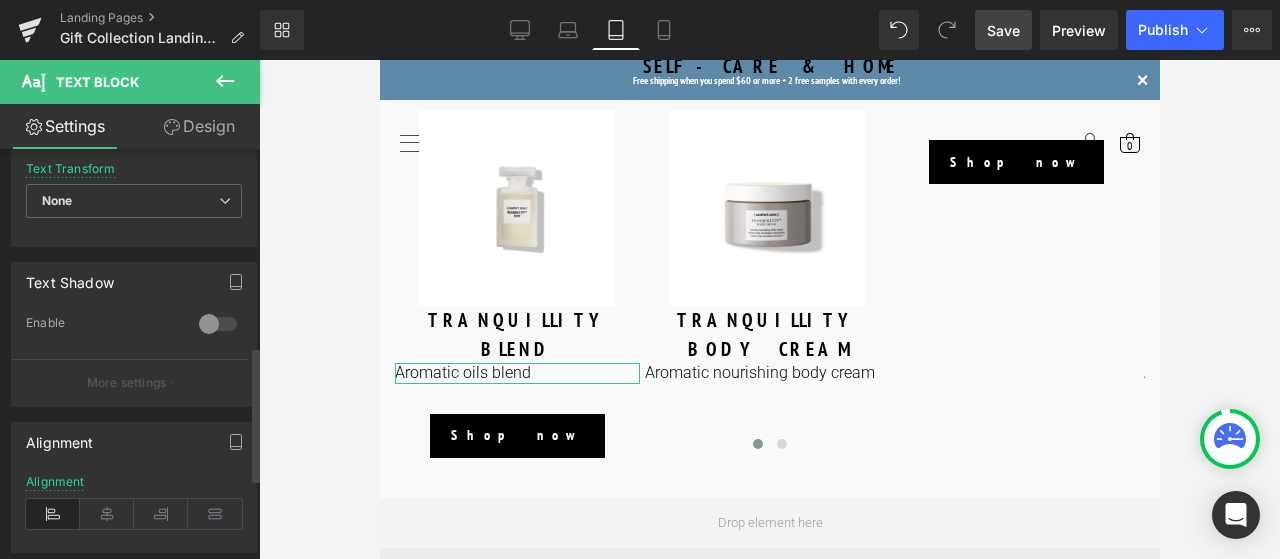 scroll, scrollTop: 600, scrollLeft: 0, axis: vertical 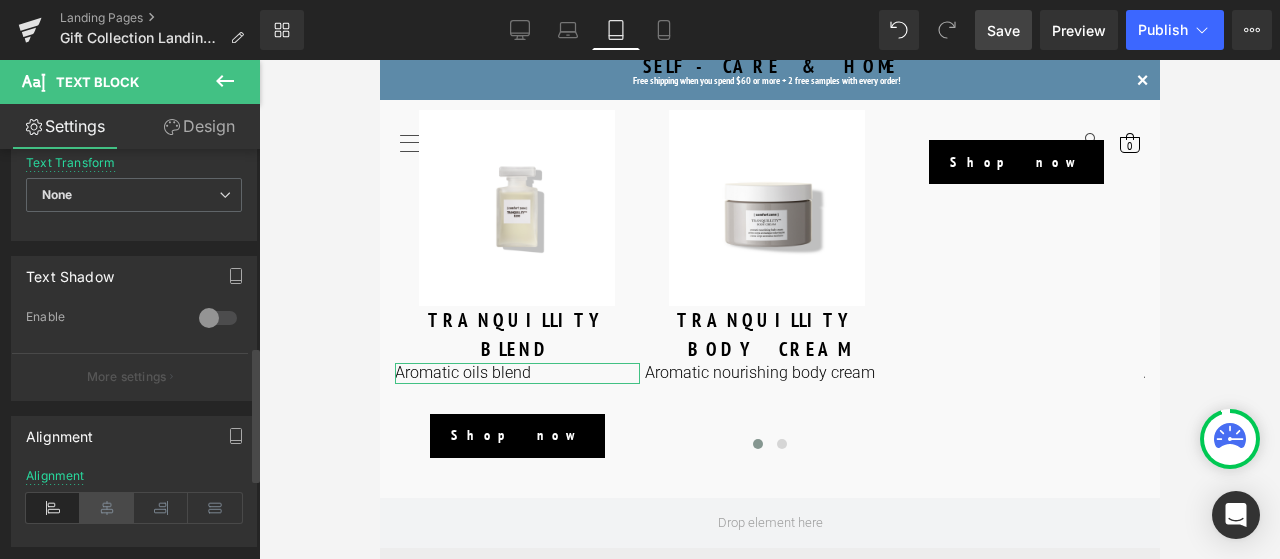 click at bounding box center (107, 508) 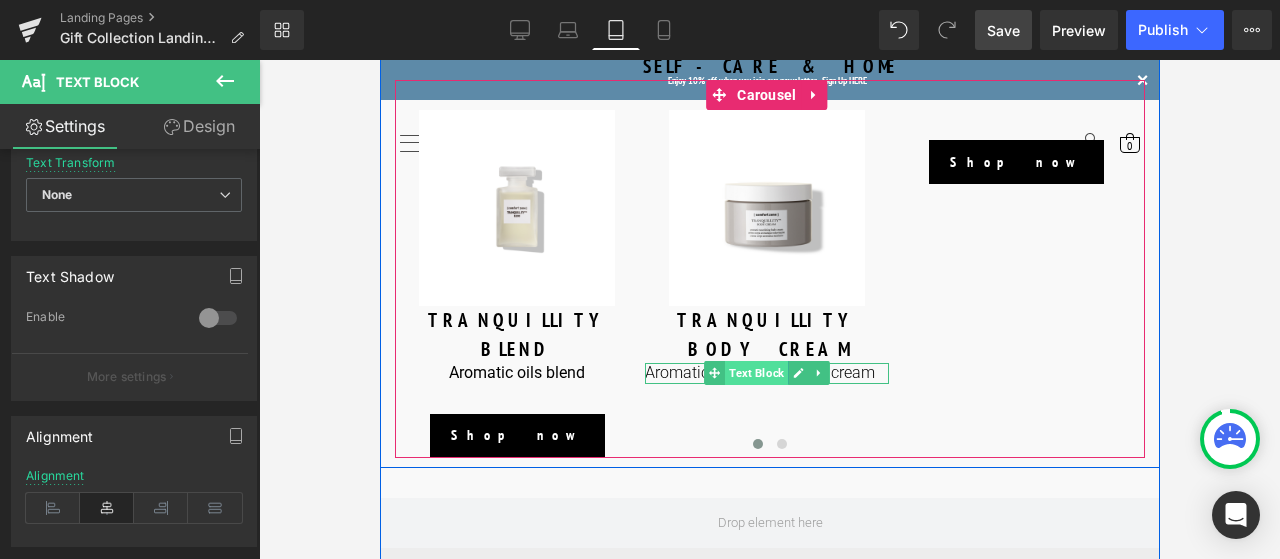 click on "Text Block" at bounding box center (755, 373) 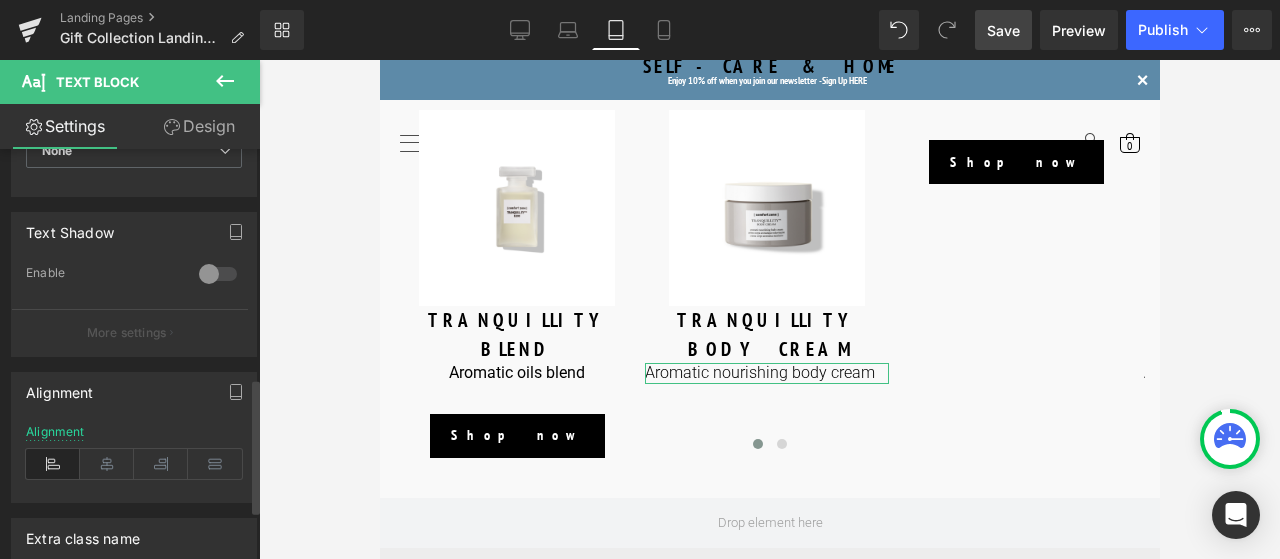 scroll, scrollTop: 700, scrollLeft: 0, axis: vertical 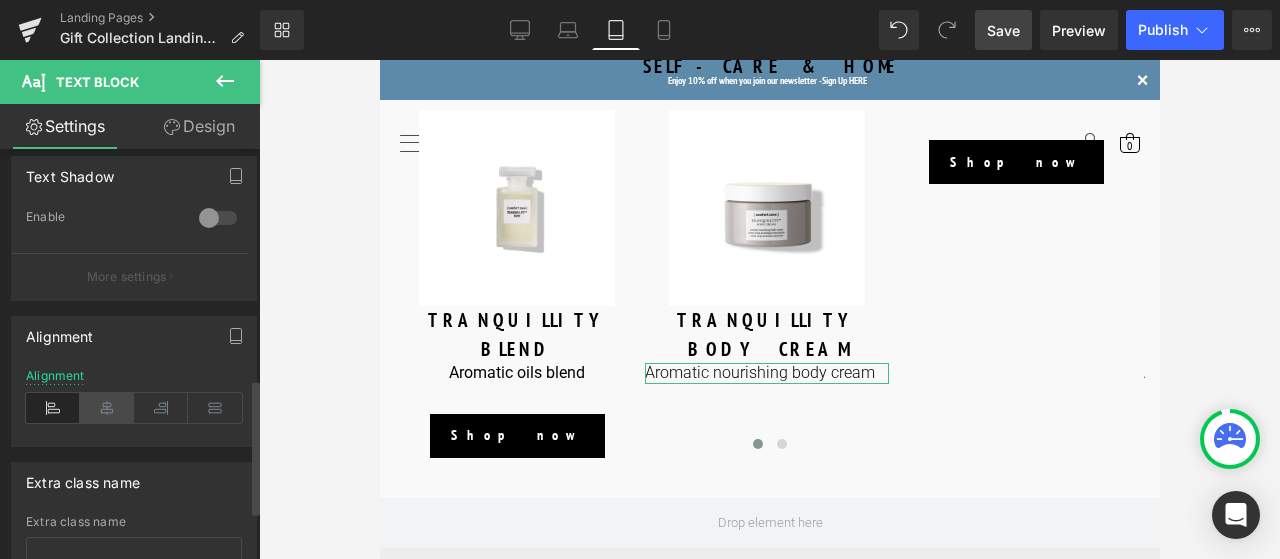 click at bounding box center (107, 408) 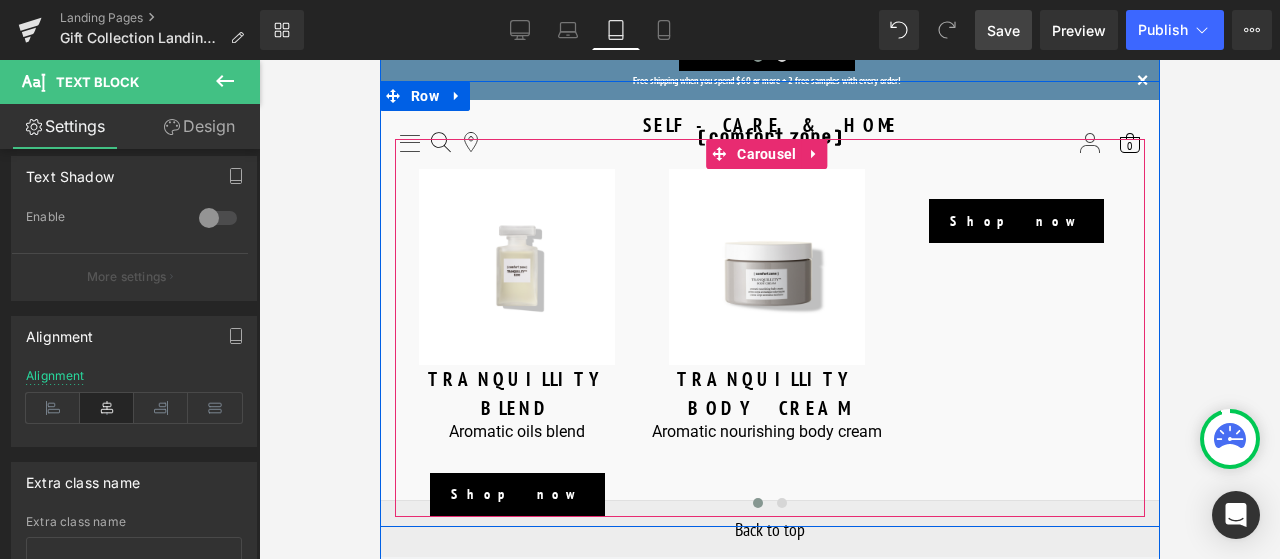 scroll, scrollTop: 2016, scrollLeft: 0, axis: vertical 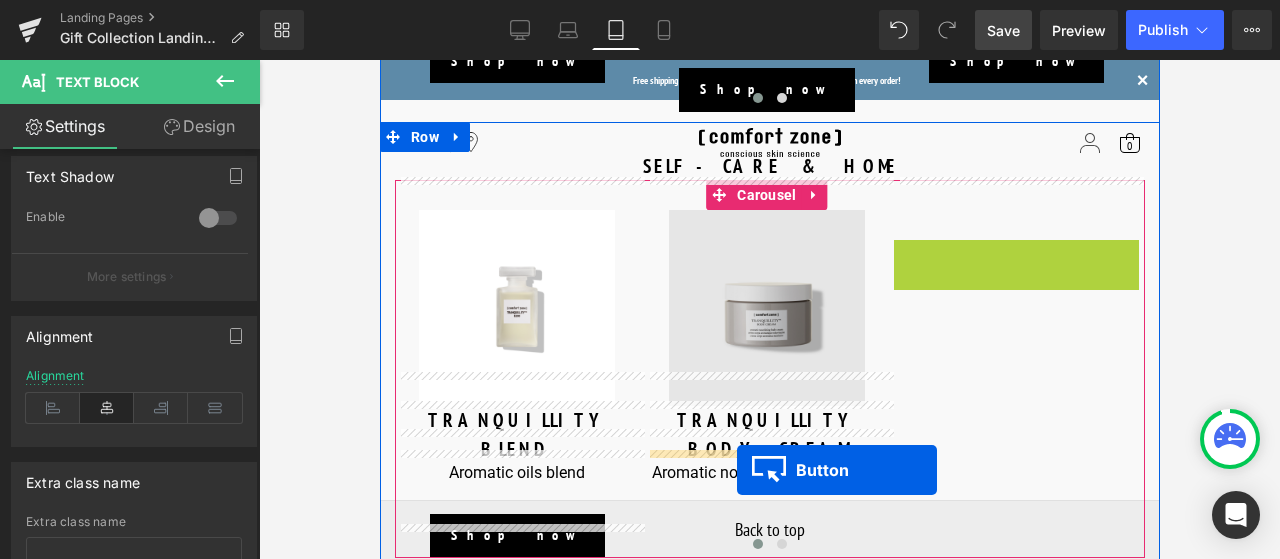 drag, startPoint x: 1014, startPoint y: 227, endPoint x: 818, endPoint y: 372, distance: 243.80525 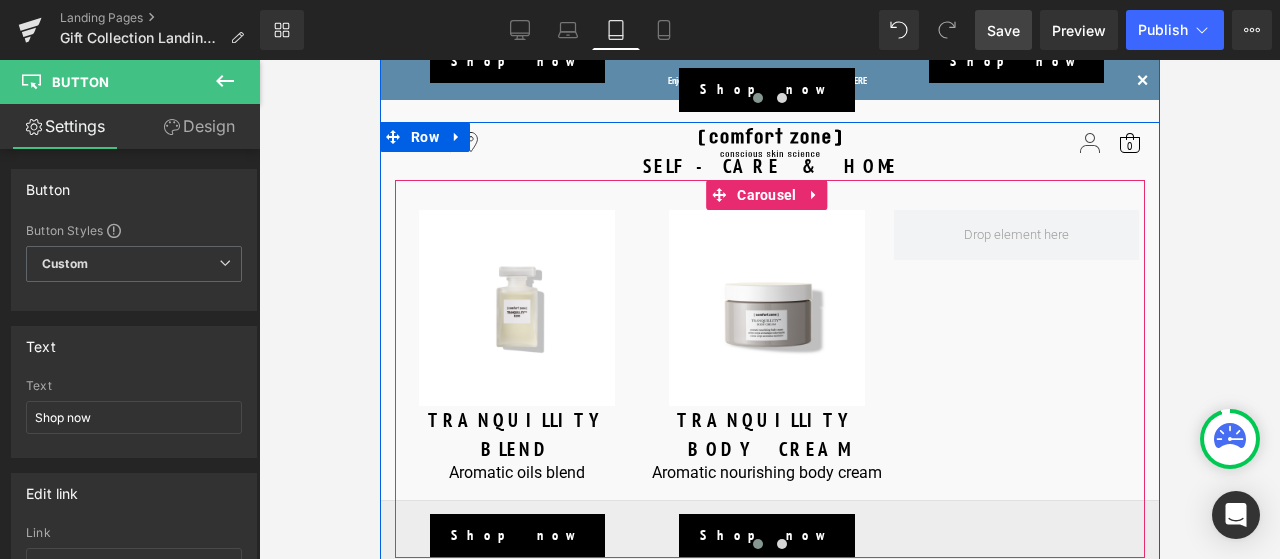 click at bounding box center [757, 544] 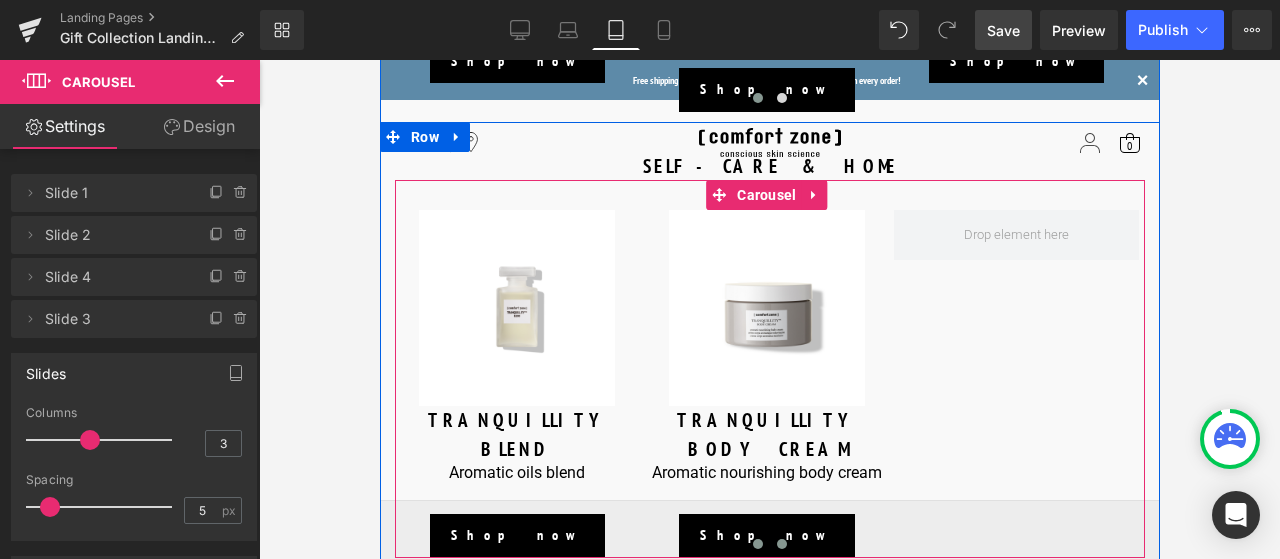 click at bounding box center (781, 544) 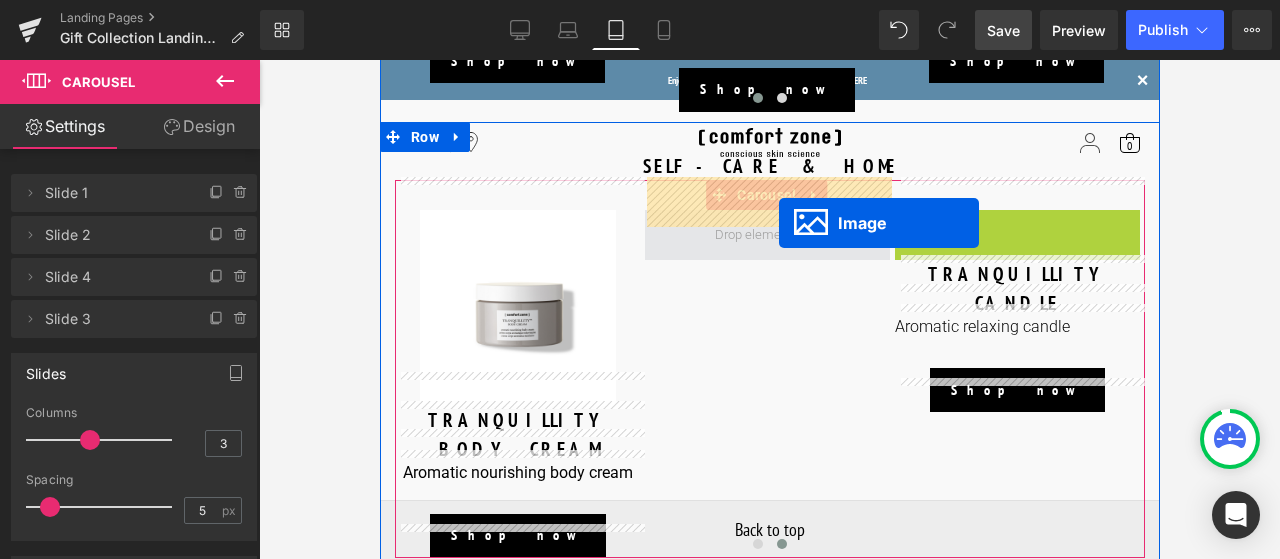 drag, startPoint x: 1026, startPoint y: 273, endPoint x: 778, endPoint y: 223, distance: 252.99011 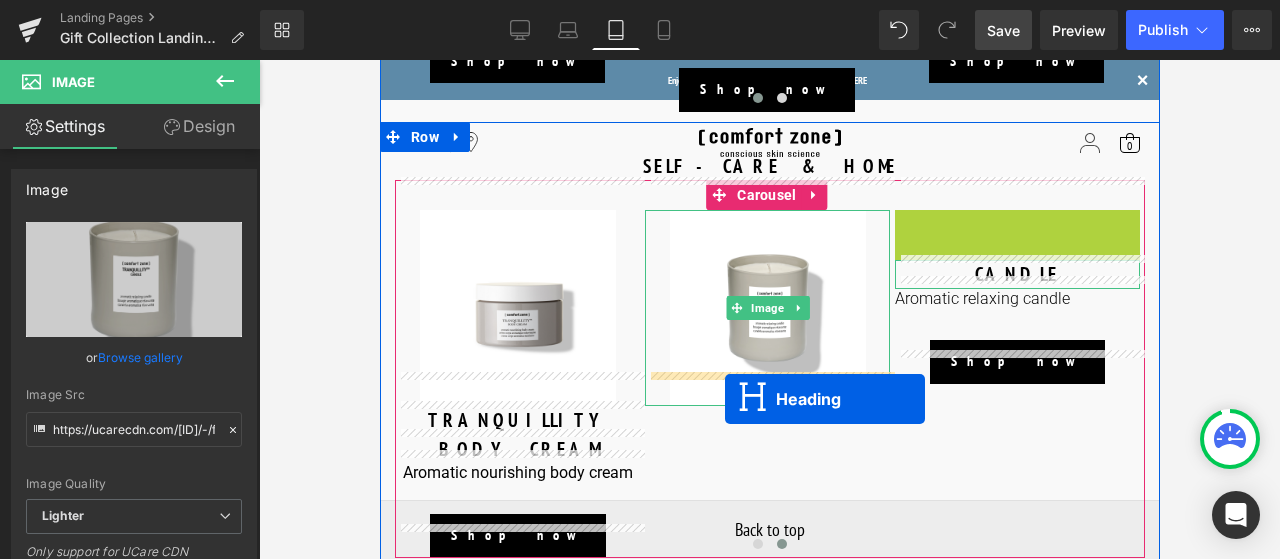 drag, startPoint x: 1004, startPoint y: 191, endPoint x: 724, endPoint y: 399, distance: 348.80368 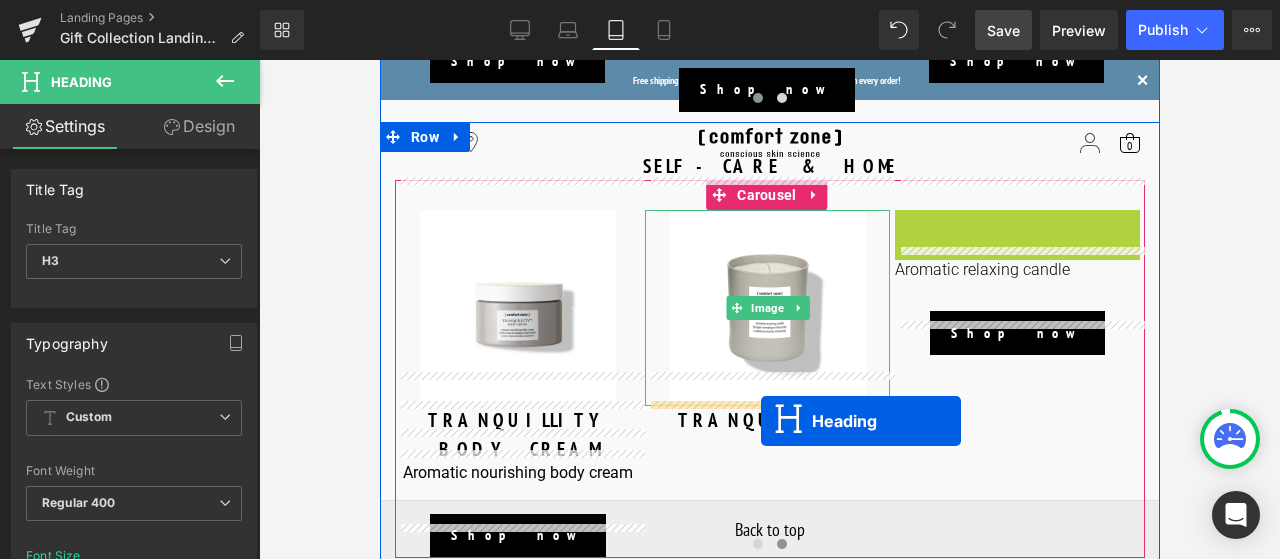 drag, startPoint x: 1012, startPoint y: 190, endPoint x: 953, endPoint y: 257, distance: 89.27486 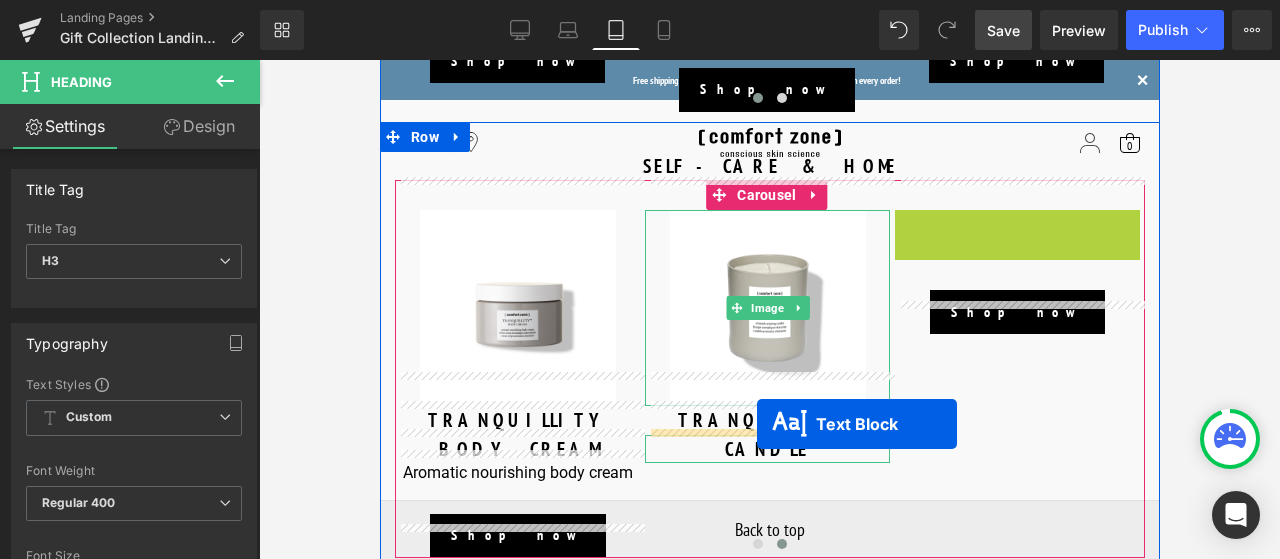 drag, startPoint x: 758, startPoint y: 407, endPoint x: 754, endPoint y: 426, distance: 19.416489 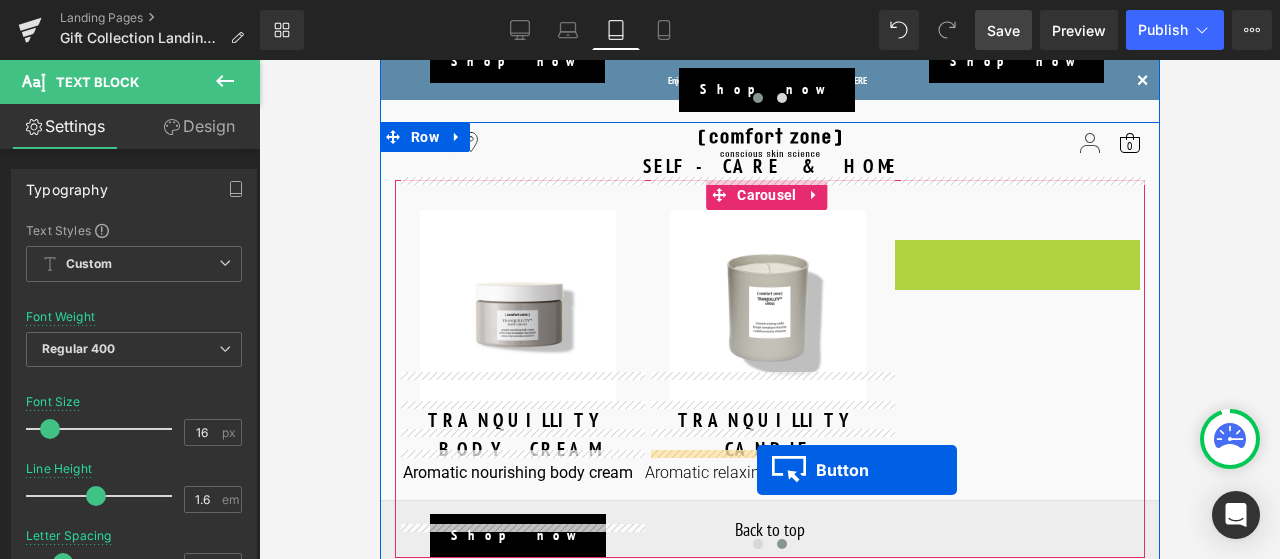 drag, startPoint x: 1010, startPoint y: 227, endPoint x: 756, endPoint y: 470, distance: 351.51813 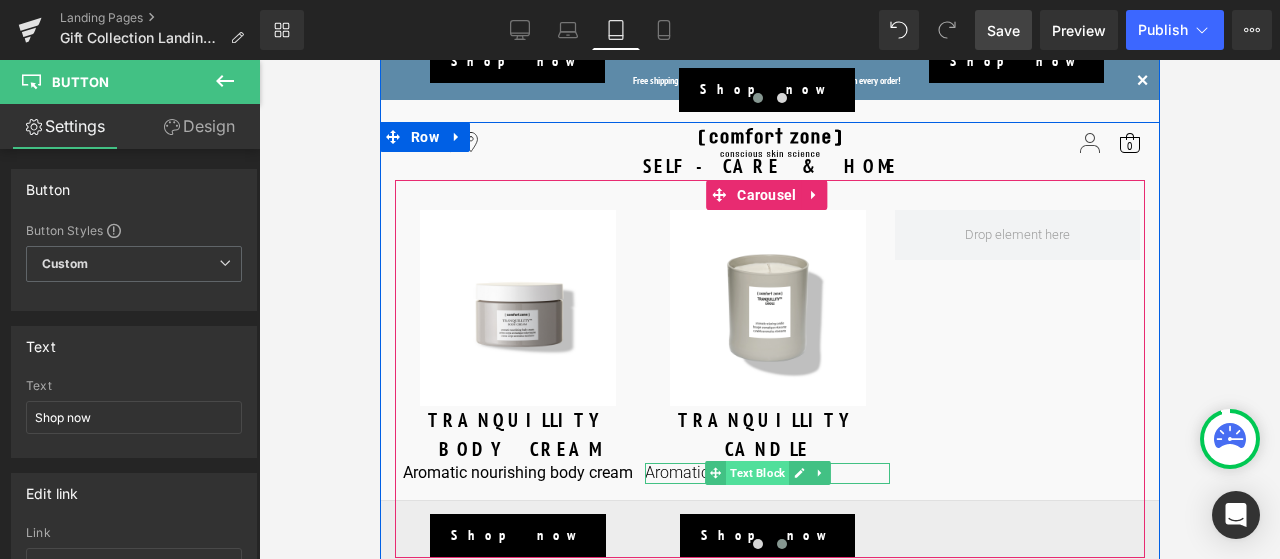 click on "Text Block" at bounding box center [756, 473] 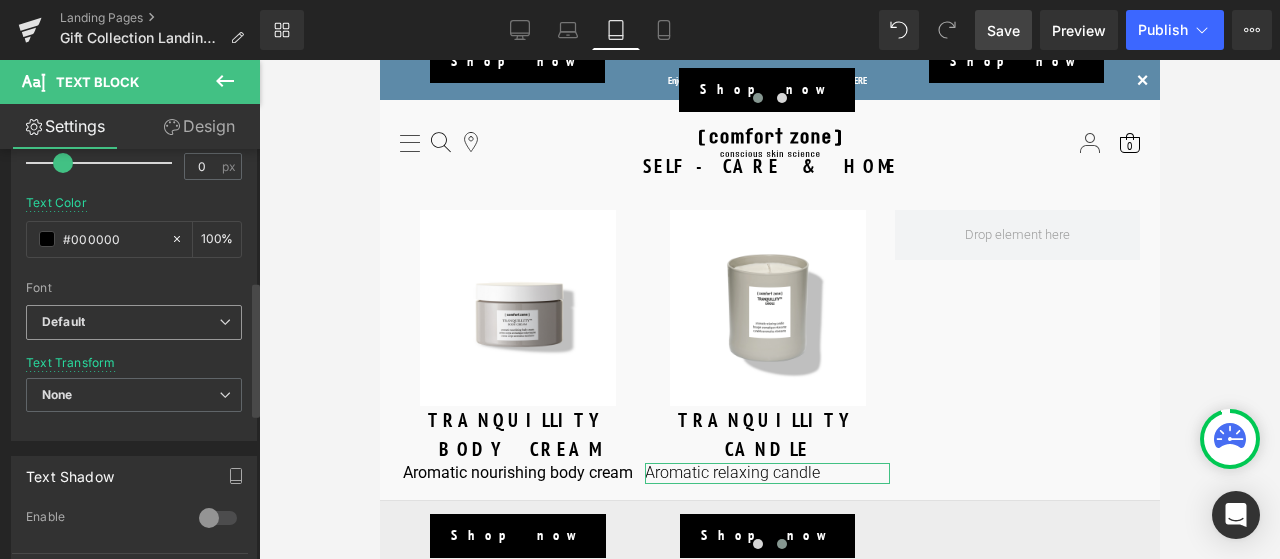 scroll, scrollTop: 600, scrollLeft: 0, axis: vertical 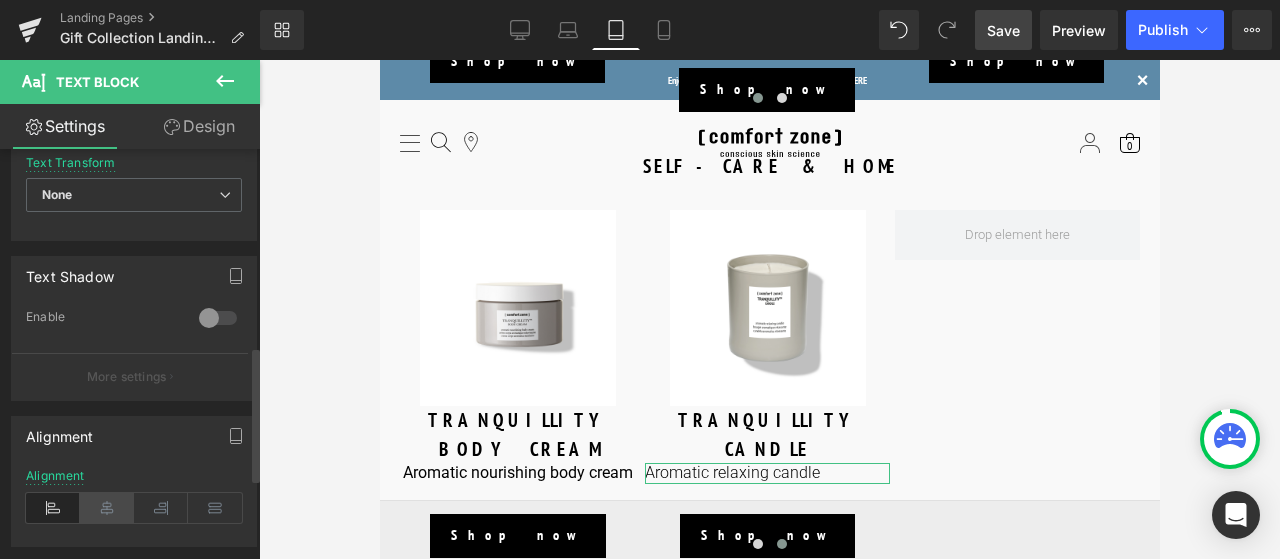 click at bounding box center (107, 508) 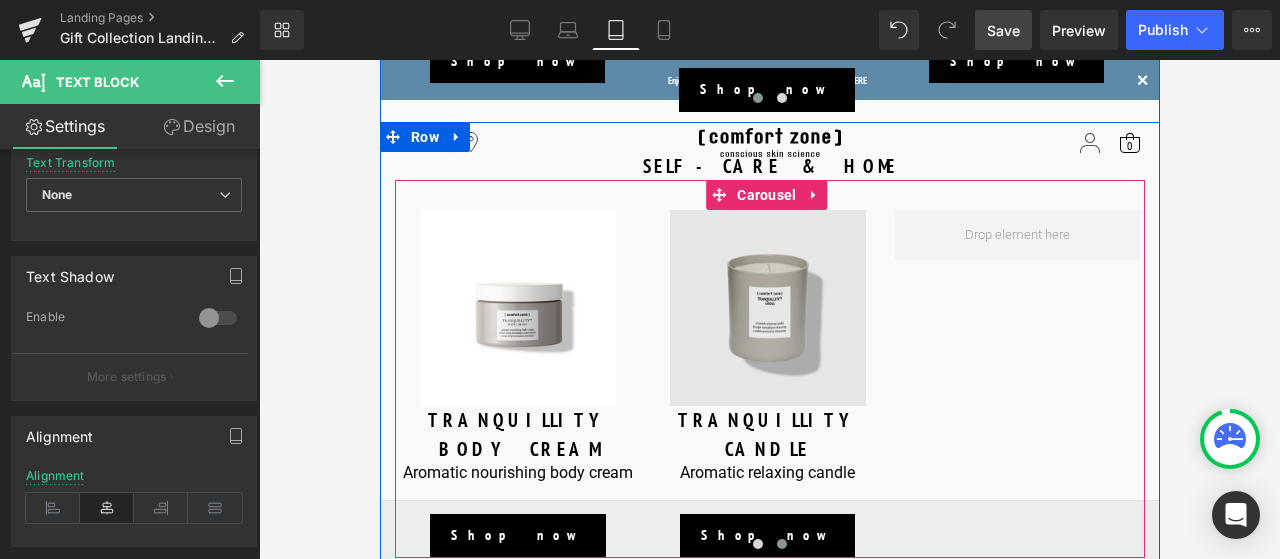 click on "Carousel" at bounding box center [765, 195] 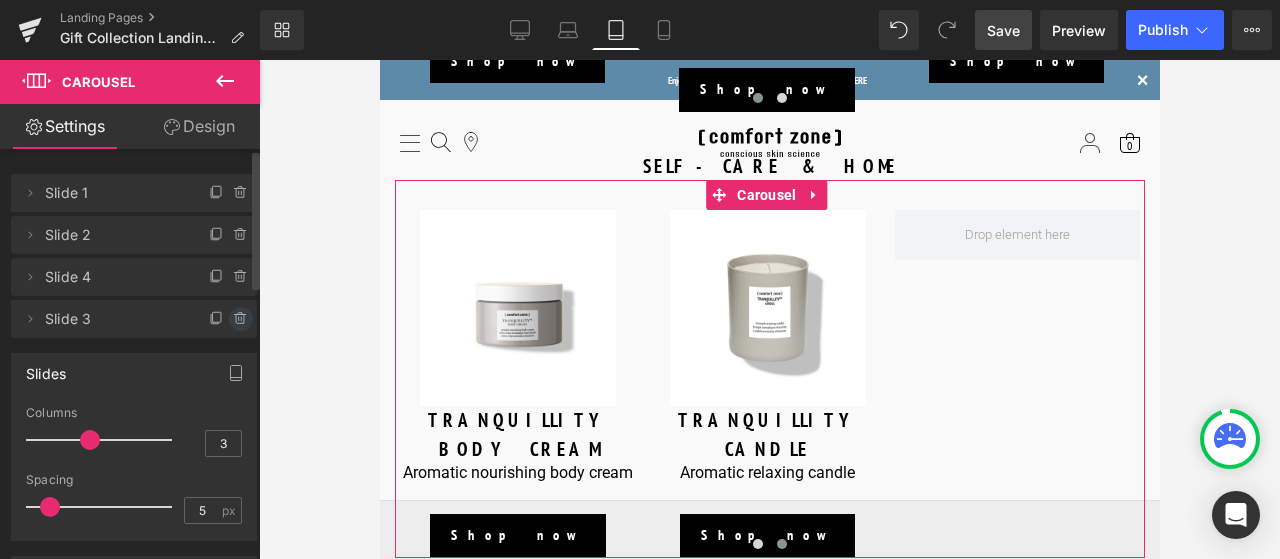 click 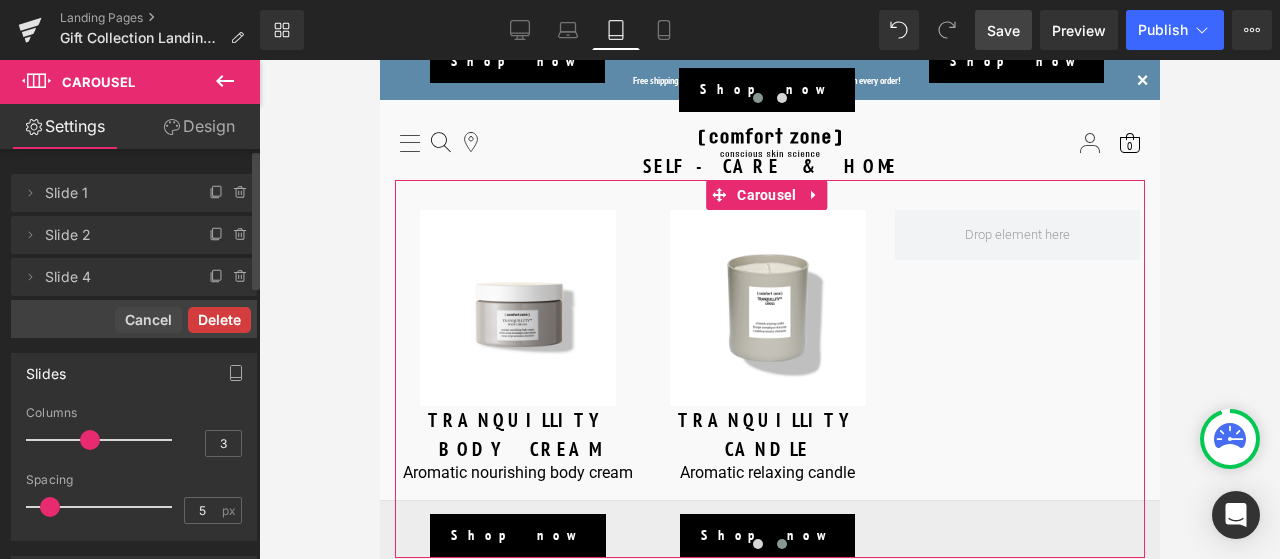 click on "Delete" at bounding box center (219, 320) 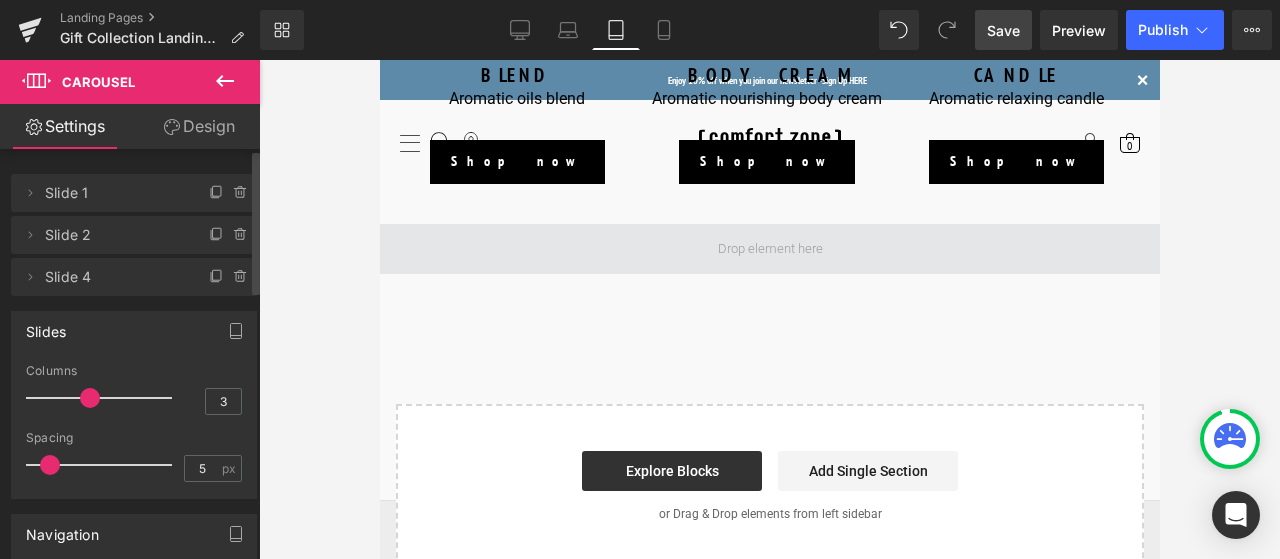 scroll, scrollTop: 2216, scrollLeft: 0, axis: vertical 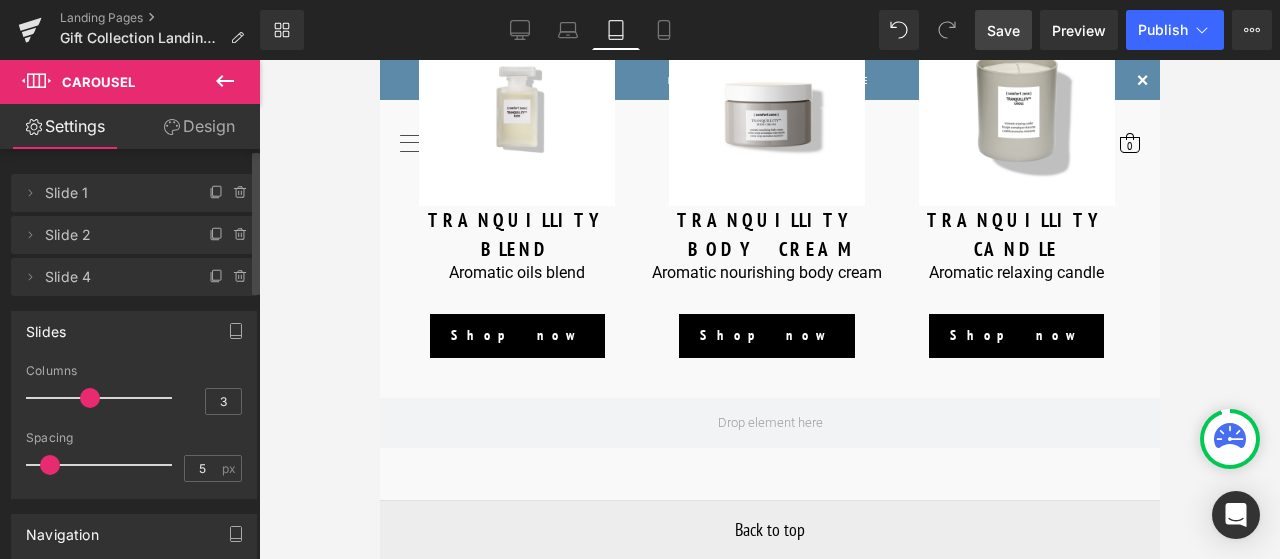 click on "Save" at bounding box center [1003, 30] 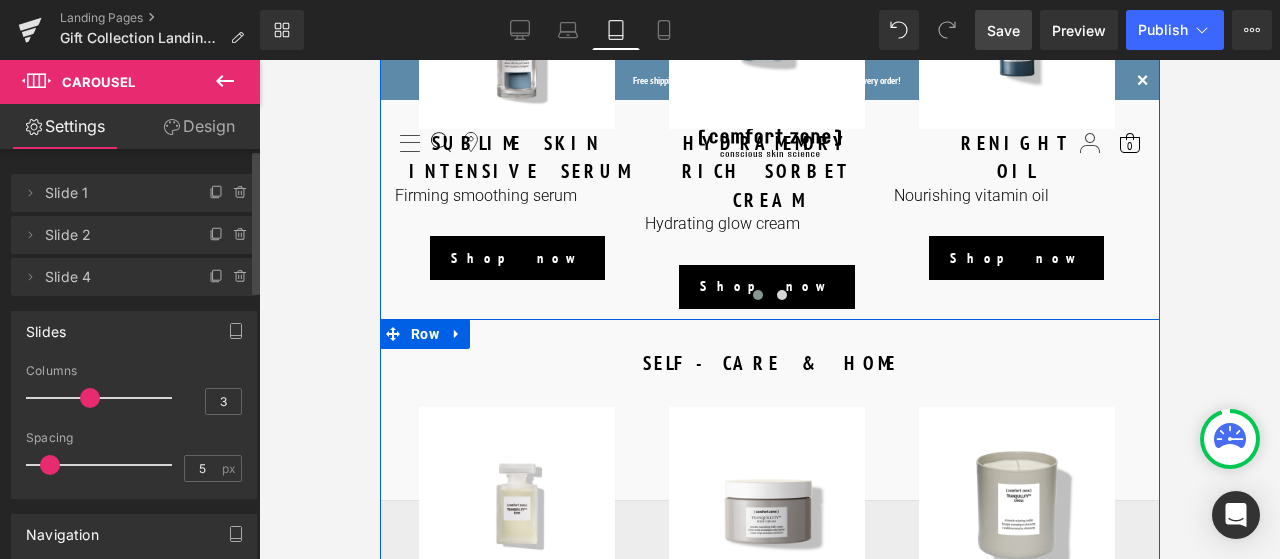 scroll, scrollTop: 1816, scrollLeft: 0, axis: vertical 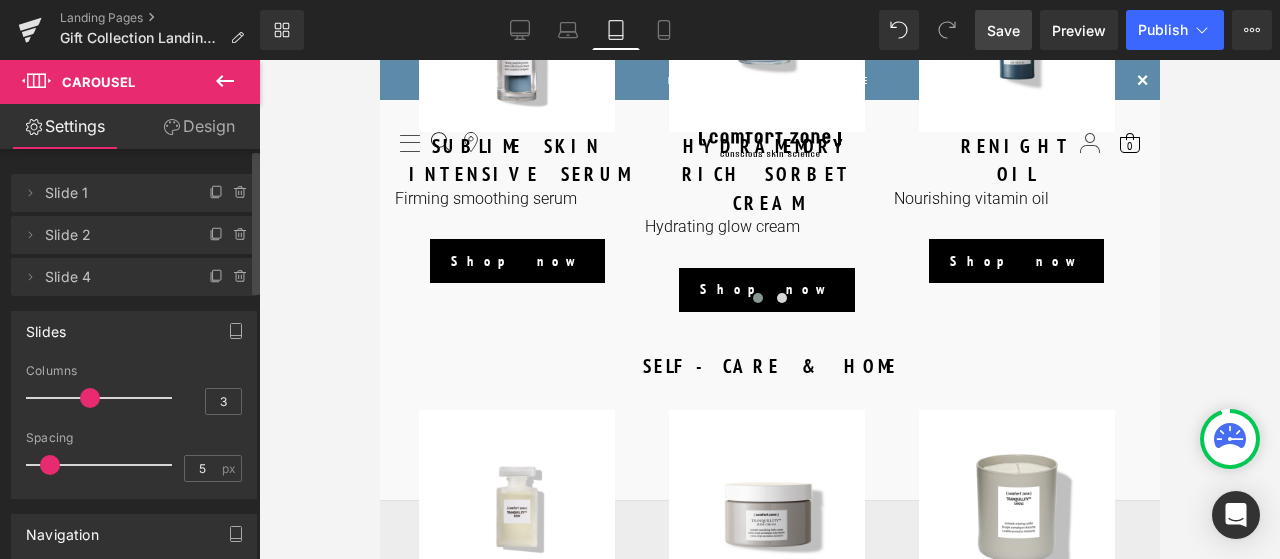 click on "Save" at bounding box center (1003, 30) 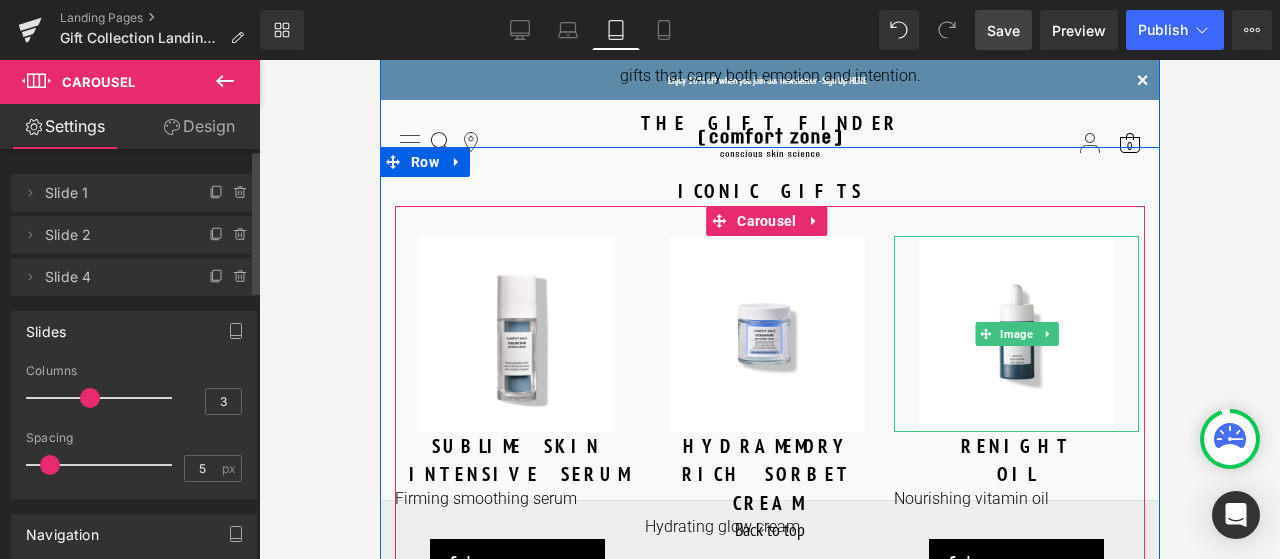 scroll, scrollTop: 1616, scrollLeft: 0, axis: vertical 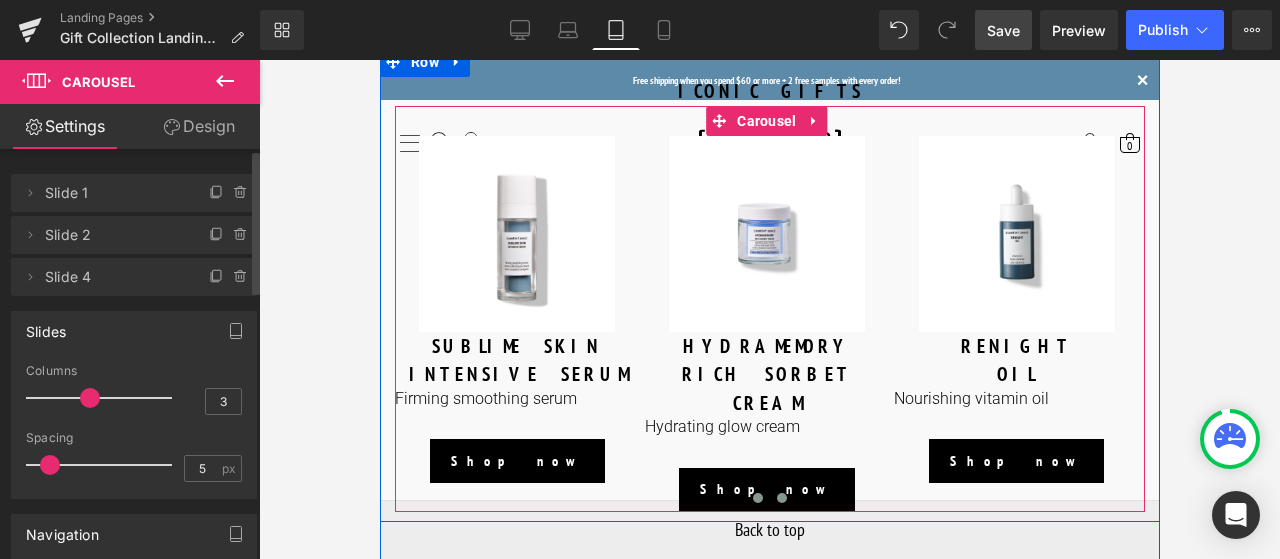 click at bounding box center [781, 498] 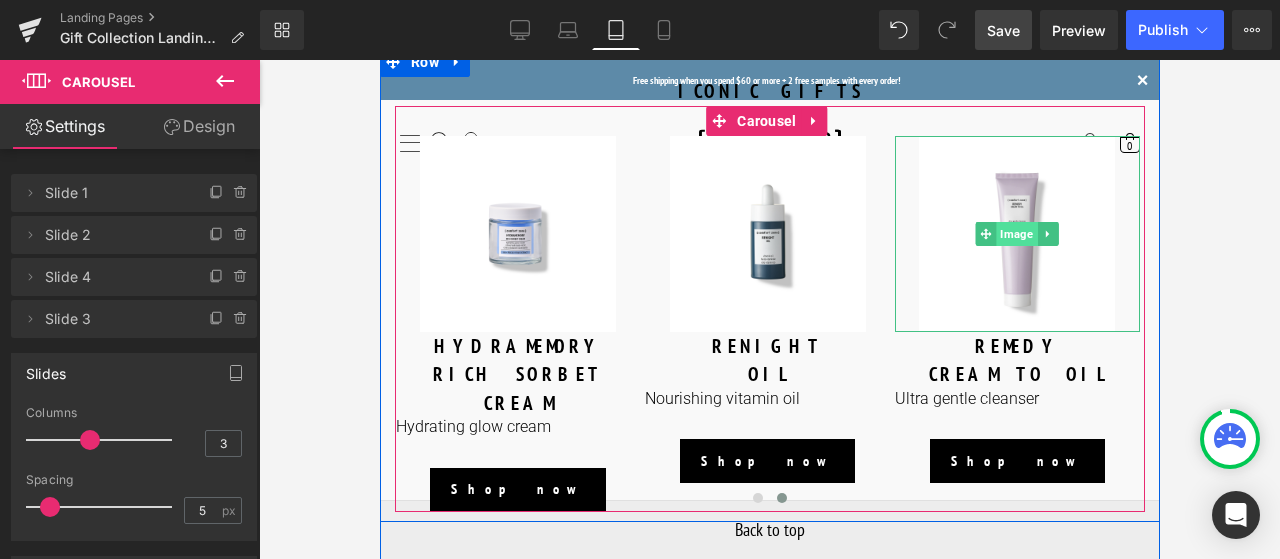 click on "Image" at bounding box center (1016, 234) 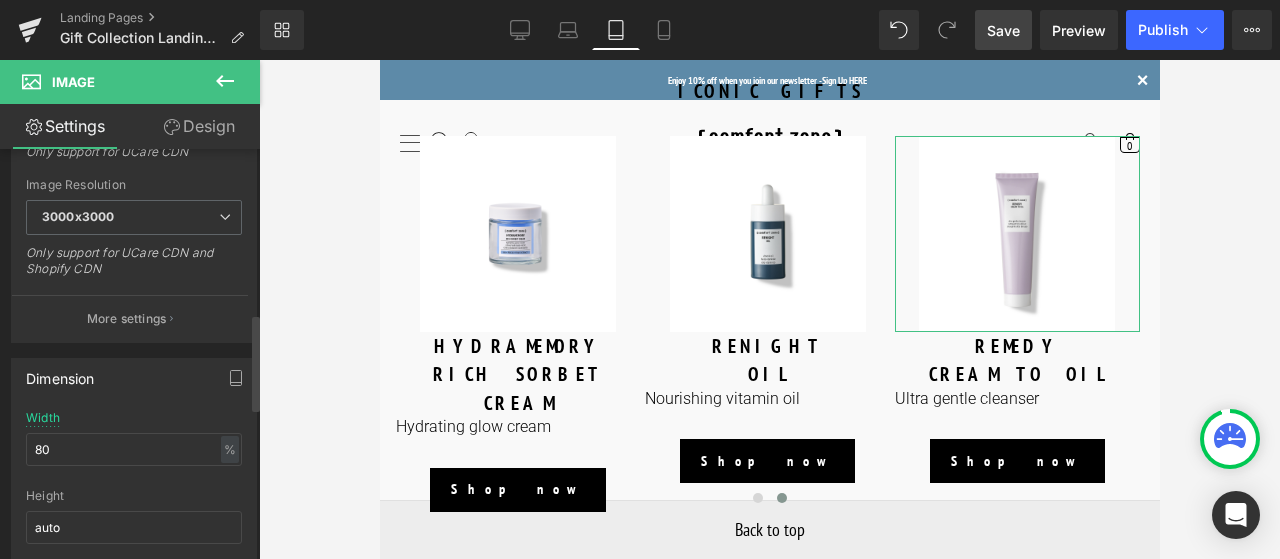 scroll, scrollTop: 700, scrollLeft: 0, axis: vertical 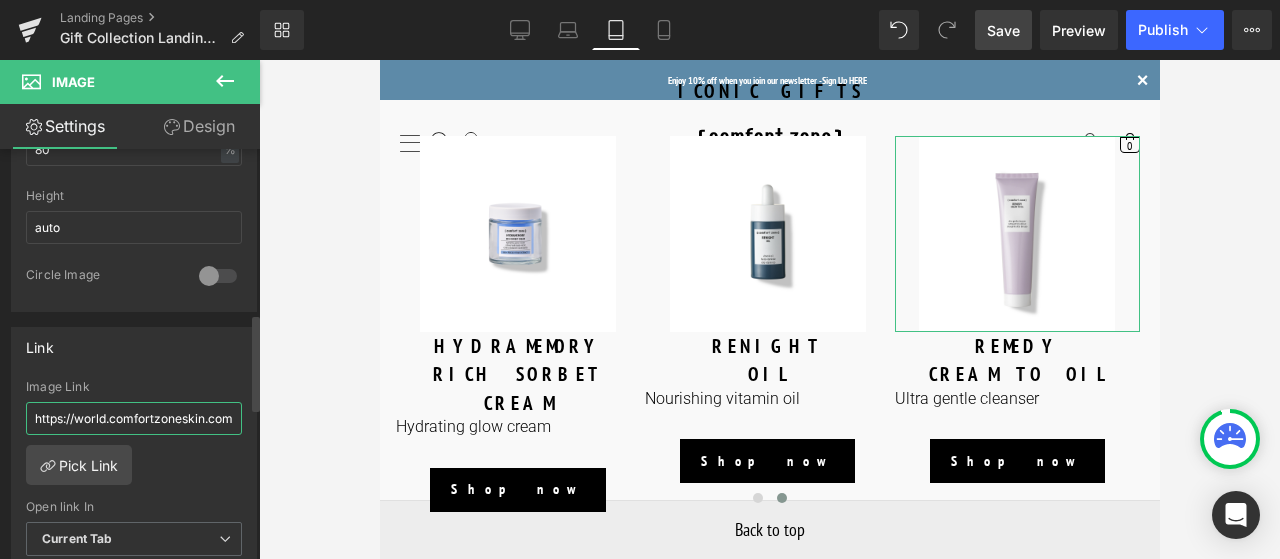 click on "https://world.comfortzoneskin.com/products/luminant-serum" at bounding box center [134, 418] 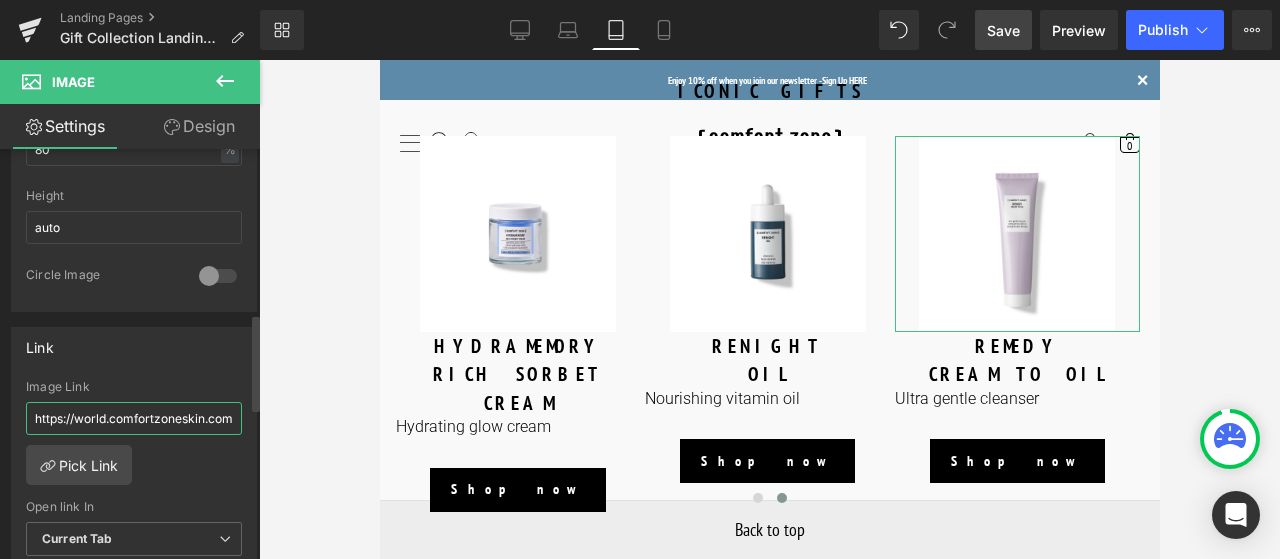 click on "https://world.comfortzoneskin.com/products/luminant-serum" at bounding box center [134, 418] 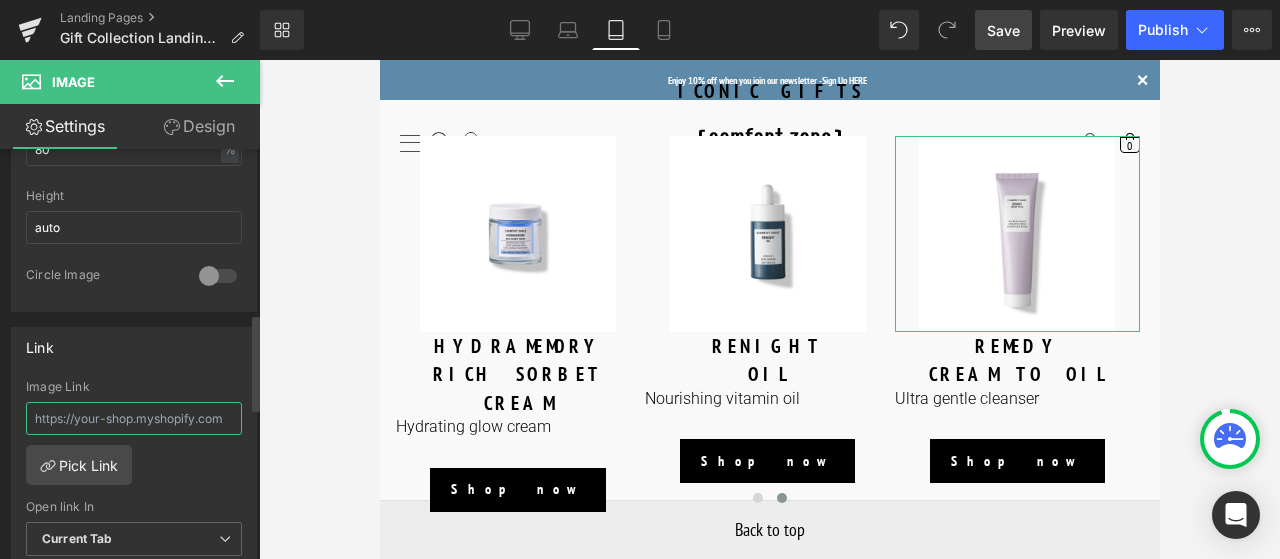 paste on "https://us.comfortzoneskin.com/products/remedy-cream-to-oil" 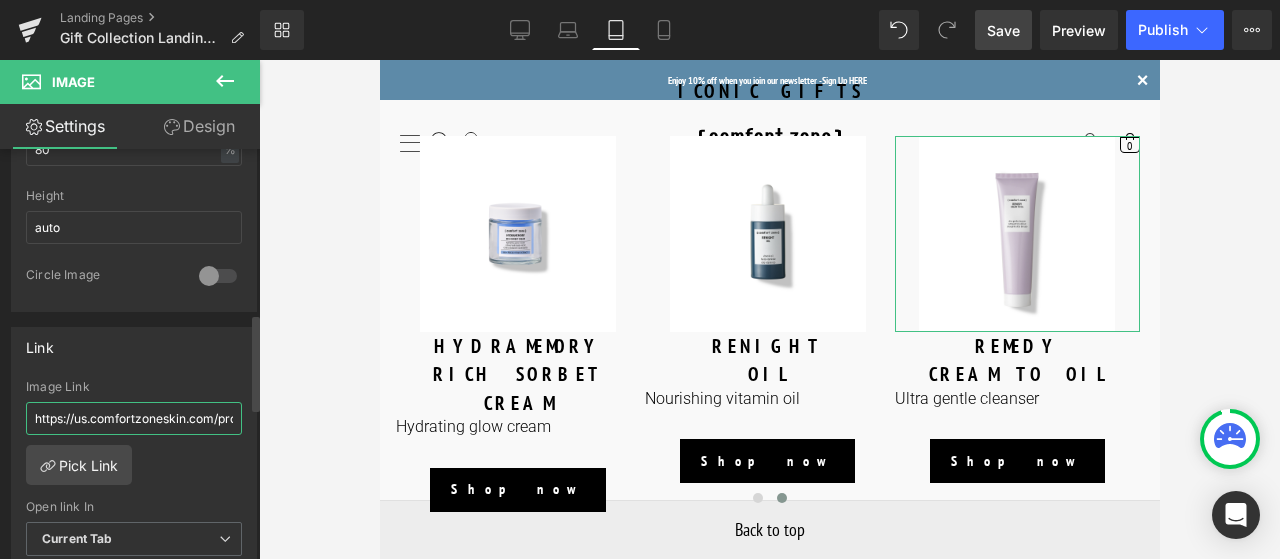 scroll, scrollTop: 0, scrollLeft: 167, axis: horizontal 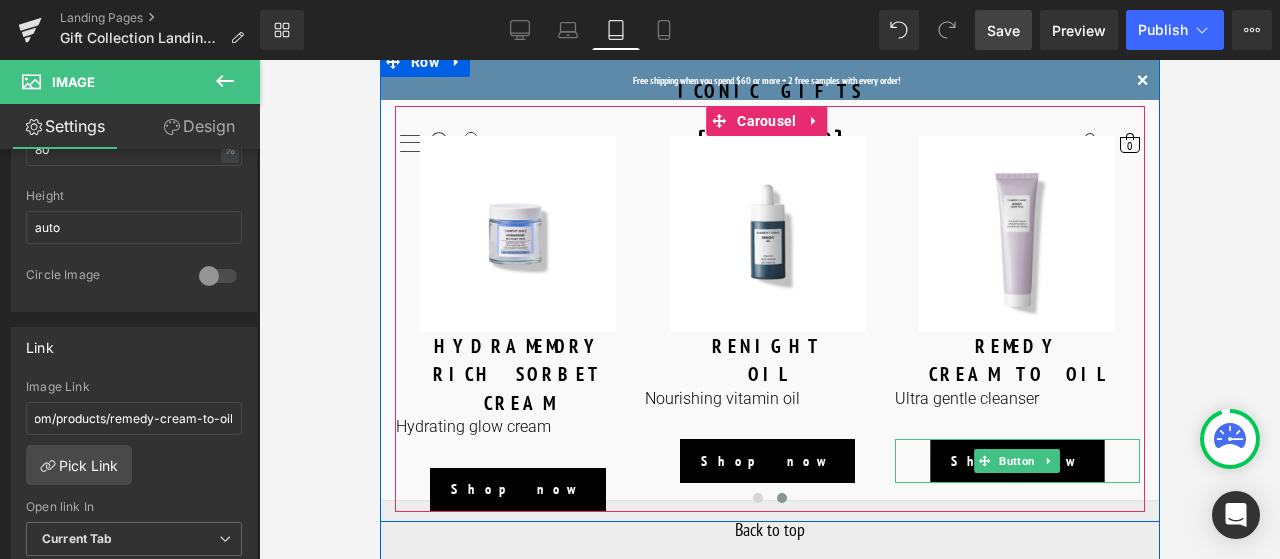 click on "Button" at bounding box center [1016, 461] 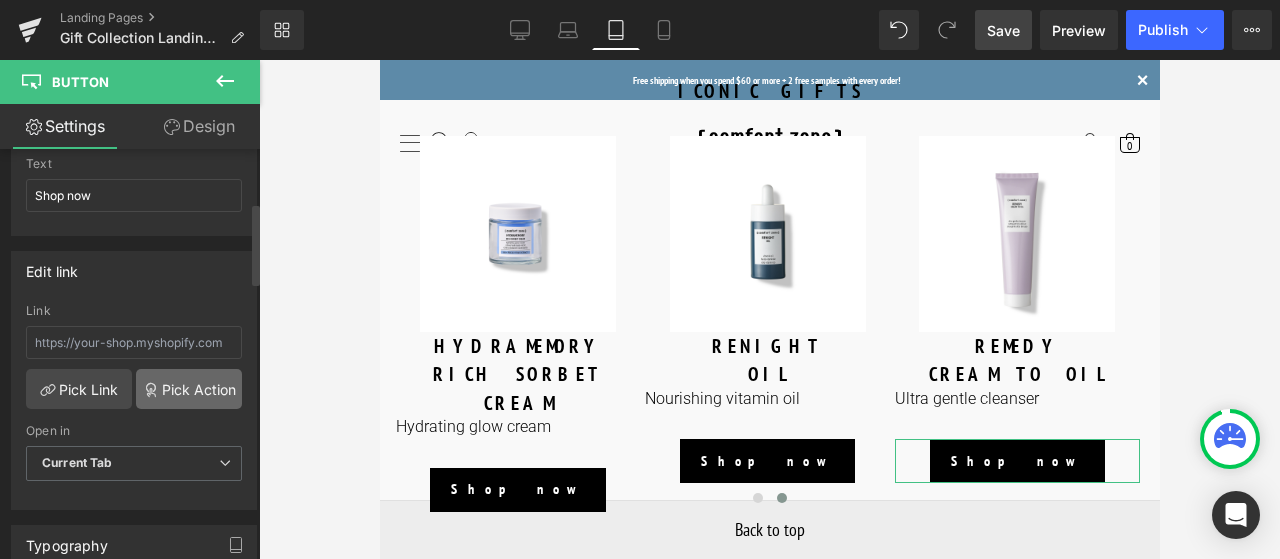 scroll, scrollTop: 300, scrollLeft: 0, axis: vertical 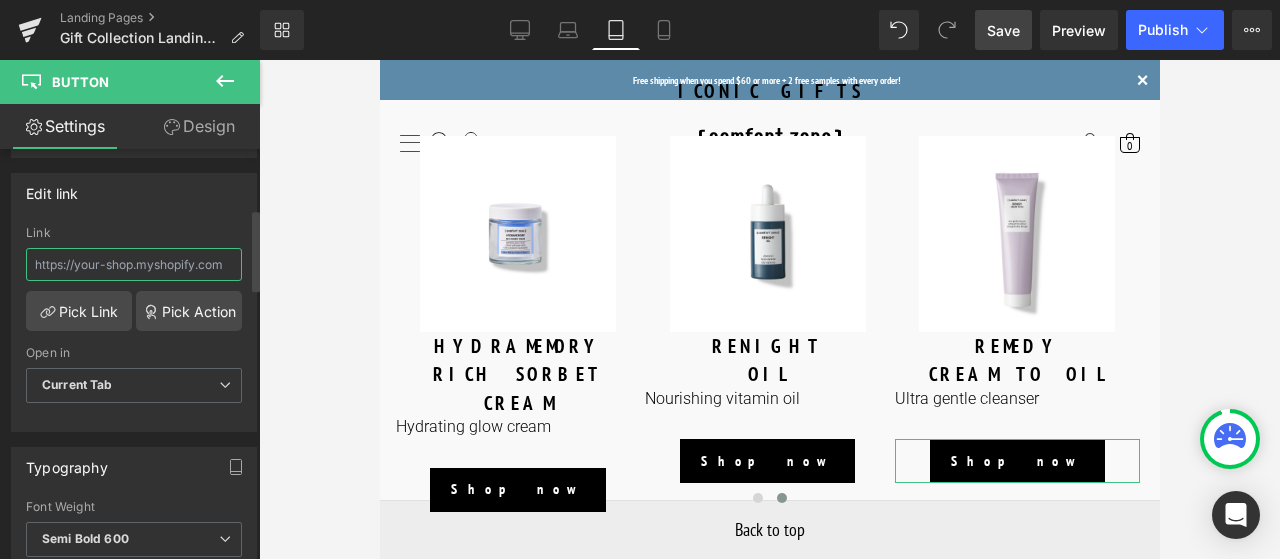 click at bounding box center (134, 264) 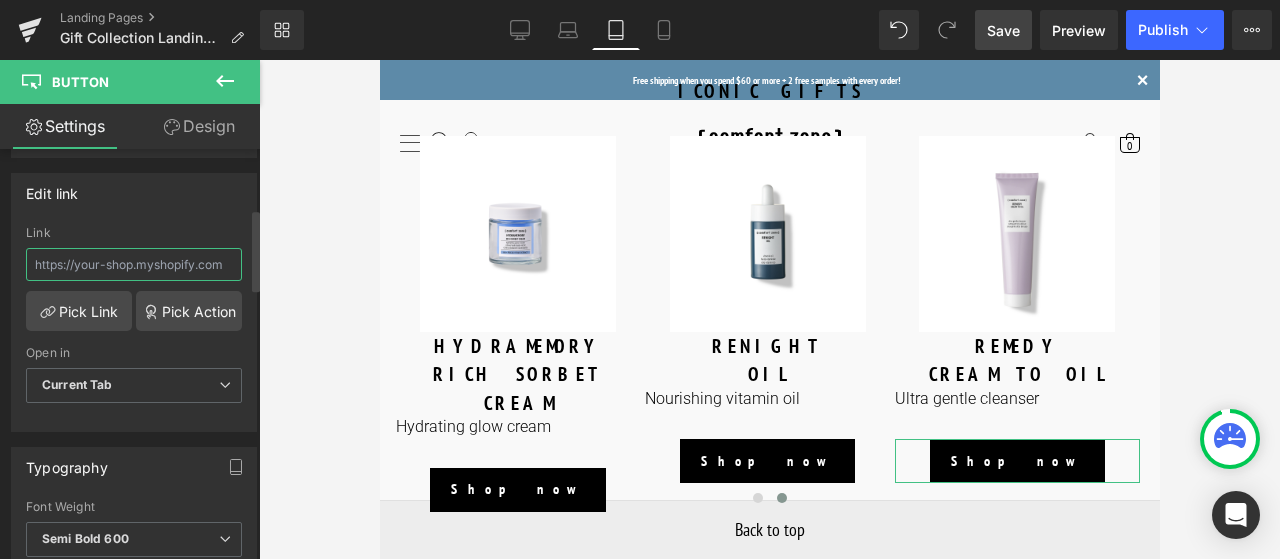 click at bounding box center (134, 264) 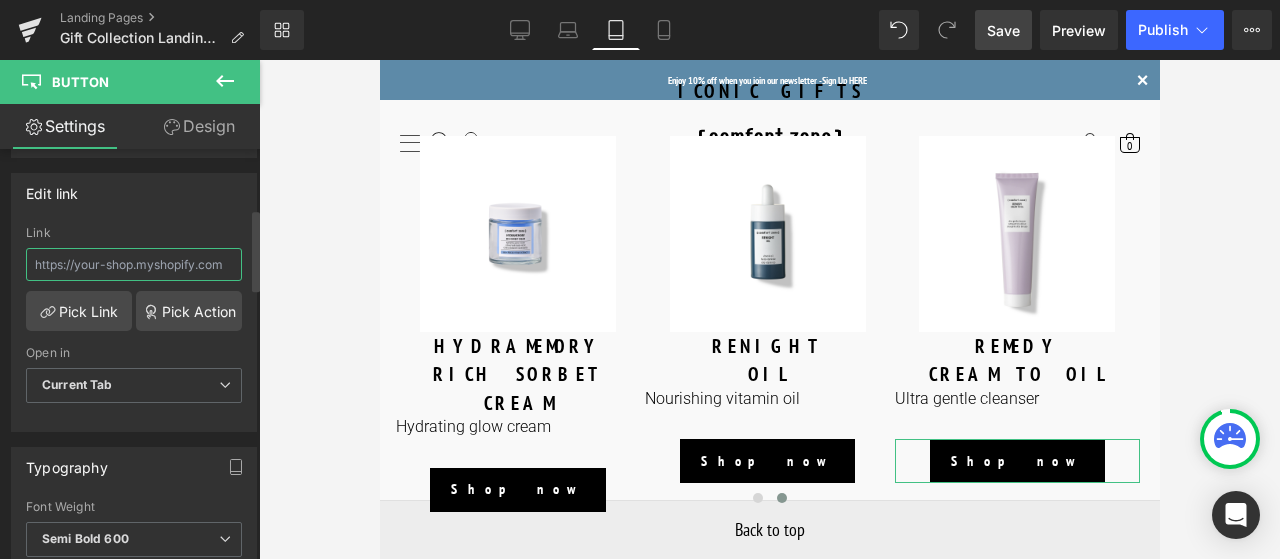 click at bounding box center [134, 264] 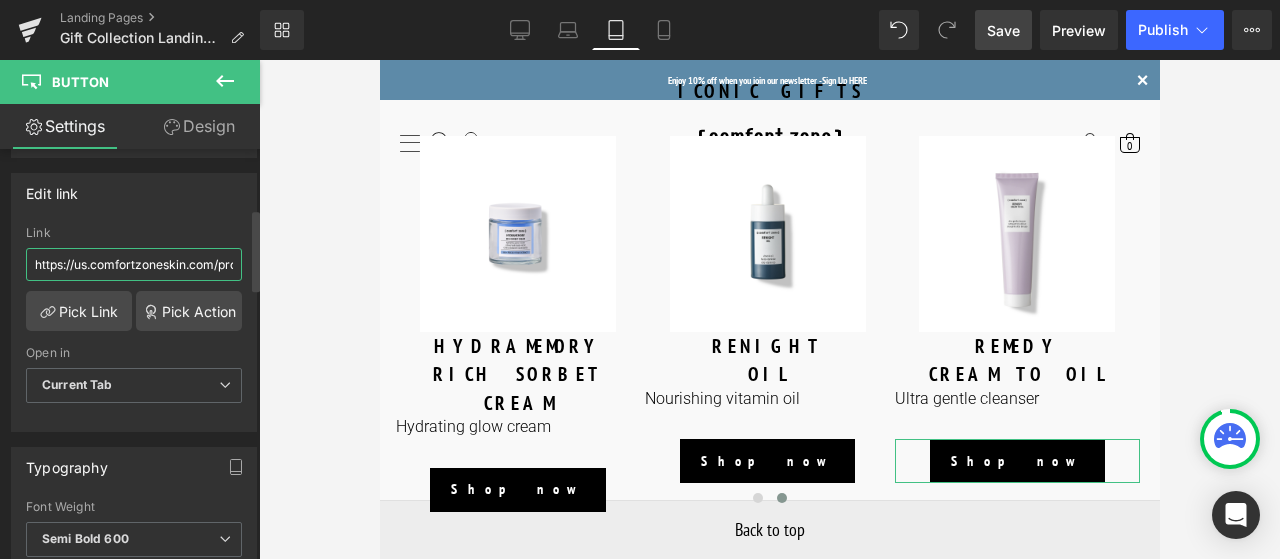scroll, scrollTop: 0, scrollLeft: 167, axis: horizontal 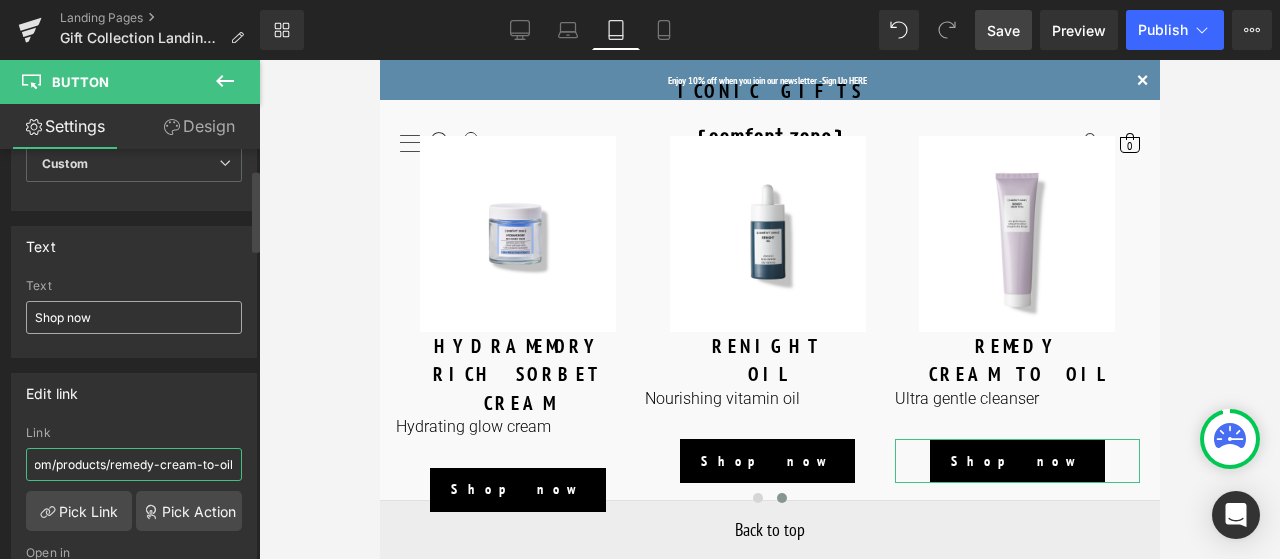 type on "https://us.comfortzoneskin.com/products/remedy-cream-to-oil" 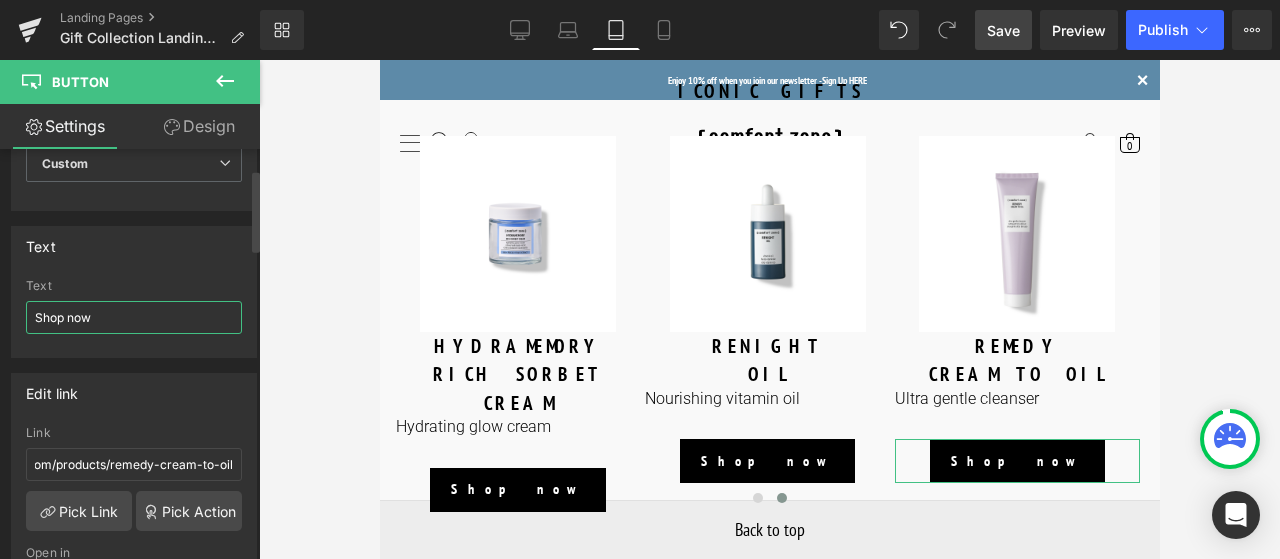 click on "Shop now" at bounding box center (134, 317) 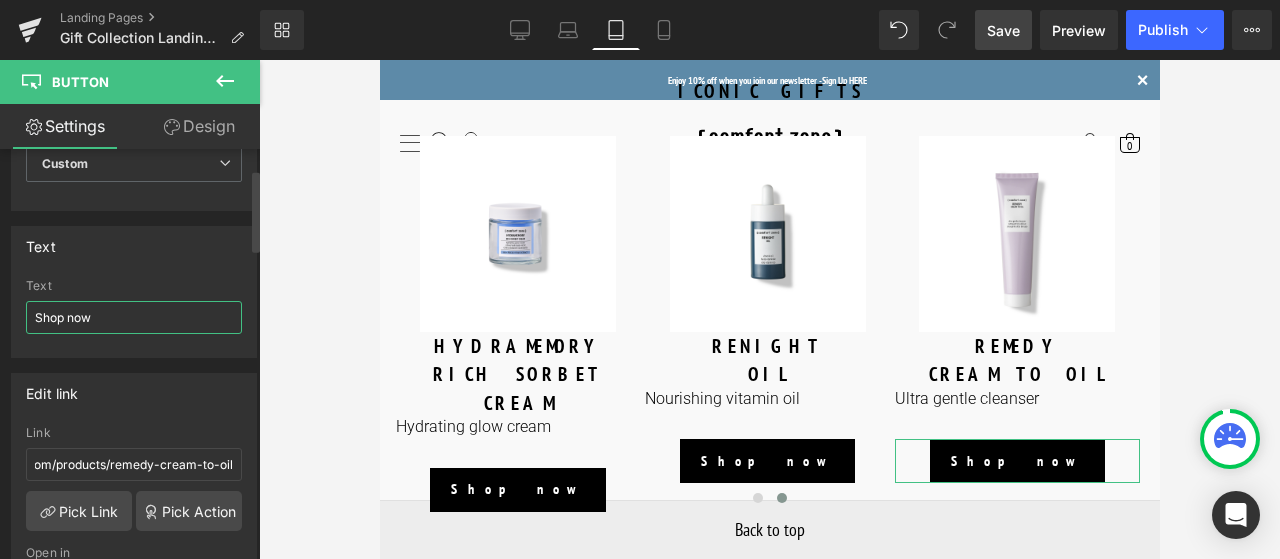 scroll, scrollTop: 0, scrollLeft: 0, axis: both 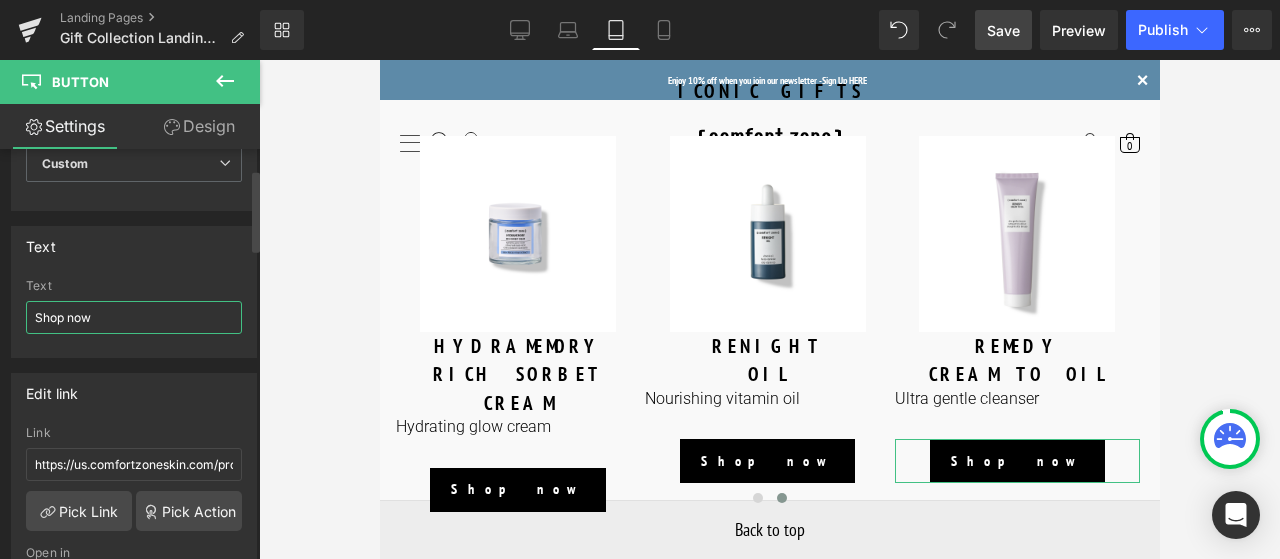 click on "Shop now" at bounding box center (134, 317) 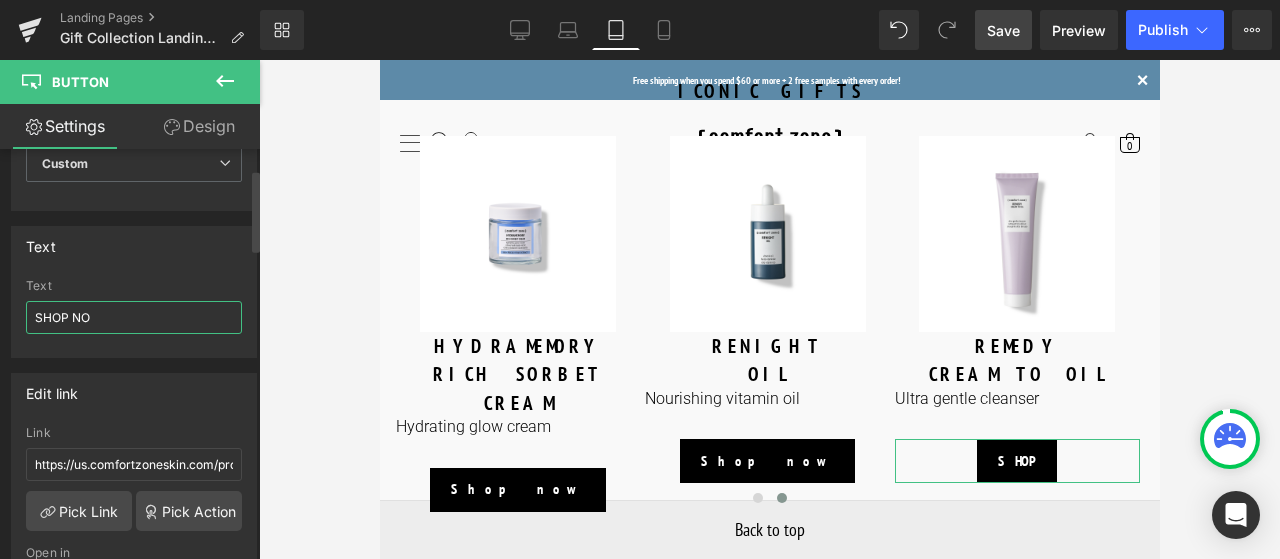 type on "SHOP NOW" 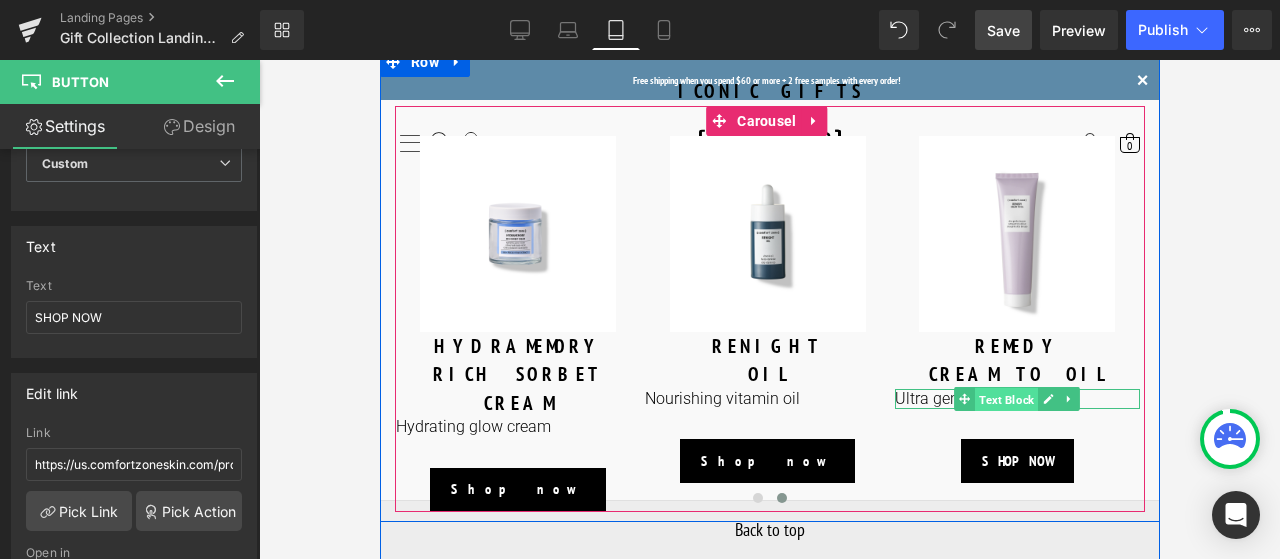 click on "Text Block" at bounding box center (1005, 400) 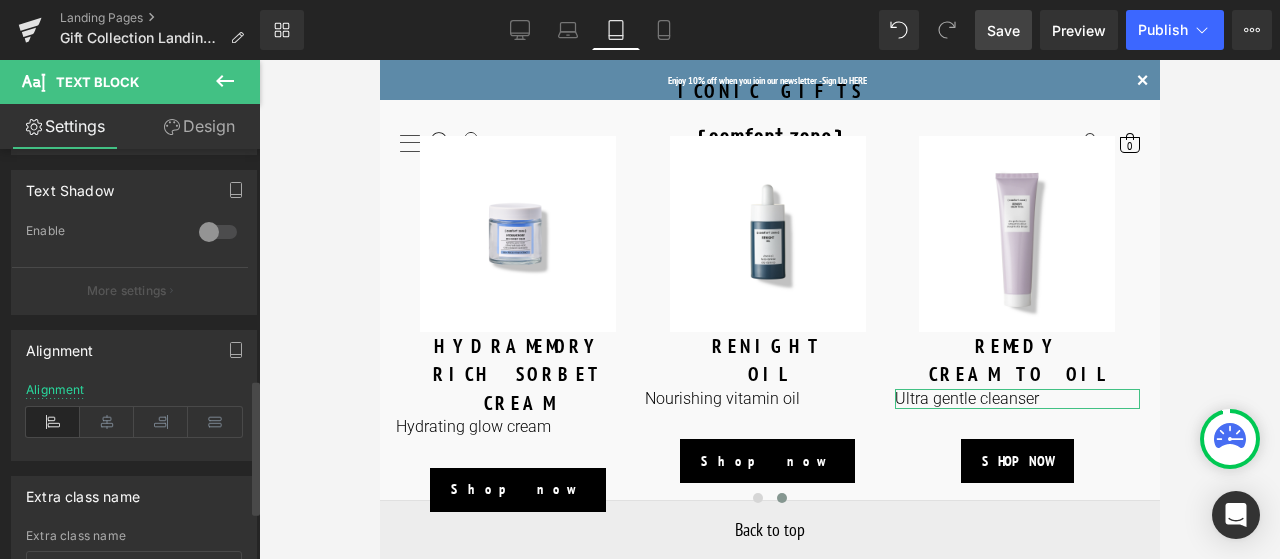 scroll, scrollTop: 700, scrollLeft: 0, axis: vertical 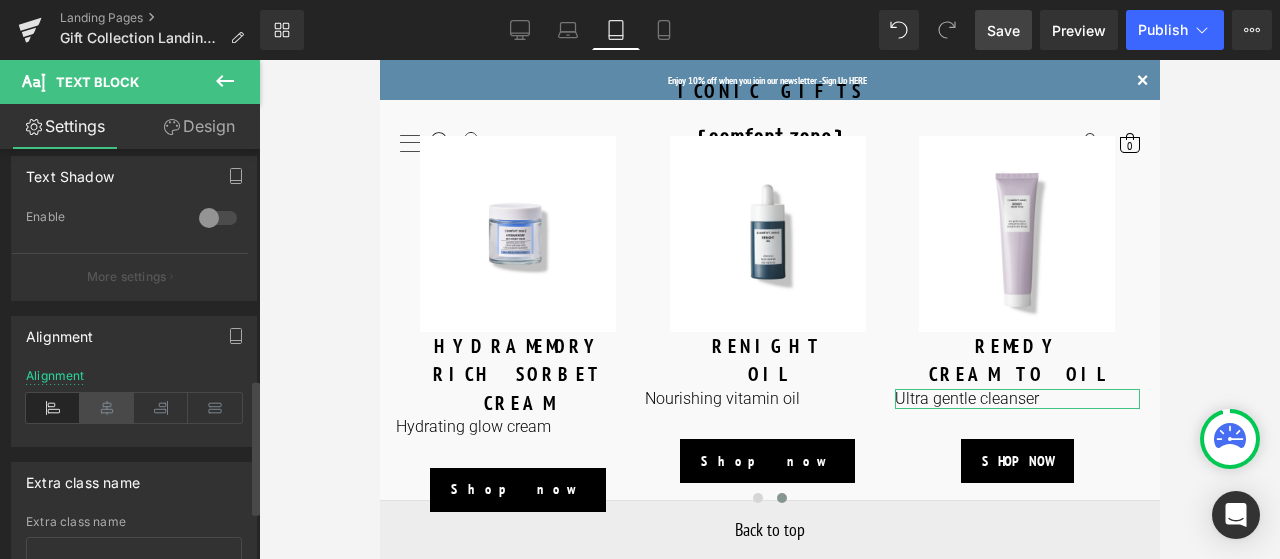 click at bounding box center (107, 408) 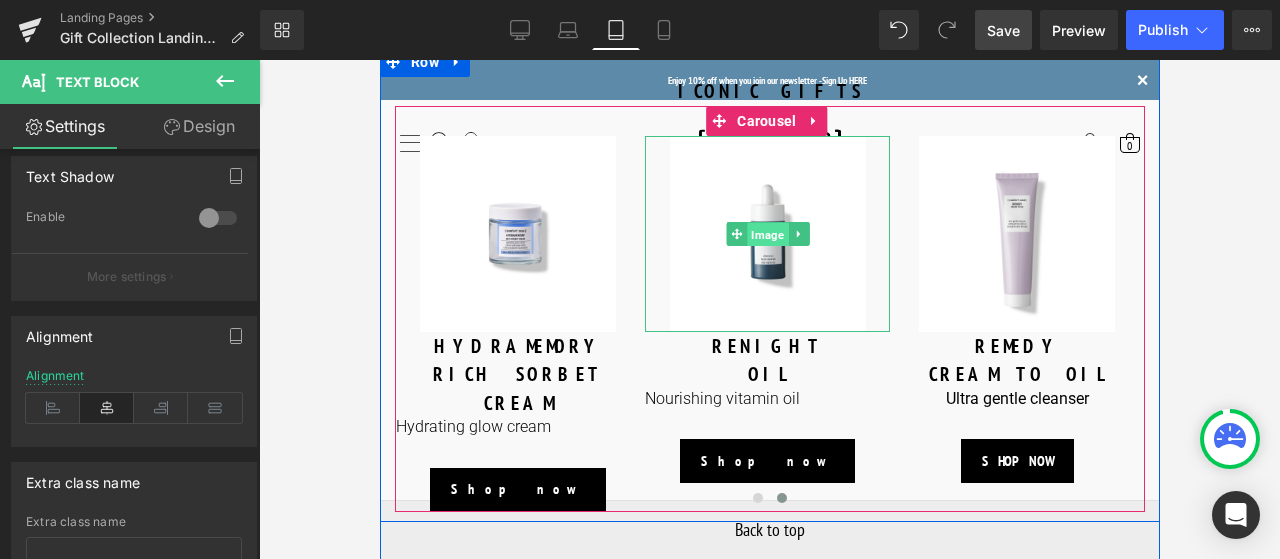 click on "Image" at bounding box center (766, 234) 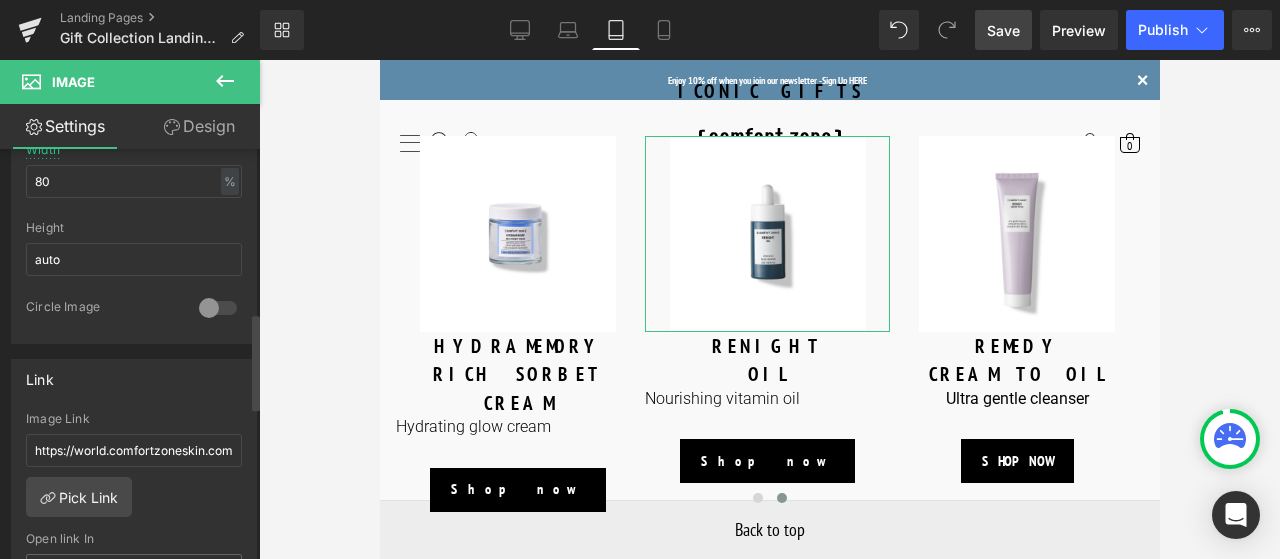 scroll, scrollTop: 700, scrollLeft: 0, axis: vertical 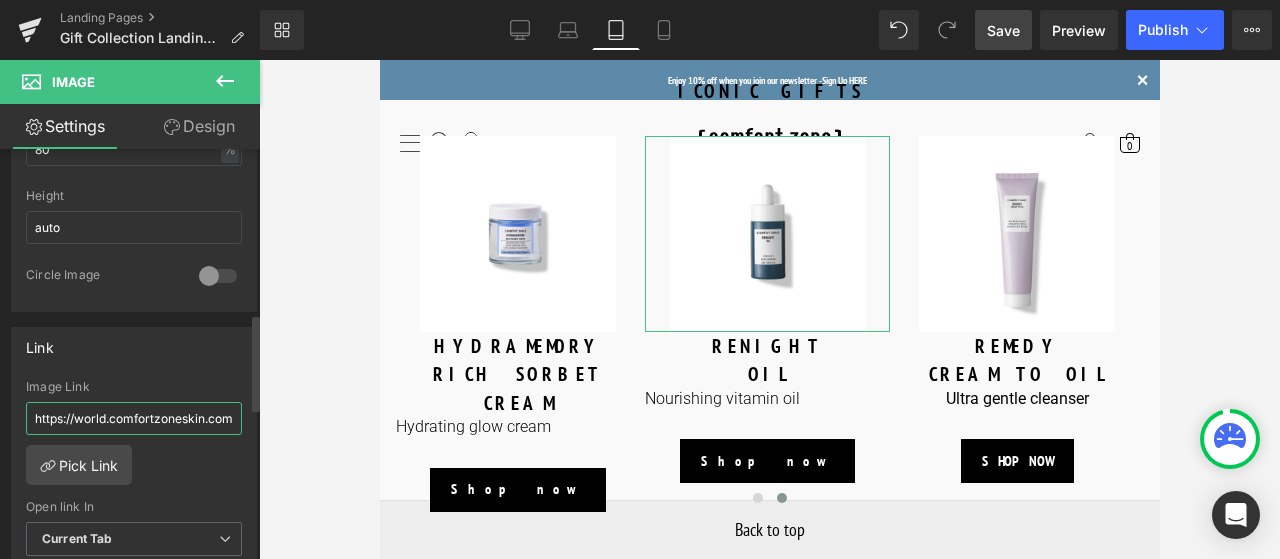 click on "https://world.comfortzoneskin.com/products/luminant-serum" at bounding box center [134, 418] 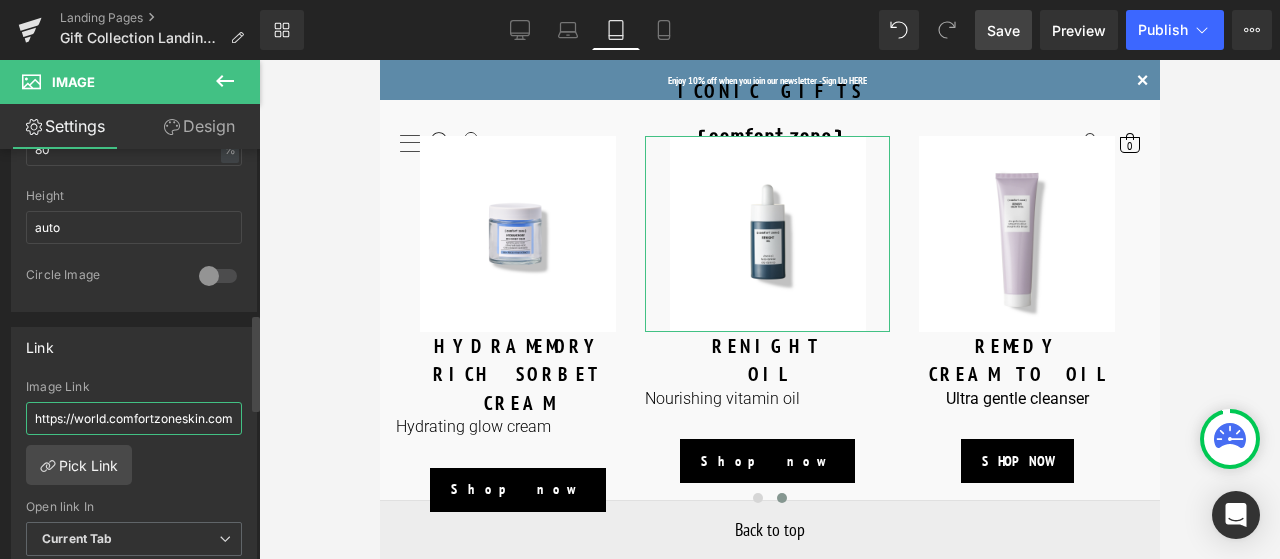 click on "https://world.comfortzoneskin.com/products/luminant-serum" at bounding box center (134, 418) 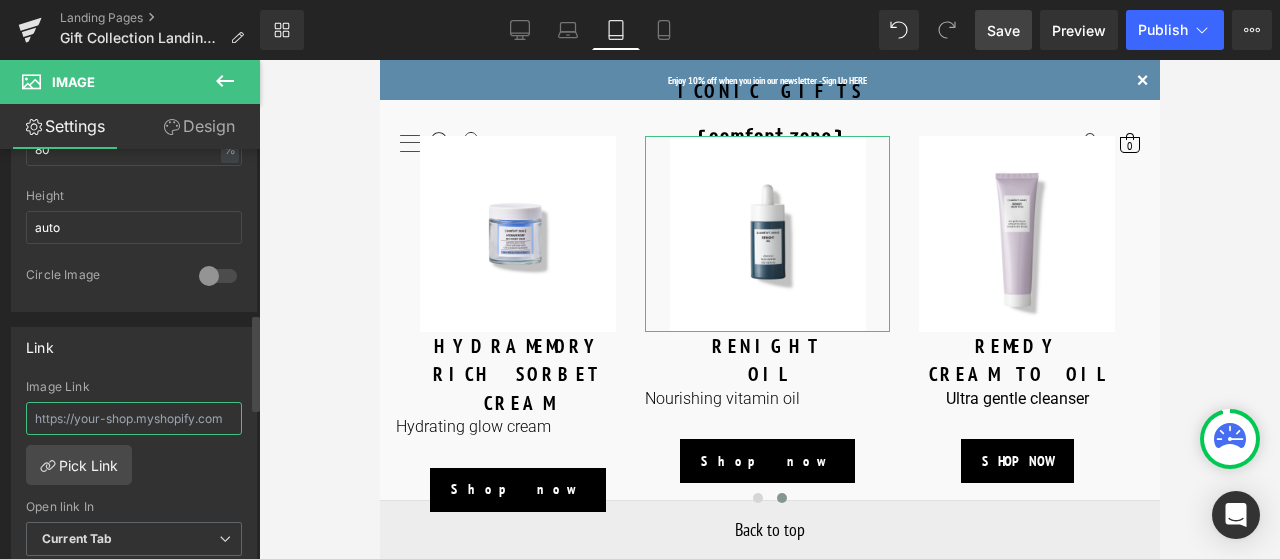 paste on "https://us.comfortzoneskin.com/products/renight-oil" 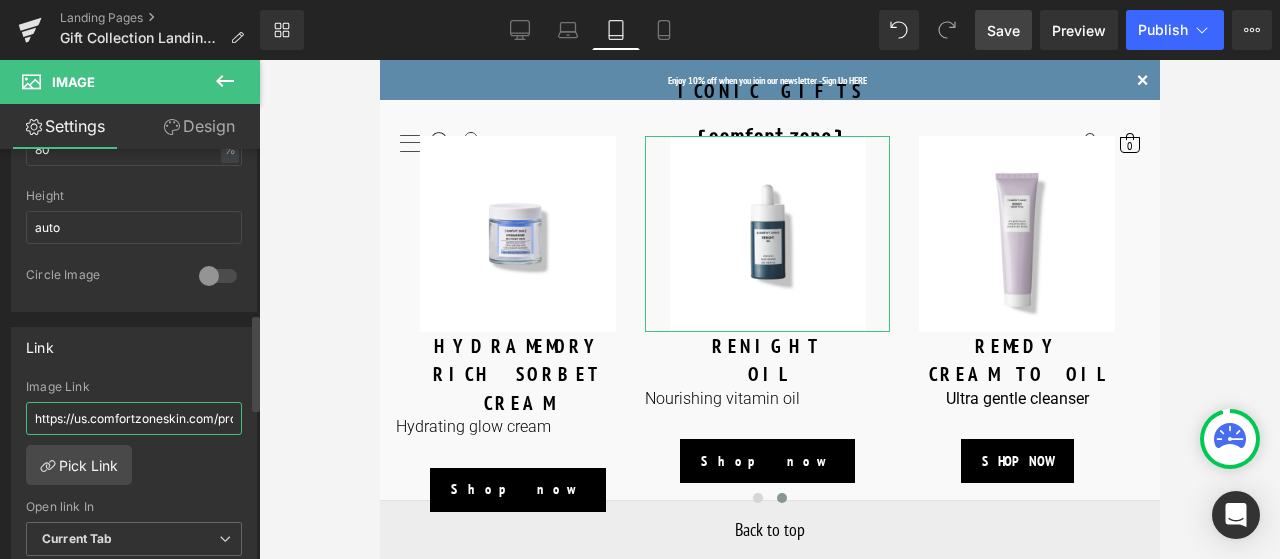 scroll, scrollTop: 0, scrollLeft: 106, axis: horizontal 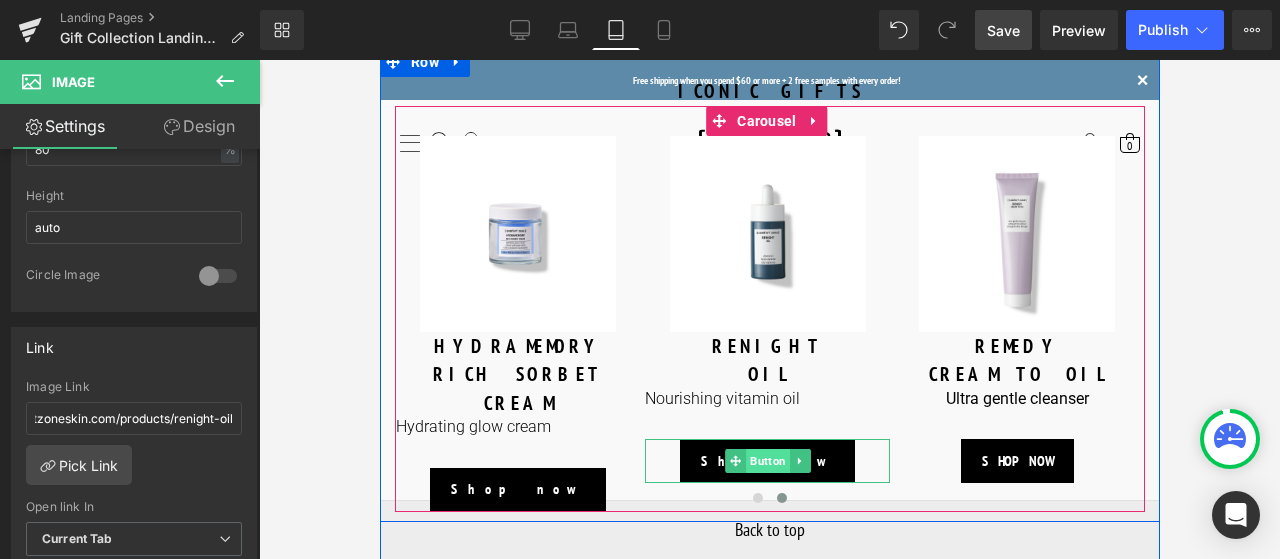 click on "Button" at bounding box center [767, 461] 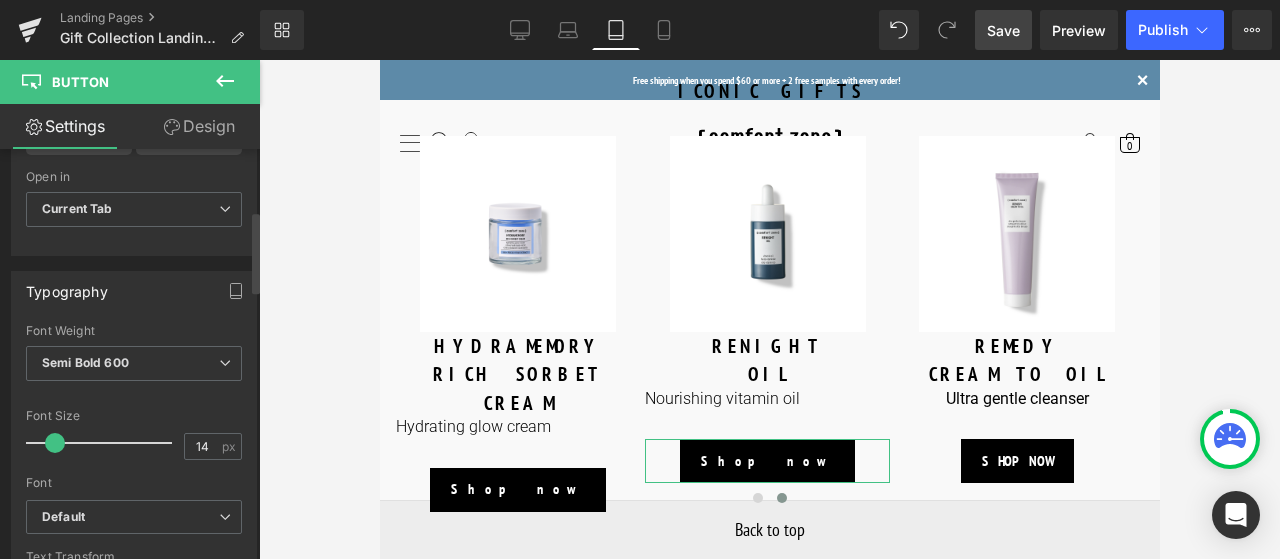 scroll, scrollTop: 76, scrollLeft: 0, axis: vertical 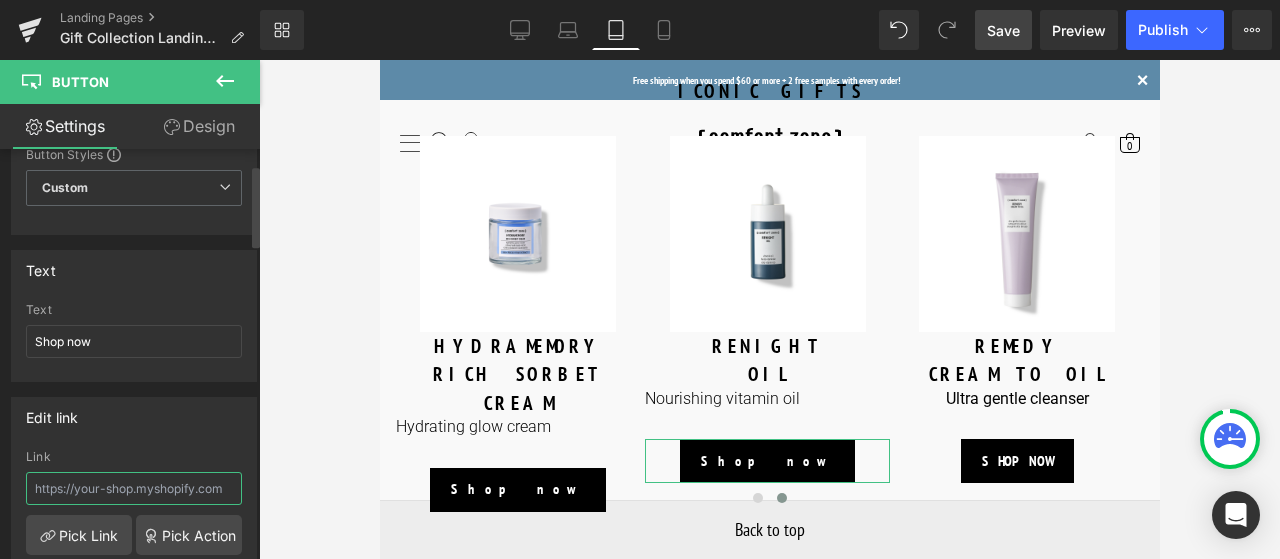 click at bounding box center (134, 488) 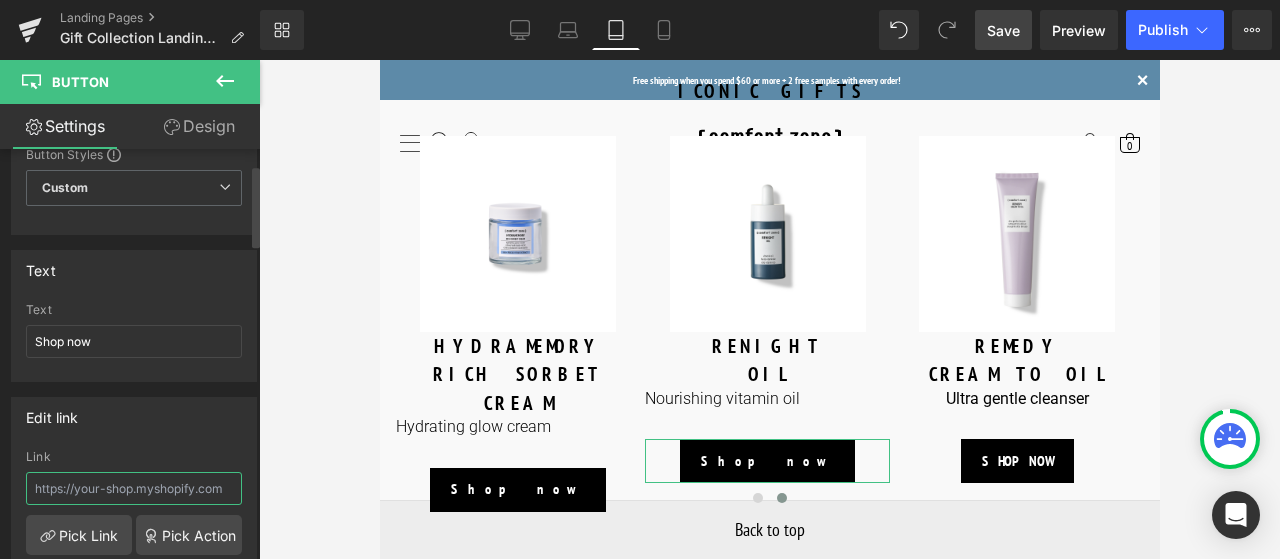 paste on "https://us.comfortzoneskin.com/products/renight-oil" 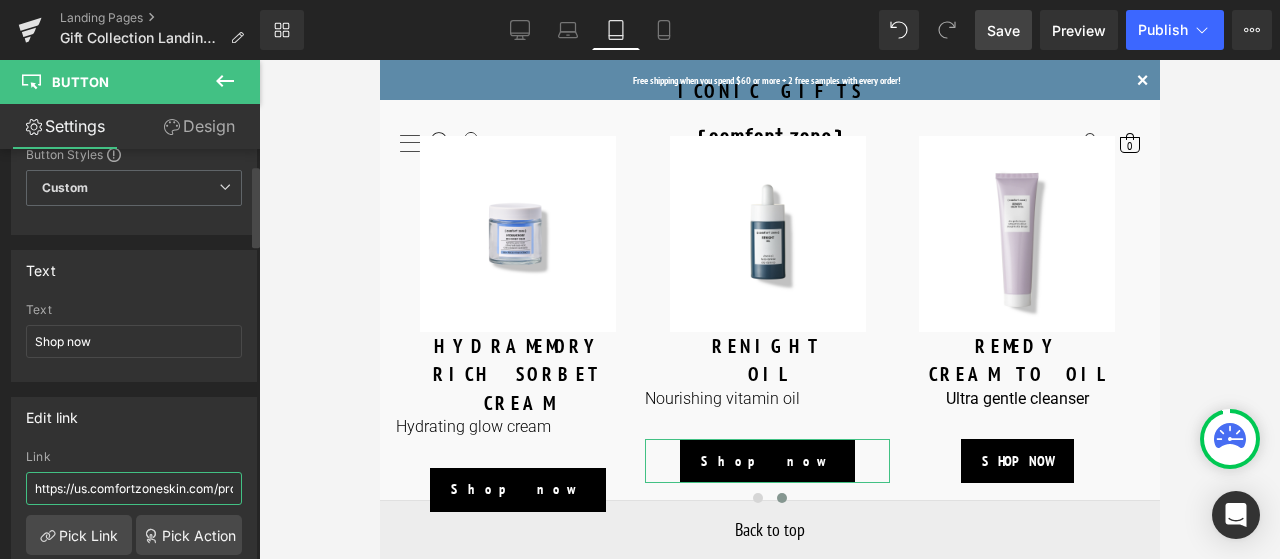 scroll, scrollTop: 0, scrollLeft: 106, axis: horizontal 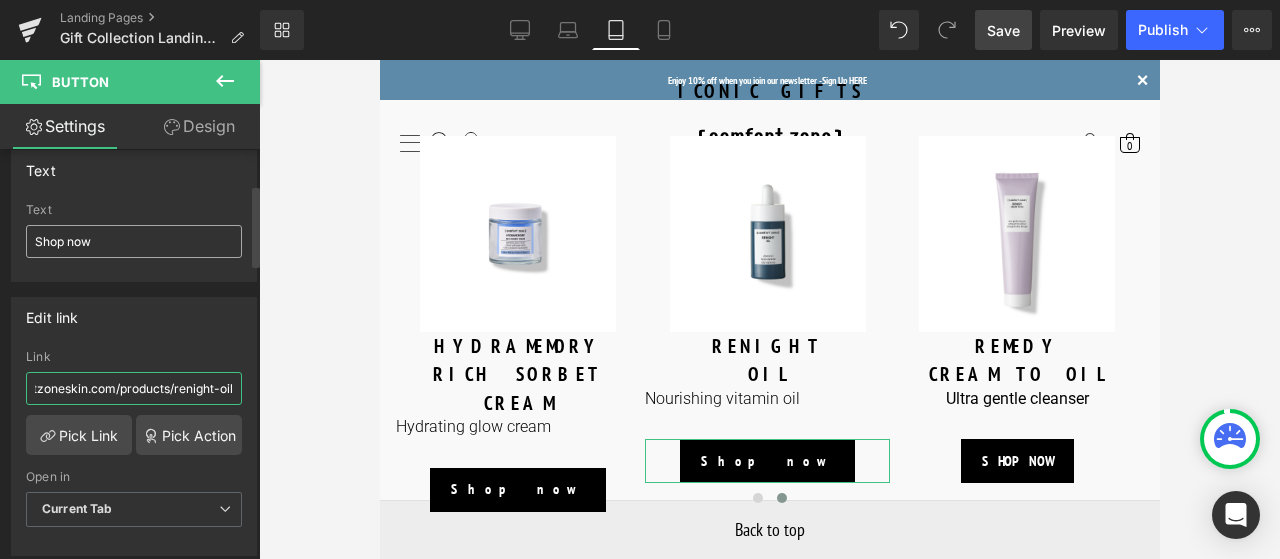 type on "https://us.comfortzoneskin.com/products/renight-oil" 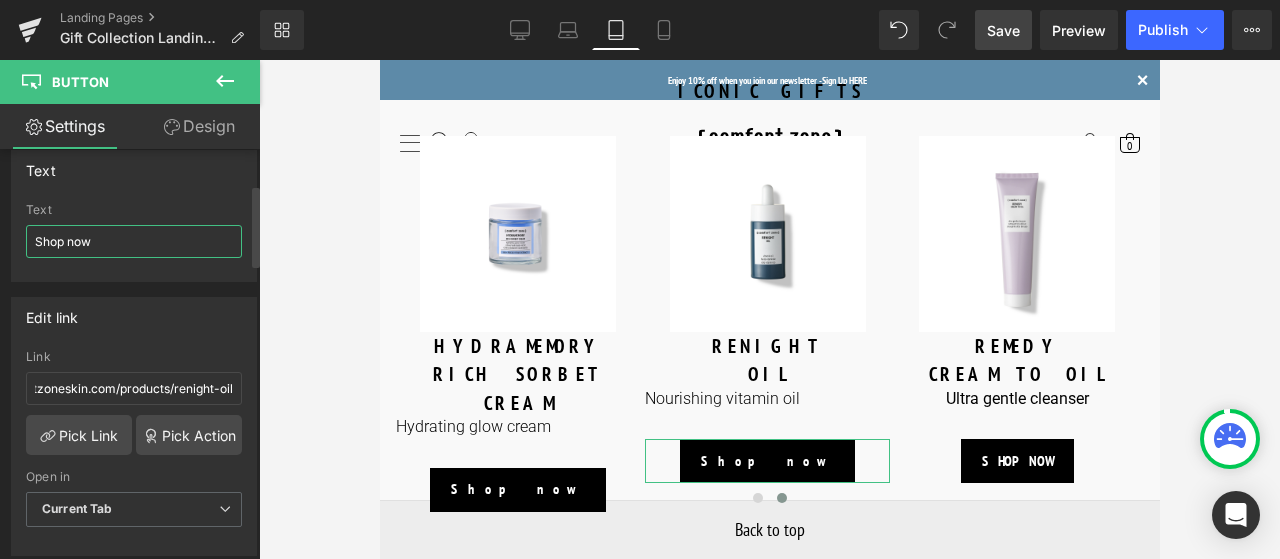 click on "Shop now" at bounding box center [134, 241] 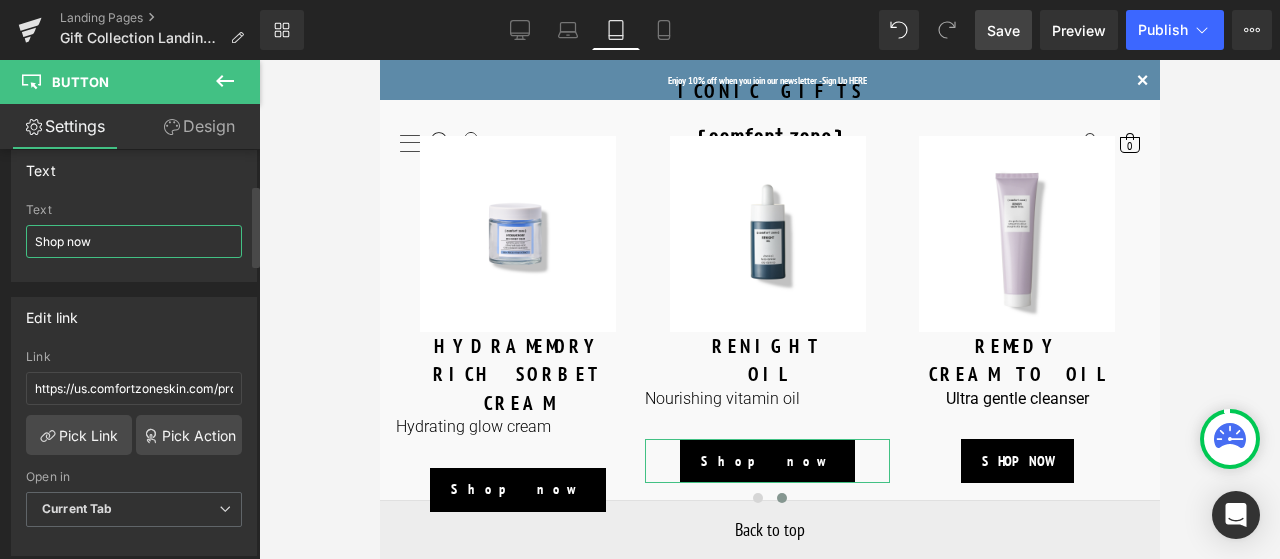 click on "Shop now" at bounding box center (134, 241) 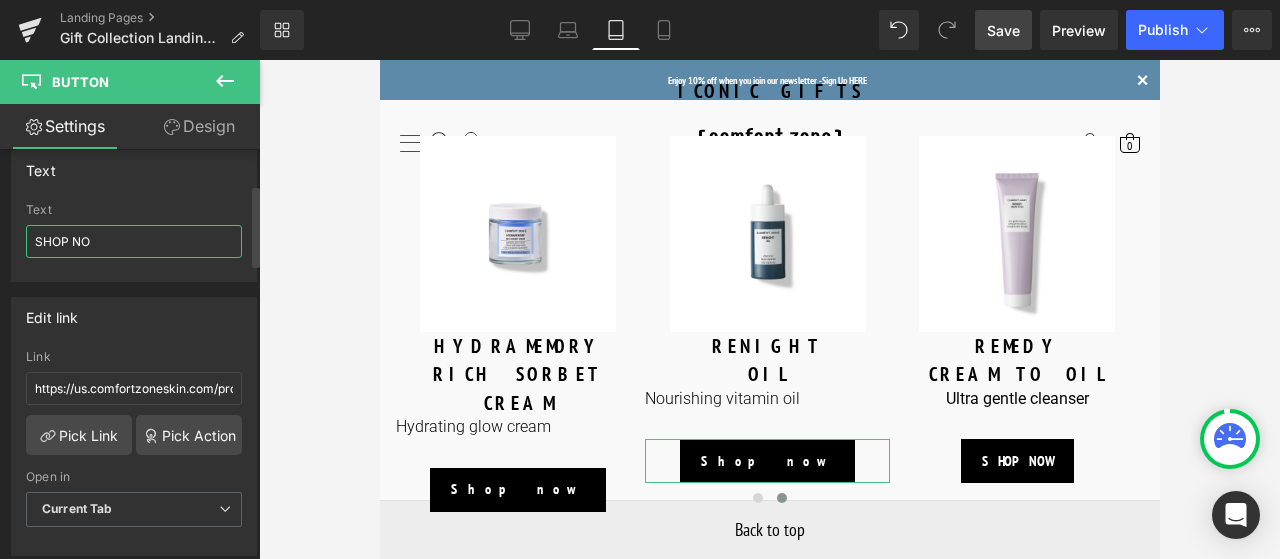 type on "SHOP NOW" 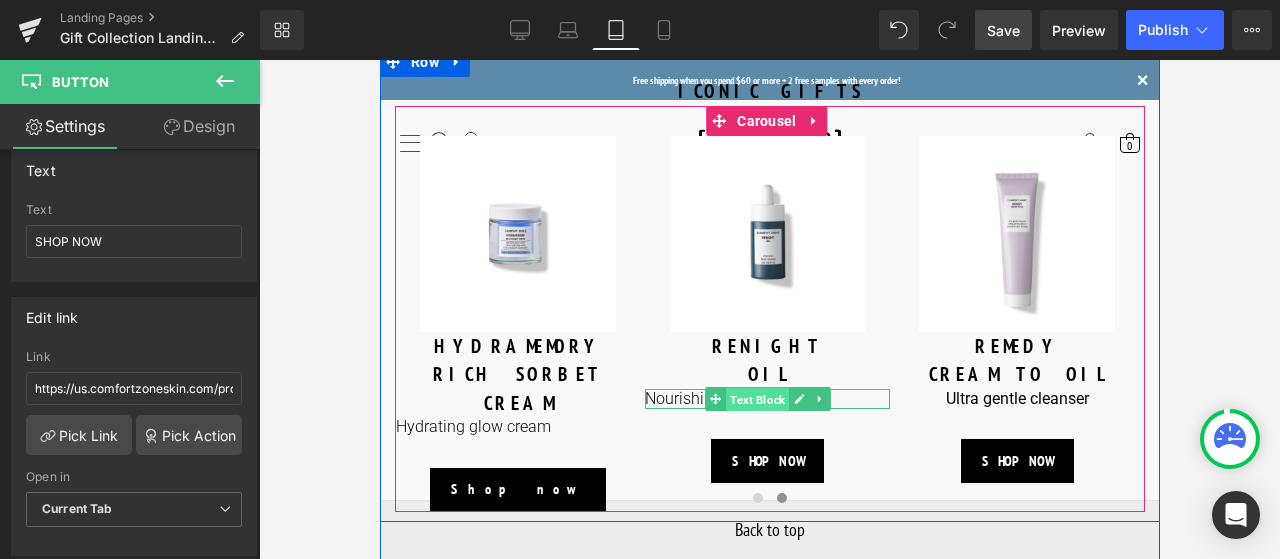 click on "Text Block" at bounding box center [756, 400] 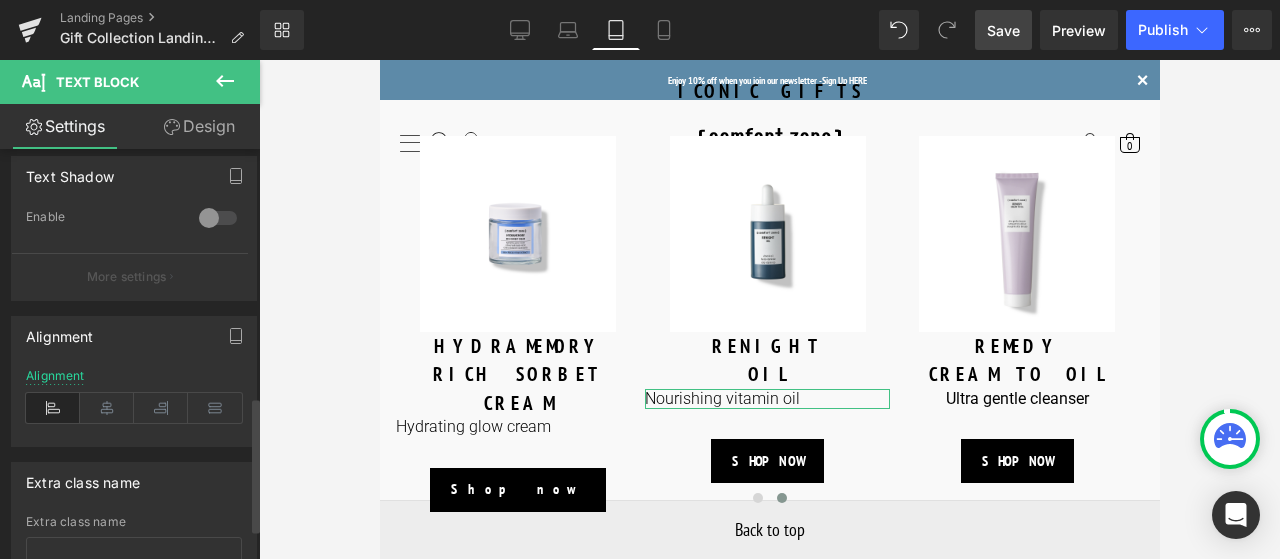 scroll, scrollTop: 800, scrollLeft: 0, axis: vertical 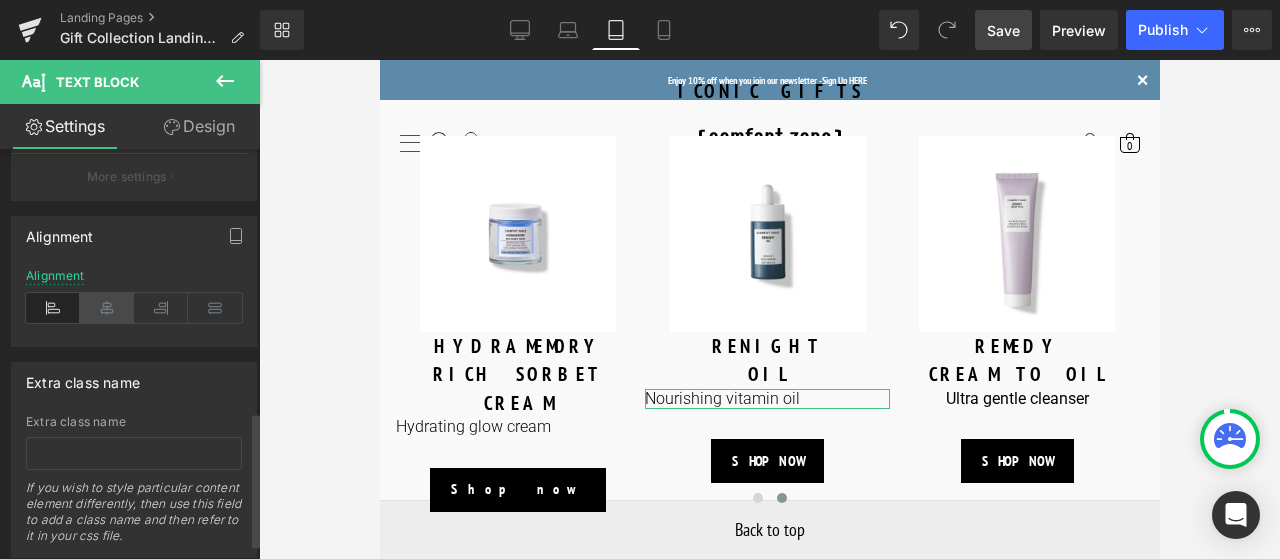 click at bounding box center [107, 308] 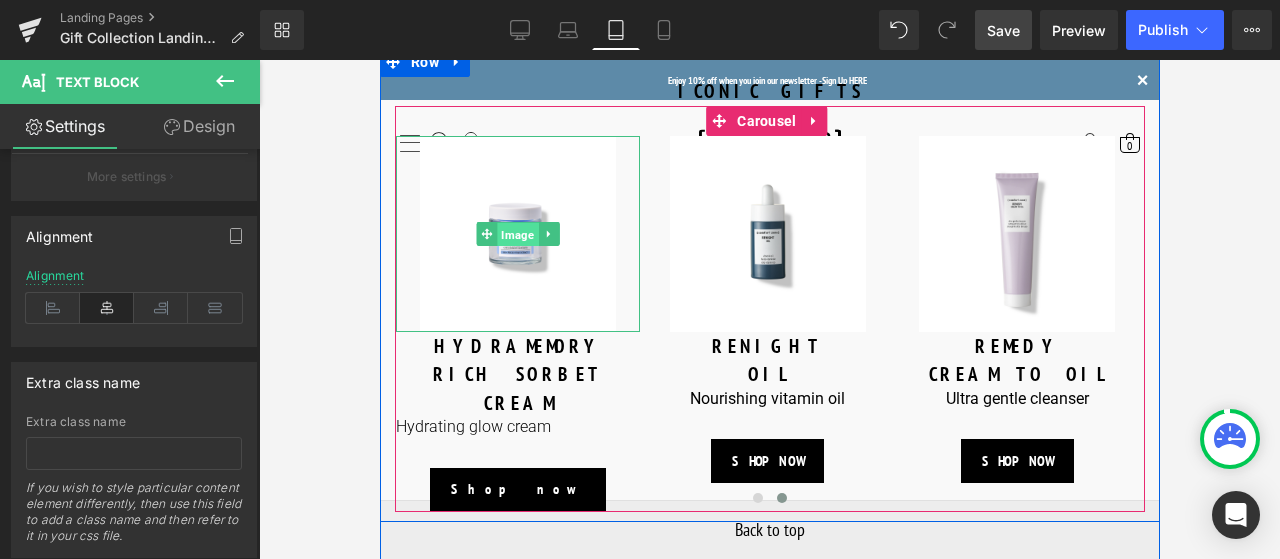 click on "Image" at bounding box center [516, 234] 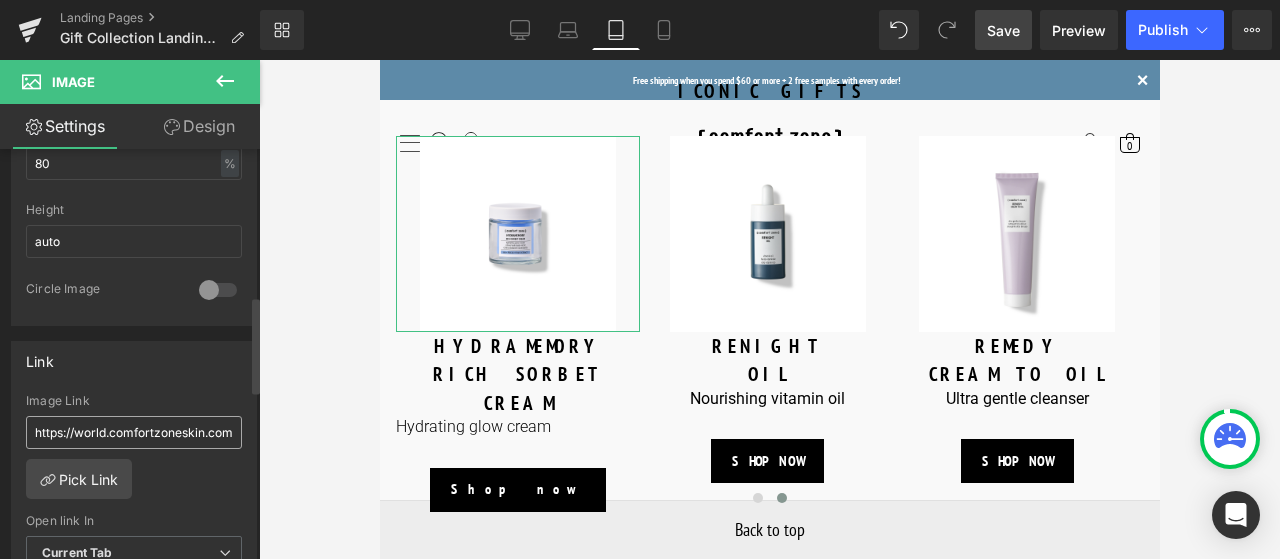 scroll, scrollTop: 700, scrollLeft: 0, axis: vertical 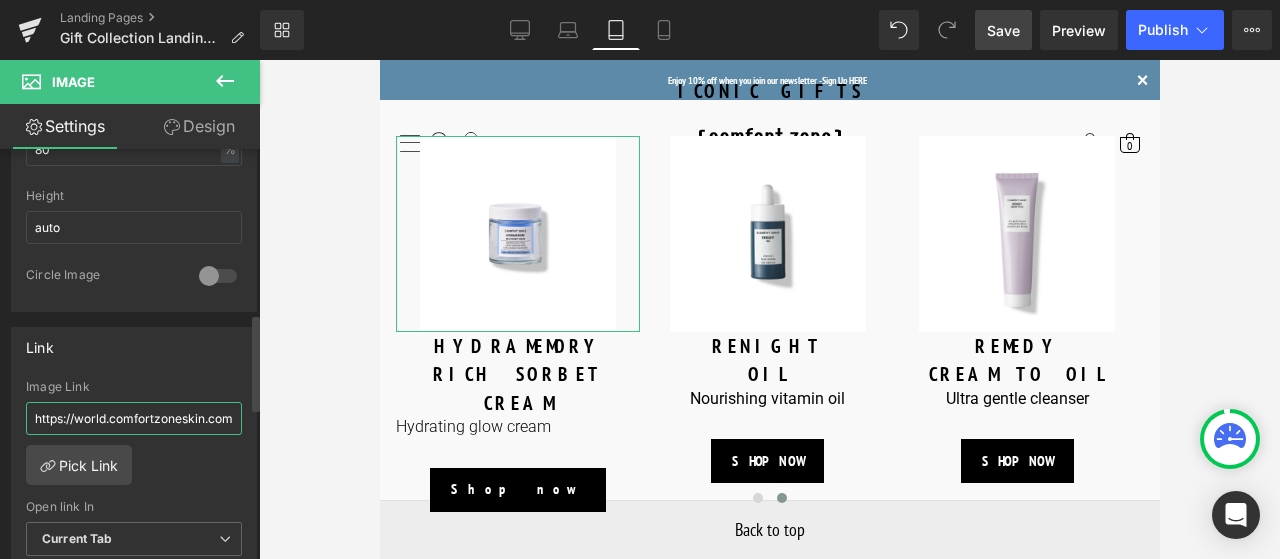 click on "https://world.comfortzoneskin.com/products/luminant-serum" at bounding box center (134, 418) 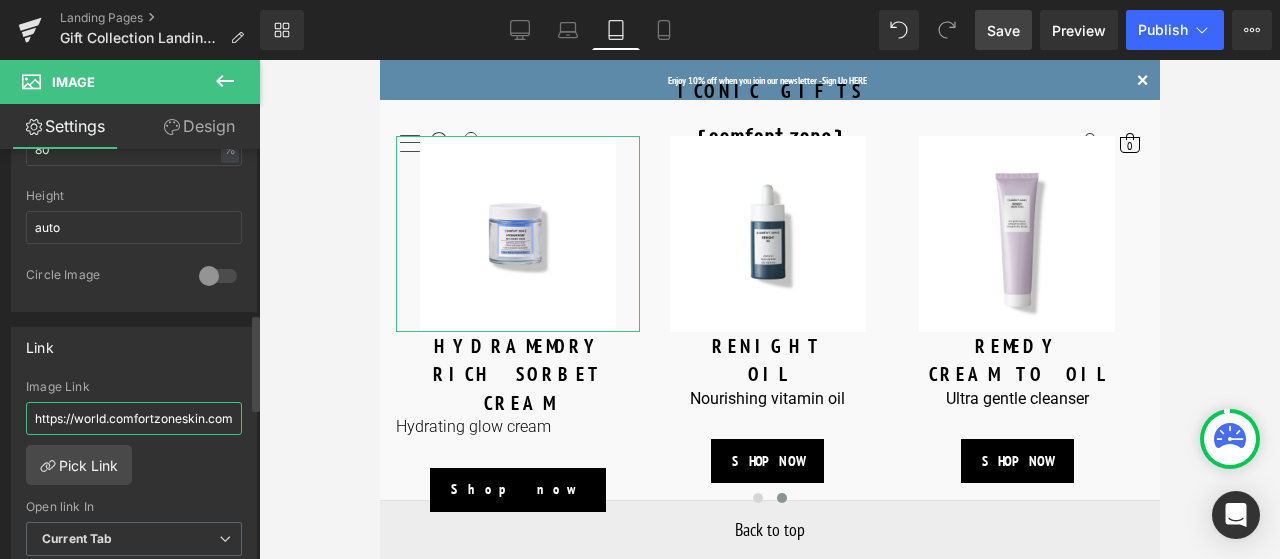 click on "https://world.comfortzoneskin.com/products/luminant-serum" at bounding box center [134, 418] 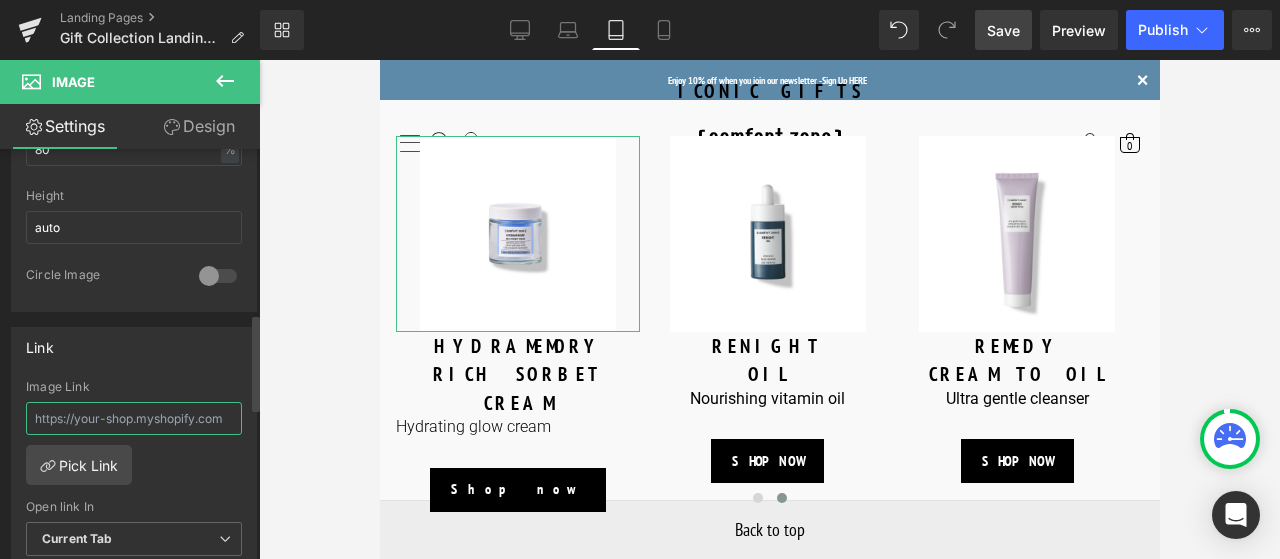 paste on "https://us.comfortzoneskin.com/products/hydramemory-rich-sorbet-cream" 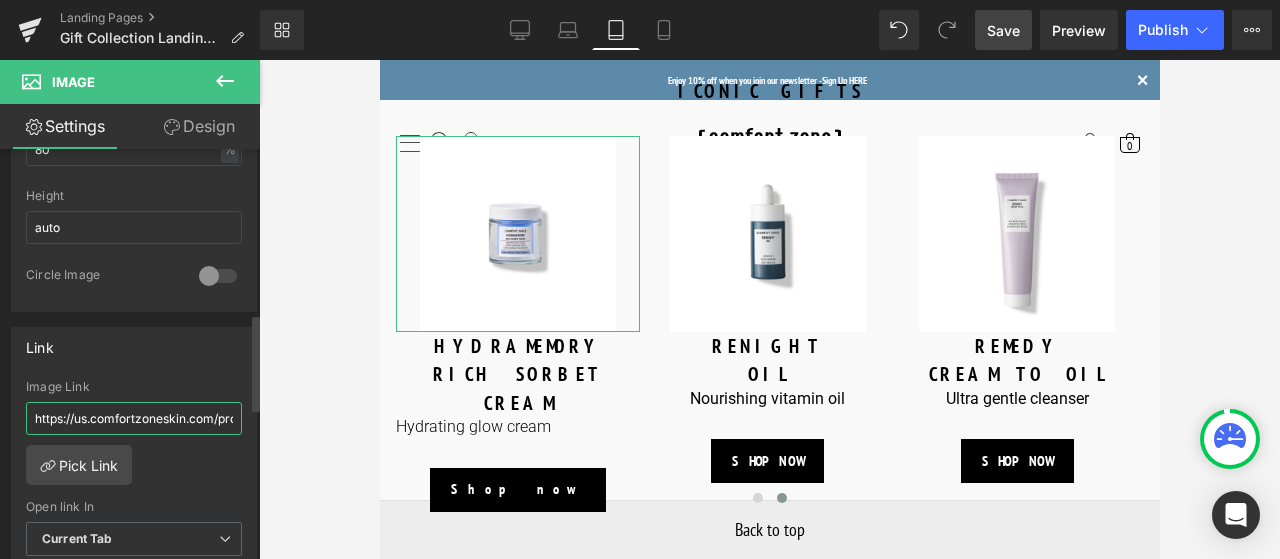scroll, scrollTop: 0, scrollLeft: 237, axis: horizontal 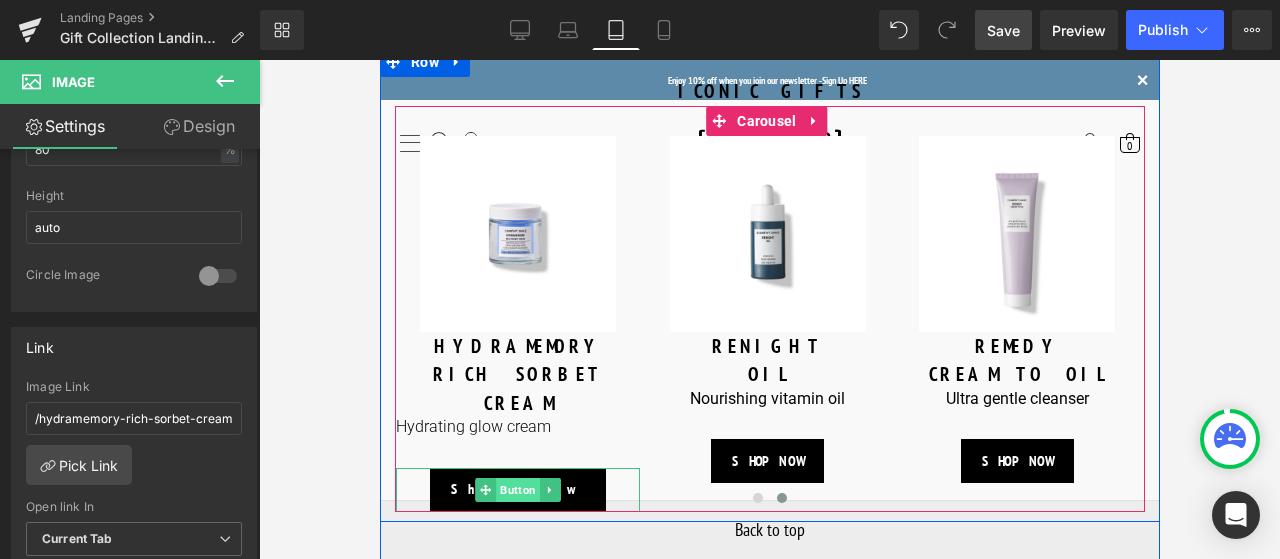 click on "Button" at bounding box center (517, 490) 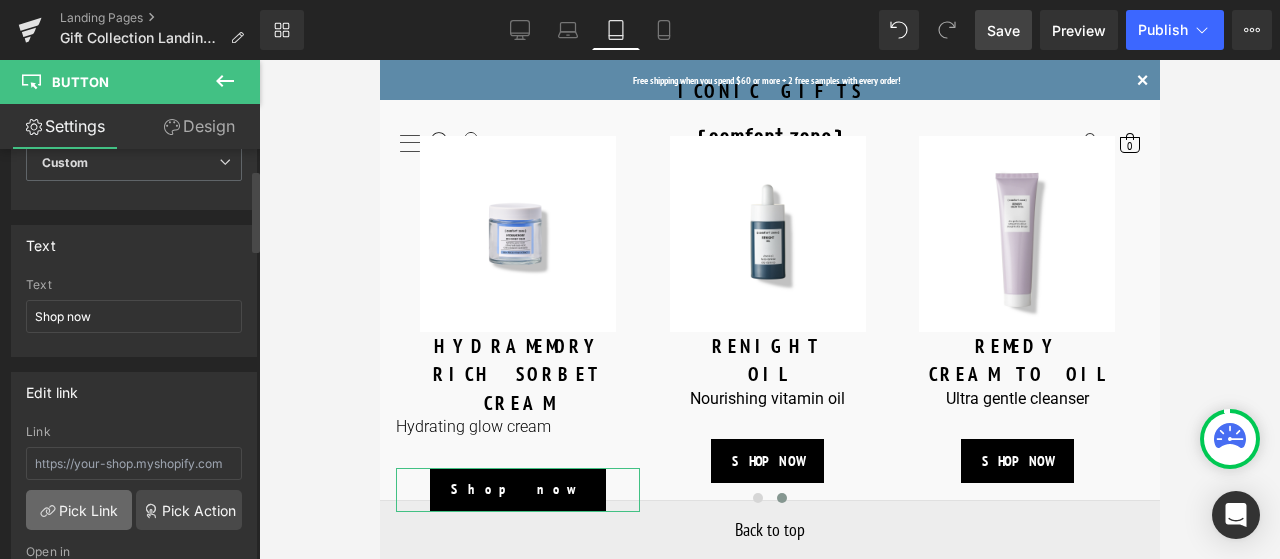 scroll, scrollTop: 200, scrollLeft: 0, axis: vertical 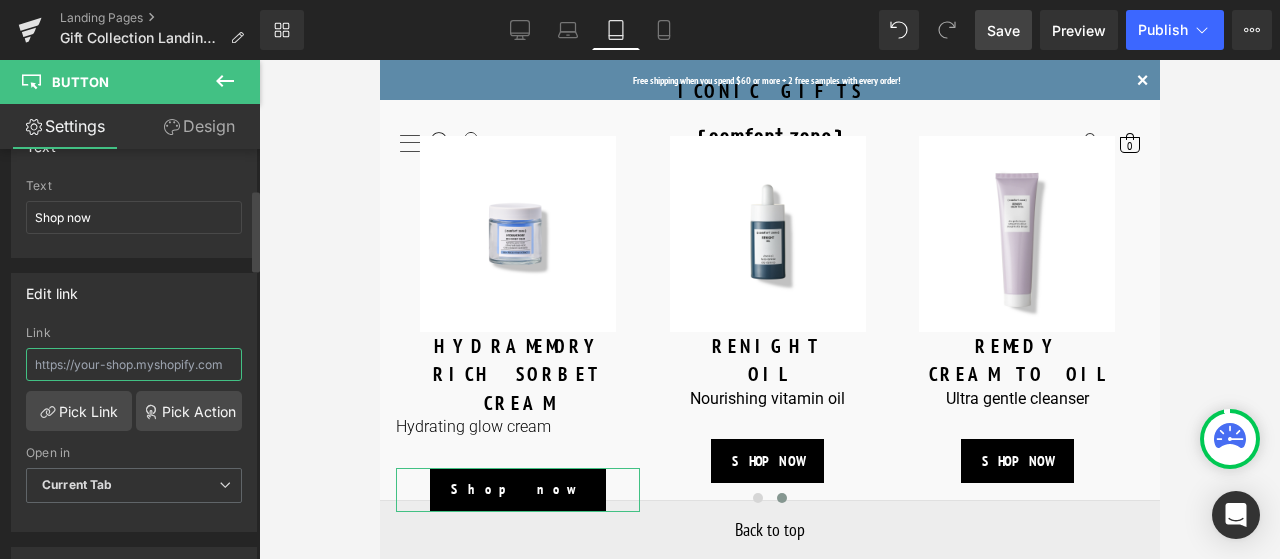 click at bounding box center (134, 364) 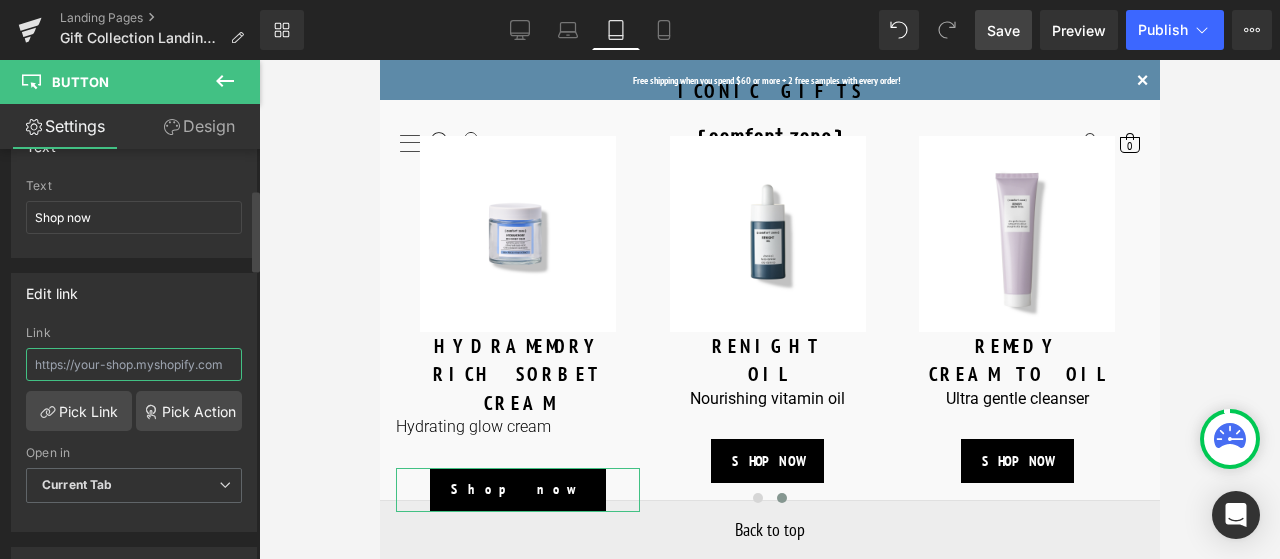 paste on "https://us.comfortzoneskin.com/products/hydramemory-rich-sorbet-cream" 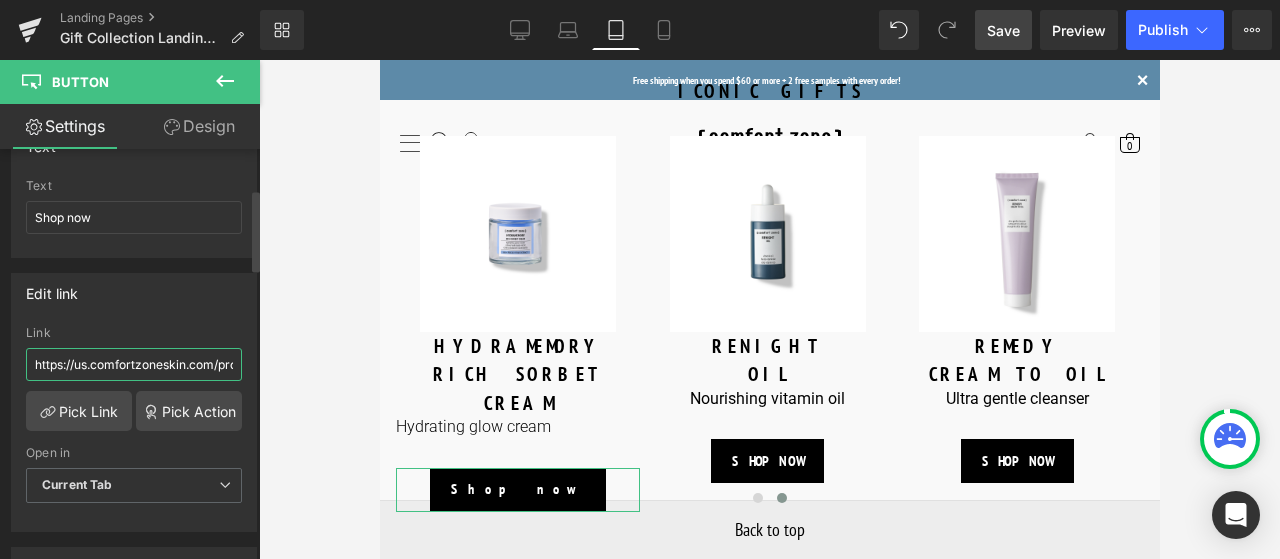 scroll, scrollTop: 0, scrollLeft: 237, axis: horizontal 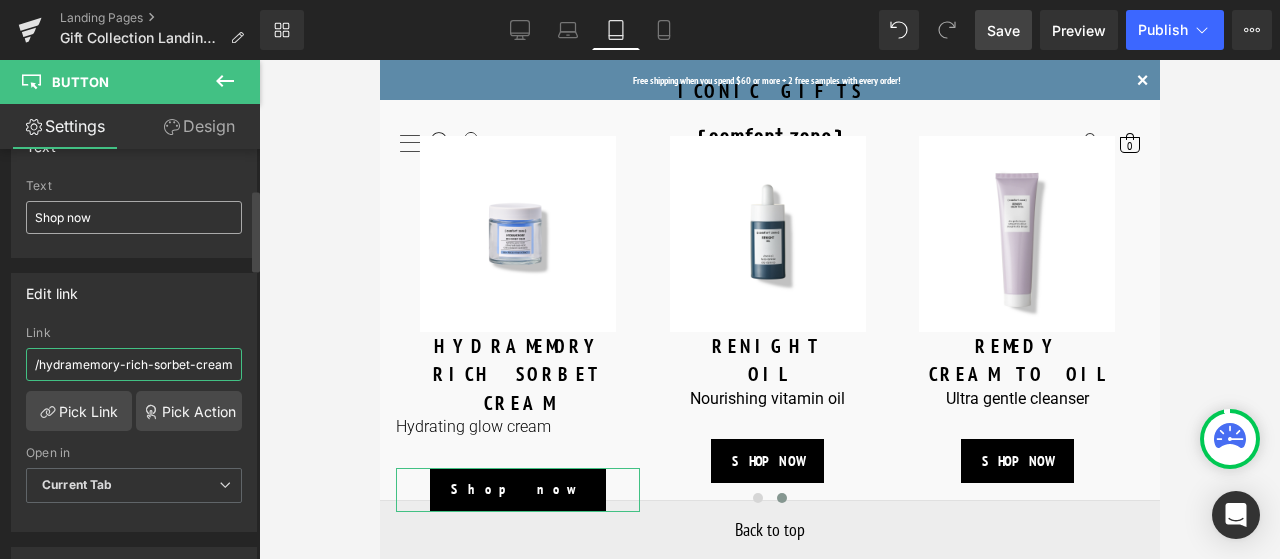 type on "https://us.comfortzoneskin.com/products/hydramemory-rich-sorbet-cream" 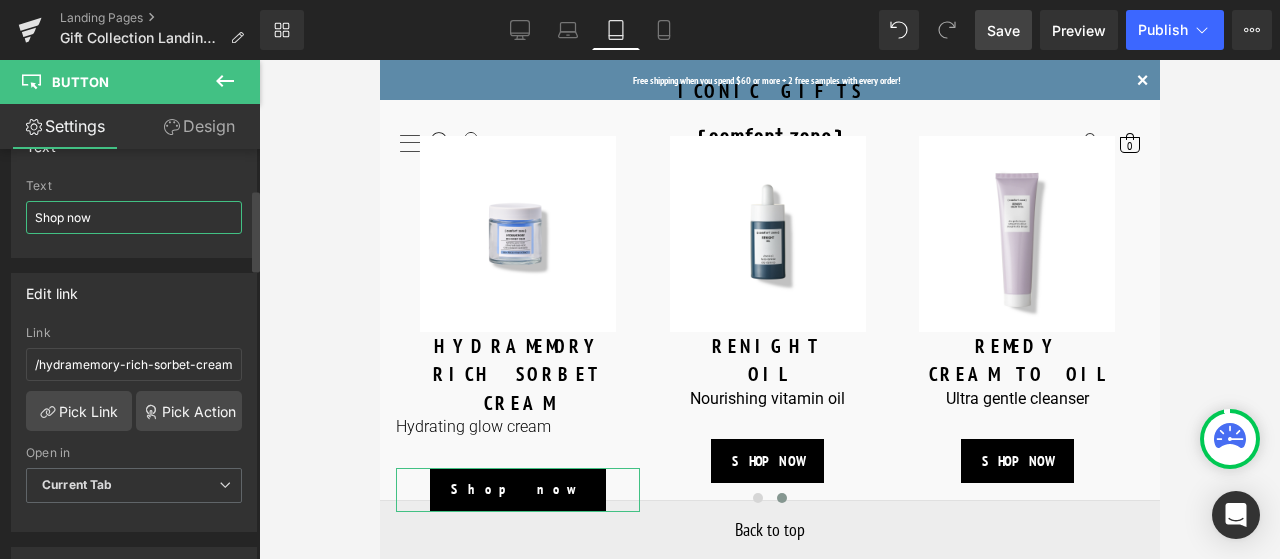 click on "Shop now" at bounding box center (134, 217) 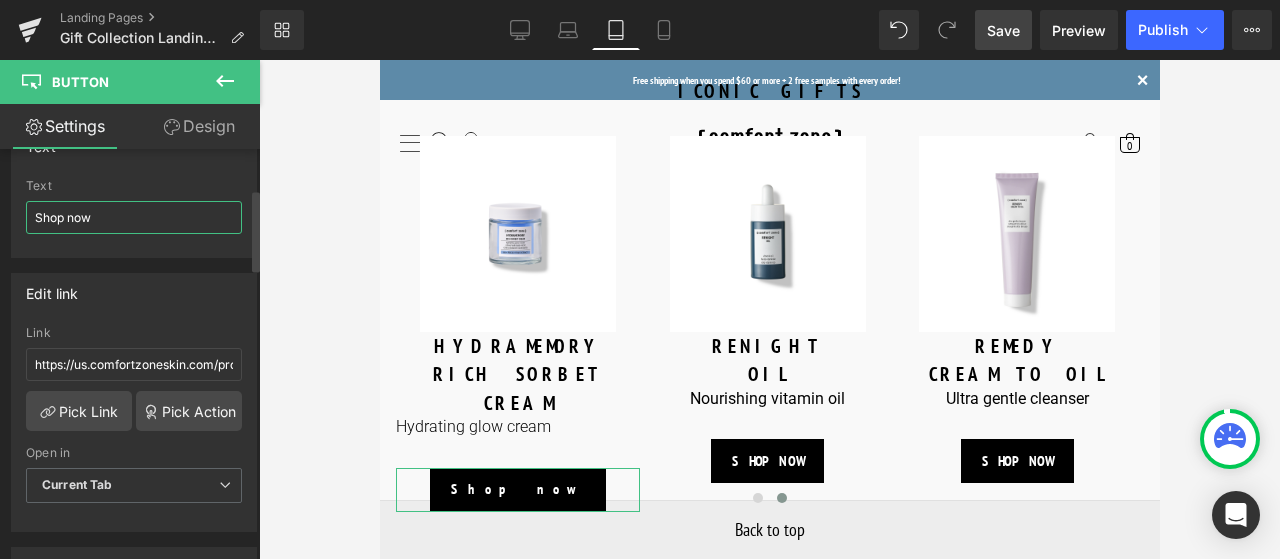 click on "Shop now" at bounding box center [134, 217] 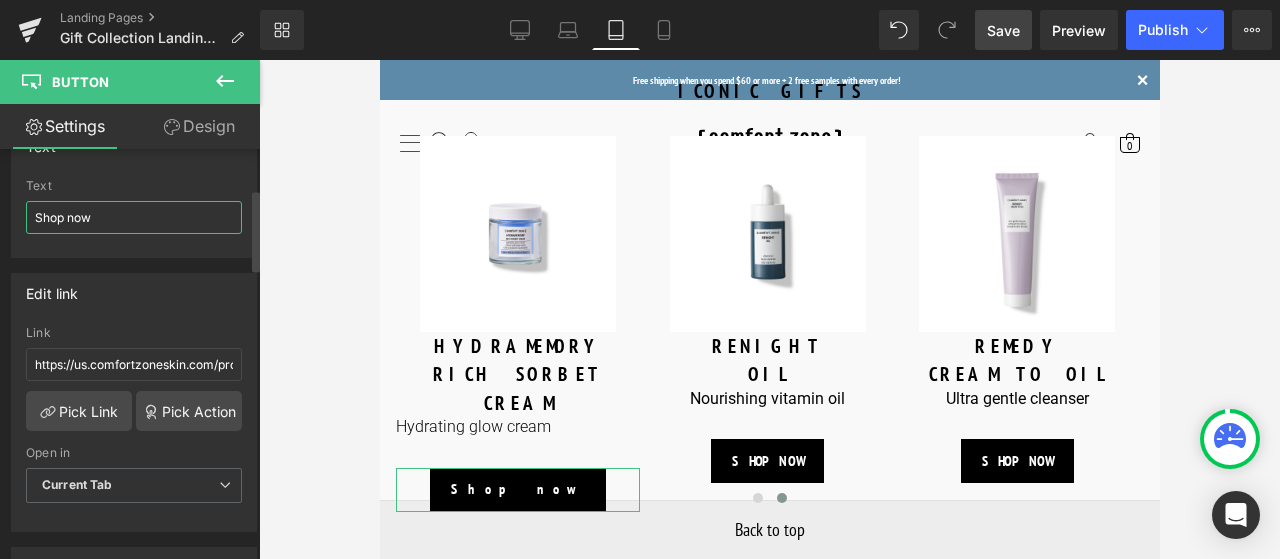 click on "Shop now" at bounding box center [134, 217] 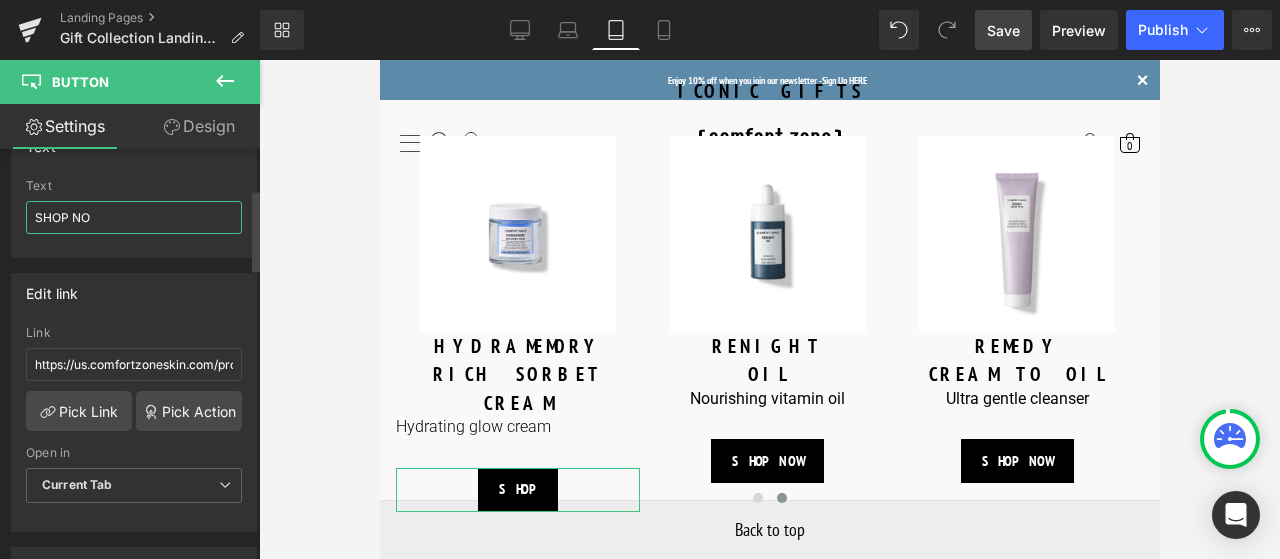type on "SHOP NOW" 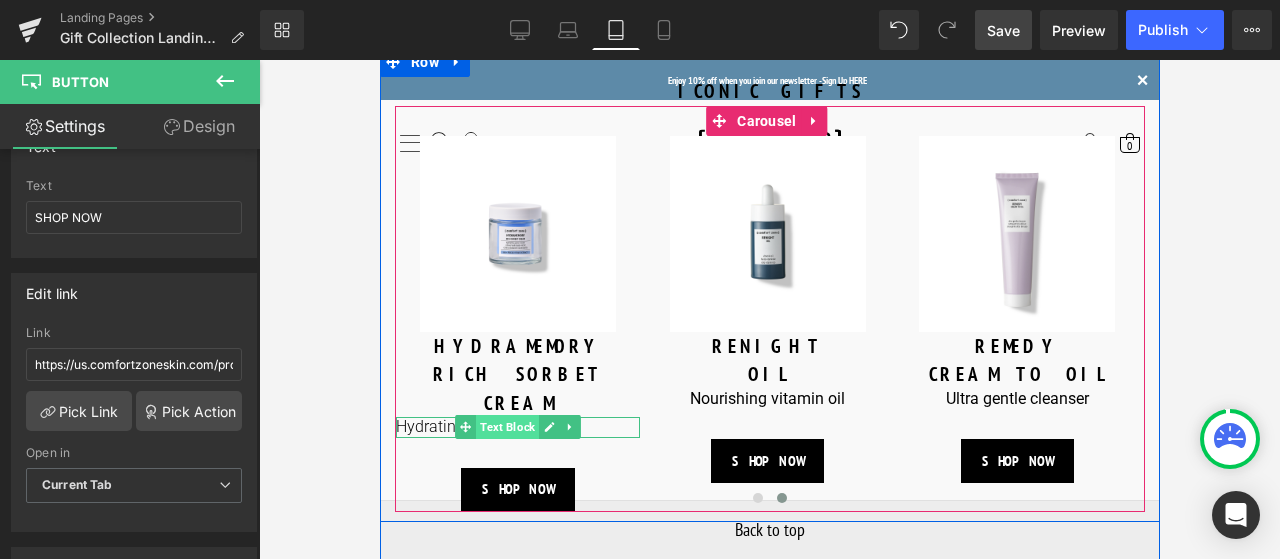 click on "Text Block" at bounding box center (506, 427) 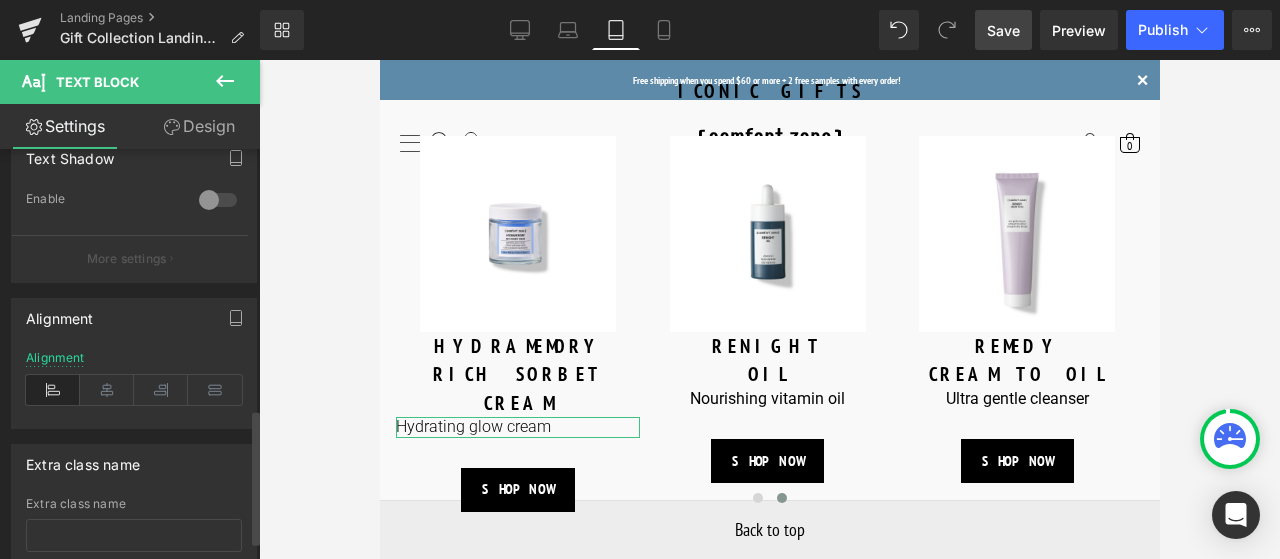 scroll, scrollTop: 800, scrollLeft: 0, axis: vertical 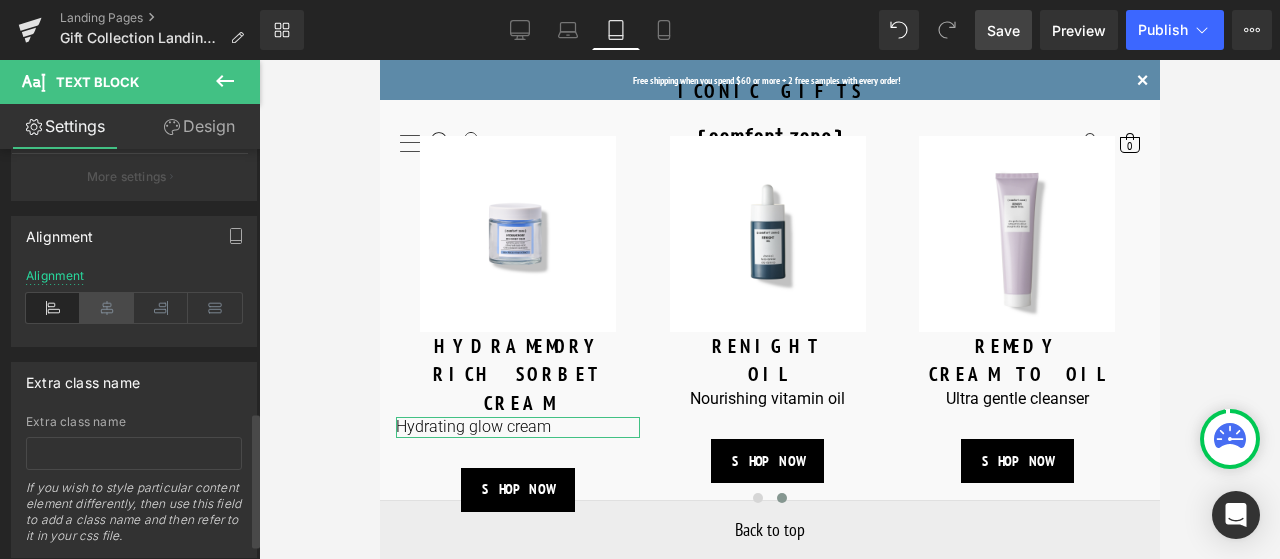 click at bounding box center (107, 308) 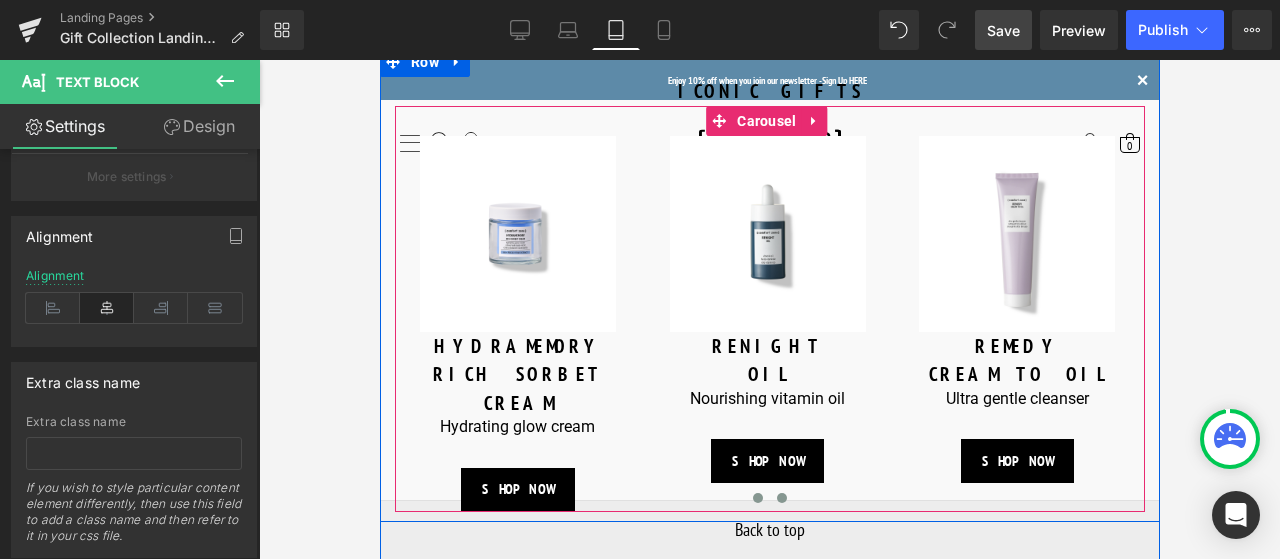 click at bounding box center (757, 498) 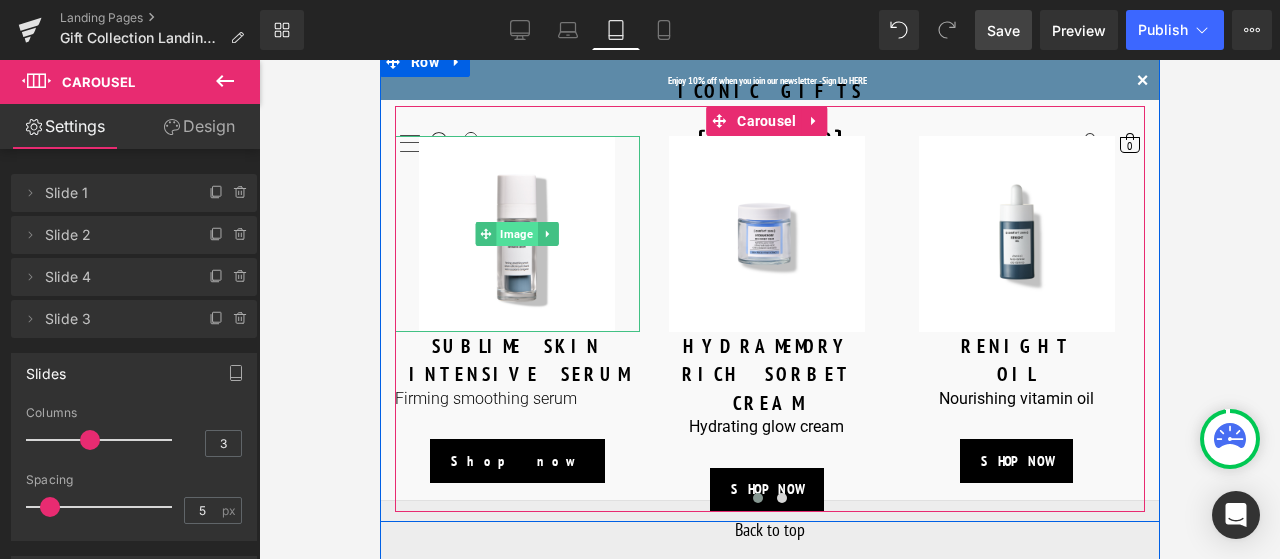 click on "Image" at bounding box center [516, 234] 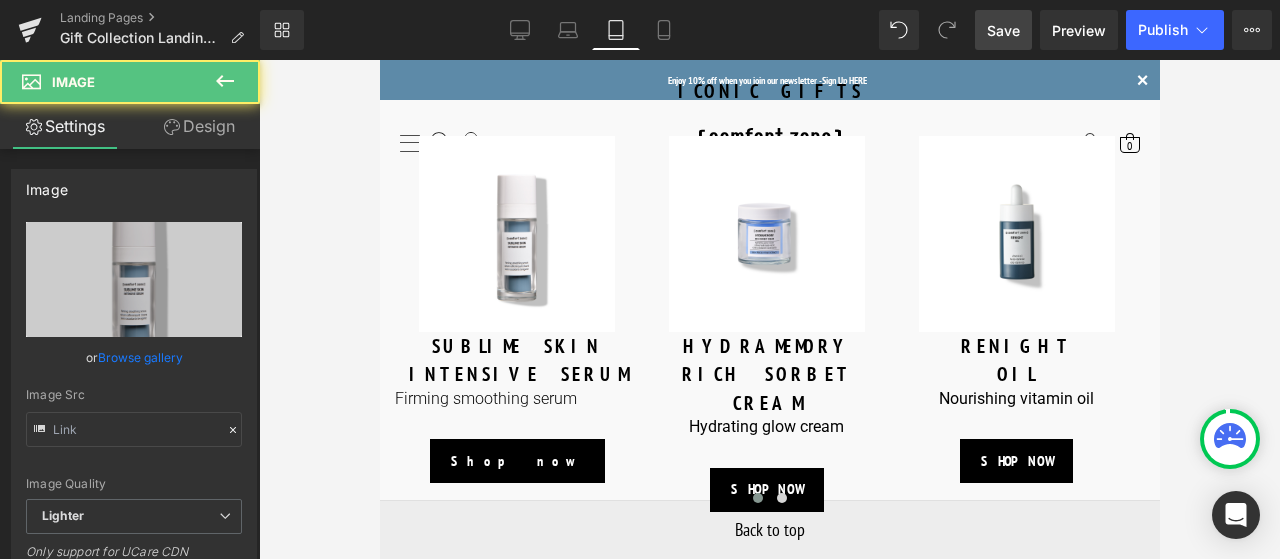 type on "[IMAGE_URL]" 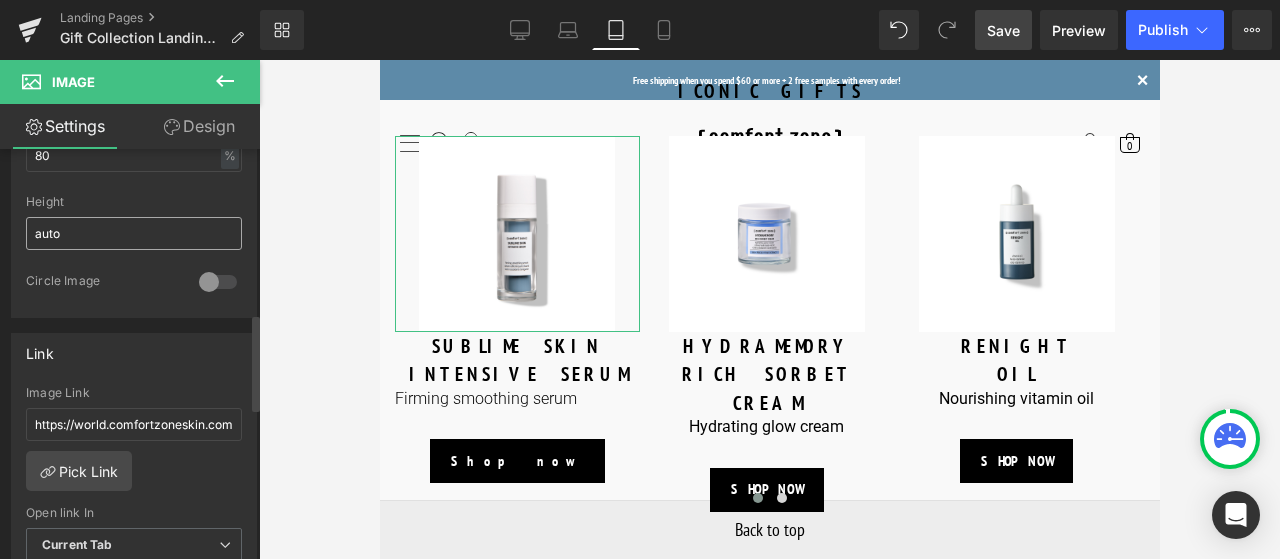 scroll, scrollTop: 700, scrollLeft: 0, axis: vertical 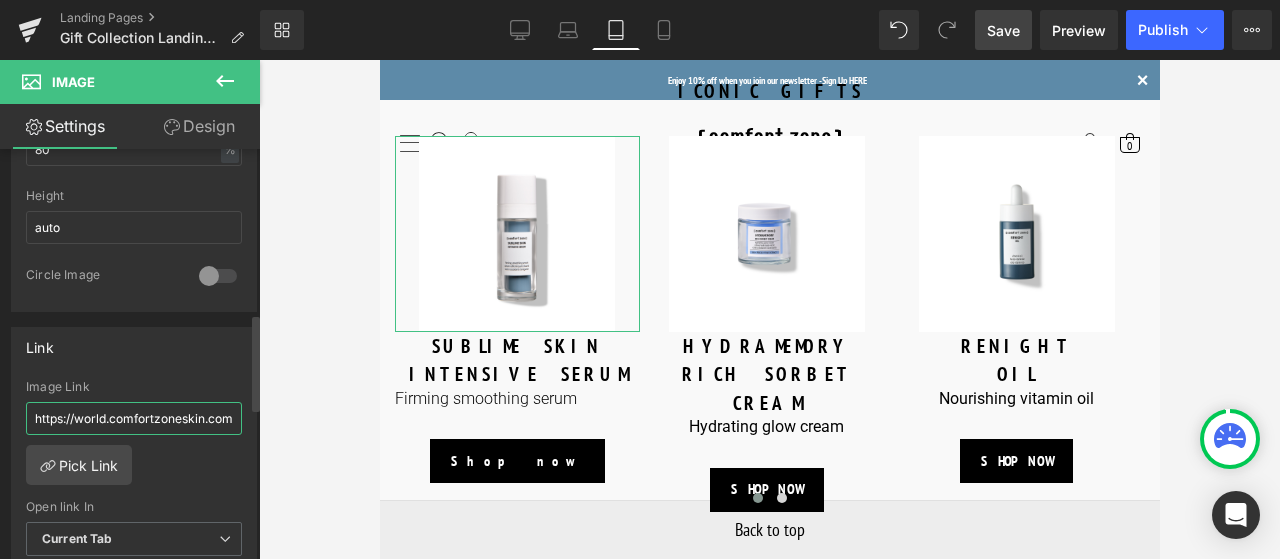 click on "https://world.comfortzoneskin.com/products/luminant-serum" at bounding box center [134, 418] 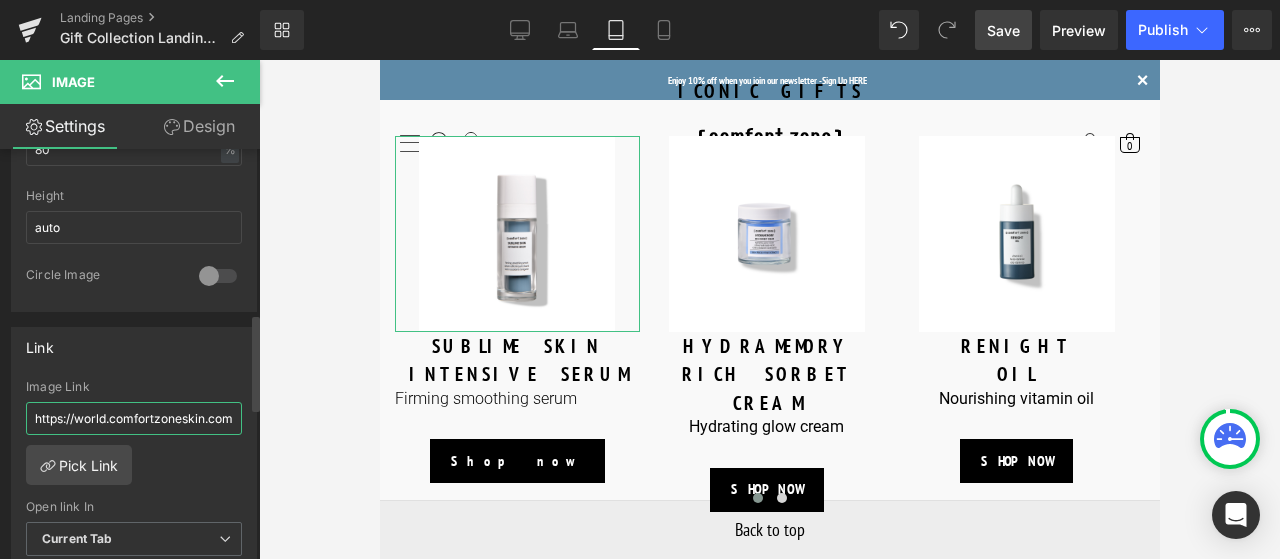 click on "https://world.comfortzoneskin.com/products/luminant-serum" at bounding box center [134, 418] 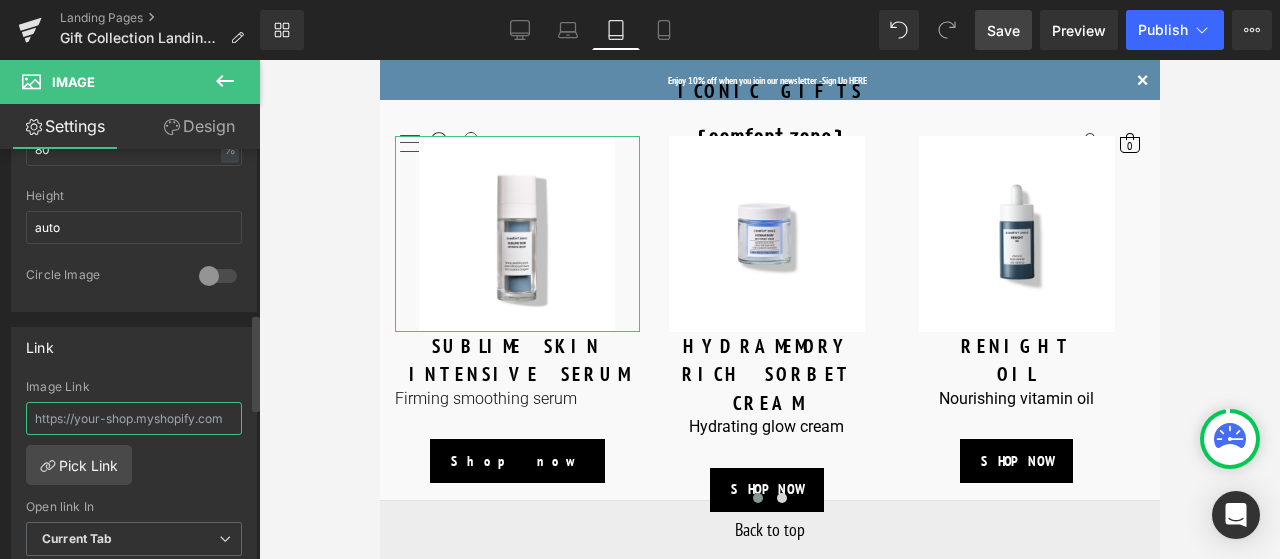 paste on "https://us.comfortzoneskin.com/products/sublime-skin-intensive-serum" 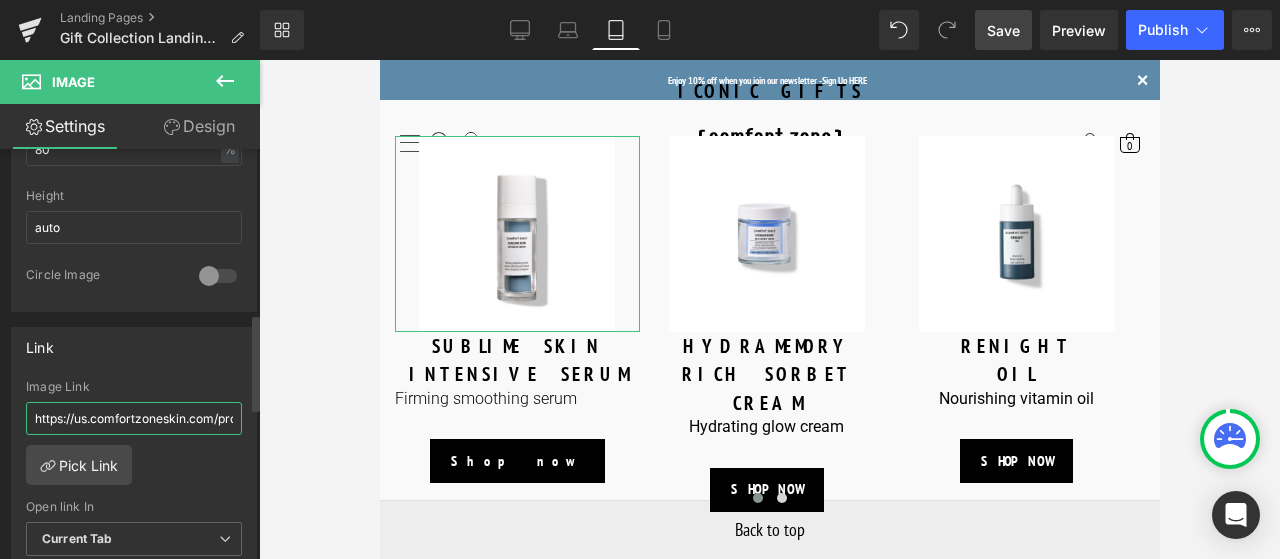 scroll, scrollTop: 0, scrollLeft: 218, axis: horizontal 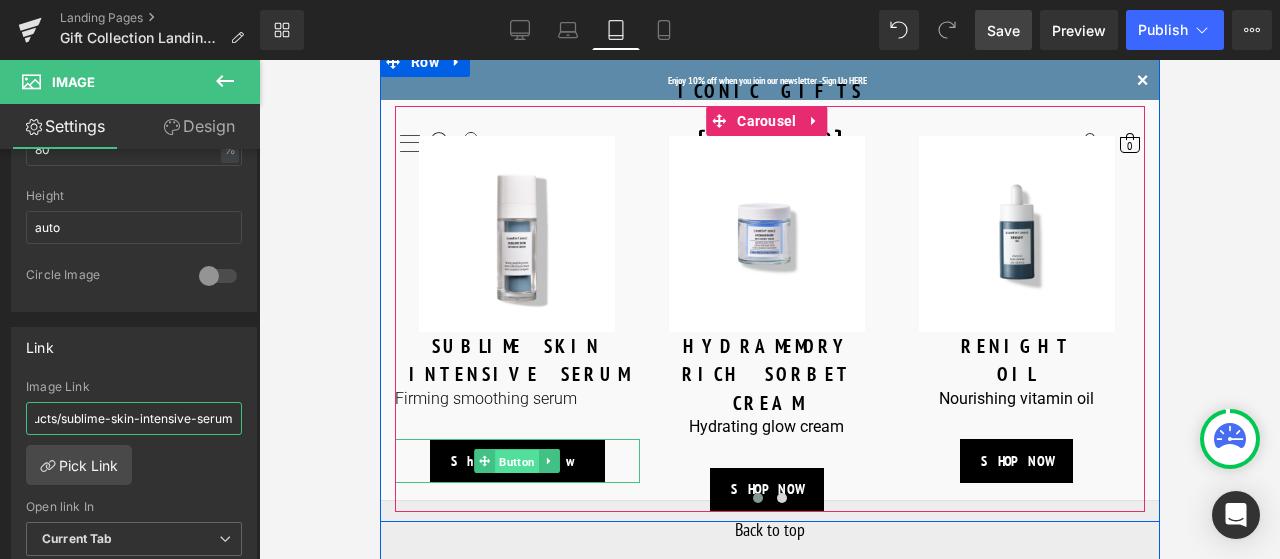 drag, startPoint x: 510, startPoint y: 450, endPoint x: 657, endPoint y: 474, distance: 148.9463 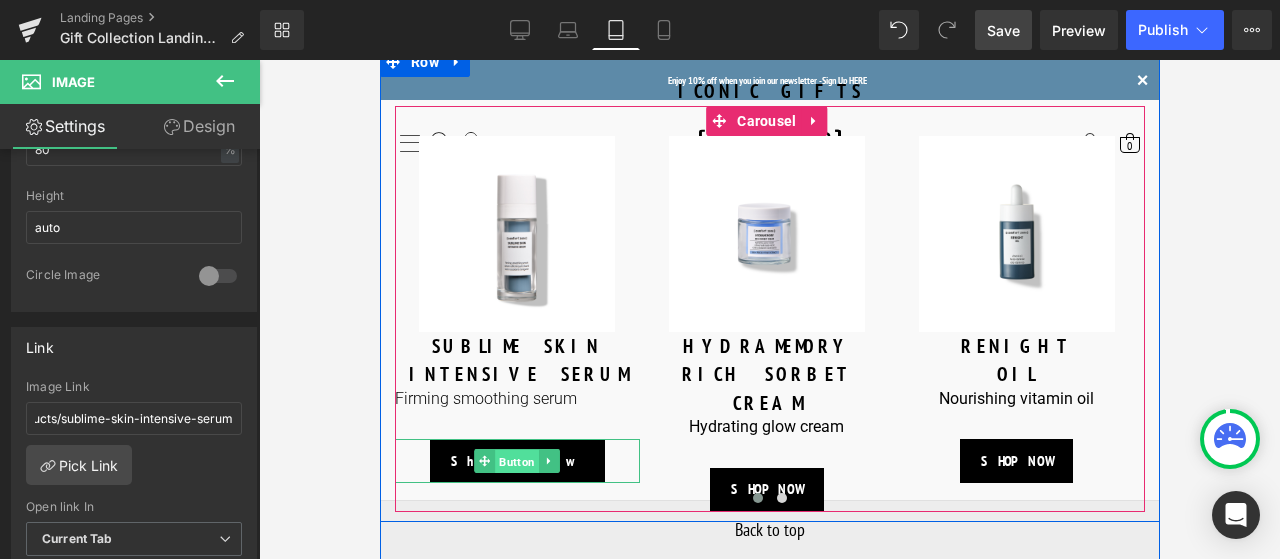 click on "Button" at bounding box center [516, 462] 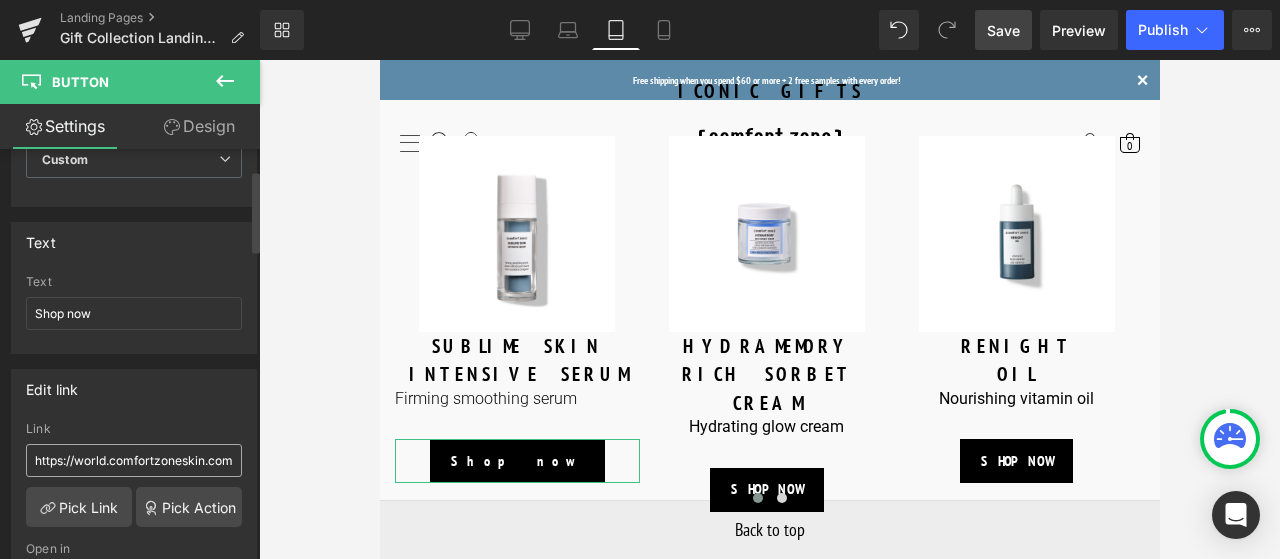 scroll, scrollTop: 300, scrollLeft: 0, axis: vertical 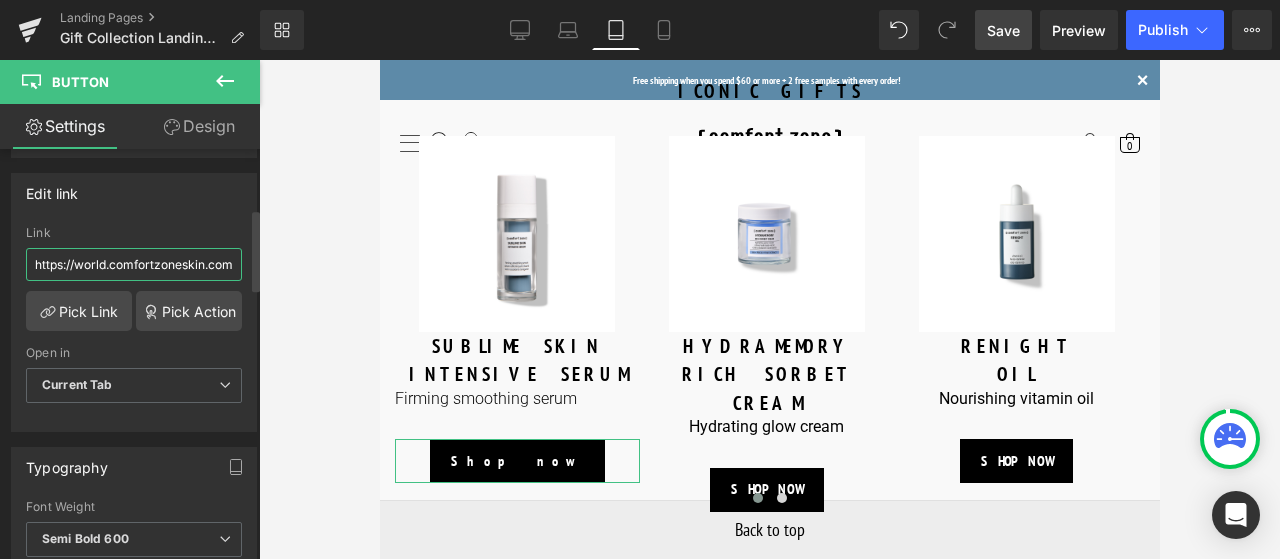 click on "https://world.comfortzoneskin.com/products/luminant-serum" at bounding box center [134, 264] 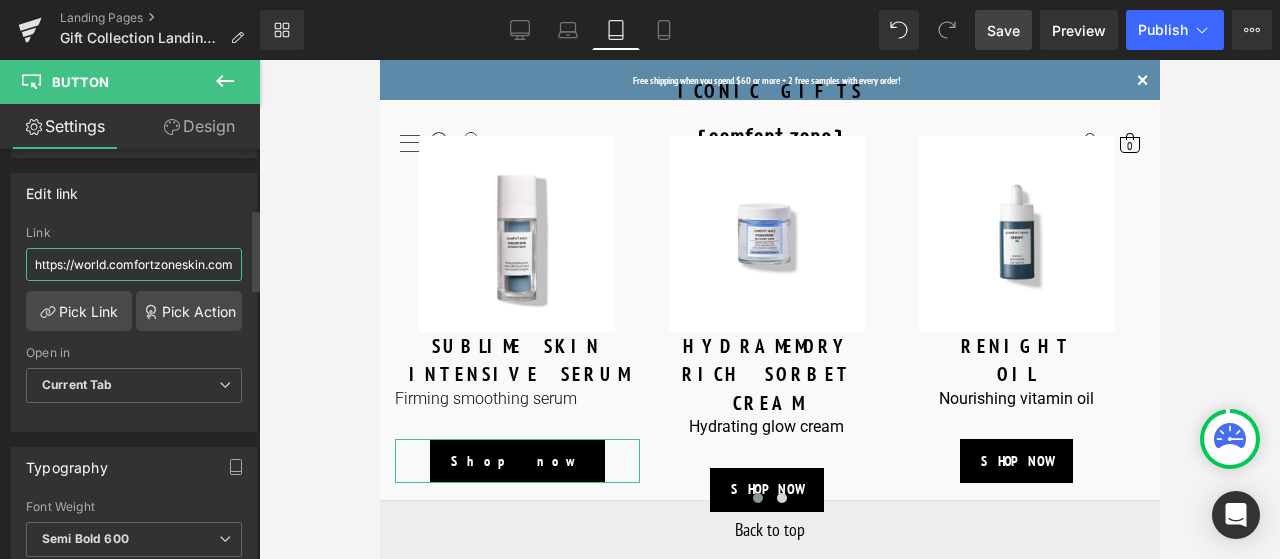 click on "https://world.comfortzoneskin.com/products/luminant-serum" at bounding box center (134, 264) 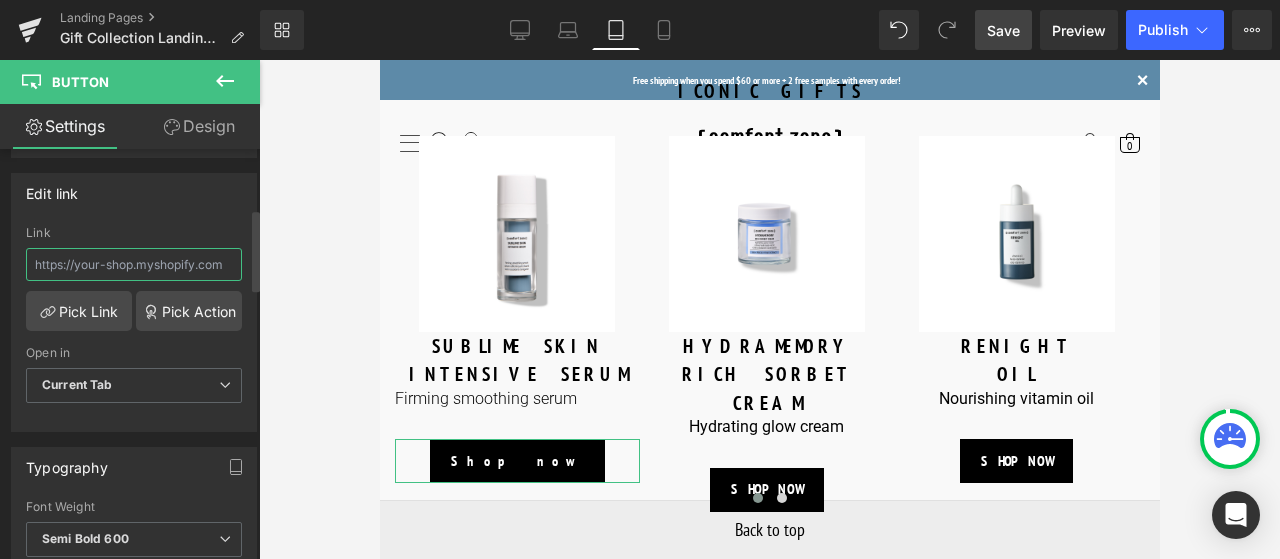 paste on "https://us.comfortzoneskin.com/products/sublime-skin-intensive-serum" 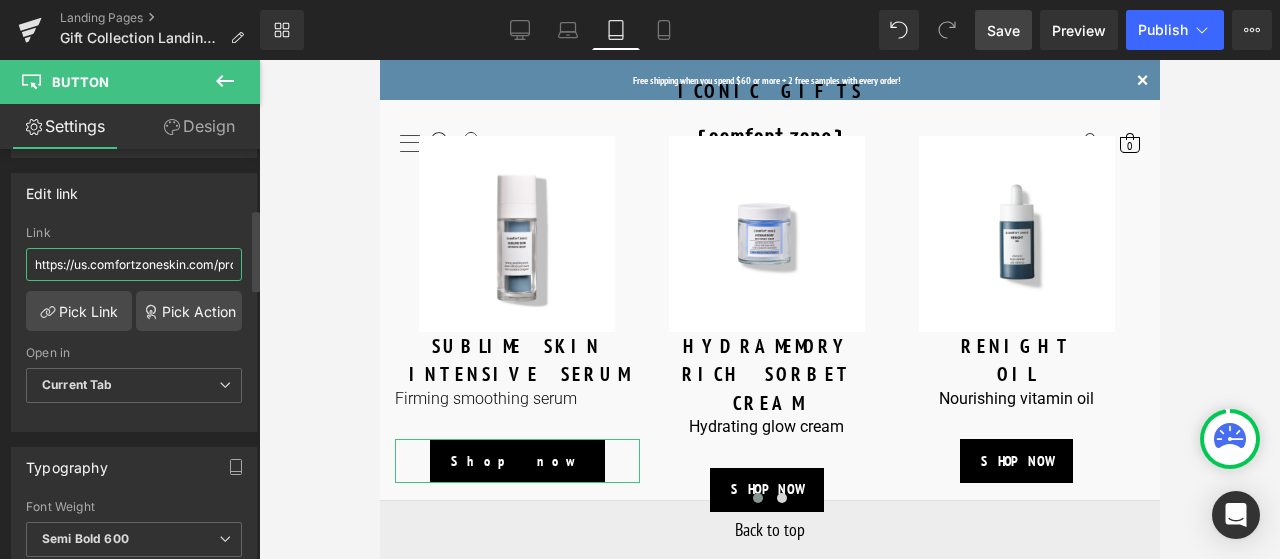 scroll, scrollTop: 0, scrollLeft: 218, axis: horizontal 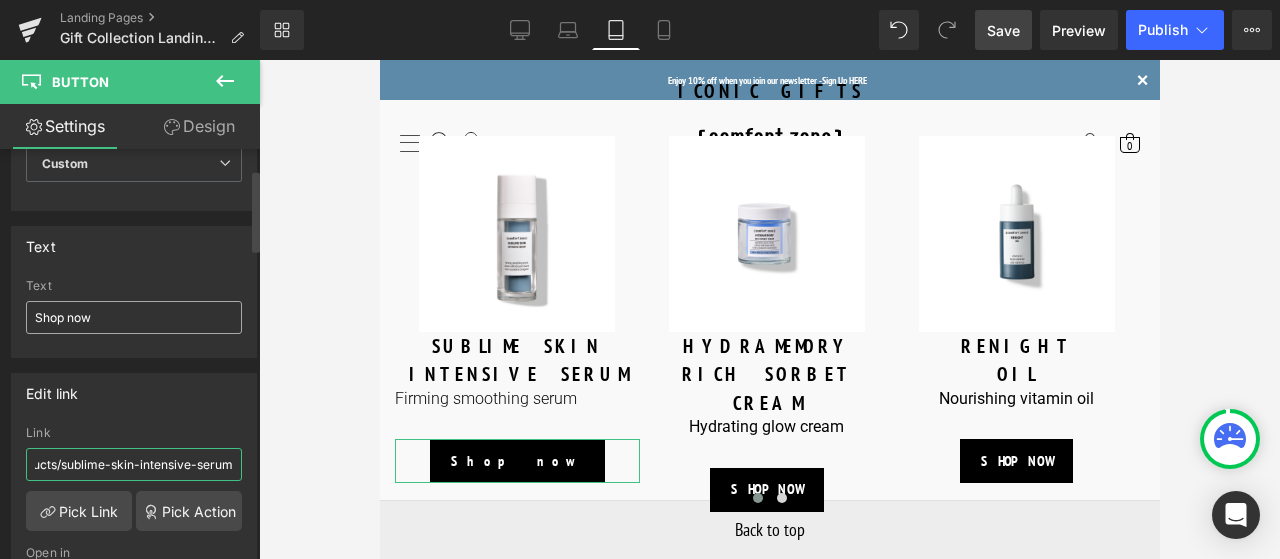 type on "https://us.comfortzoneskin.com/products/sublime-skin-intensive-serum" 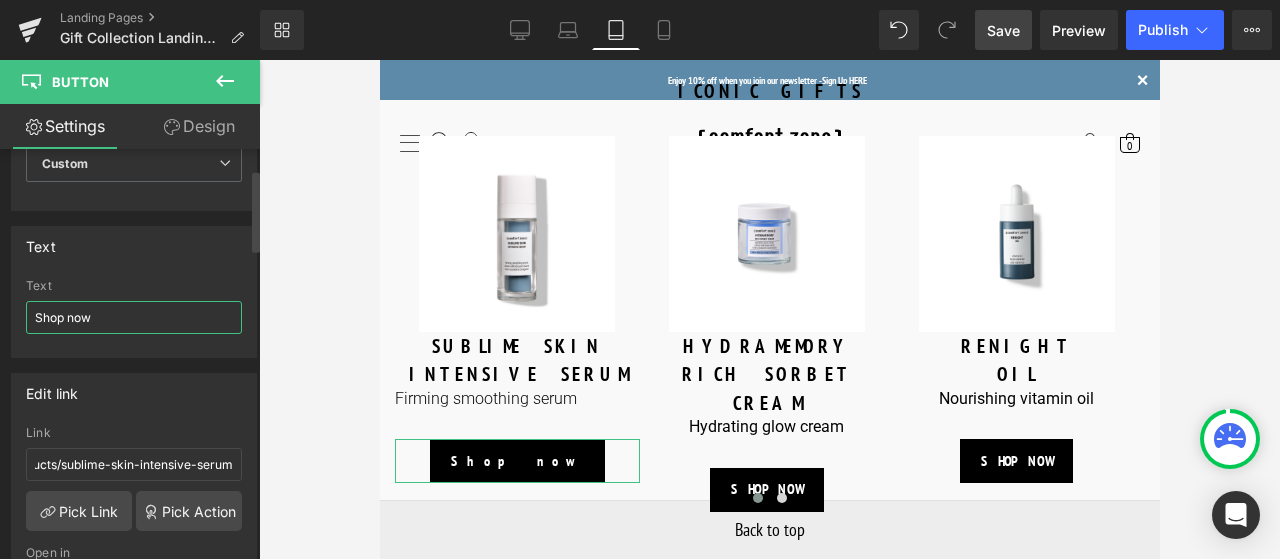 click on "Shop now" at bounding box center [134, 317] 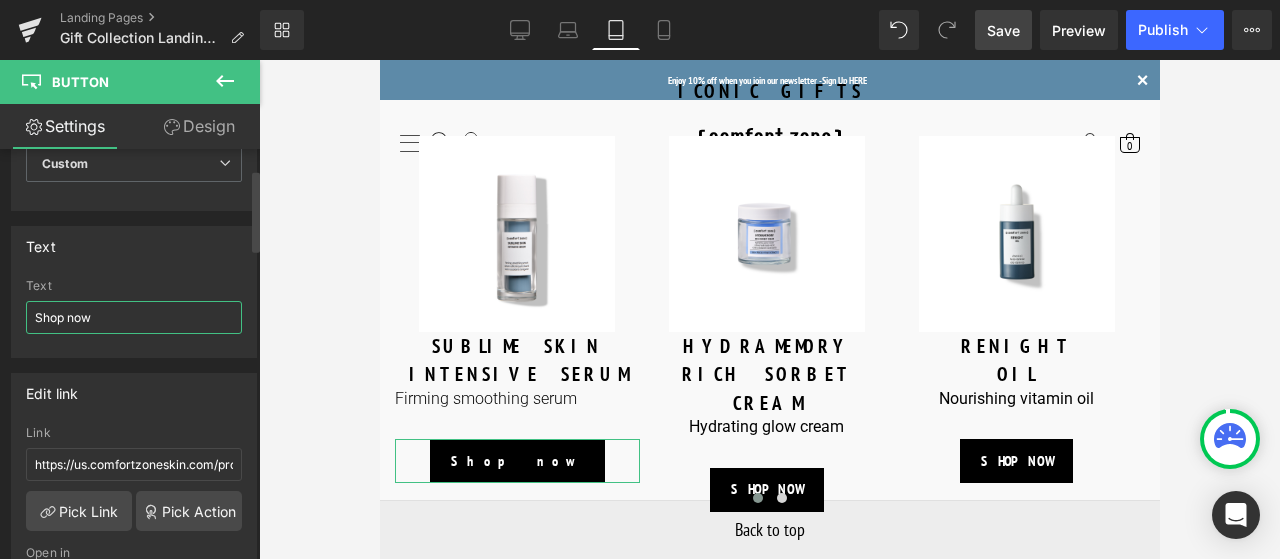 click on "Shop now" at bounding box center [134, 317] 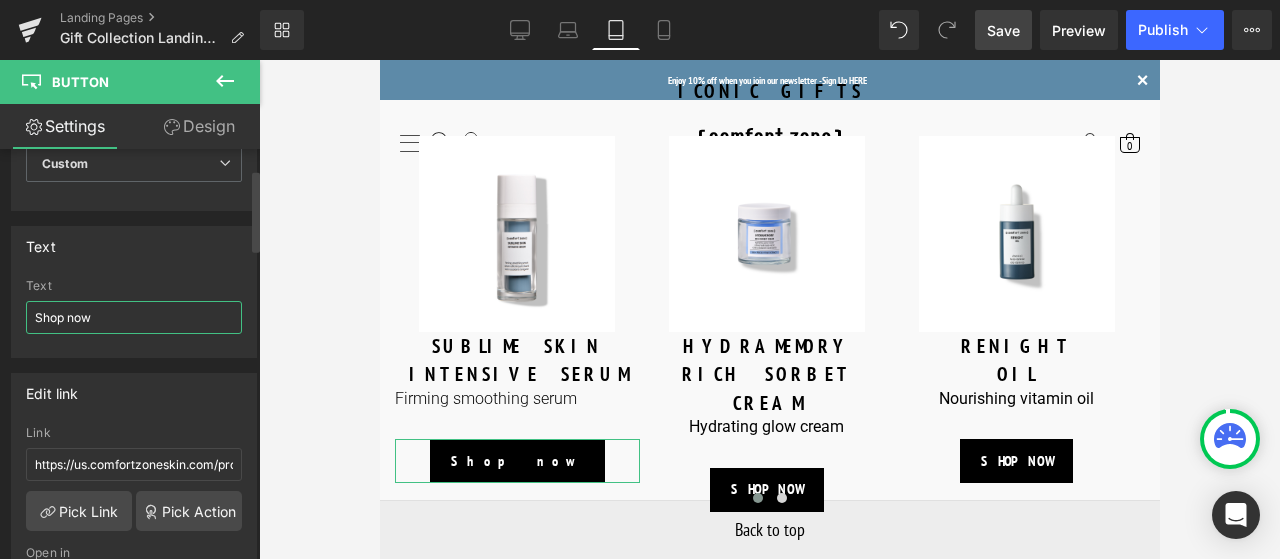 click on "Shop now" at bounding box center [134, 317] 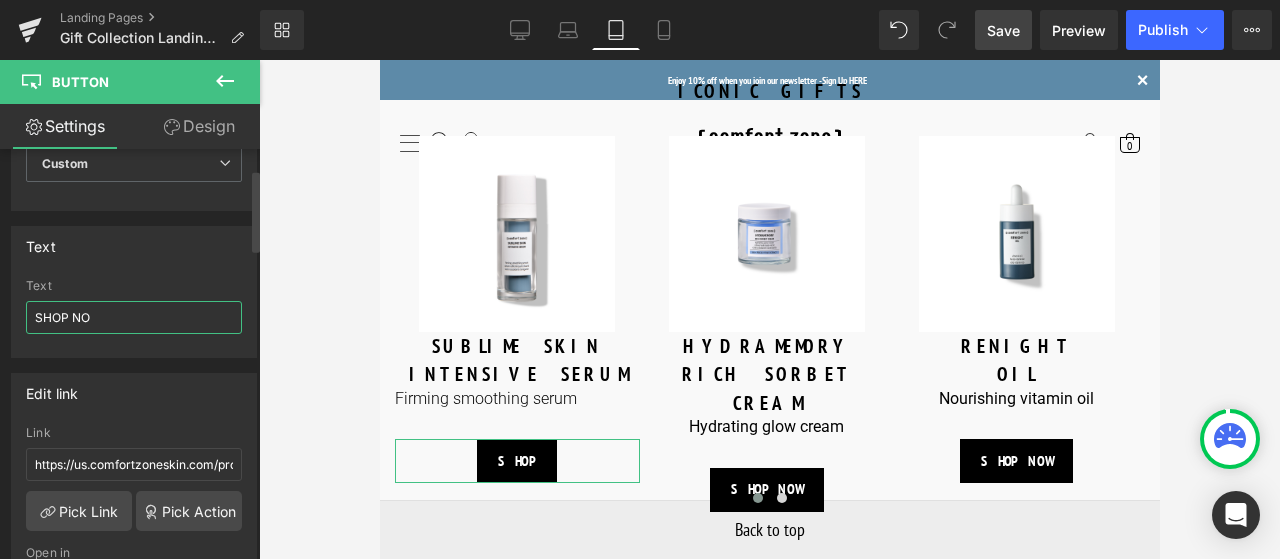 type on "SHOP NOW" 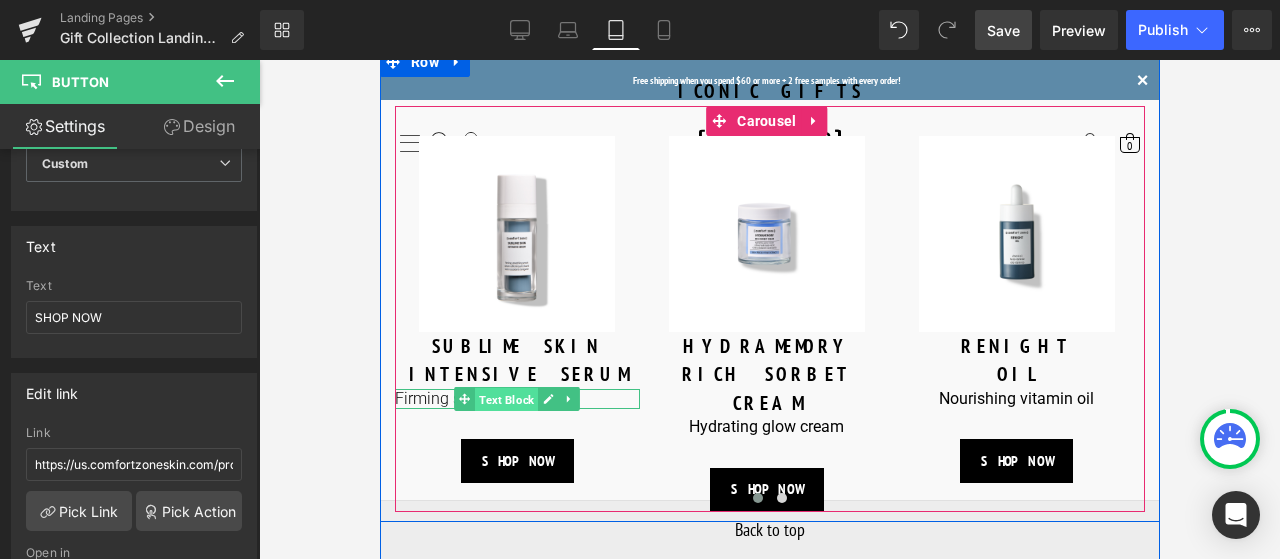 click on "Text Block" at bounding box center (505, 400) 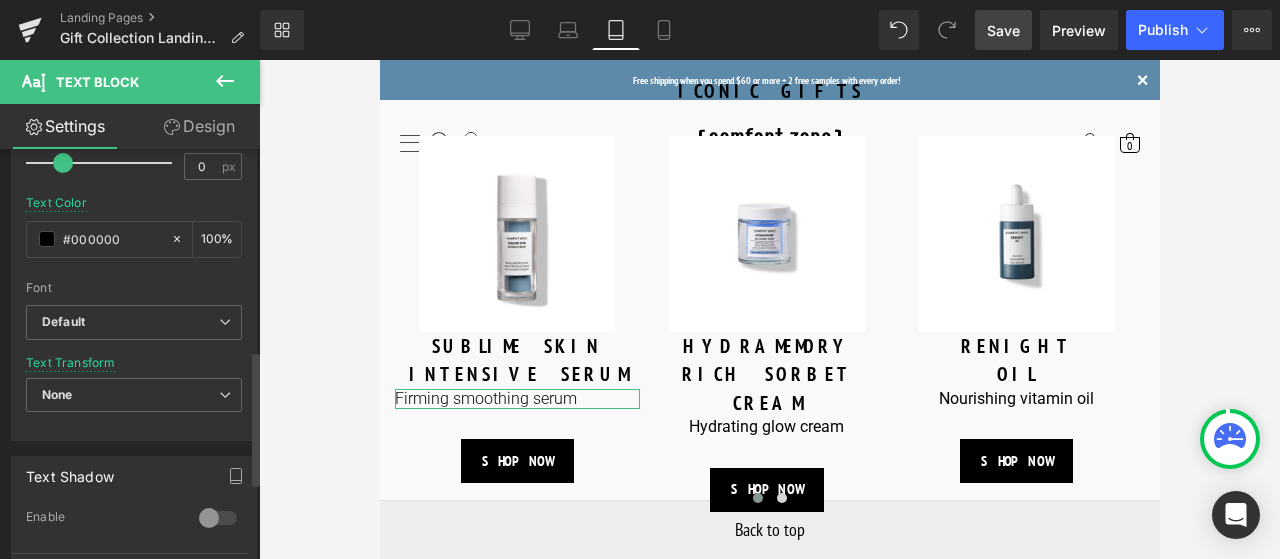 scroll, scrollTop: 700, scrollLeft: 0, axis: vertical 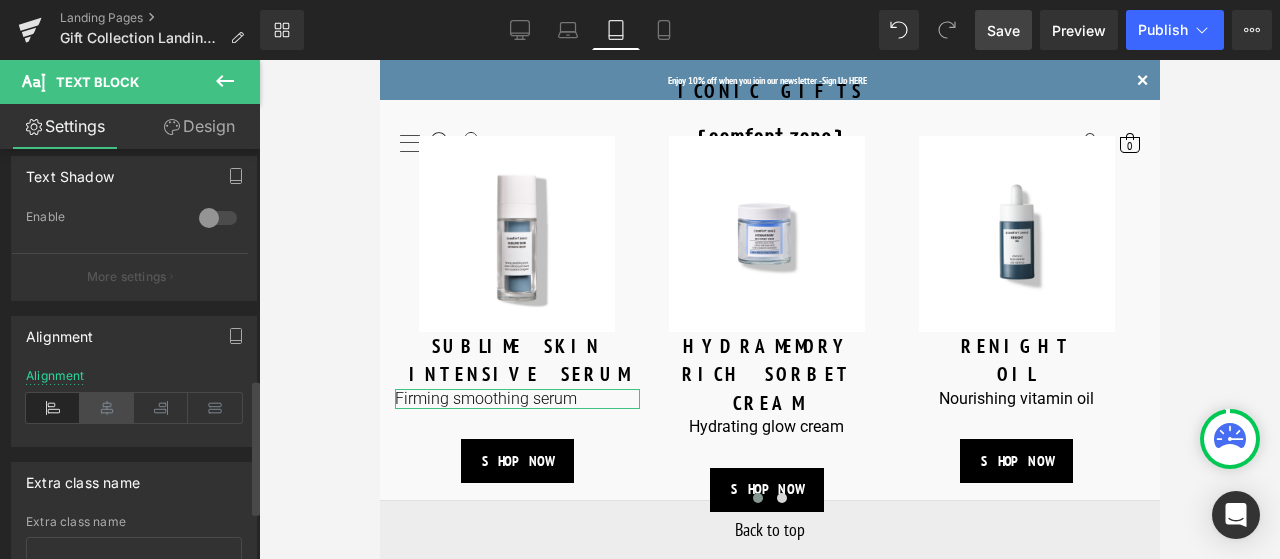 click at bounding box center (107, 408) 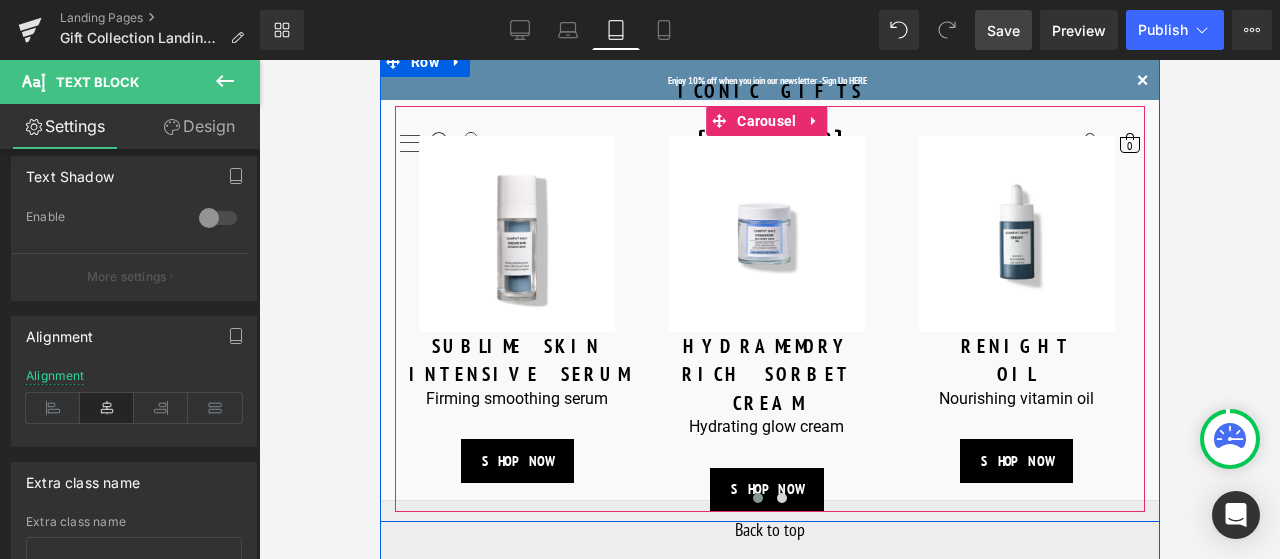 click at bounding box center (757, 498) 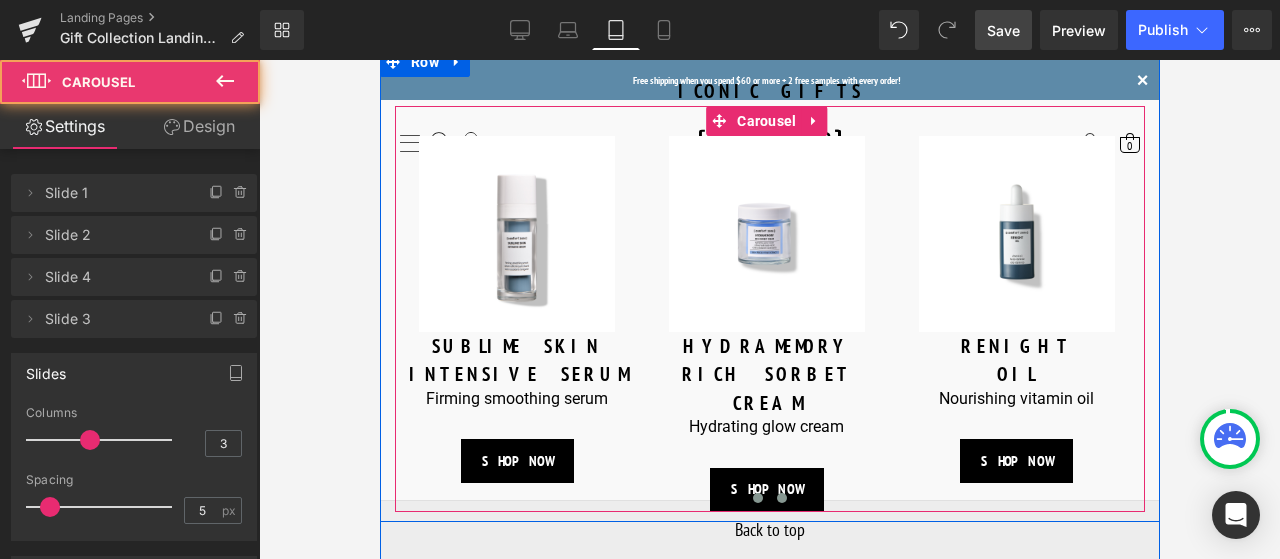 click at bounding box center (781, 498) 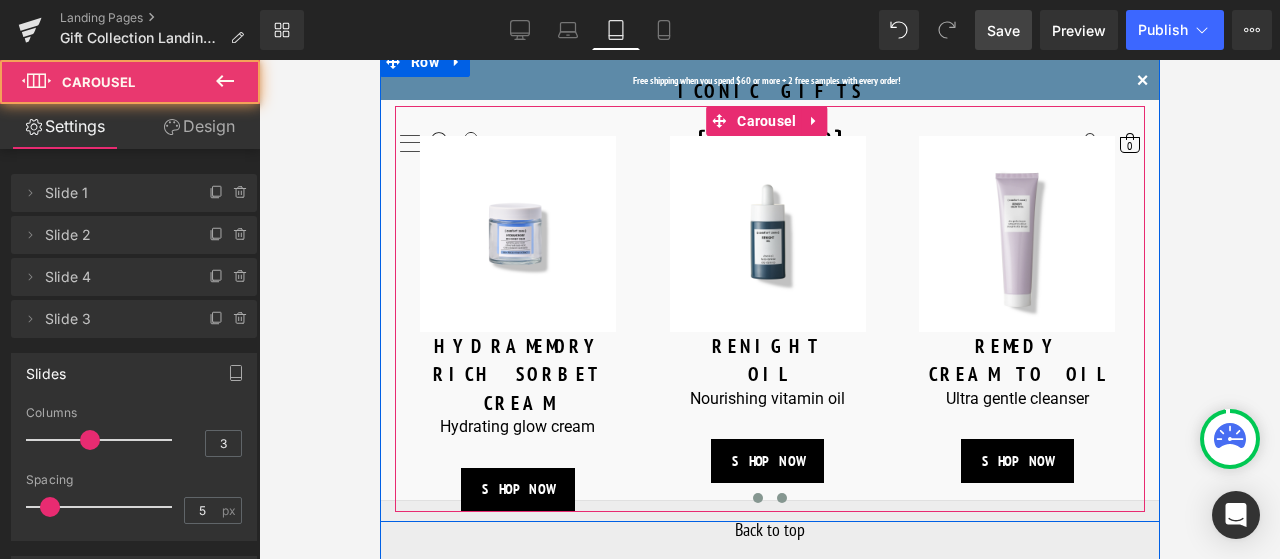 click at bounding box center (757, 498) 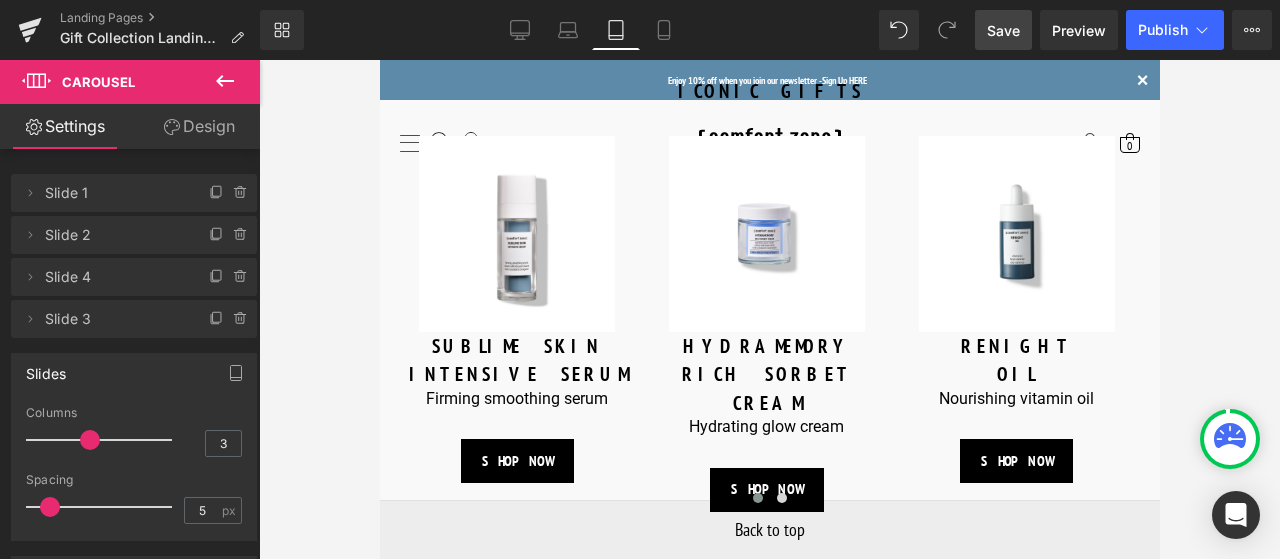 drag, startPoint x: 1000, startPoint y: 35, endPoint x: 499, endPoint y: 198, distance: 526.8491 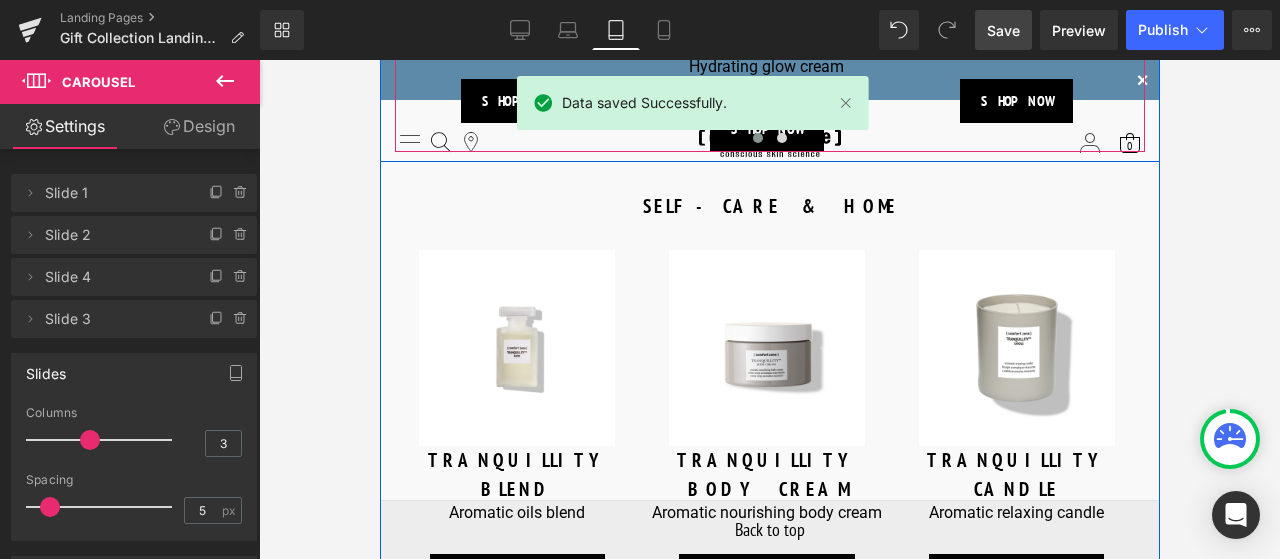 scroll, scrollTop: 2016, scrollLeft: 0, axis: vertical 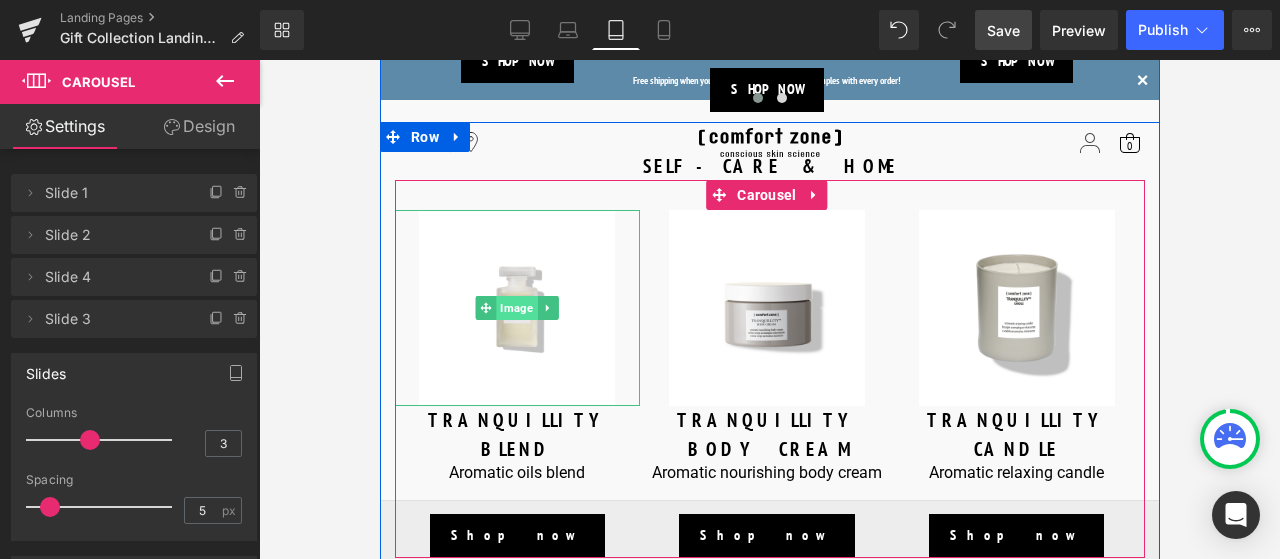 click on "Image" at bounding box center (516, 308) 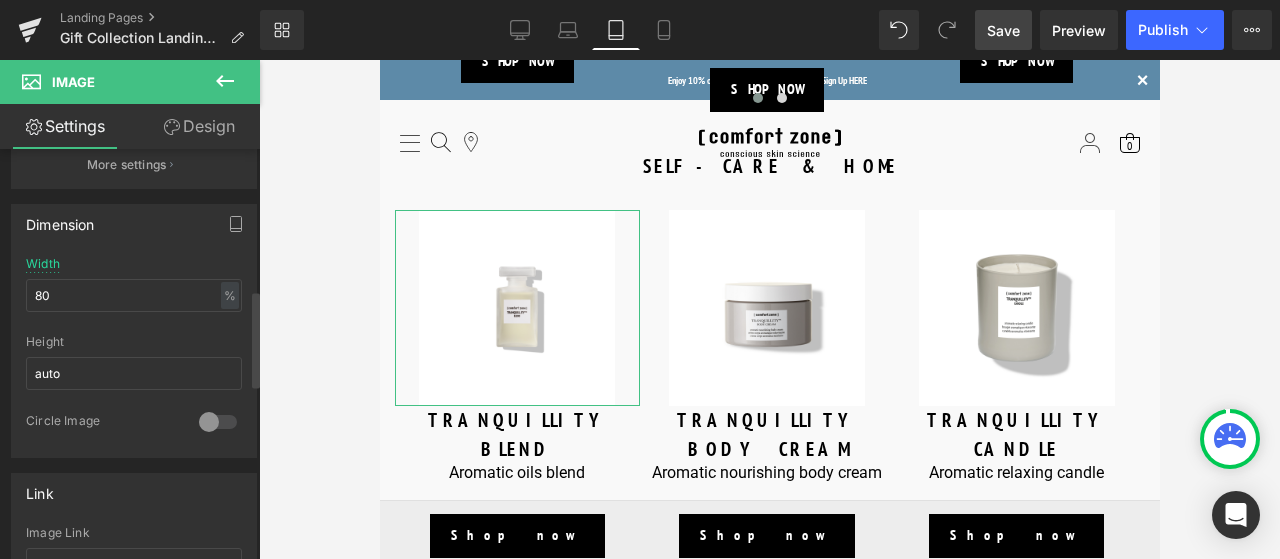 scroll, scrollTop: 600, scrollLeft: 0, axis: vertical 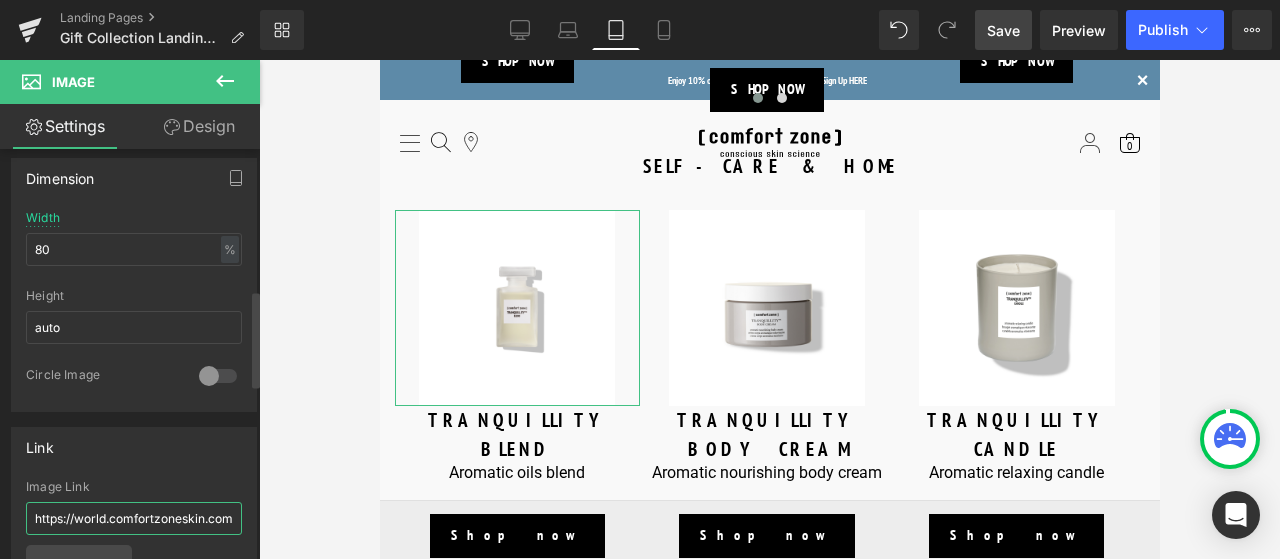 click on "https://world.comfortzoneskin.com/products/luminant-serum" at bounding box center (134, 518) 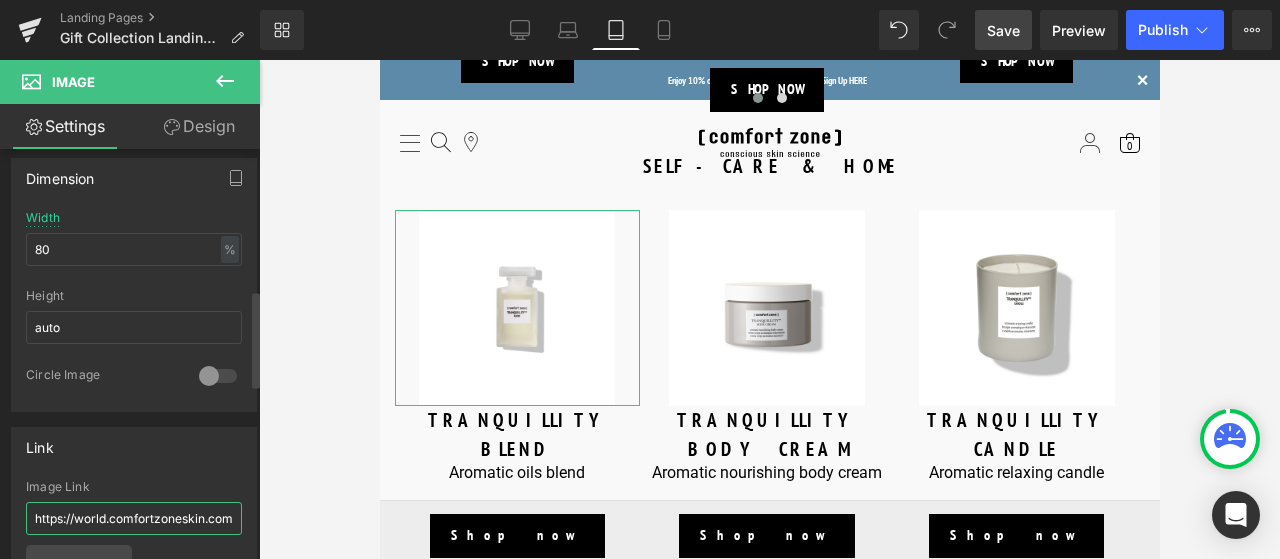 click on "https://world.comfortzoneskin.com/products/luminant-serum" at bounding box center (134, 518) 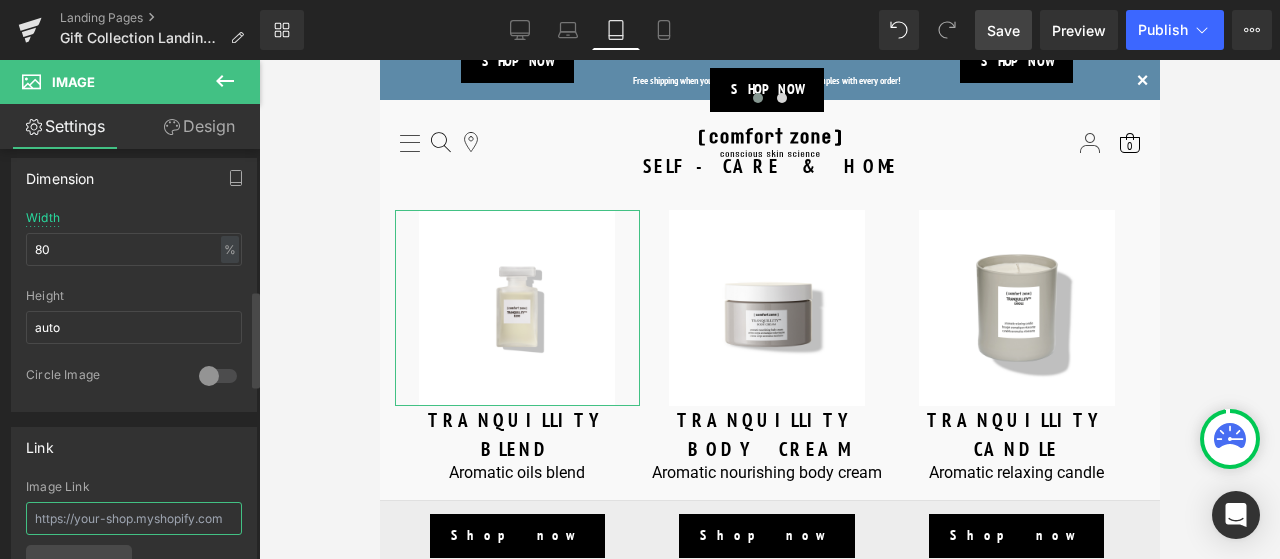 paste on "https://us.comfortzoneskin.com/products/tranquillity-blend-50ml" 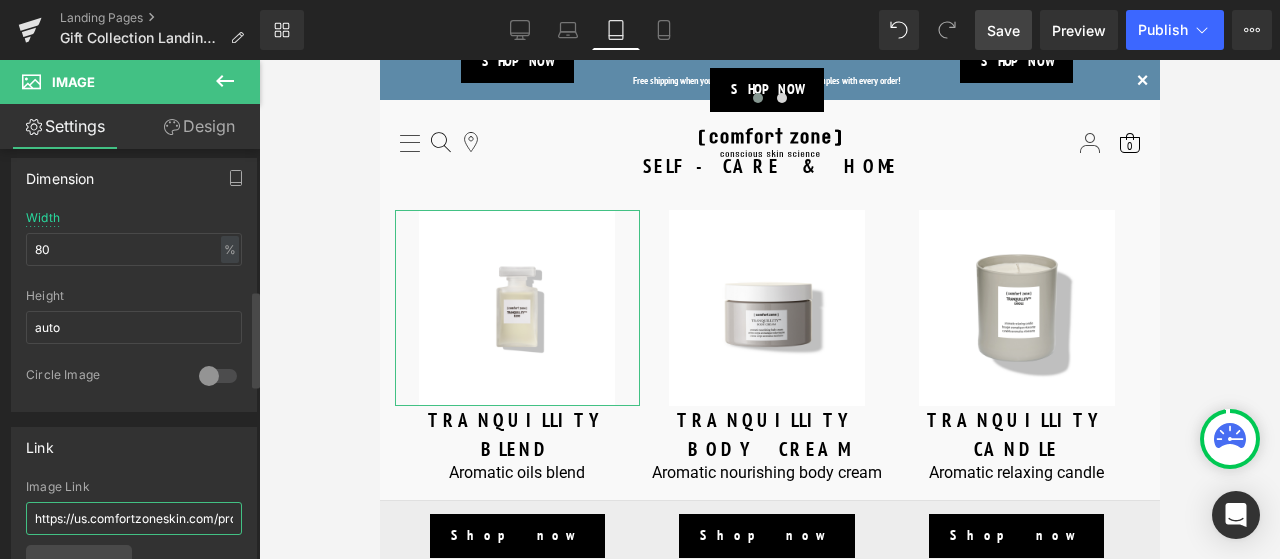 scroll, scrollTop: 0, scrollLeft: 178, axis: horizontal 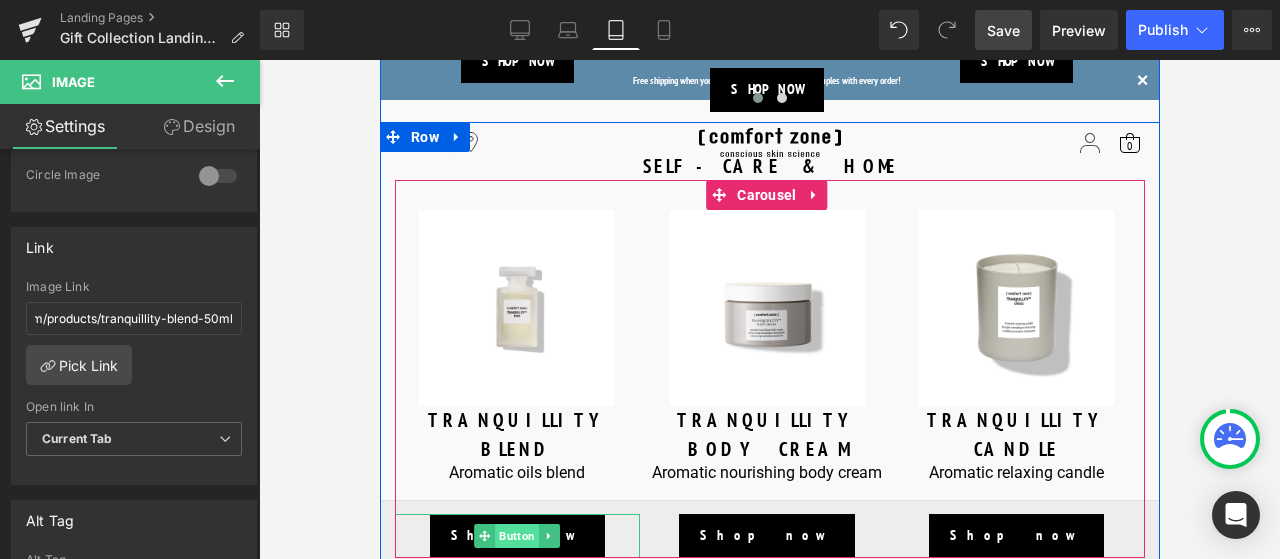 click on "Button" at bounding box center (516, 536) 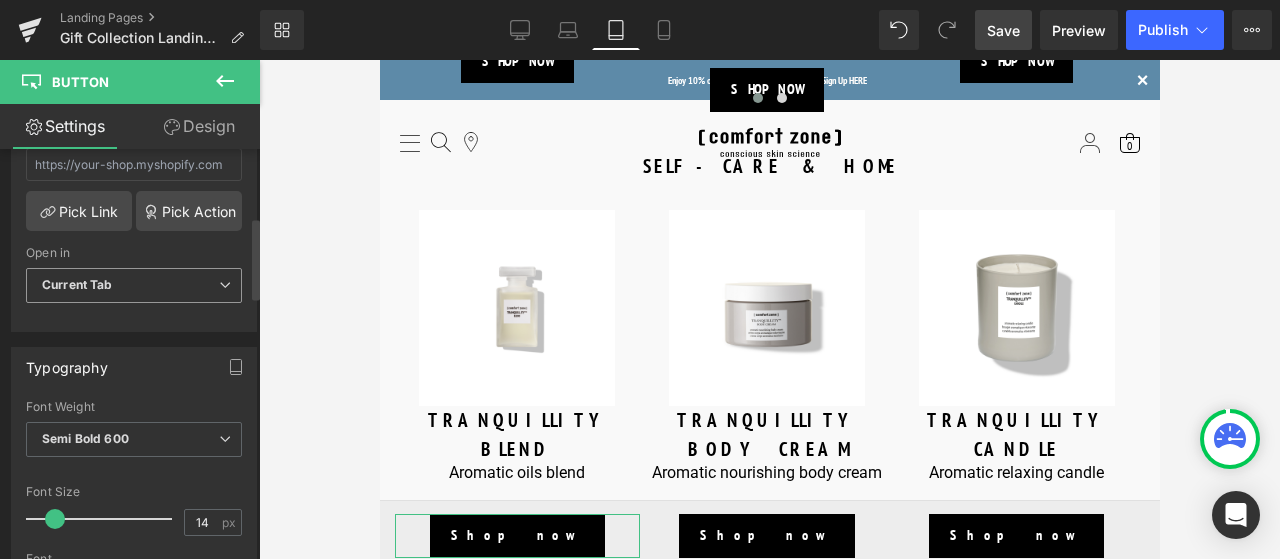 scroll, scrollTop: 300, scrollLeft: 0, axis: vertical 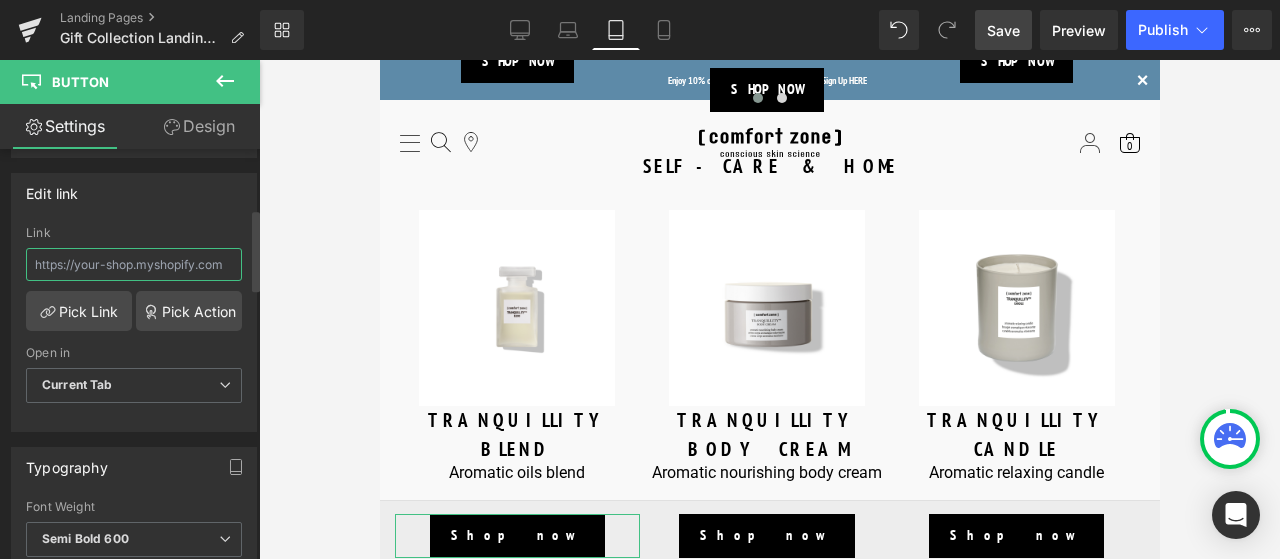 click at bounding box center (134, 264) 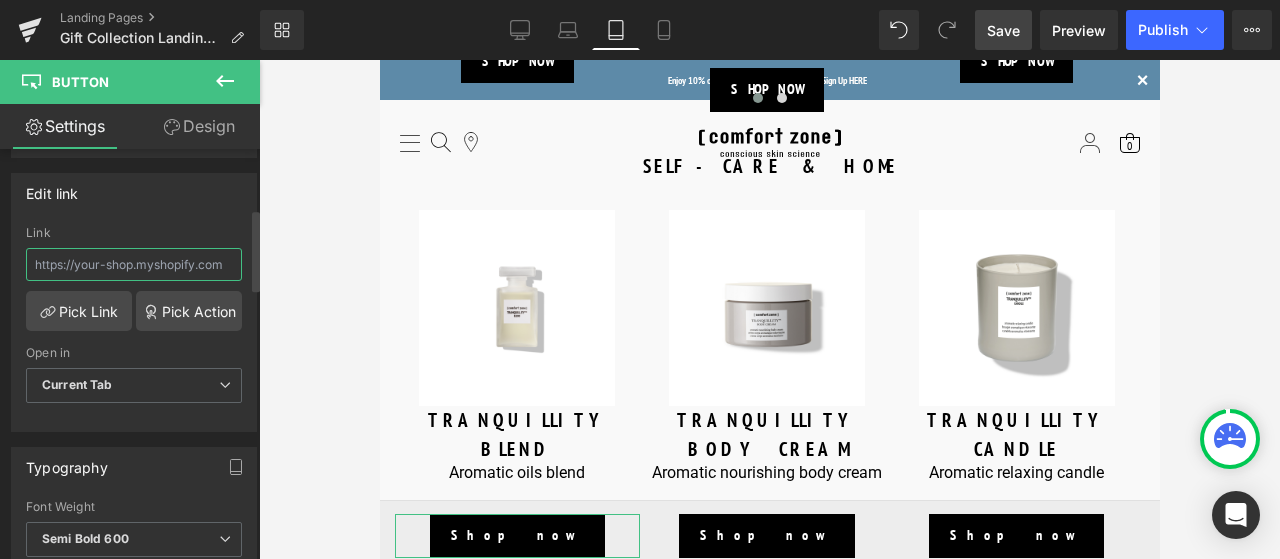paste on "https://us.comfortzoneskin.com/products/tranquillity-blend-50ml" 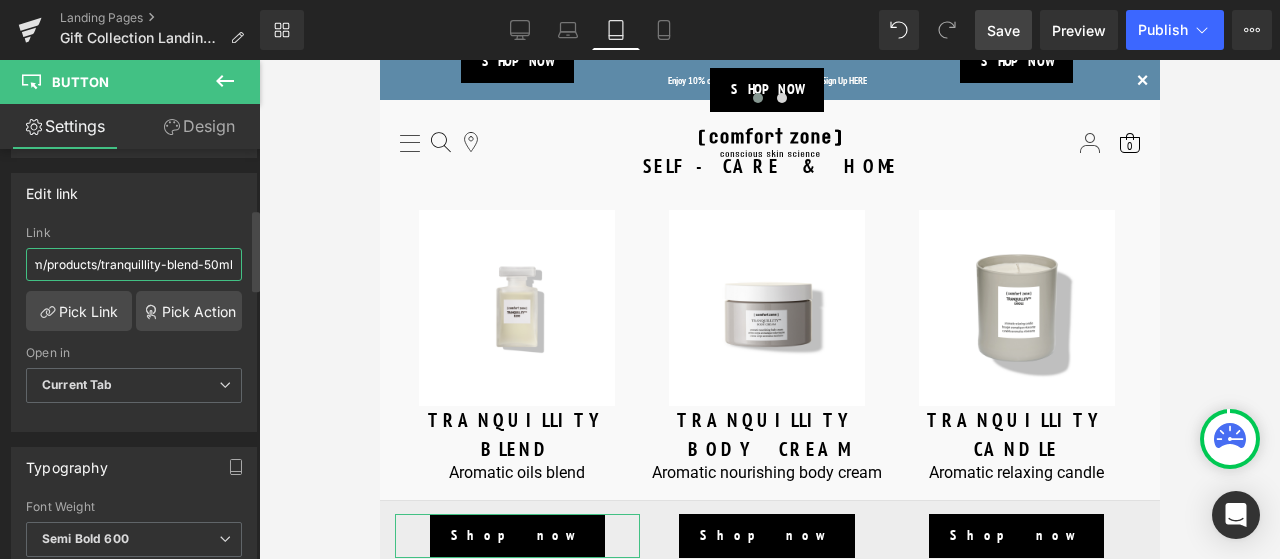 scroll, scrollTop: 0, scrollLeft: 178, axis: horizontal 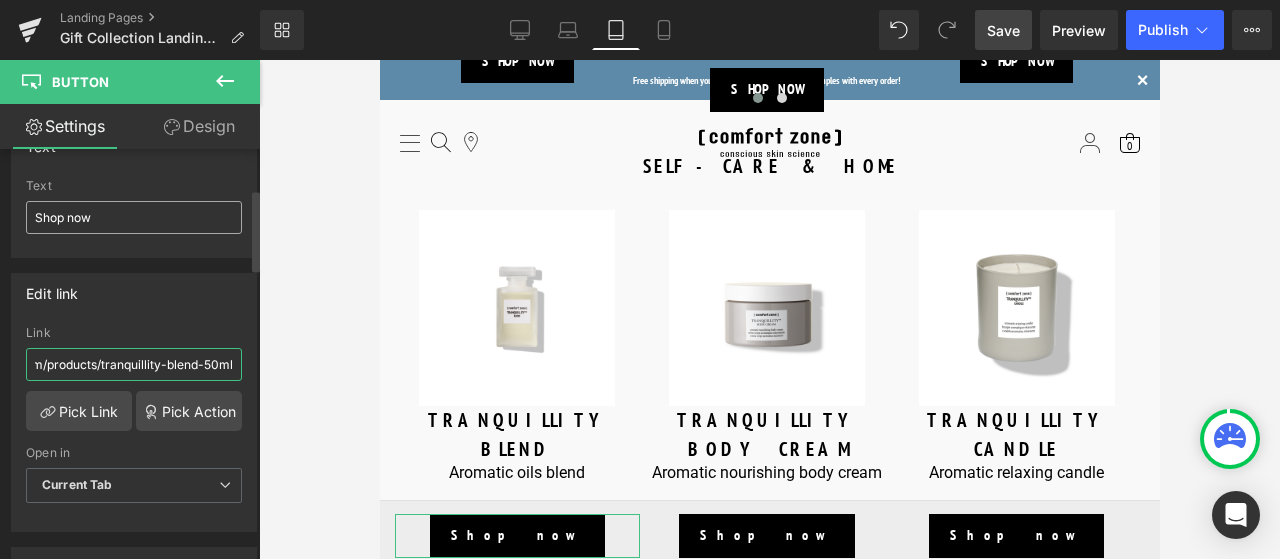 type on "https://us.comfortzoneskin.com/products/tranquillity-blend-50ml" 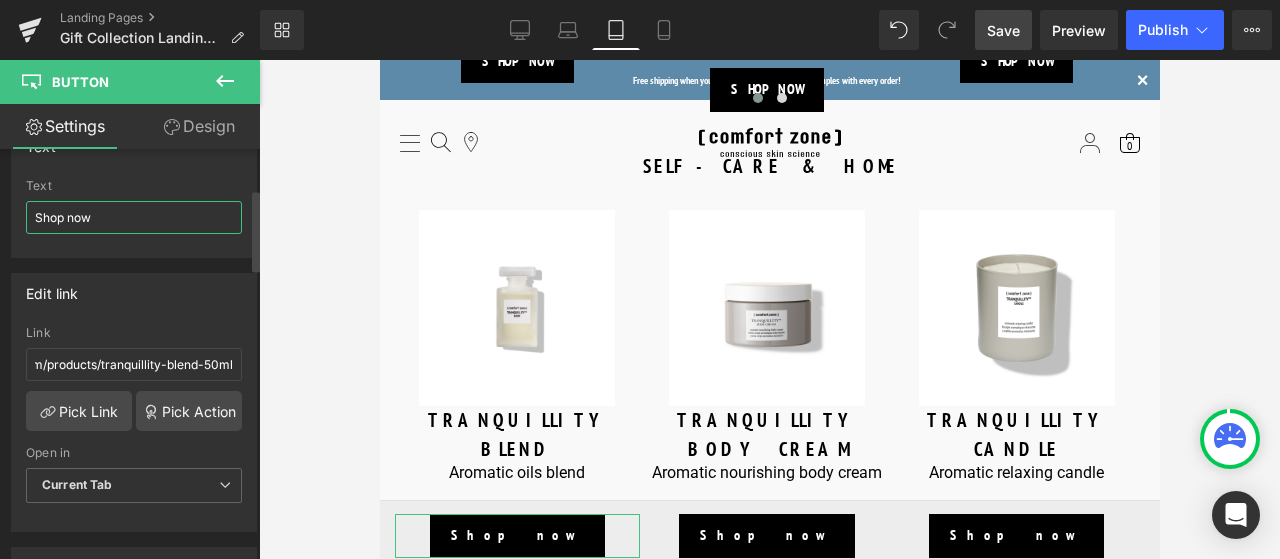 click on "Shop now" at bounding box center (134, 217) 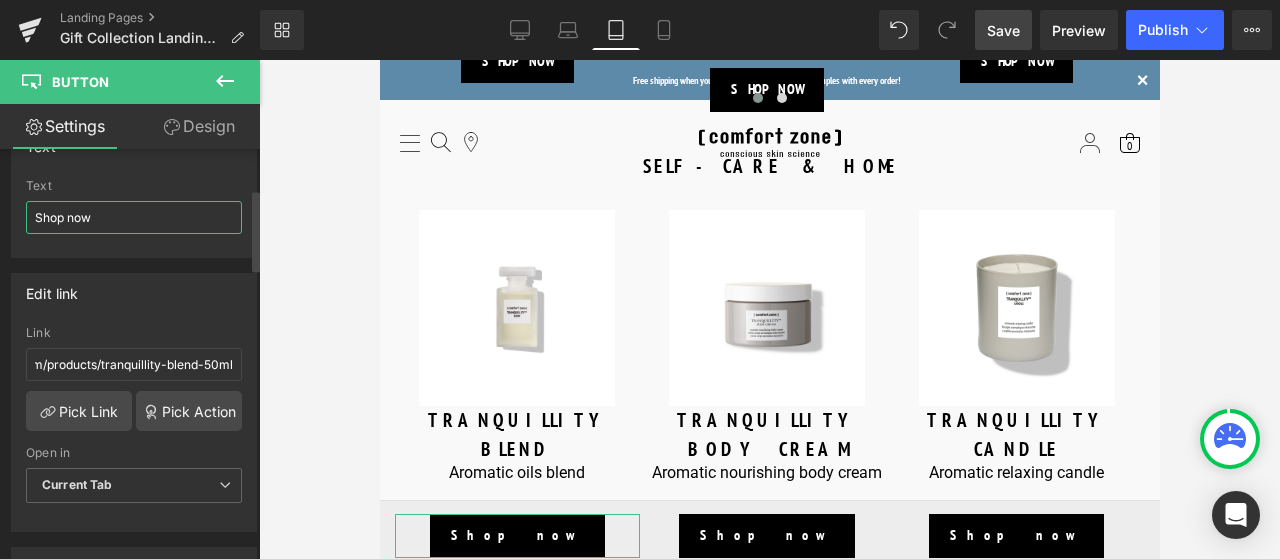 scroll, scrollTop: 0, scrollLeft: 0, axis: both 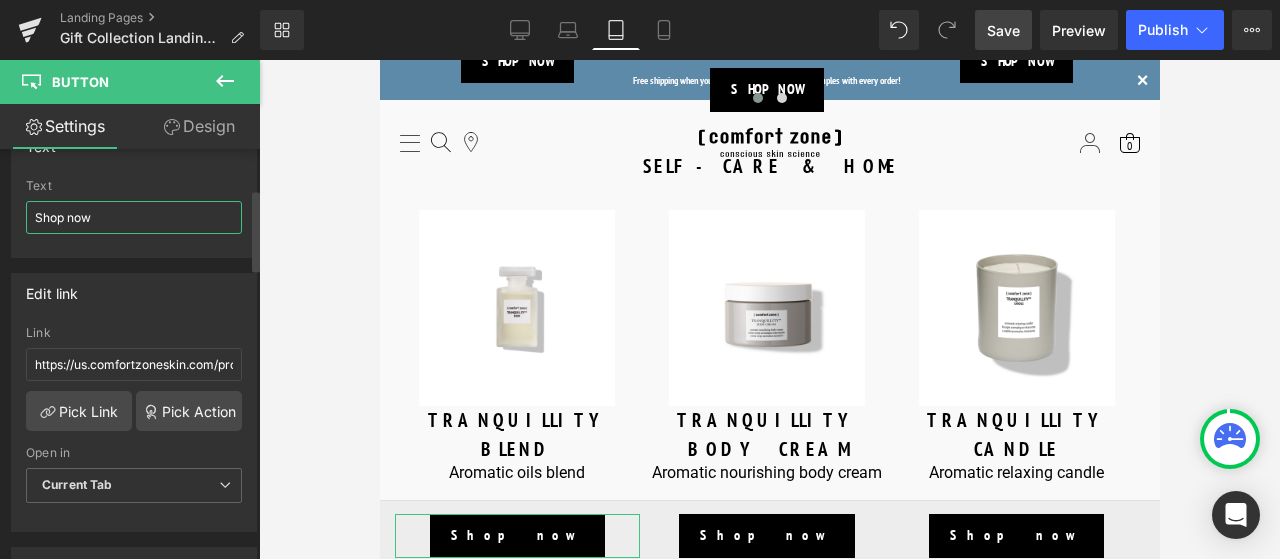 click on "Shop now" at bounding box center [134, 217] 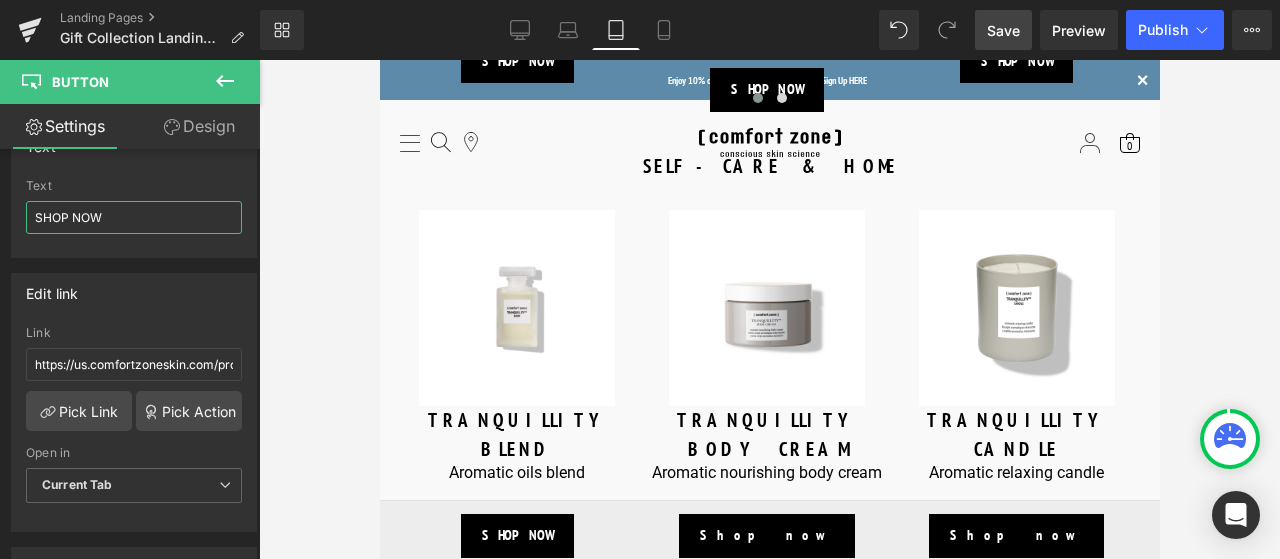 type on "SHOP NOW" 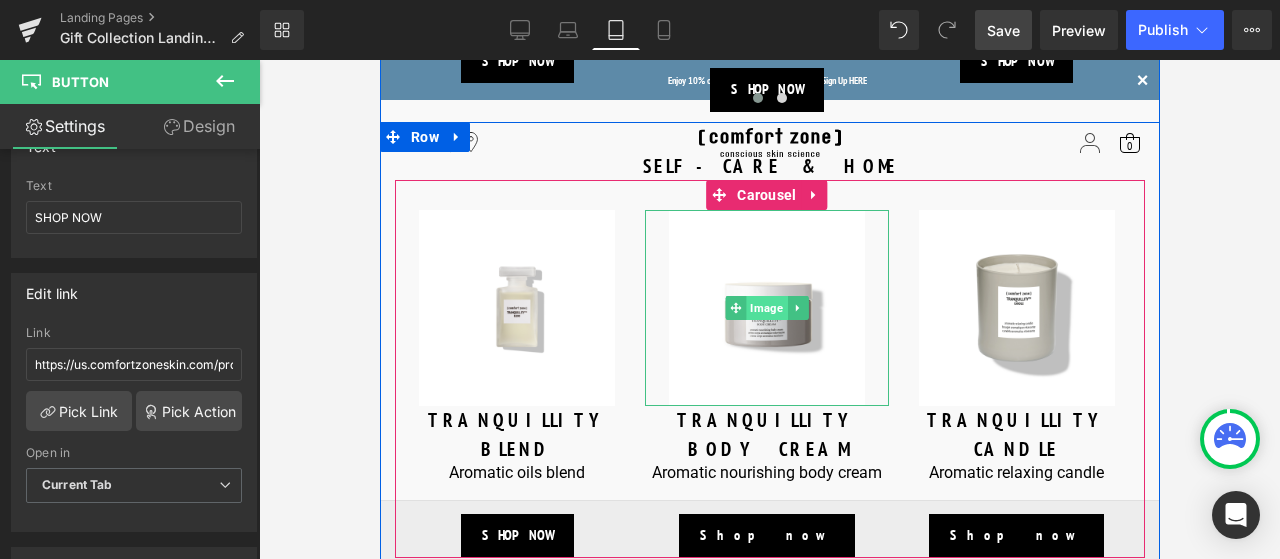 click on "Image" at bounding box center (765, 308) 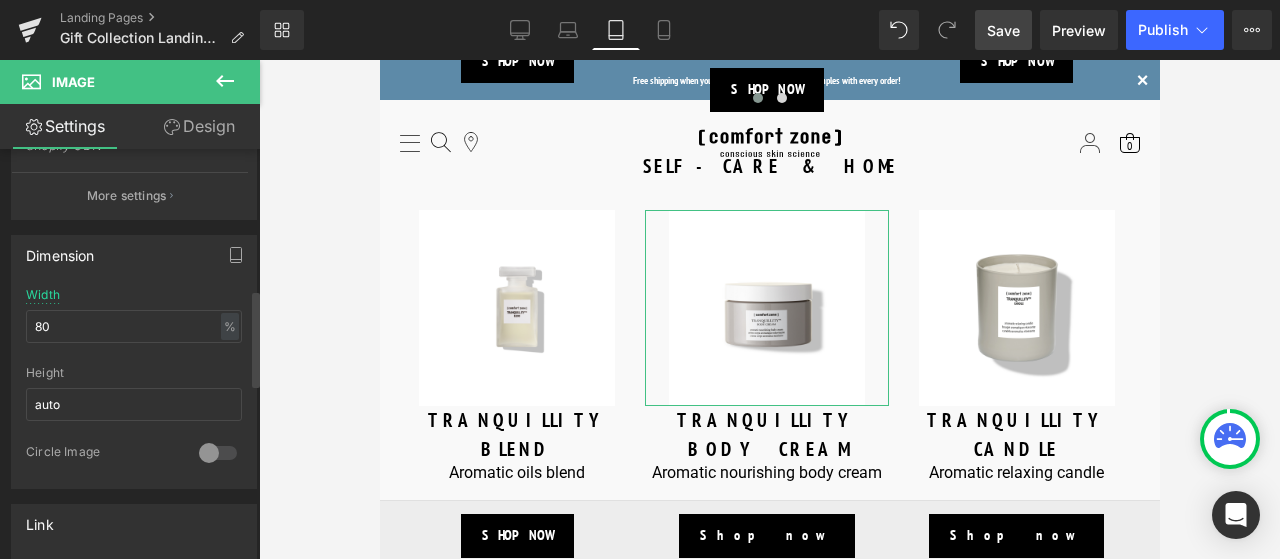 scroll, scrollTop: 600, scrollLeft: 0, axis: vertical 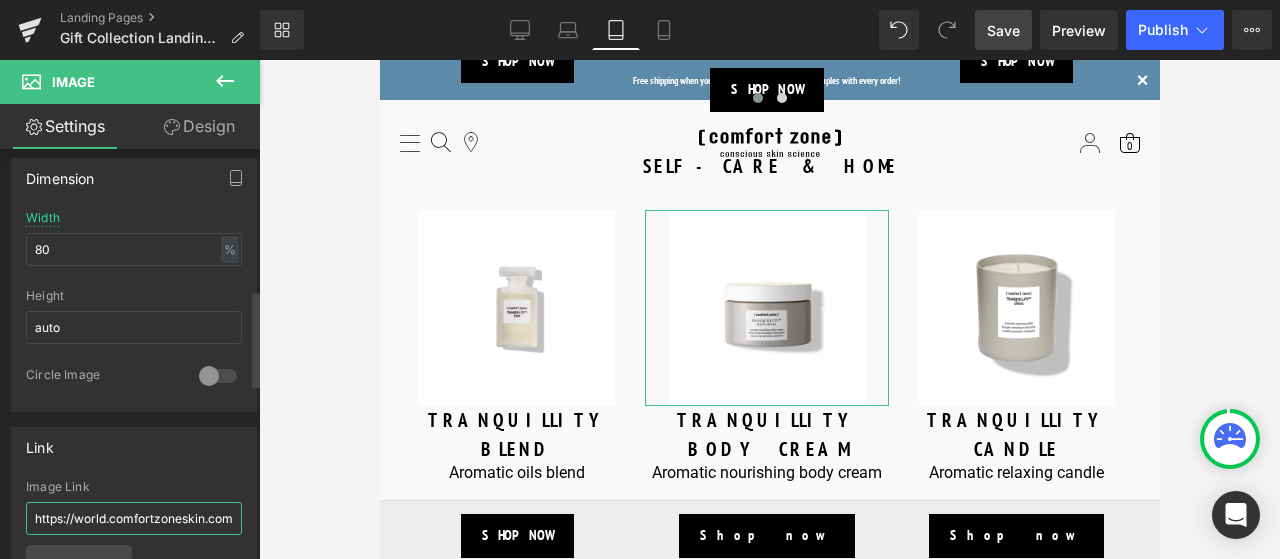 click on "https://world.comfortzoneskin.com/products/luminant-serum" at bounding box center [134, 518] 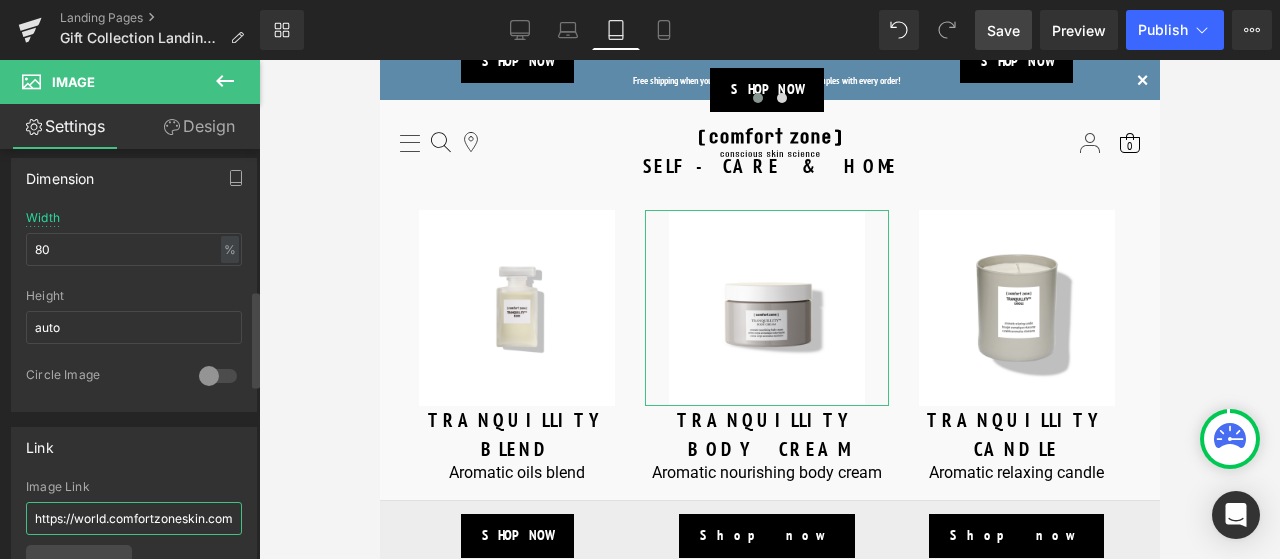 click on "https://world.comfortzoneskin.com/products/luminant-serum" at bounding box center (134, 518) 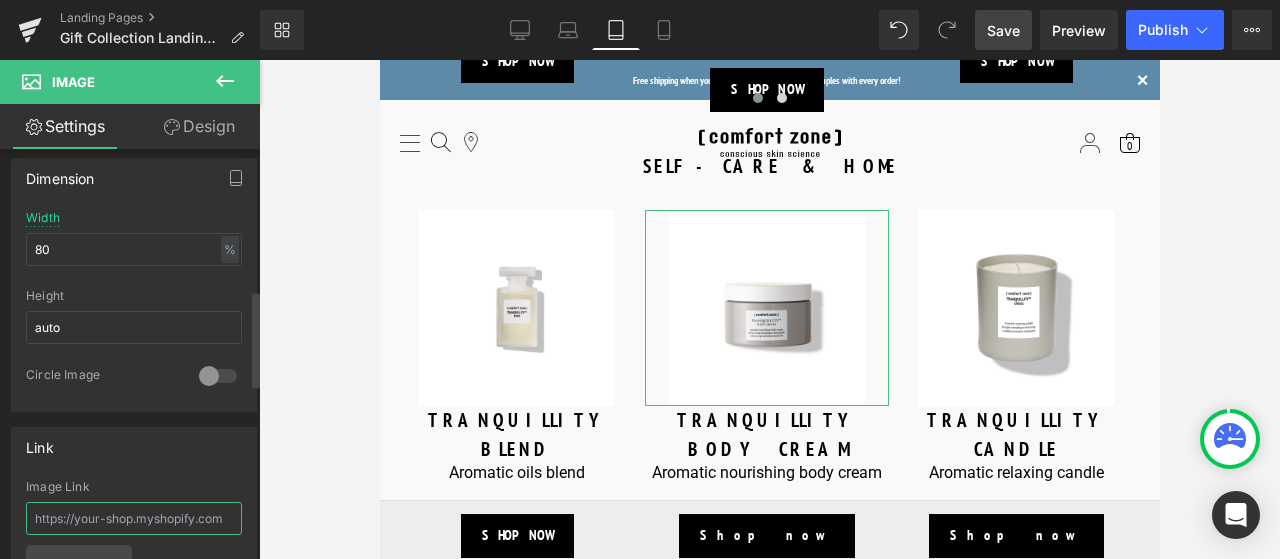 paste on "https://us.comfortzoneskin.com/products/tranquillity-body-cream" 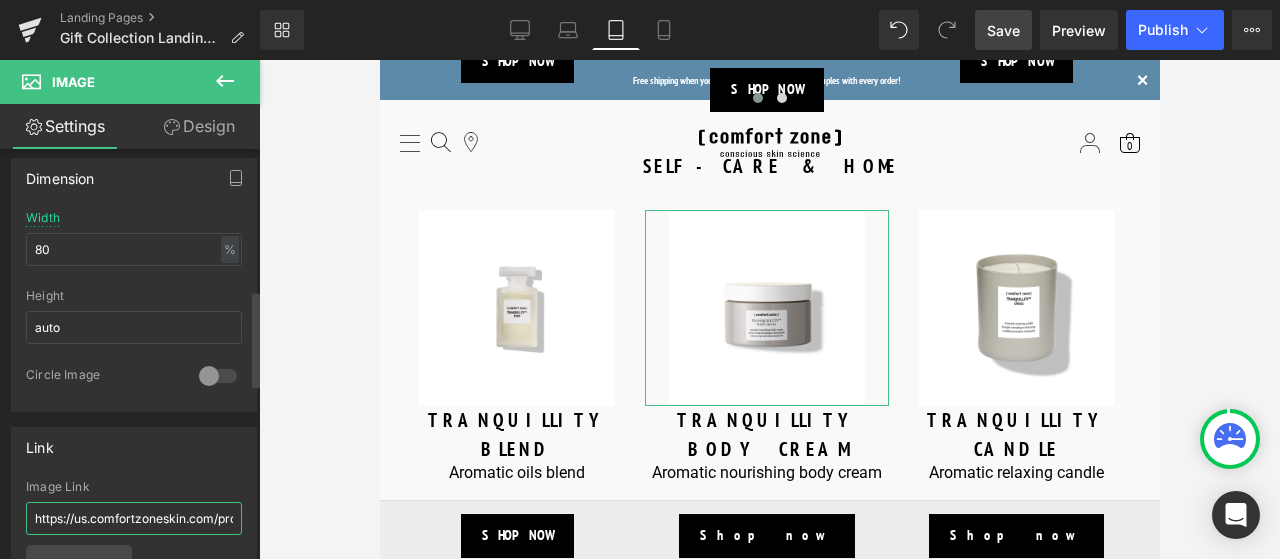 scroll, scrollTop: 0, scrollLeft: 183, axis: horizontal 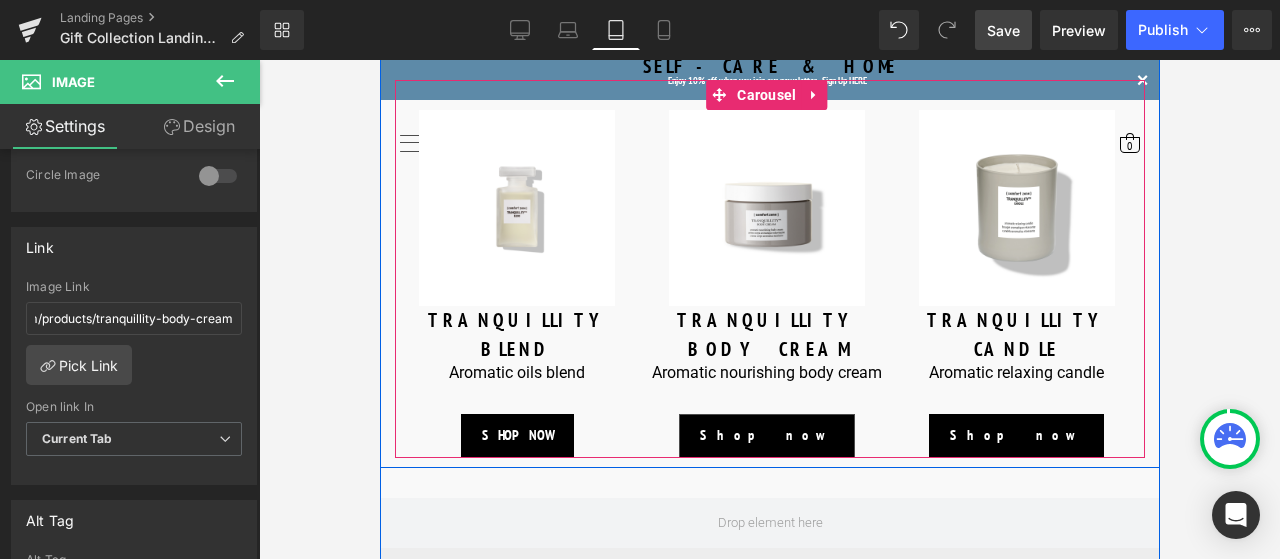 click on "Shop now Button" at bounding box center (766, 436) 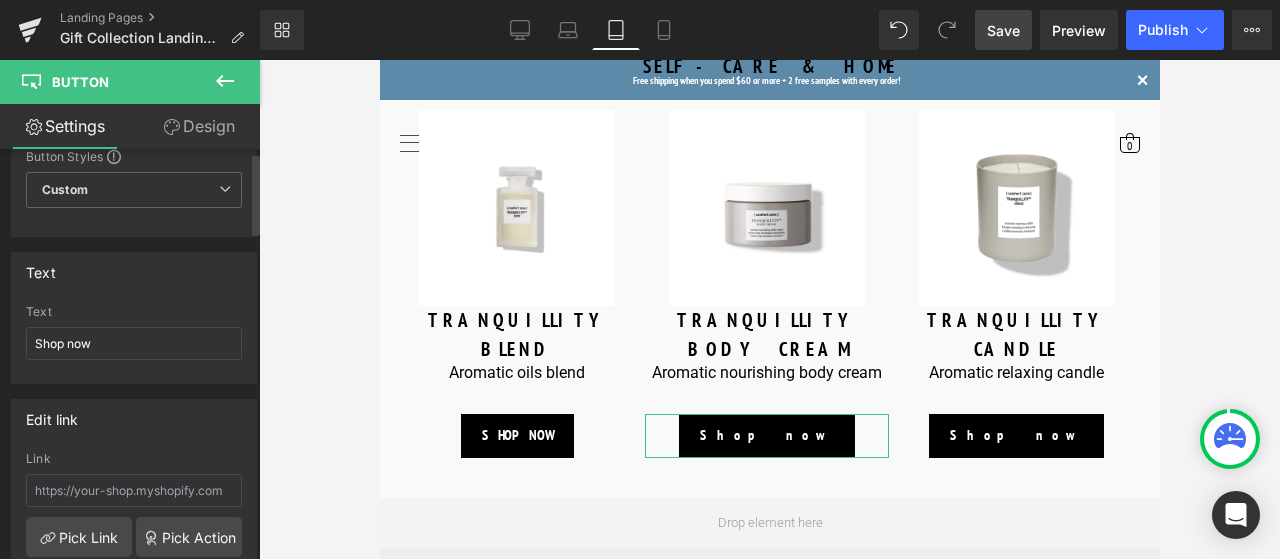 scroll, scrollTop: 300, scrollLeft: 0, axis: vertical 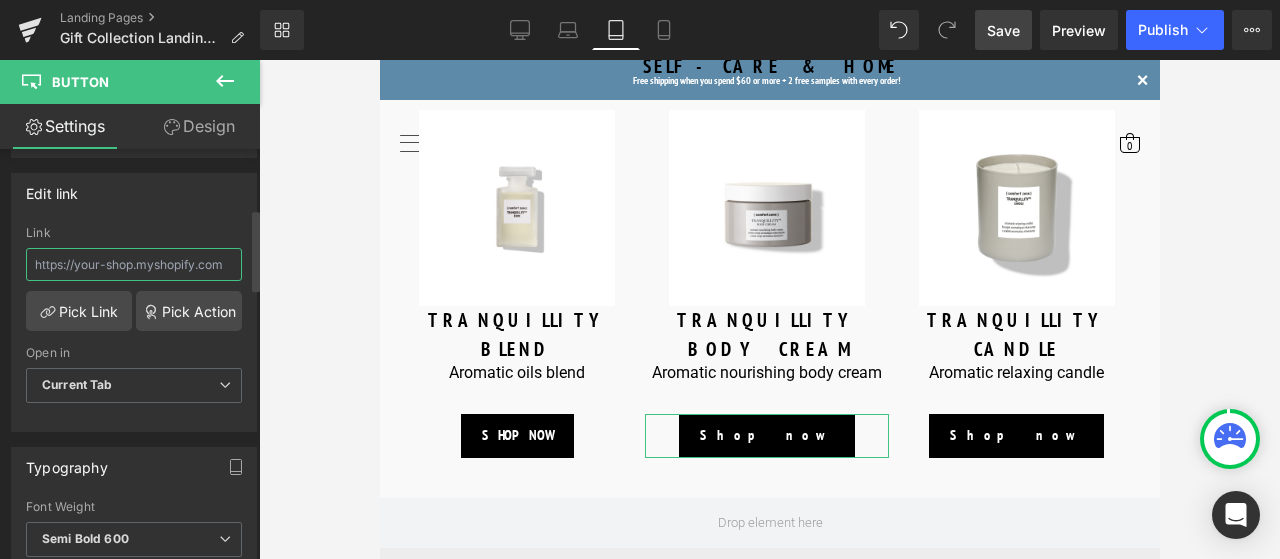click at bounding box center [134, 264] 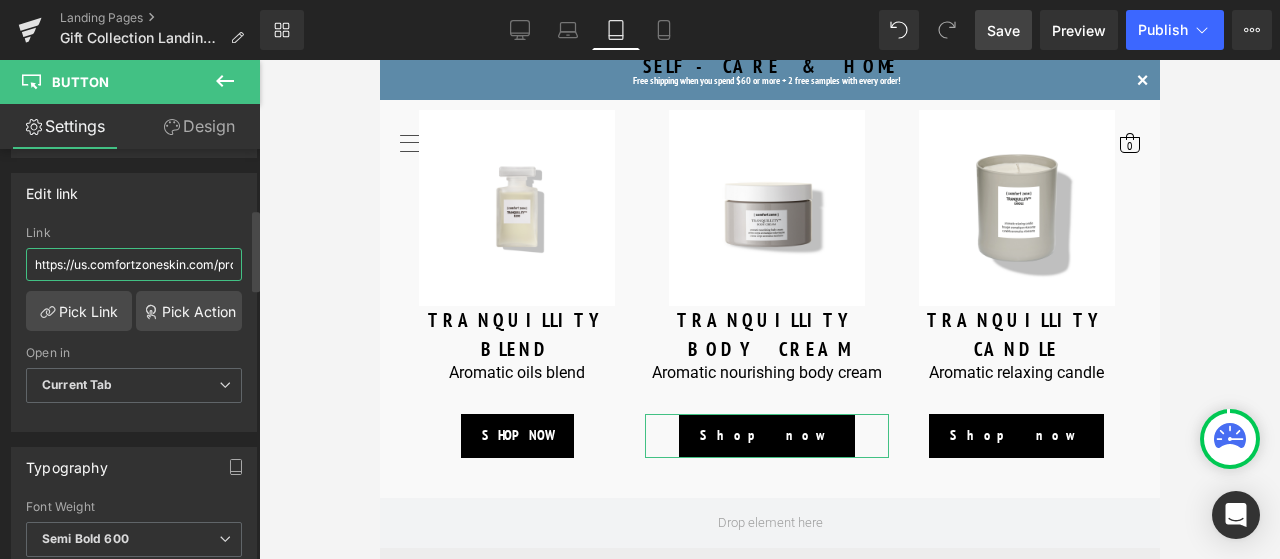 scroll, scrollTop: 0, scrollLeft: 183, axis: horizontal 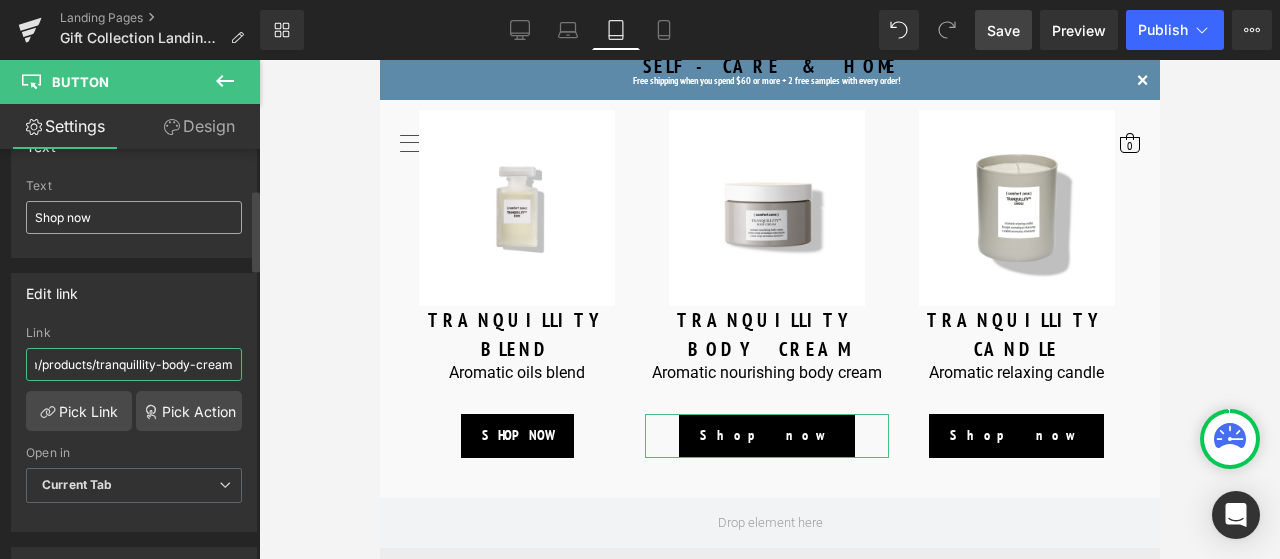 type on "https://us.comfortzoneskin.com/products/tranquillity-body-cream" 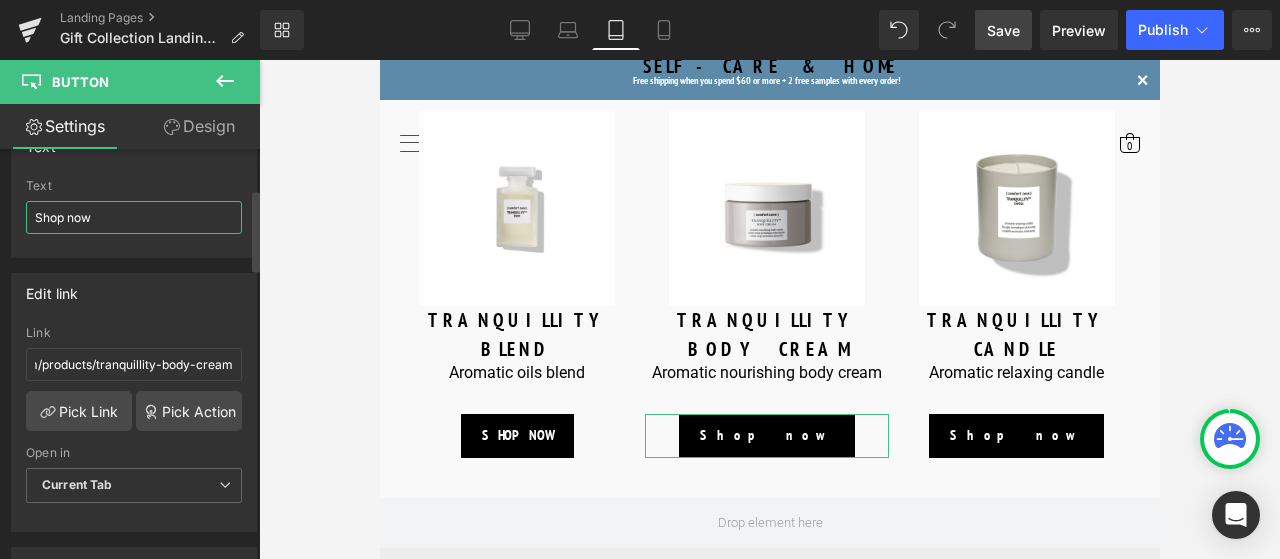 scroll, scrollTop: 0, scrollLeft: 0, axis: both 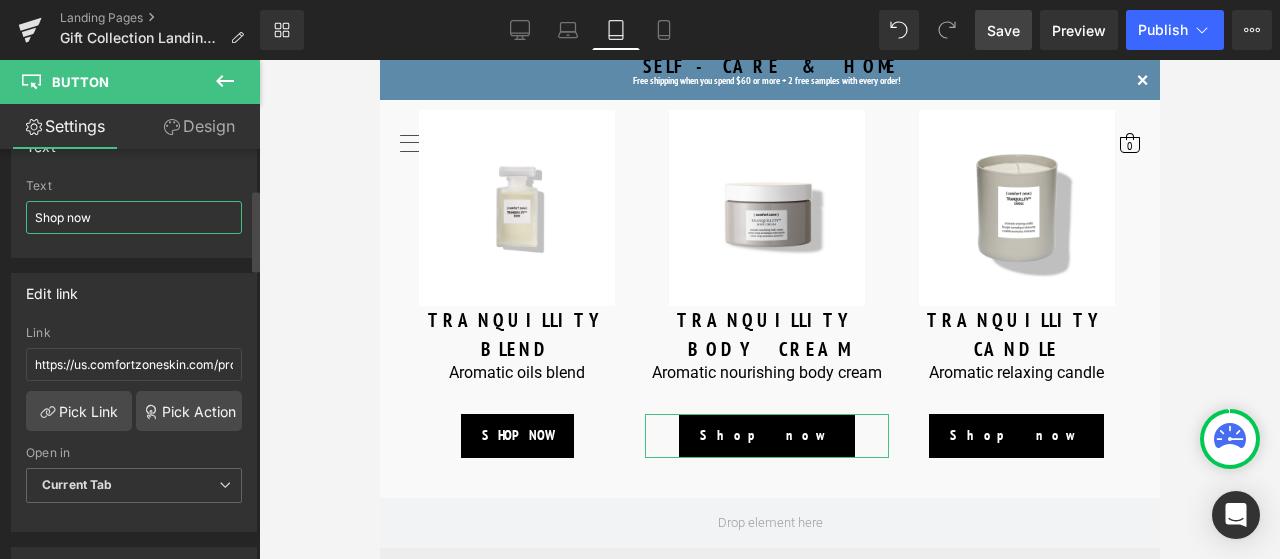 click on "Shop now" at bounding box center (134, 217) 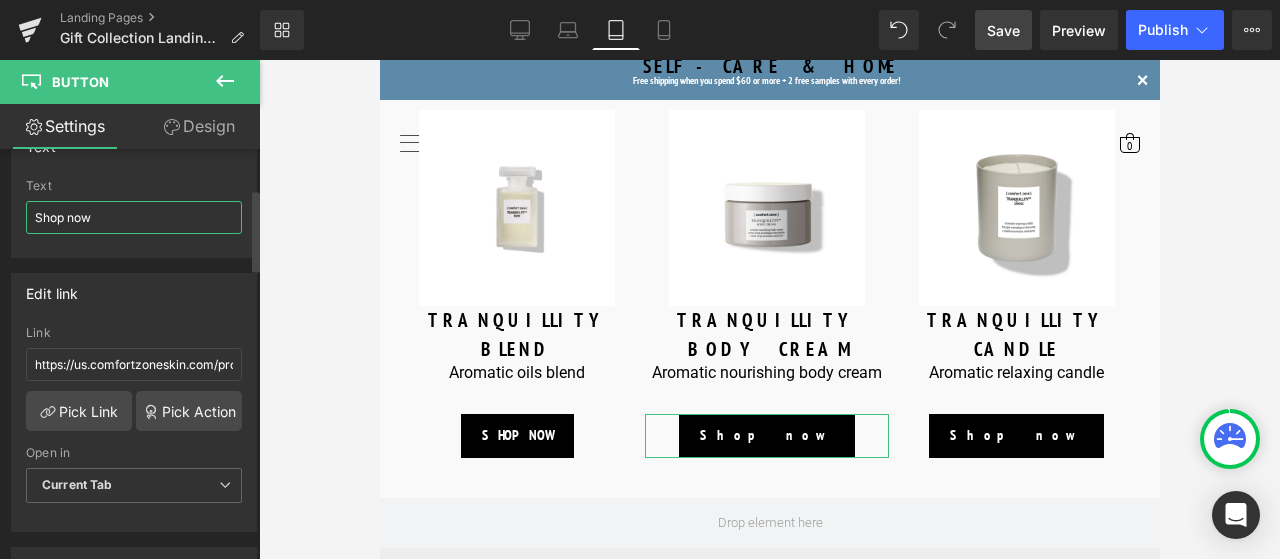 click on "Shop now" at bounding box center (134, 217) 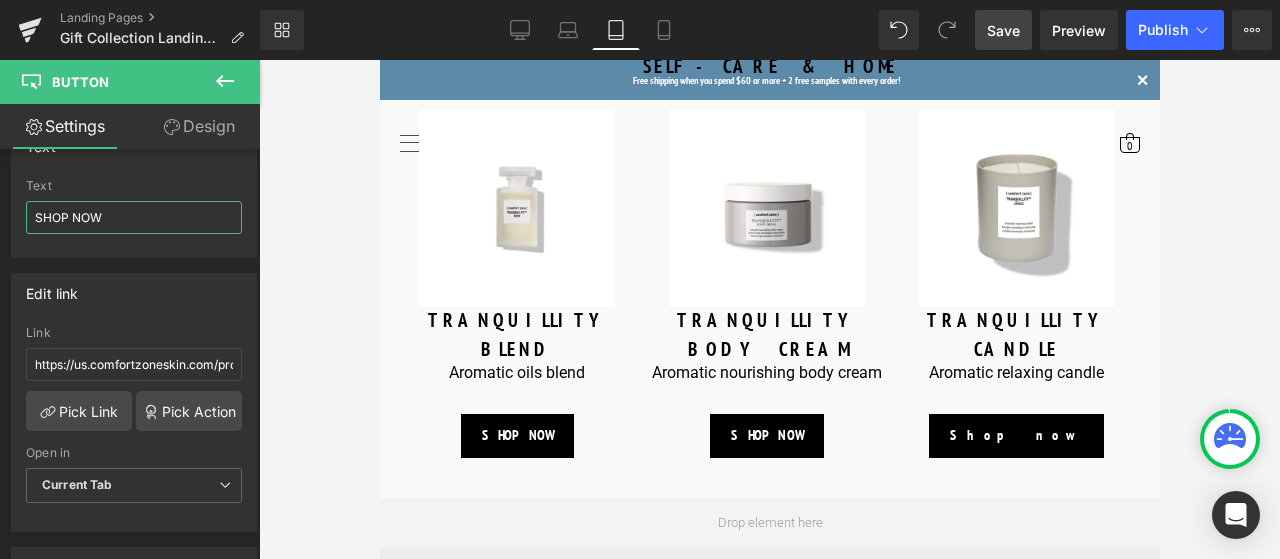 type on "SHOP NOW" 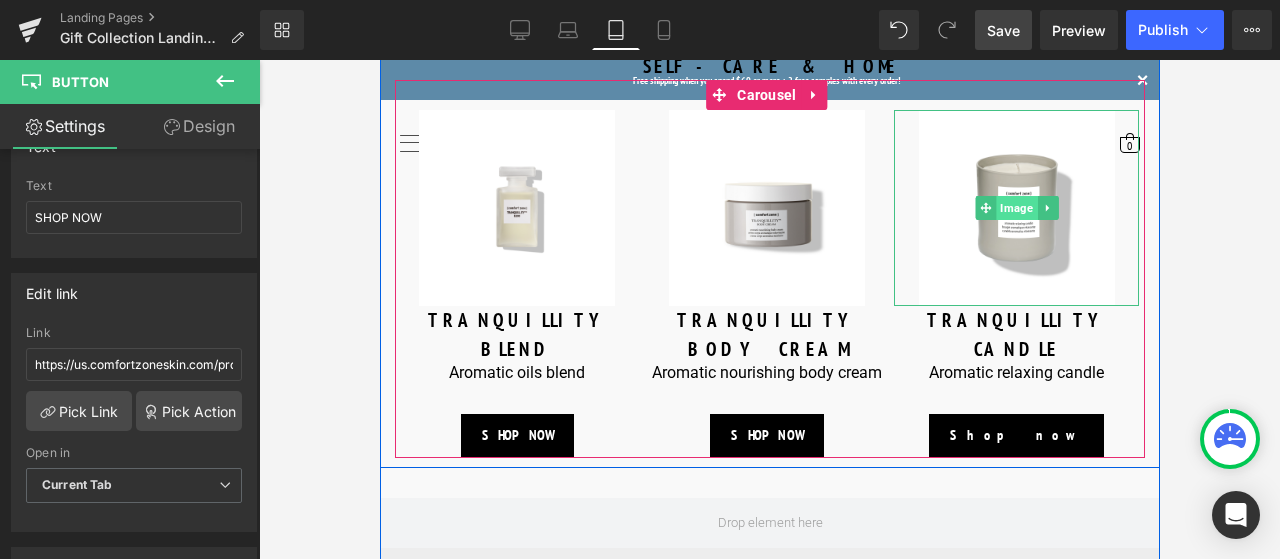 click on "Image" at bounding box center [1015, 208] 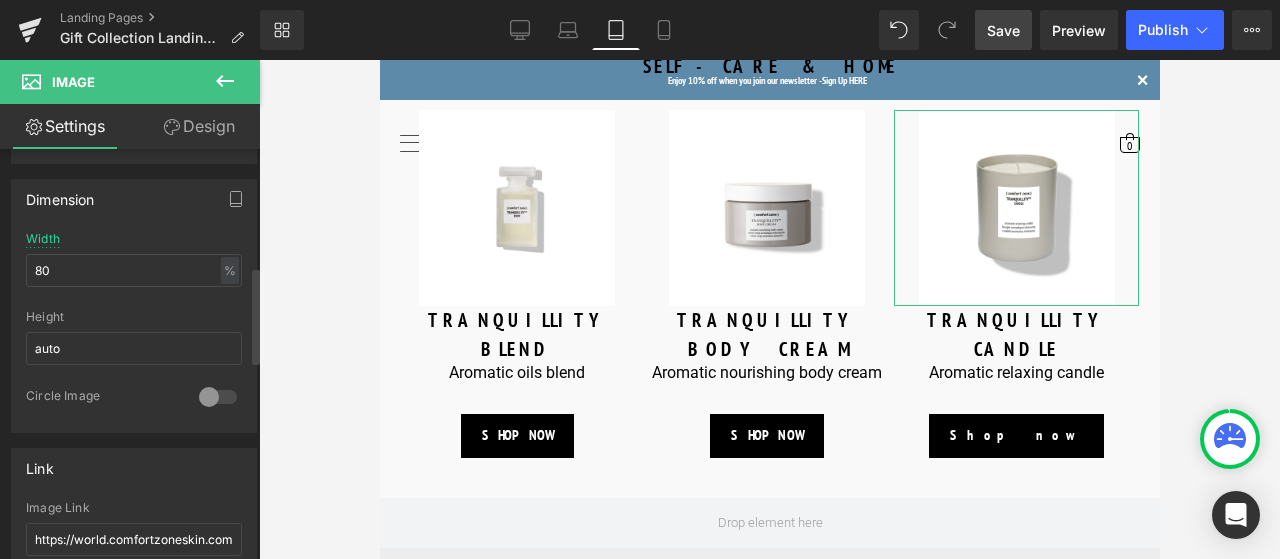 scroll, scrollTop: 700, scrollLeft: 0, axis: vertical 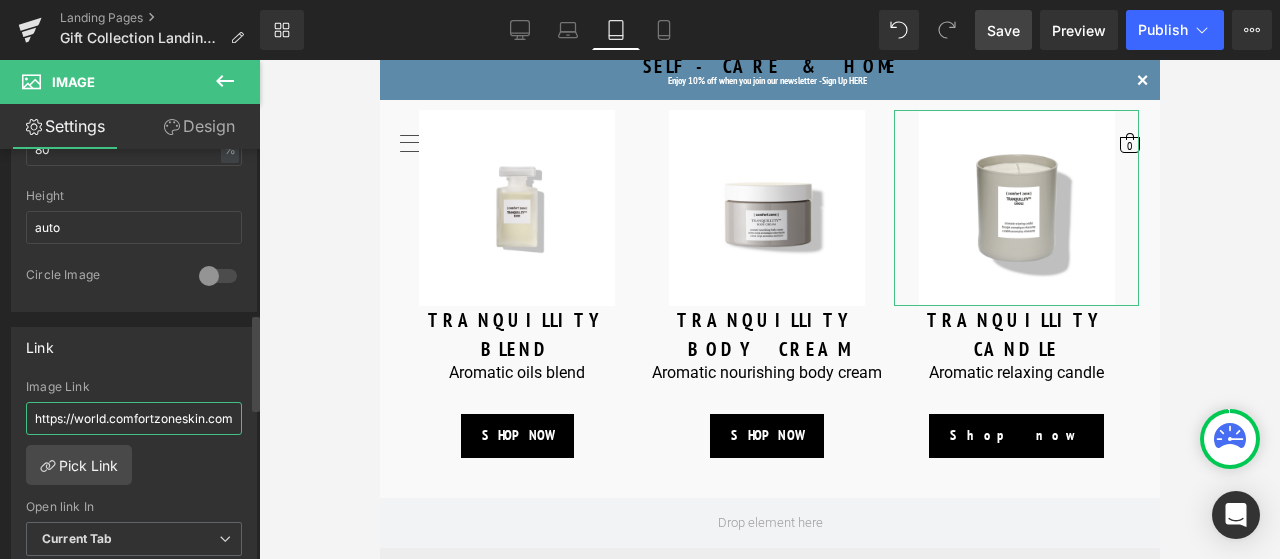 click on "https://world.comfortzoneskin.com/products/luminant-serum" at bounding box center [134, 418] 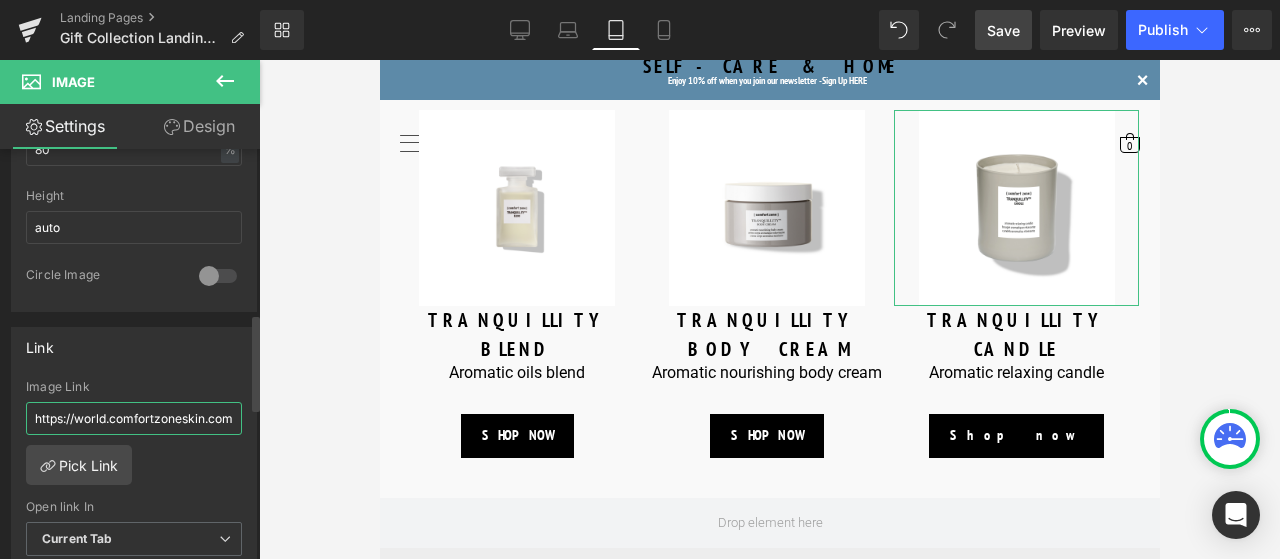 click on "https://world.comfortzoneskin.com/products/luminant-serum" at bounding box center (134, 418) 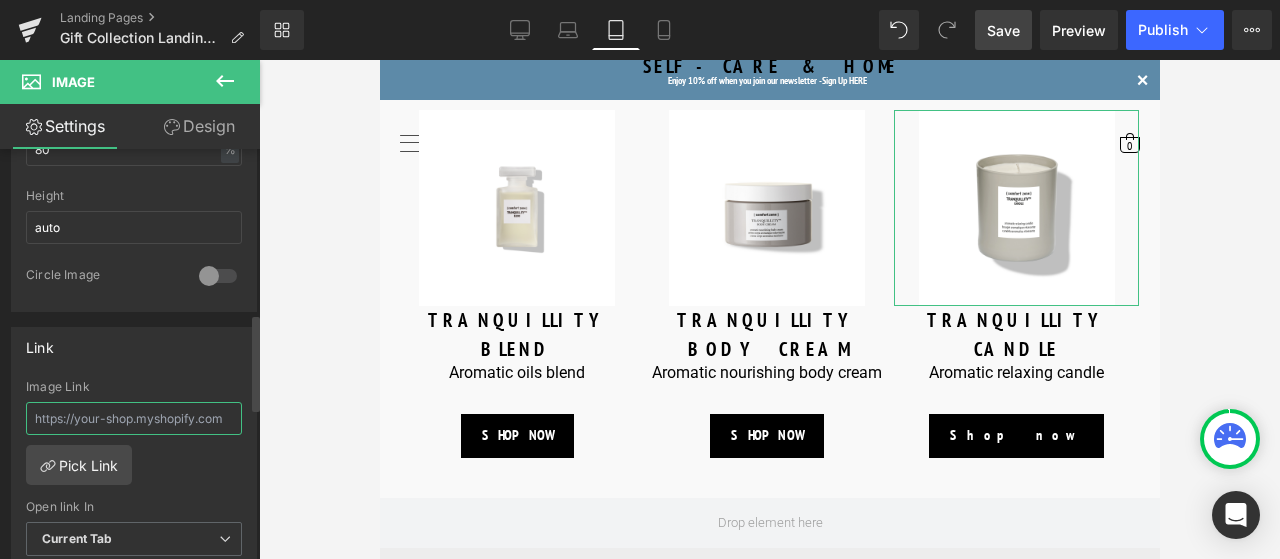 paste on "https://us.comfortzoneskin.com/products/tranquillity-candle" 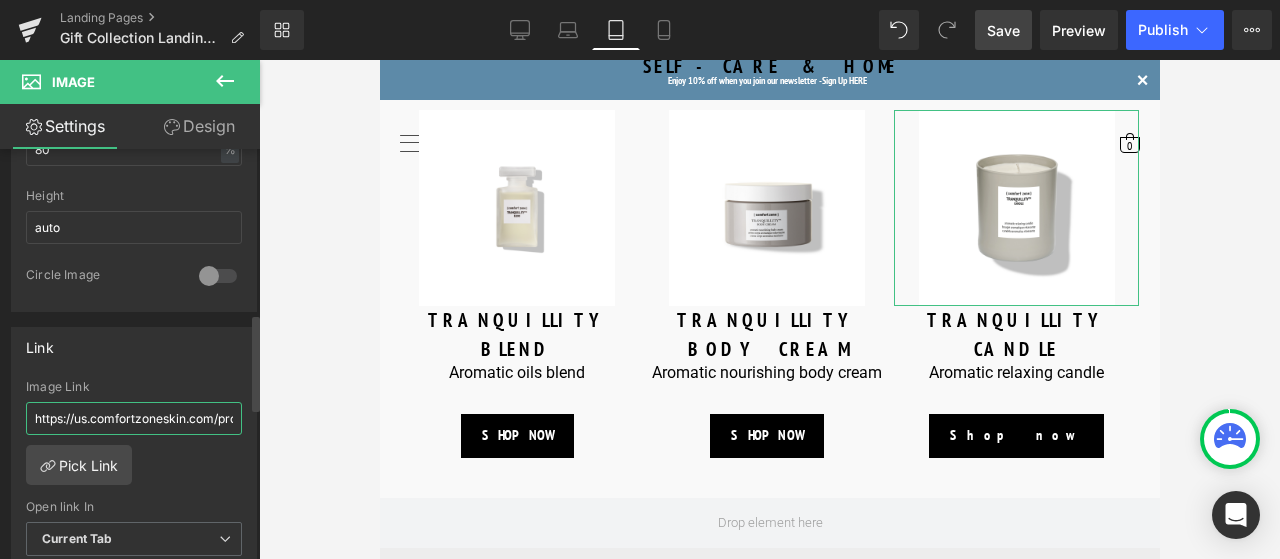 scroll, scrollTop: 0, scrollLeft: 151, axis: horizontal 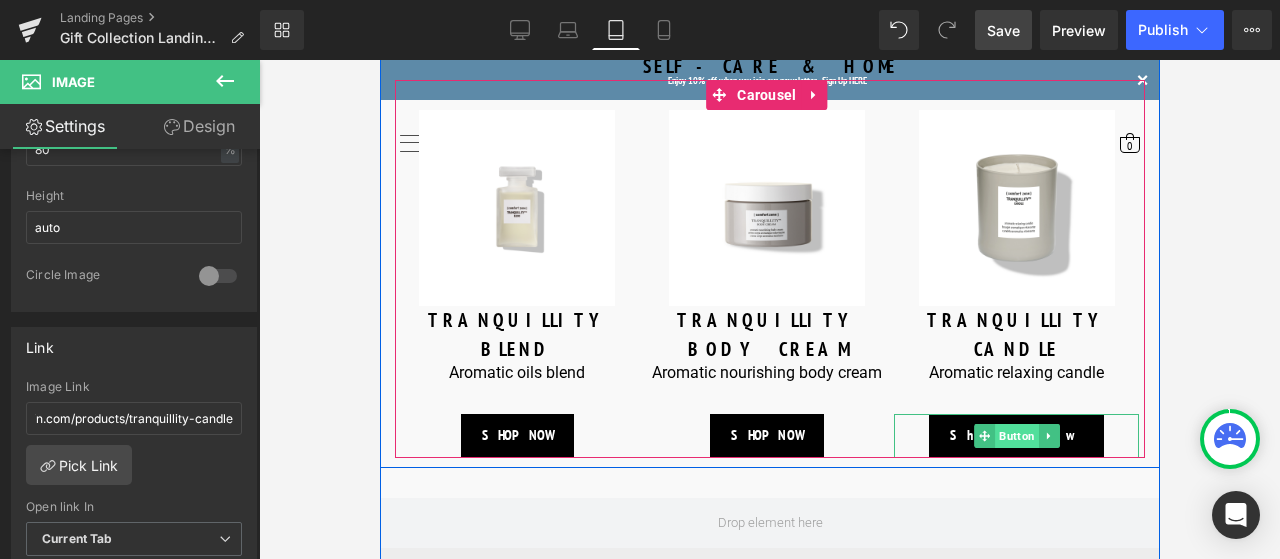 click on "Button" at bounding box center [1016, 436] 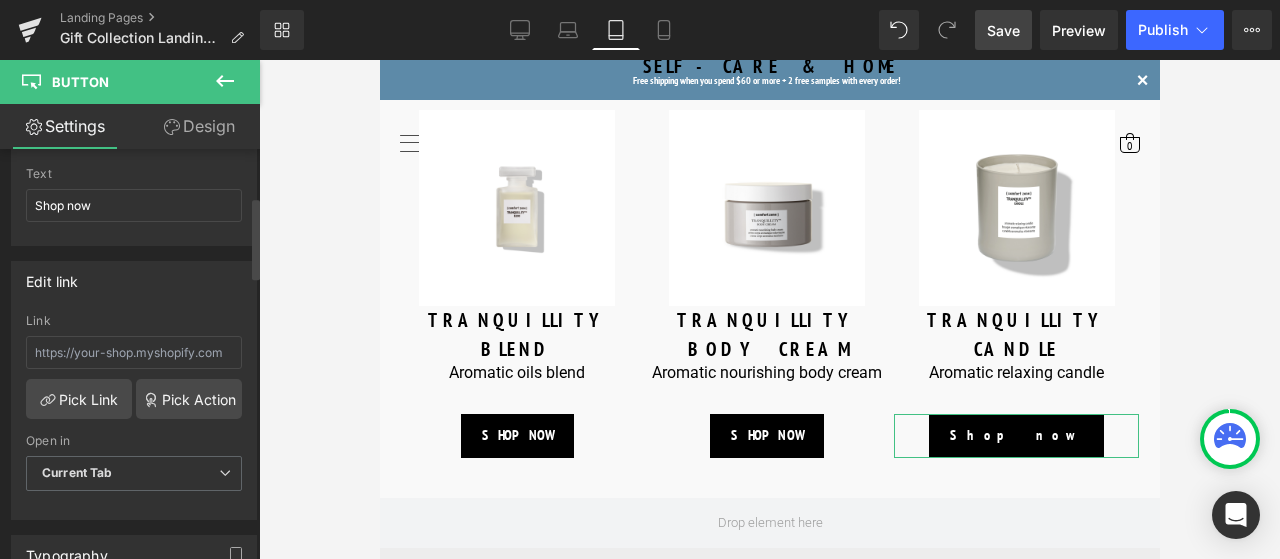 scroll, scrollTop: 200, scrollLeft: 0, axis: vertical 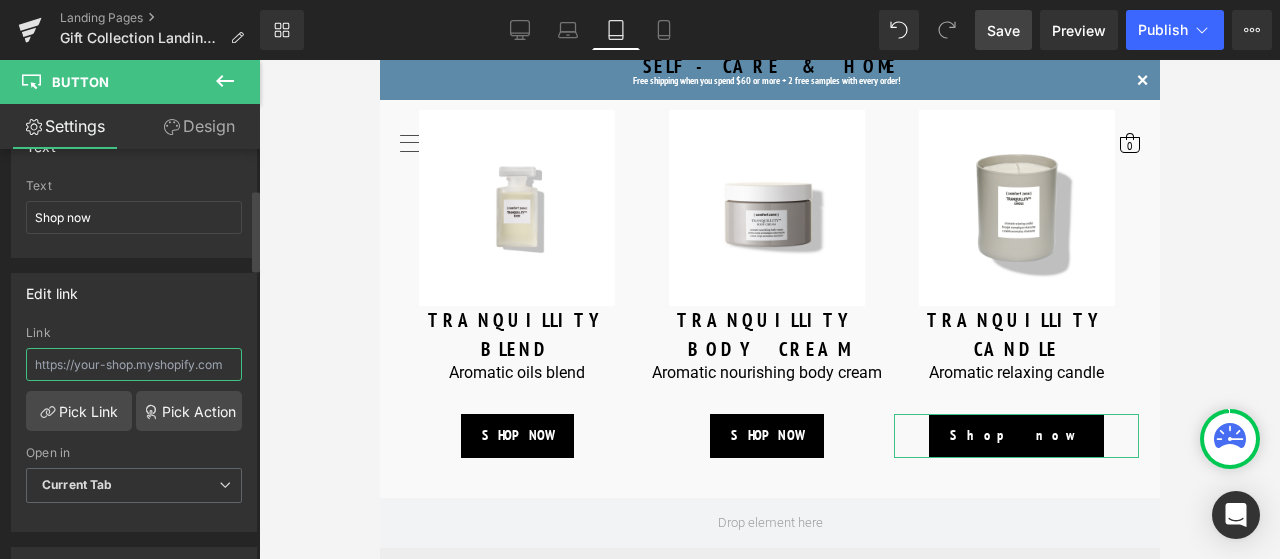 click at bounding box center [134, 364] 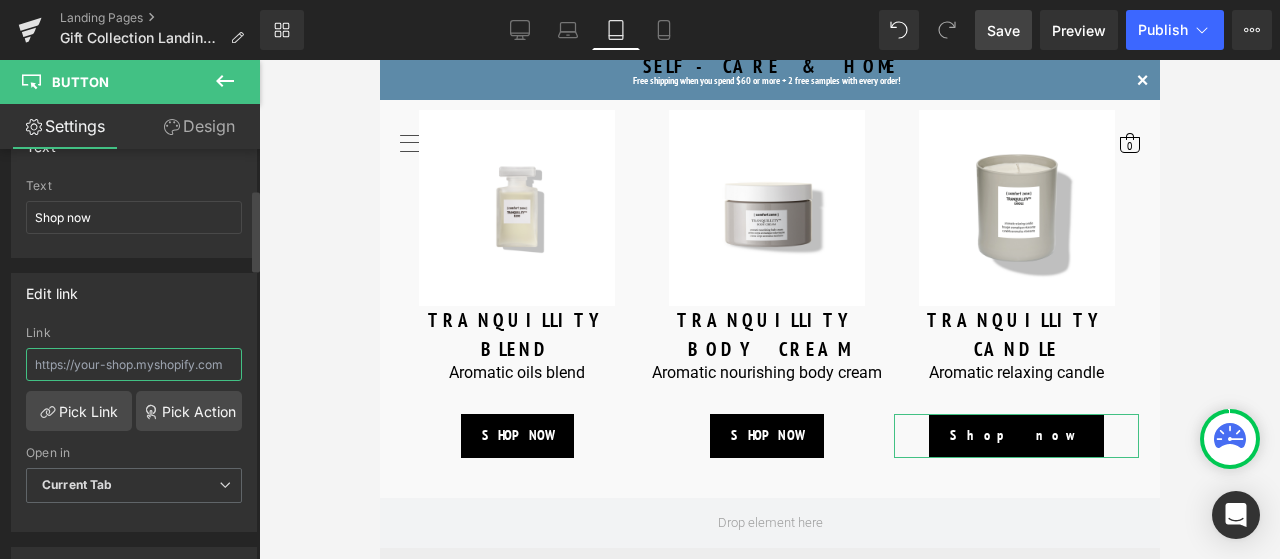 paste on "https://us.comfortzoneskin.com/products/tranquillity-candle" 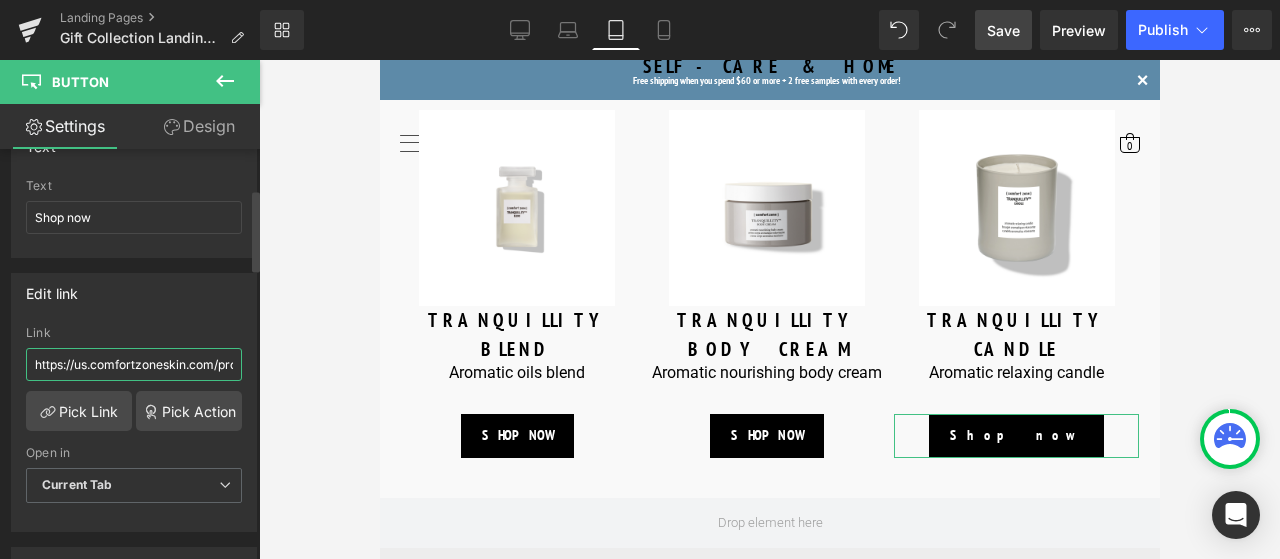 scroll, scrollTop: 0, scrollLeft: 151, axis: horizontal 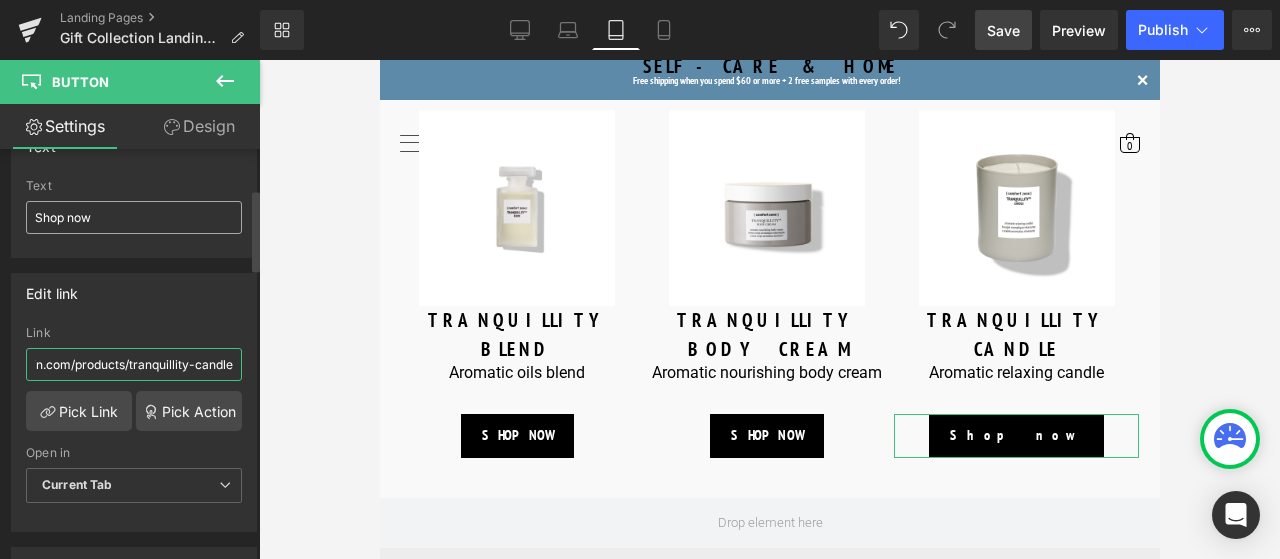 type on "https://us.comfortzoneskin.com/products/tranquillity-candle" 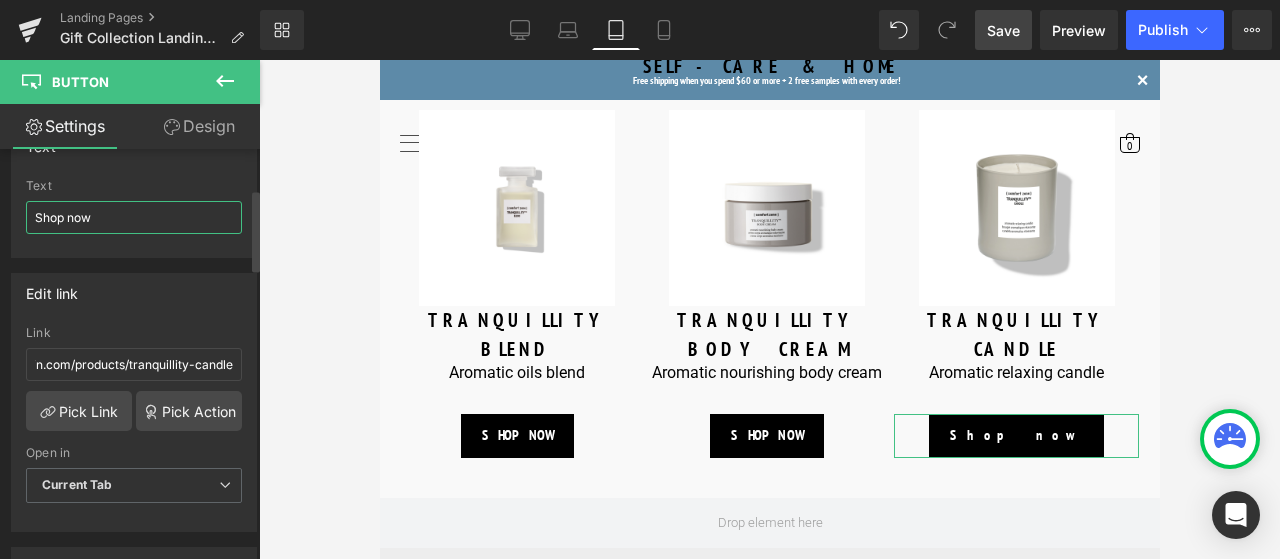 click on "Shop now" at bounding box center [134, 217] 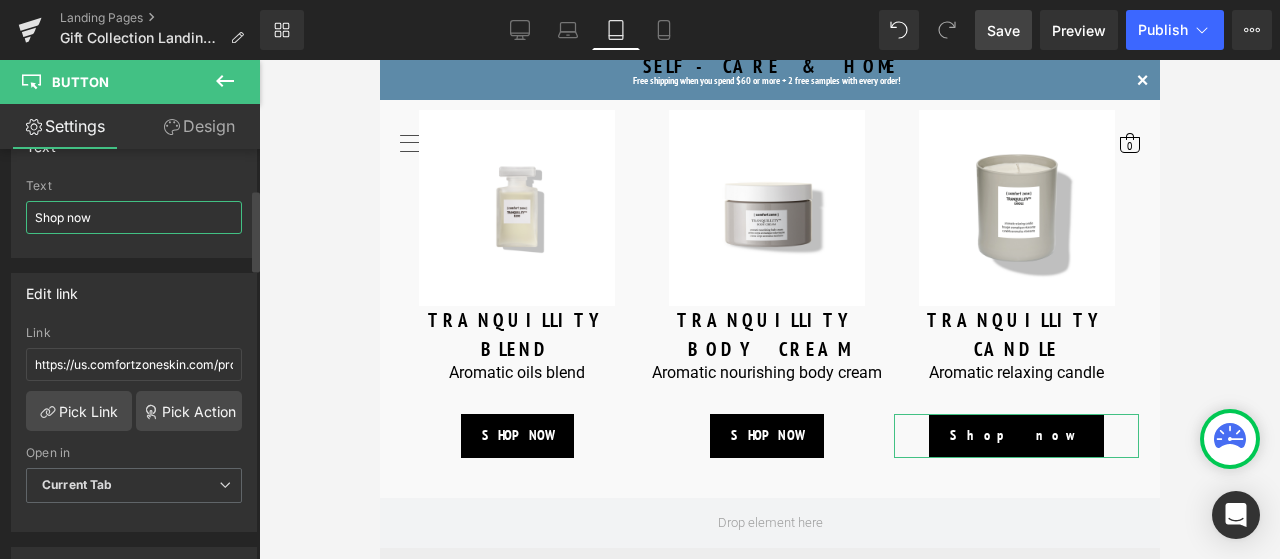 click on "Shop now" at bounding box center [134, 217] 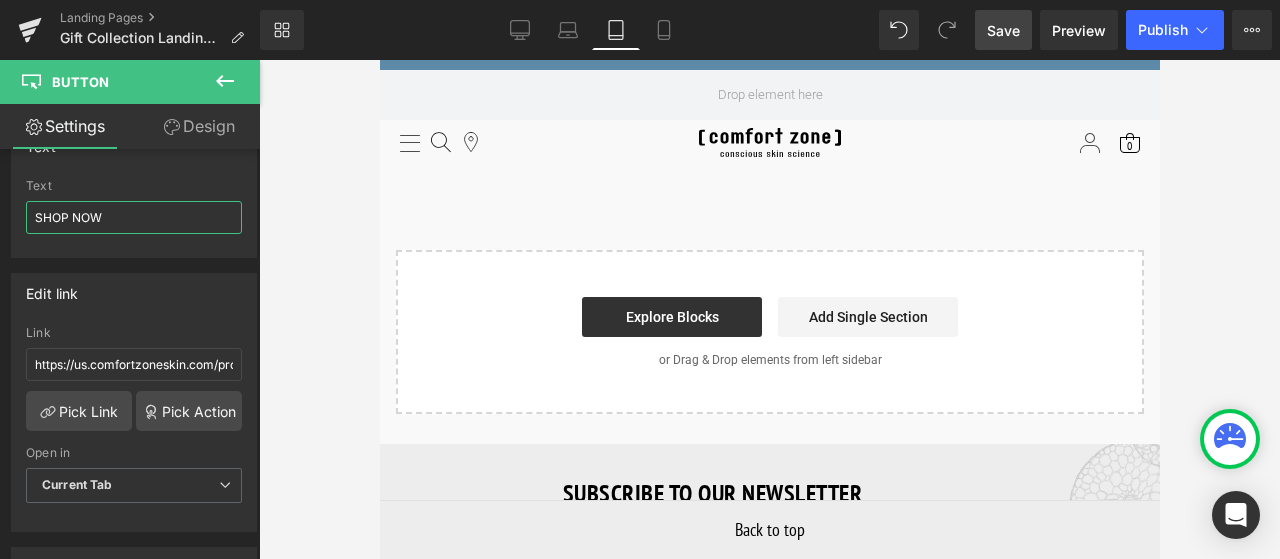 scroll, scrollTop: 2316, scrollLeft: 0, axis: vertical 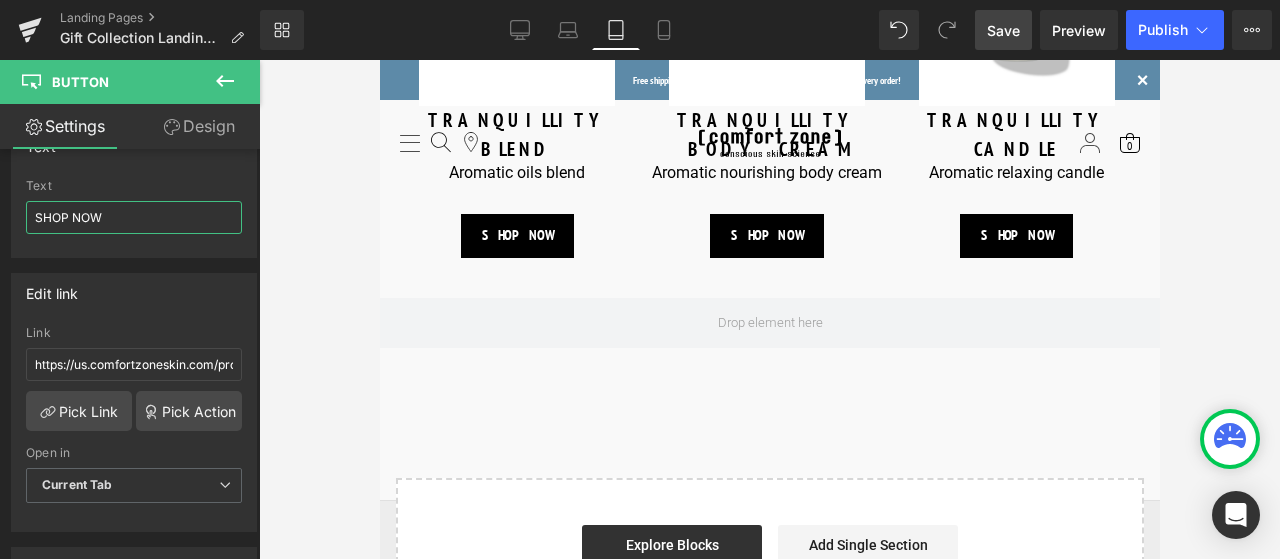 type on "SHOP NOW" 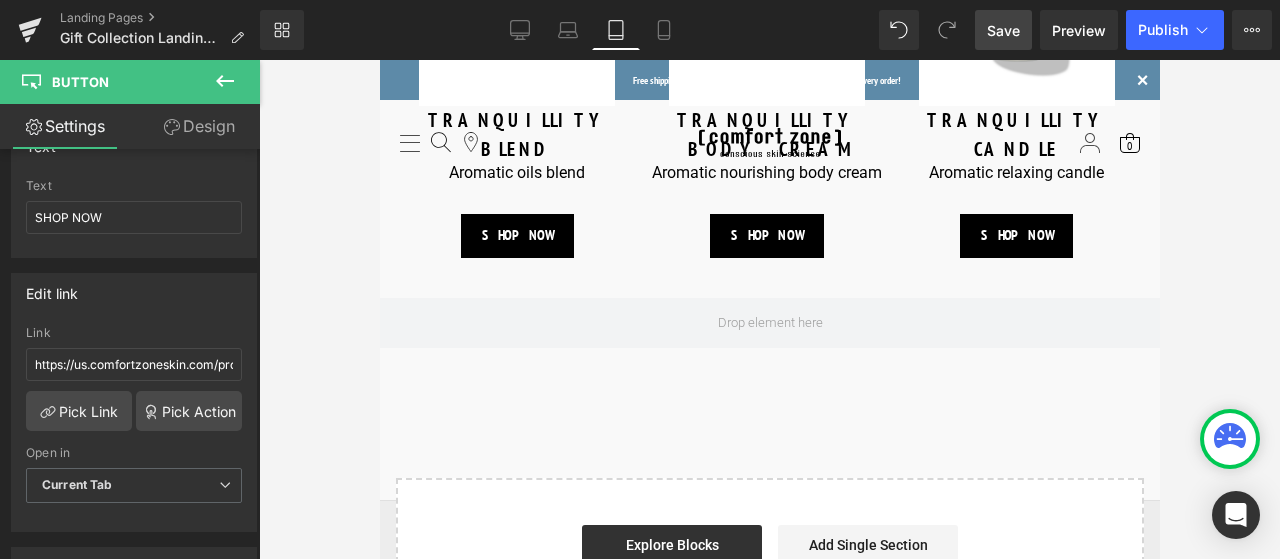 click on "Save" at bounding box center (1003, 30) 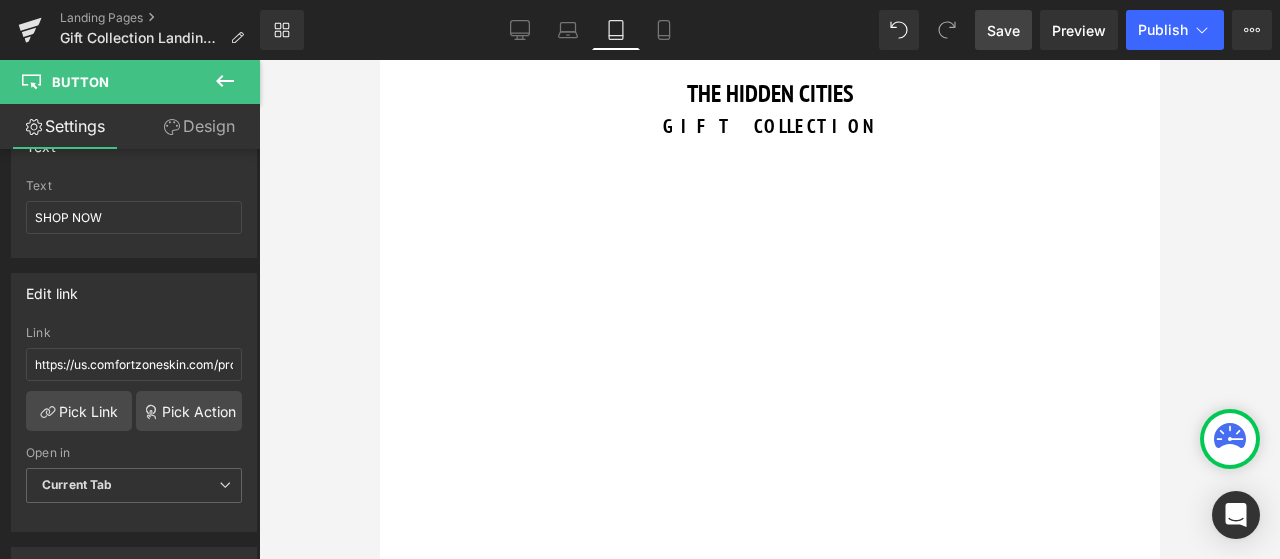 scroll, scrollTop: 0, scrollLeft: 0, axis: both 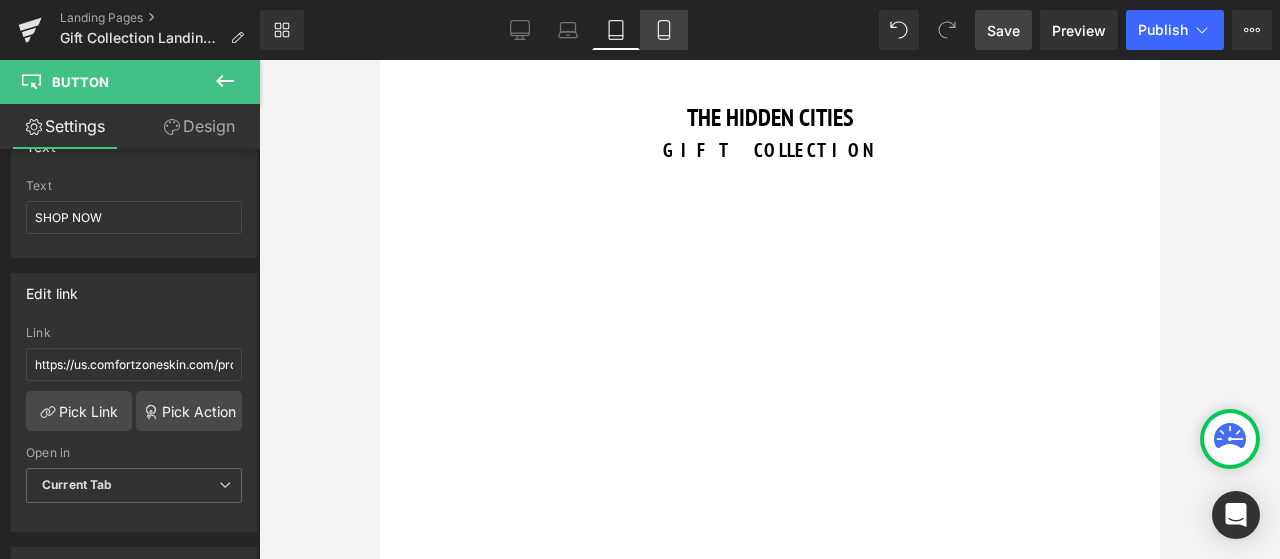 click 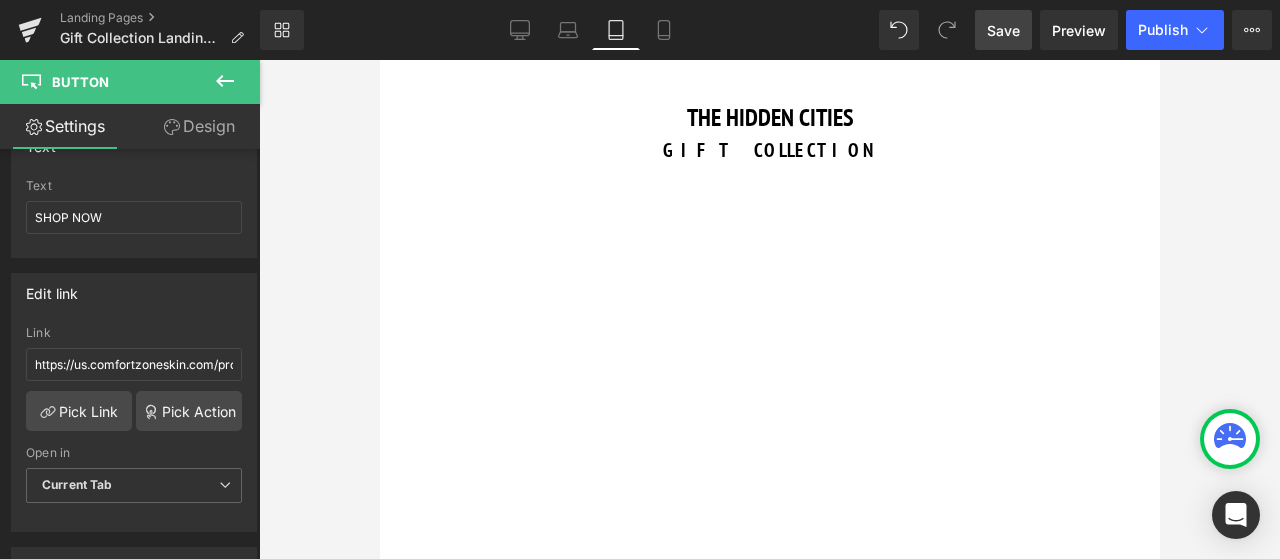 type on "100" 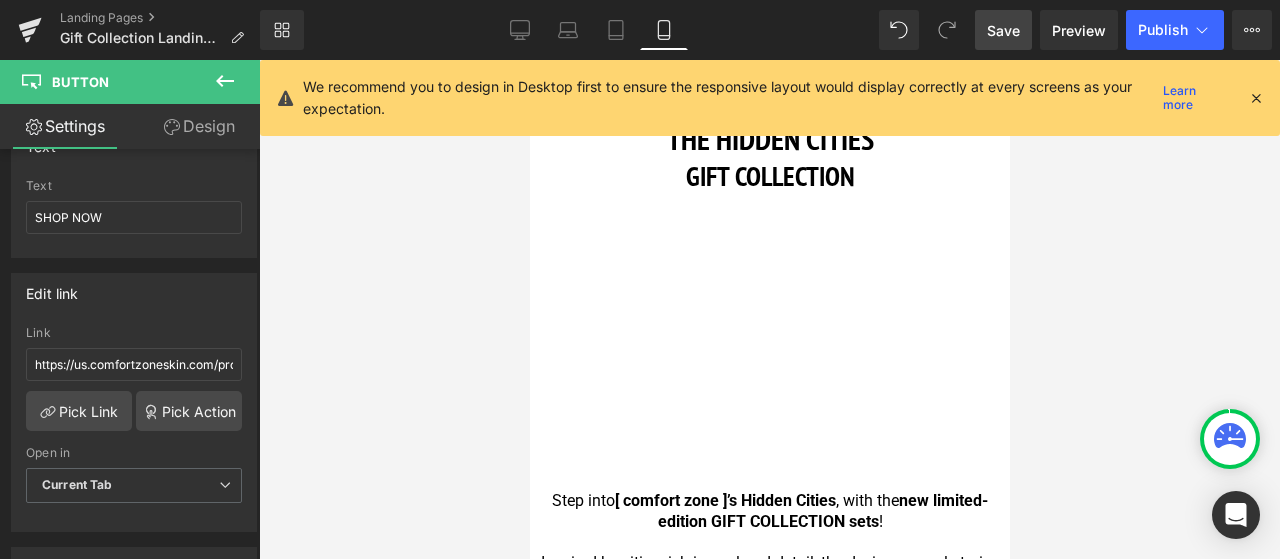 click at bounding box center [1256, 98] 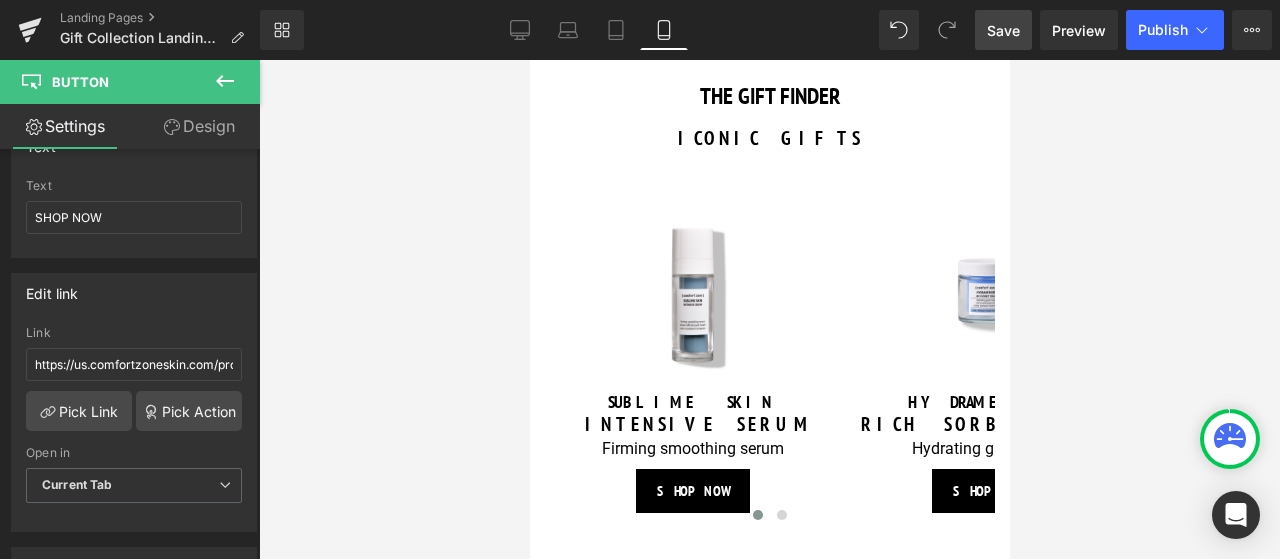 scroll, scrollTop: 1400, scrollLeft: 0, axis: vertical 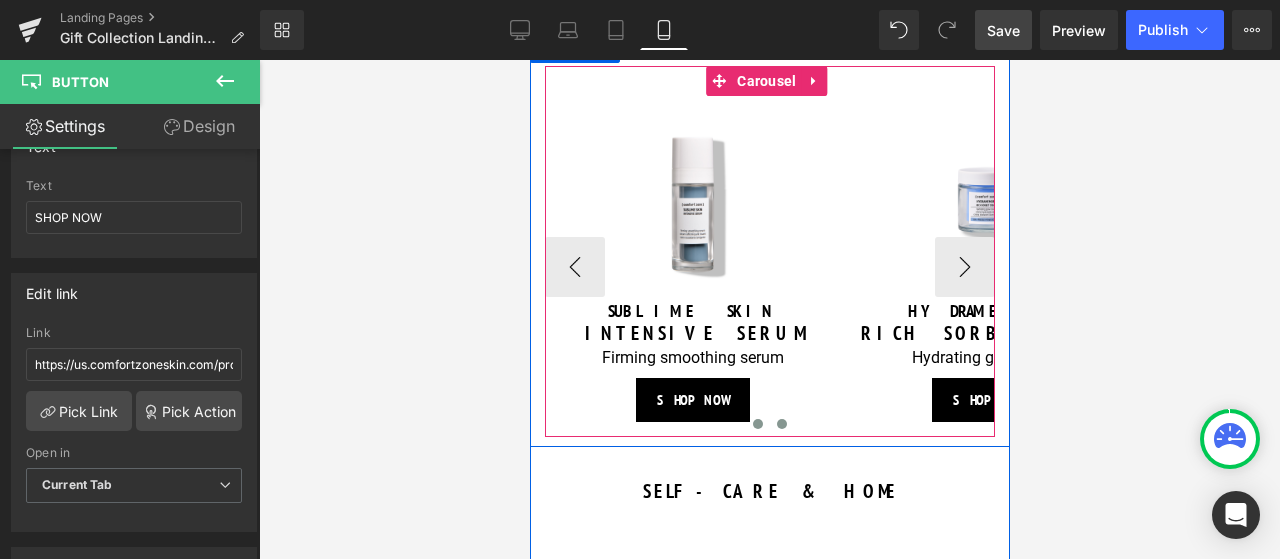 click at bounding box center (781, 424) 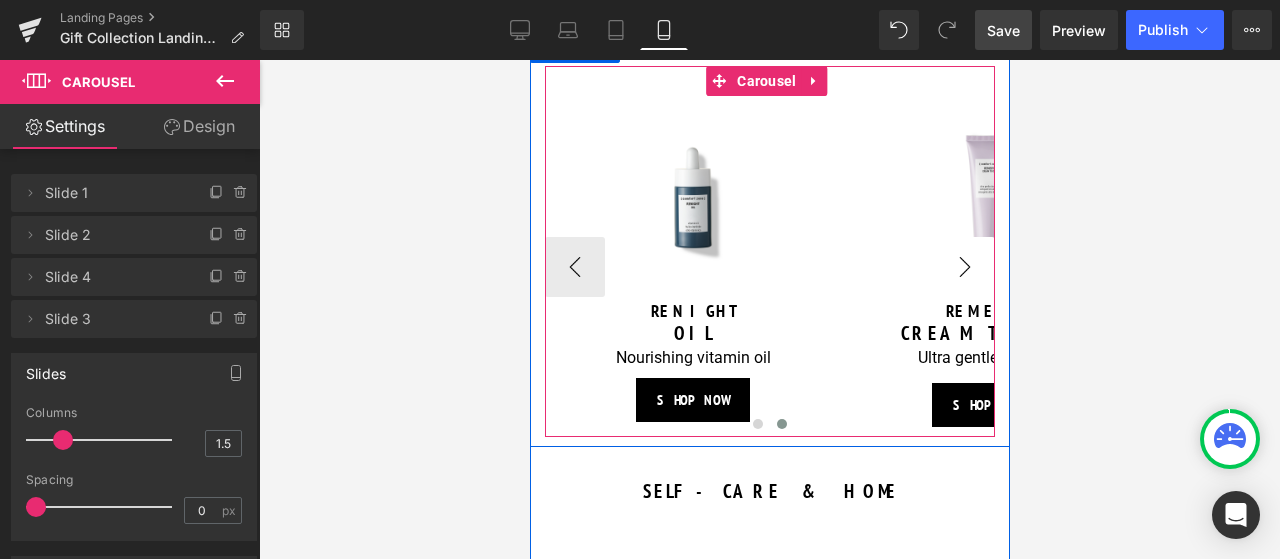 click on "›" at bounding box center [964, 267] 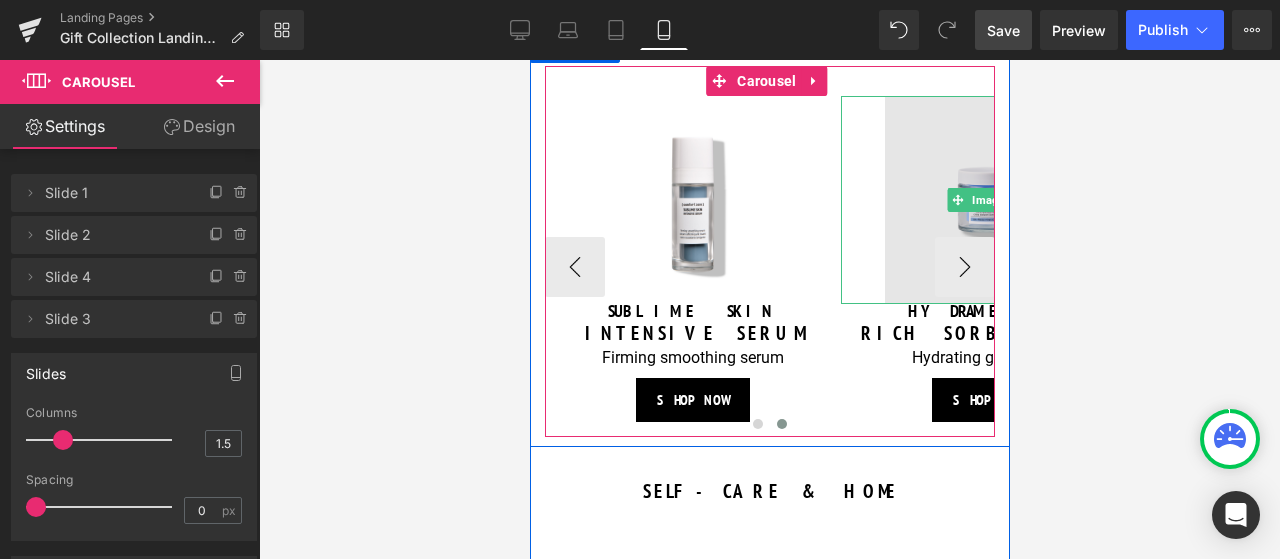 click at bounding box center (987, 199) 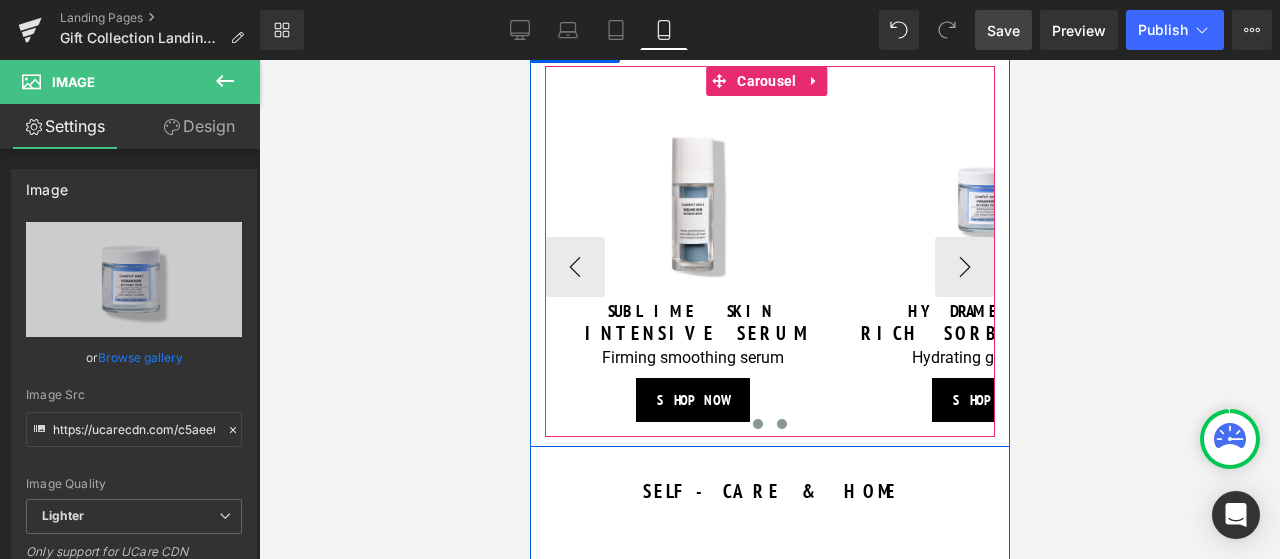 click at bounding box center (757, 424) 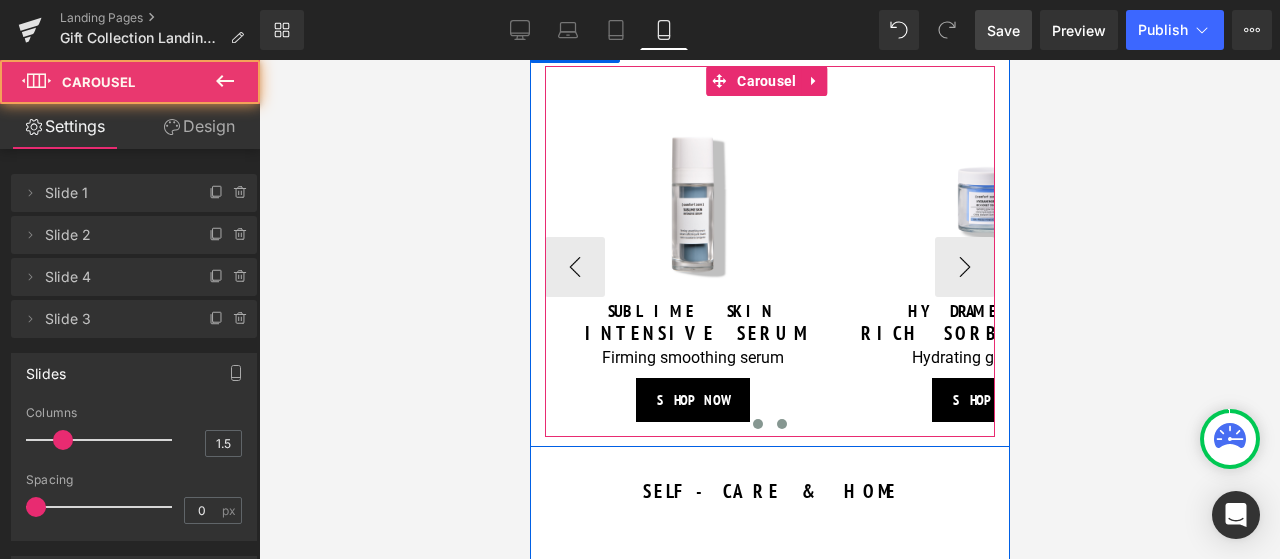 click at bounding box center [781, 424] 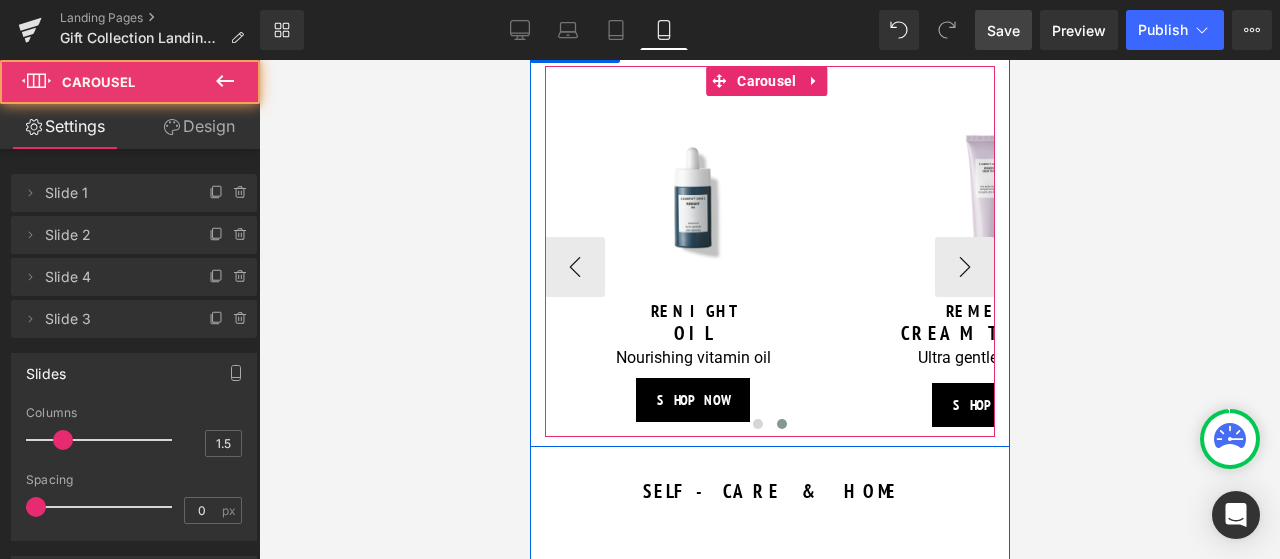 click at bounding box center [781, 424] 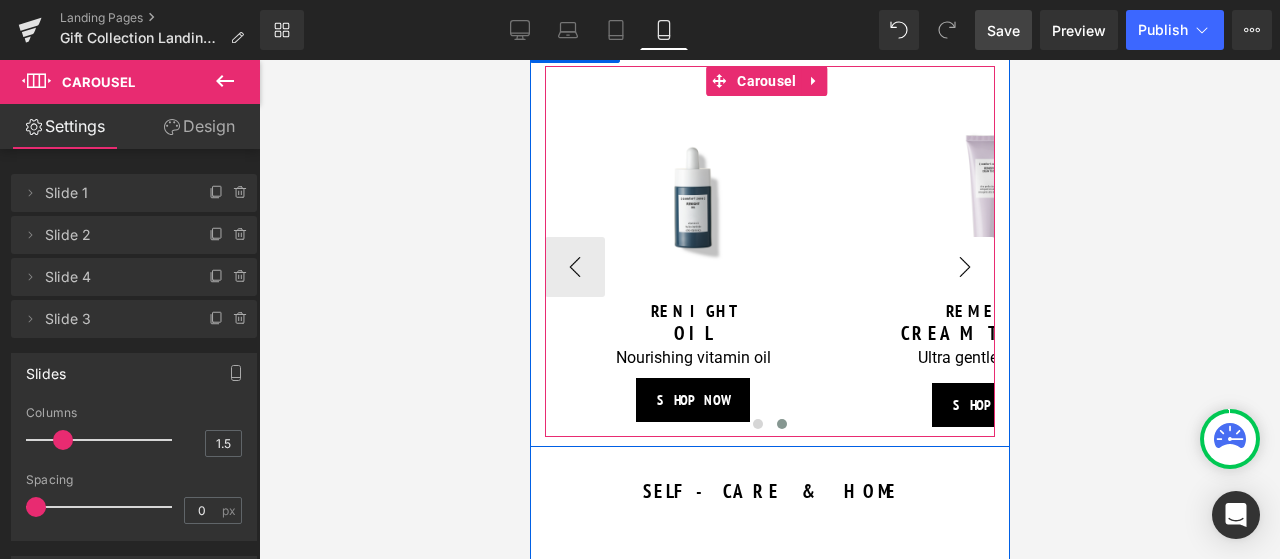 click on "›" at bounding box center (964, 267) 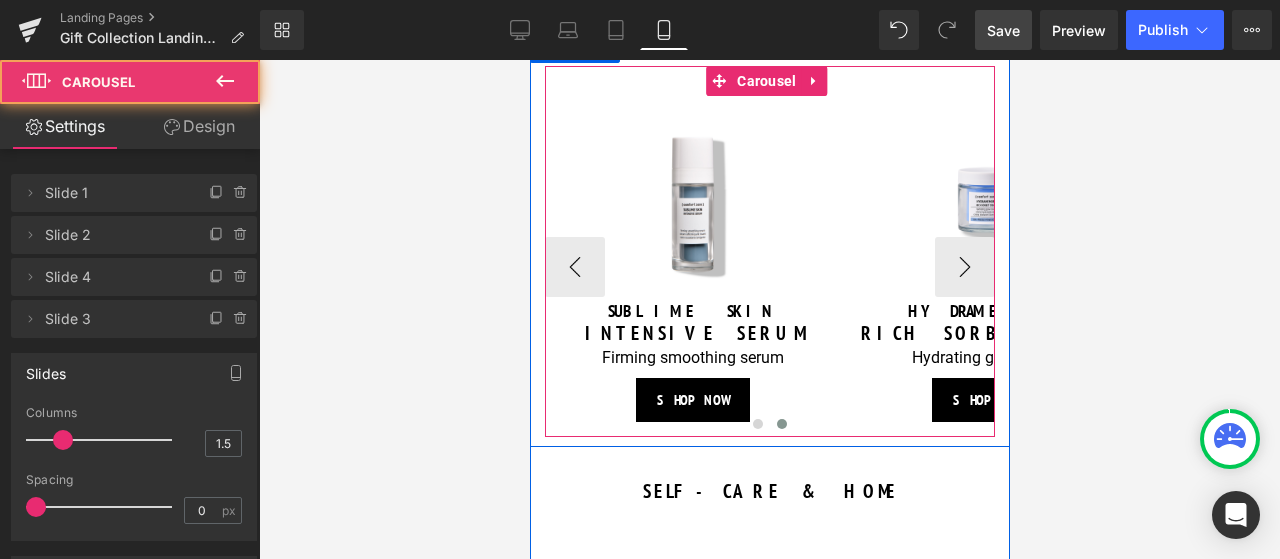 click at bounding box center [781, 424] 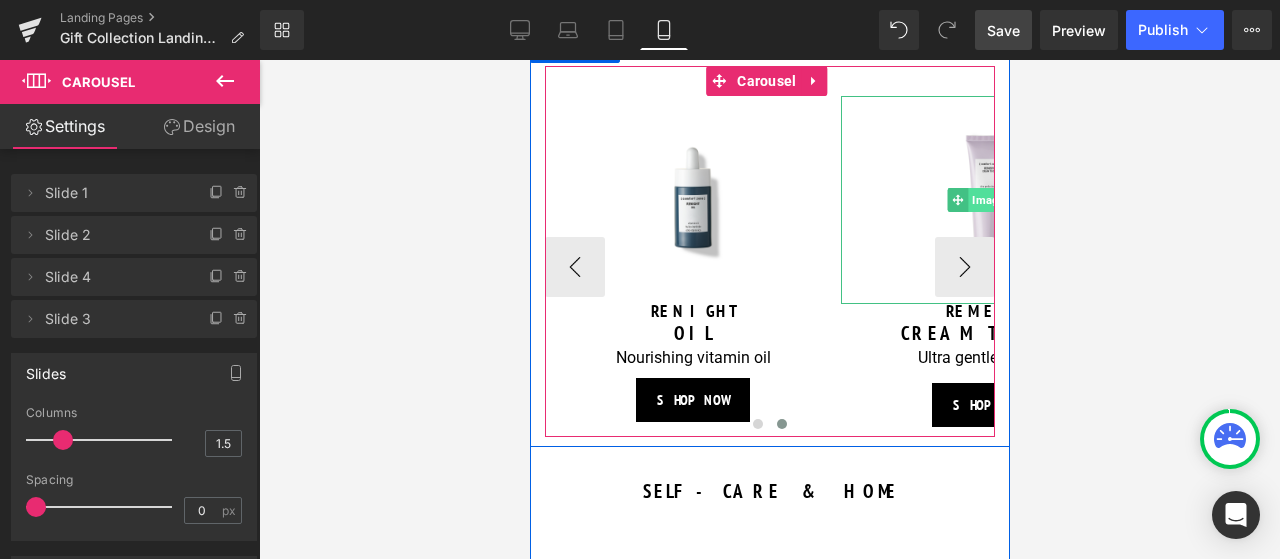 click on "Image" at bounding box center [987, 200] 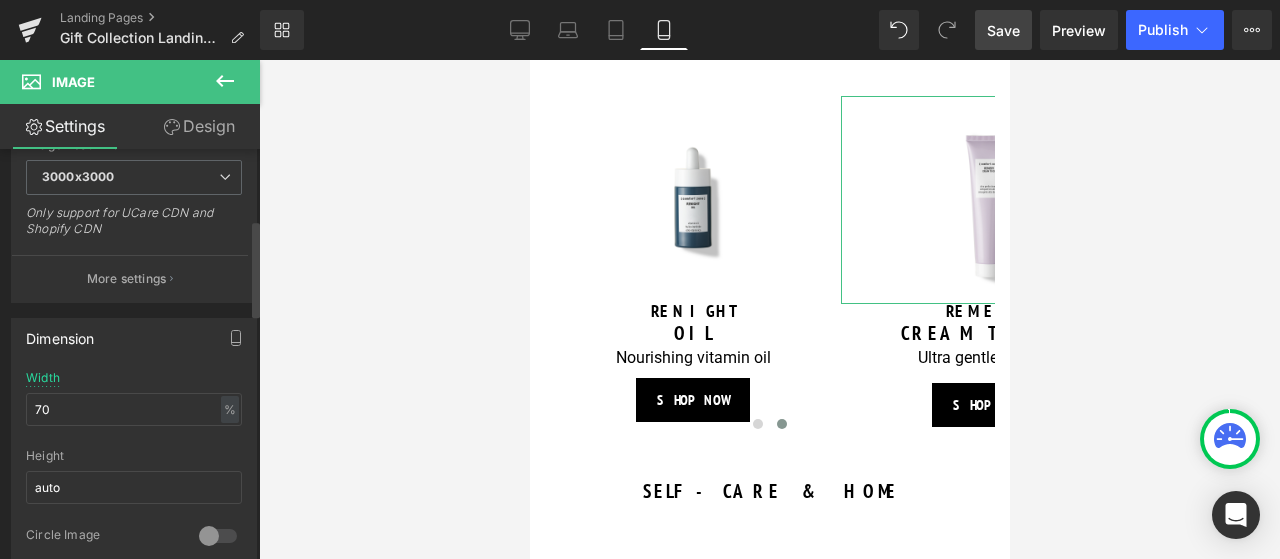 scroll, scrollTop: 600, scrollLeft: 0, axis: vertical 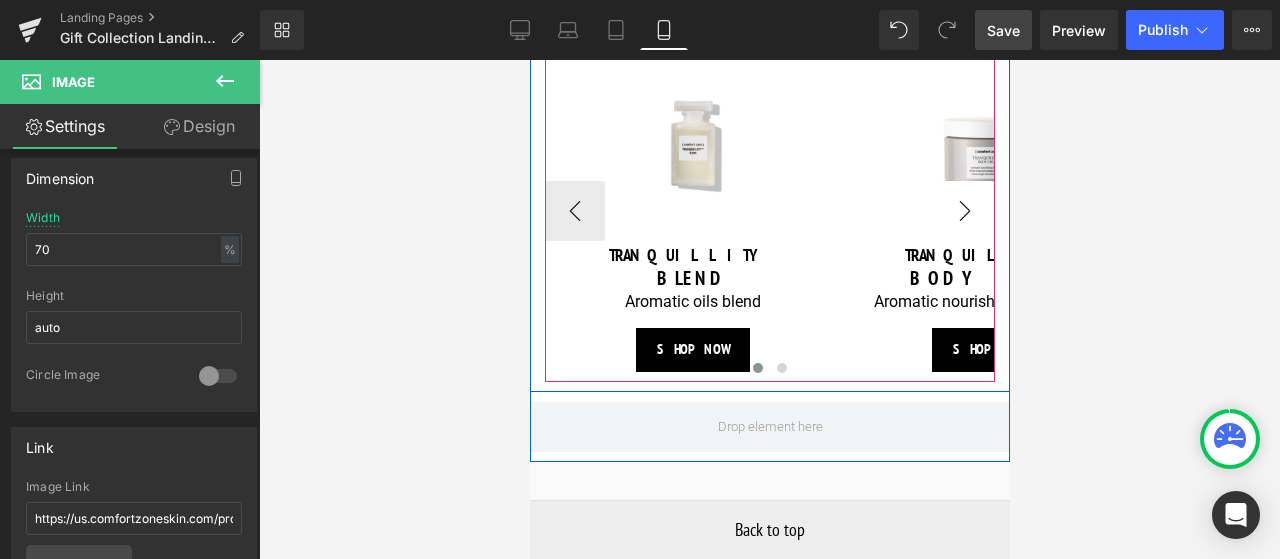 click on "›" at bounding box center (964, 211) 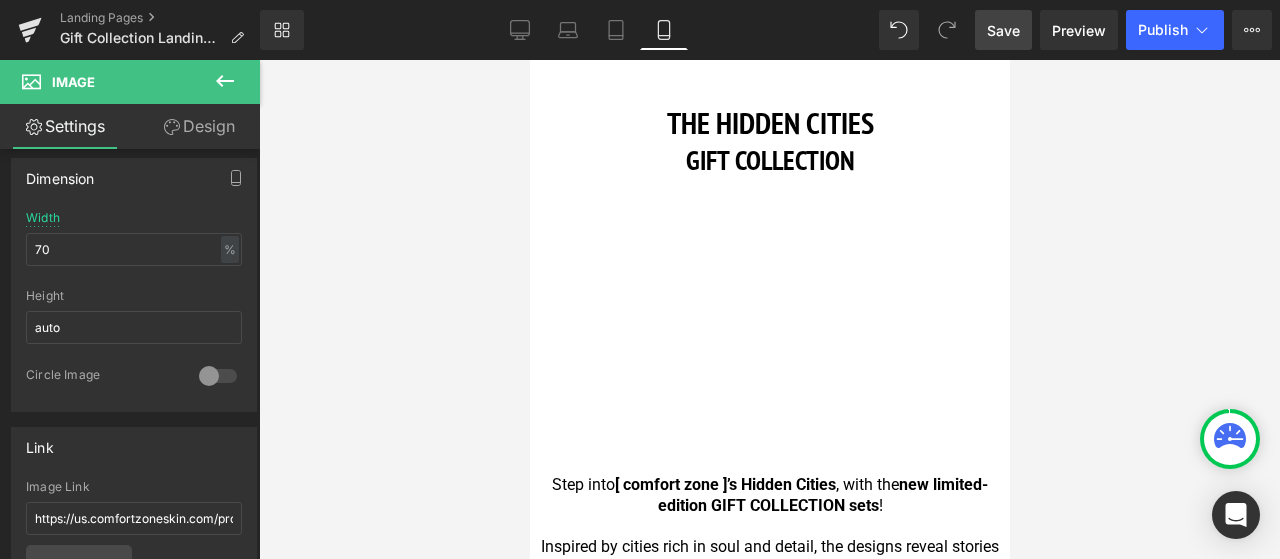 scroll, scrollTop: 0, scrollLeft: 0, axis: both 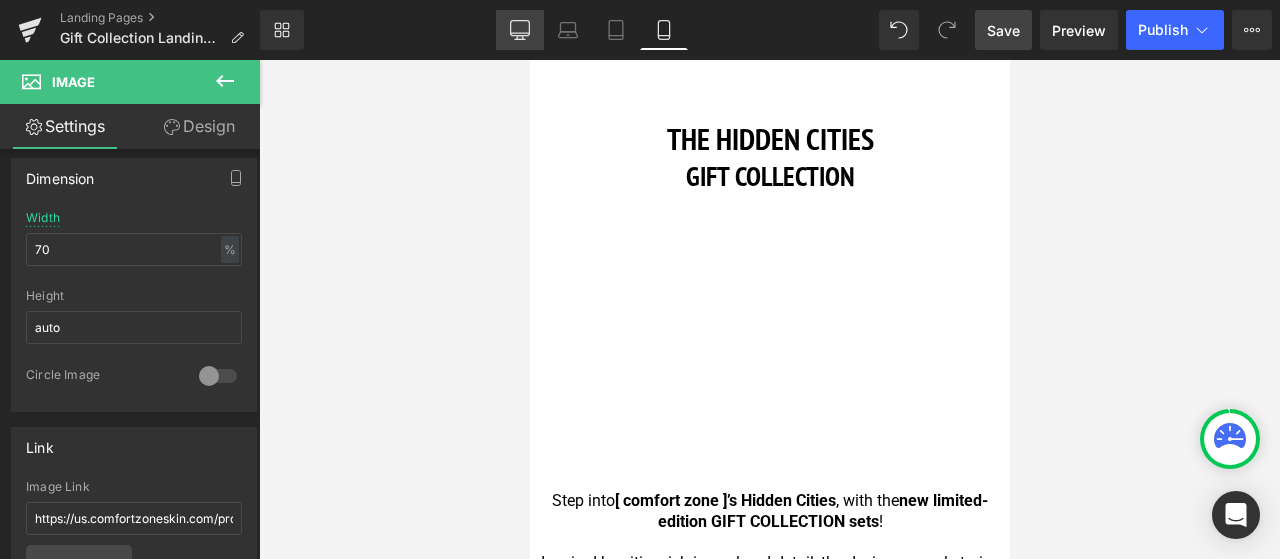 drag, startPoint x: 520, startPoint y: 40, endPoint x: 525, endPoint y: 125, distance: 85.146935 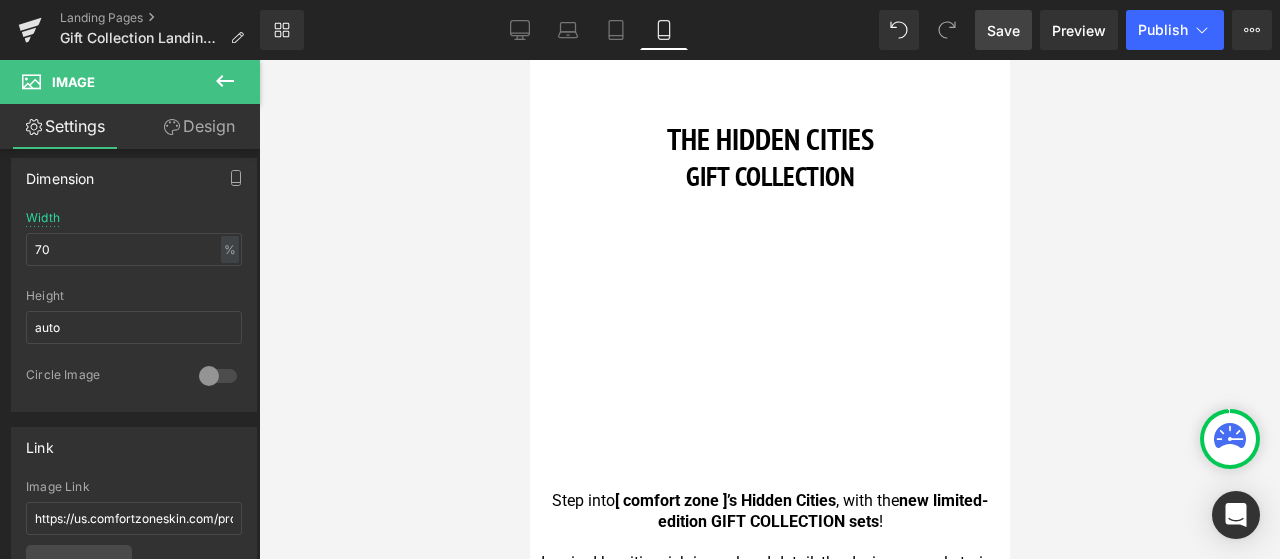 type on "80" 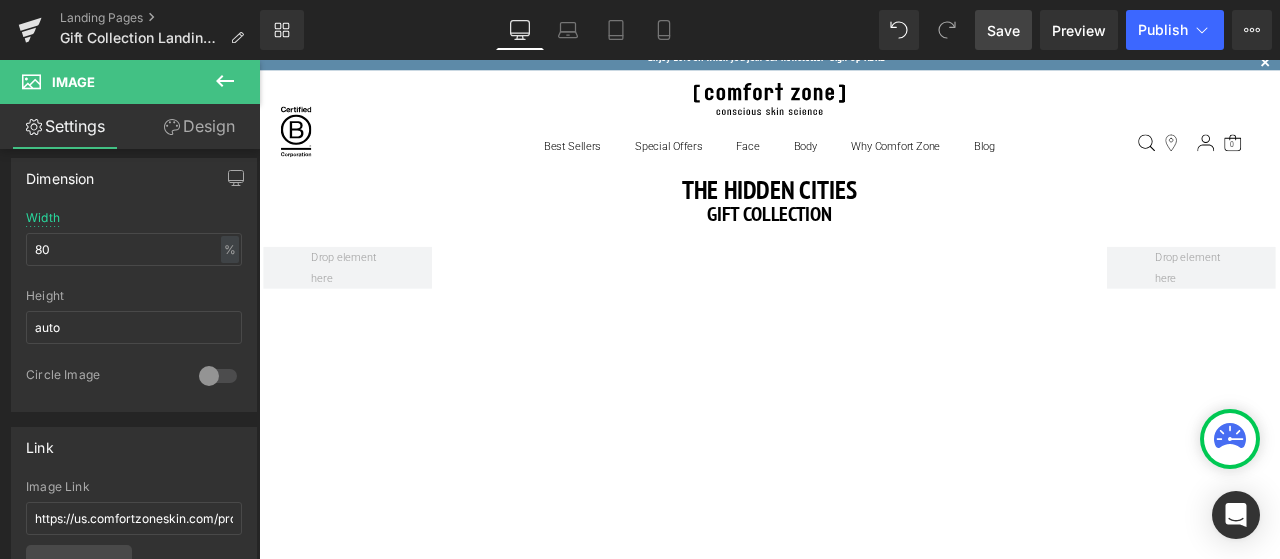 scroll, scrollTop: 0, scrollLeft: 0, axis: both 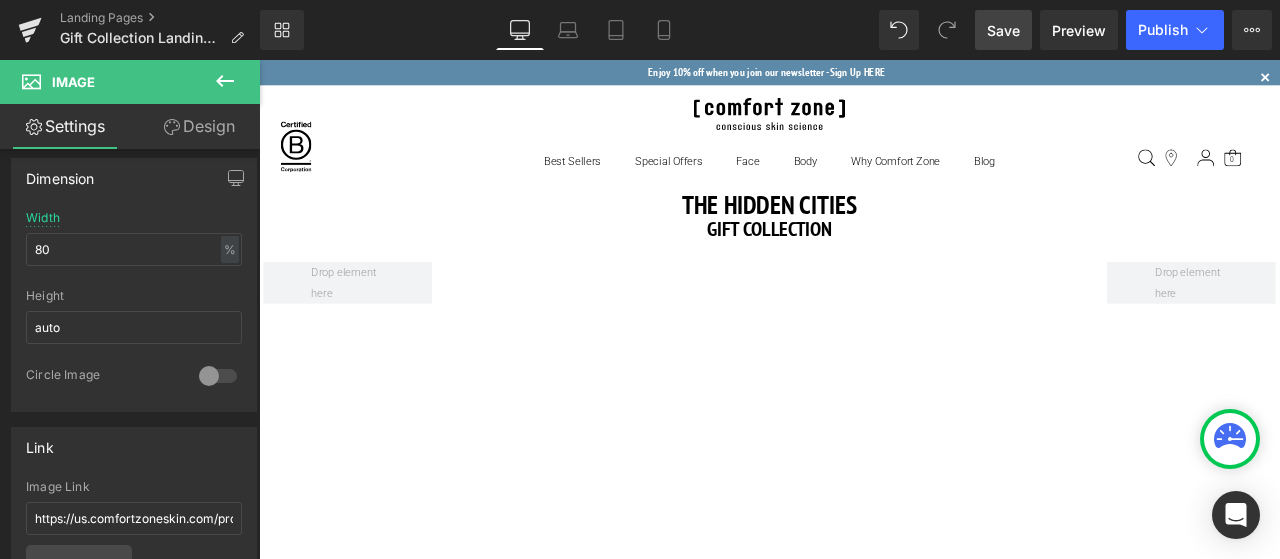 click on "Save" at bounding box center [1003, 30] 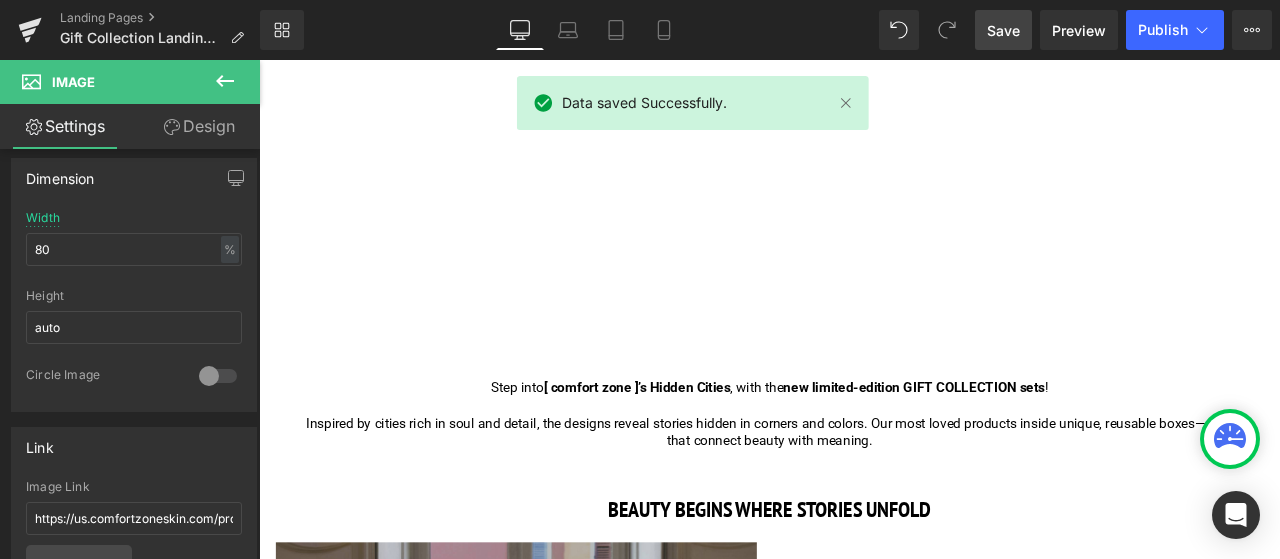scroll, scrollTop: 400, scrollLeft: 0, axis: vertical 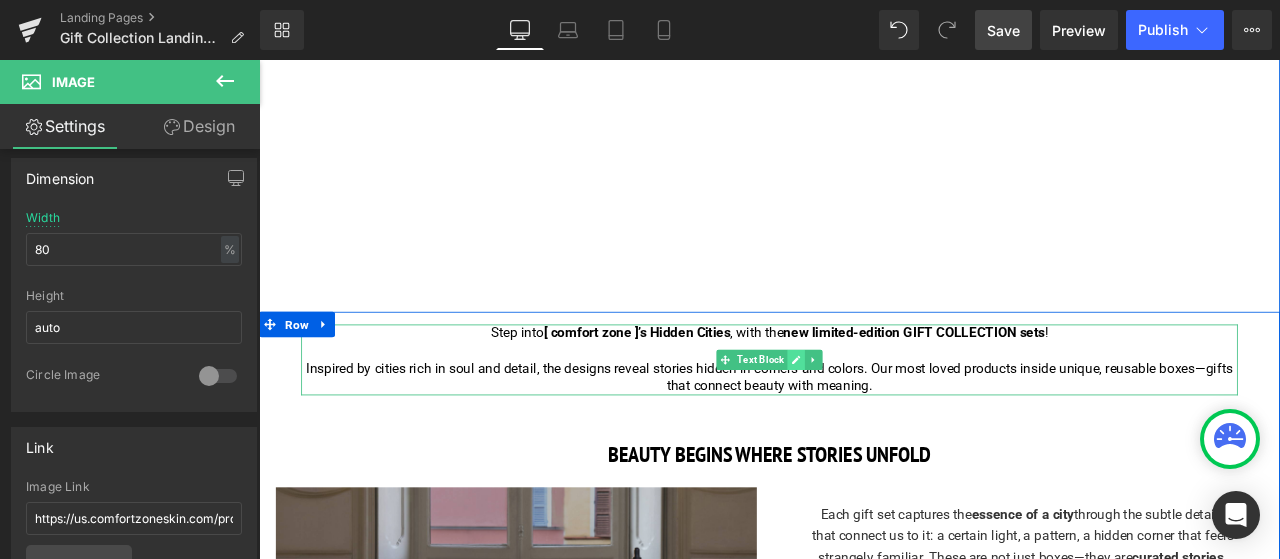 click 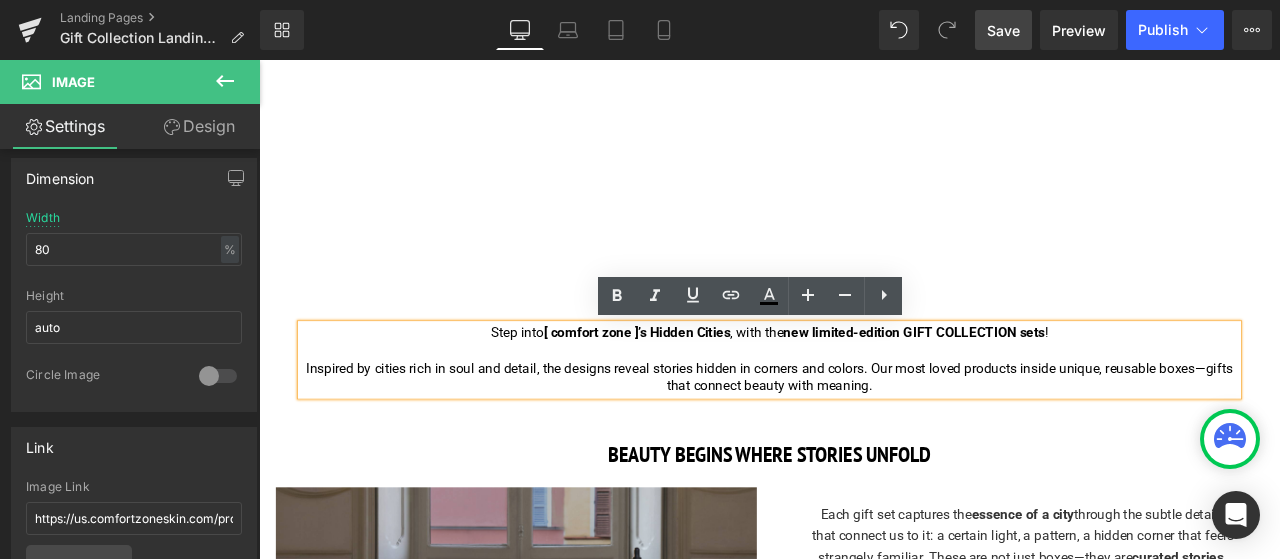 drag, startPoint x: 1023, startPoint y: 450, endPoint x: 832, endPoint y: 429, distance: 192.15099 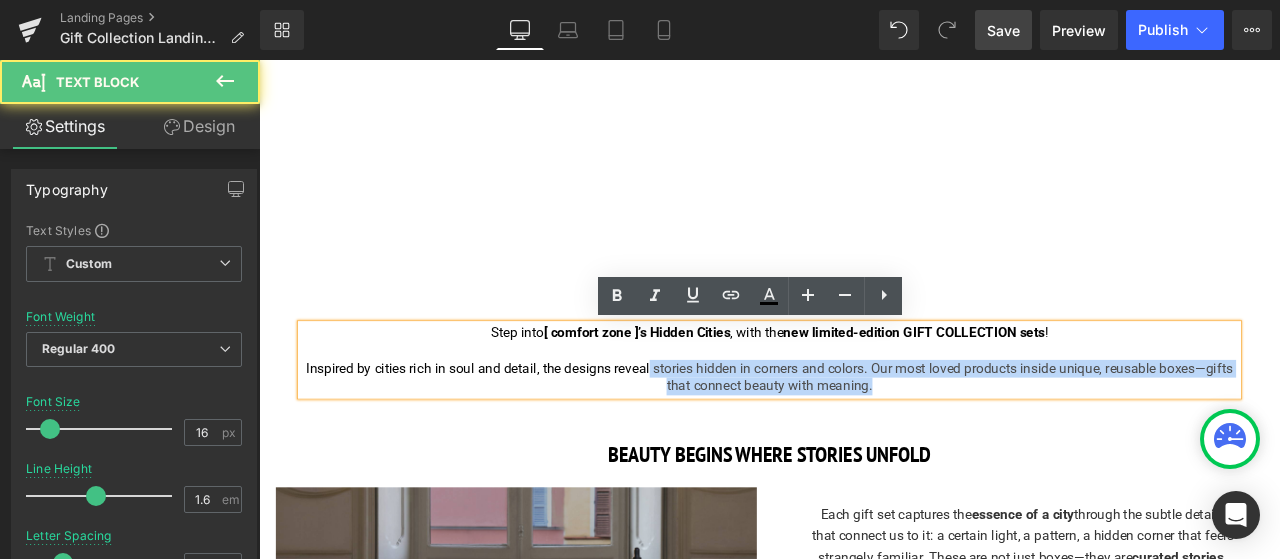 click on "Inspired by cities rich in soul and detail, the designs reveal stories hidden in corners and colors. Our most loved products inside unique, reusable boxes—gifts that connect beauty with meaning." at bounding box center (864, 437) 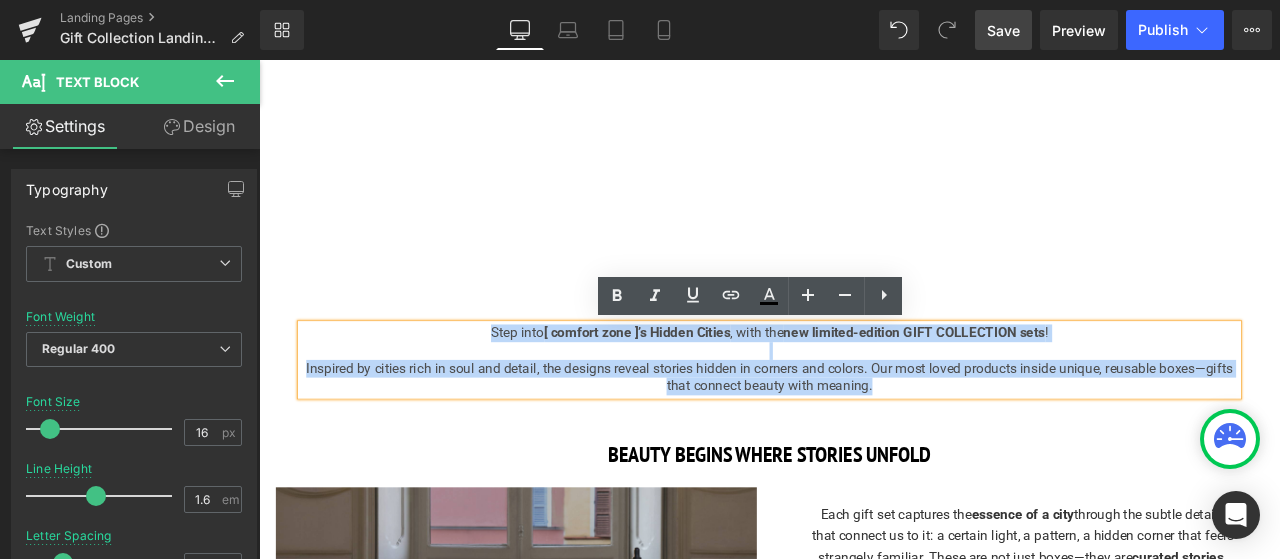 drag, startPoint x: 995, startPoint y: 448, endPoint x: 504, endPoint y: 380, distance: 495.6864 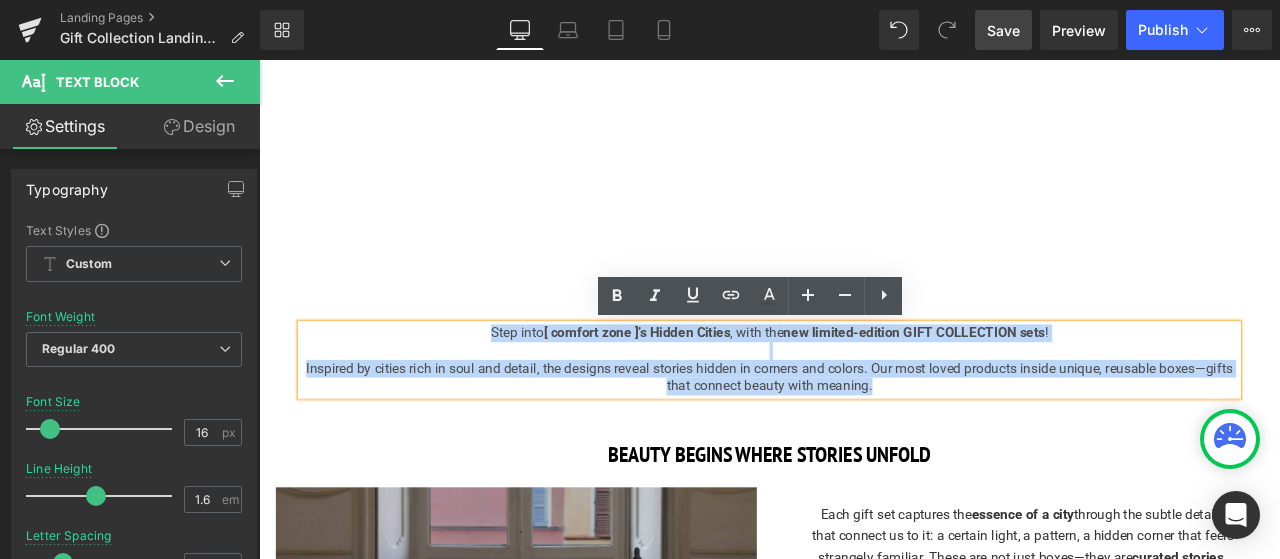 copy on "Step into  [ comfort zone ]’s Hidden Cities , with the  new limited-edition GIFT COLLECTION sets ! Inspired by cities rich in soul and detail, the designs reveal stories hidden in corners and colors. Our most loved products inside unique, reusable boxes—gifts that connect beauty with meaning." 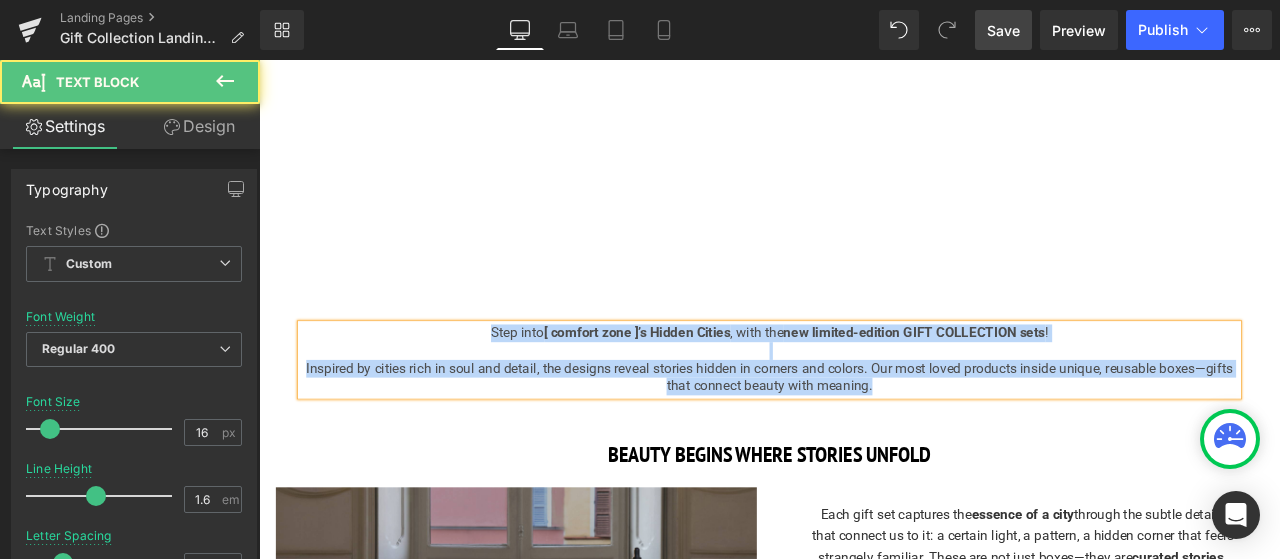 click on "Inspired by cities rich in soul and detail, the designs reveal stories hidden in corners and colors. Our most loved products inside unique, reusable boxes—gifts that connect beauty with meaning." at bounding box center (864, 437) 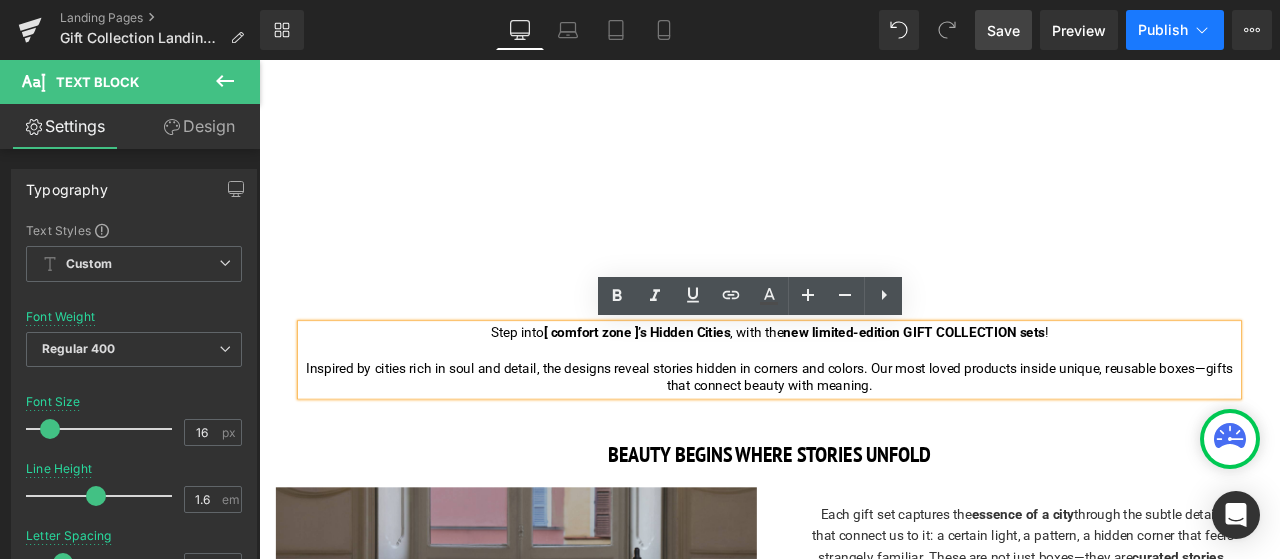 click on "Publish" at bounding box center (1175, 30) 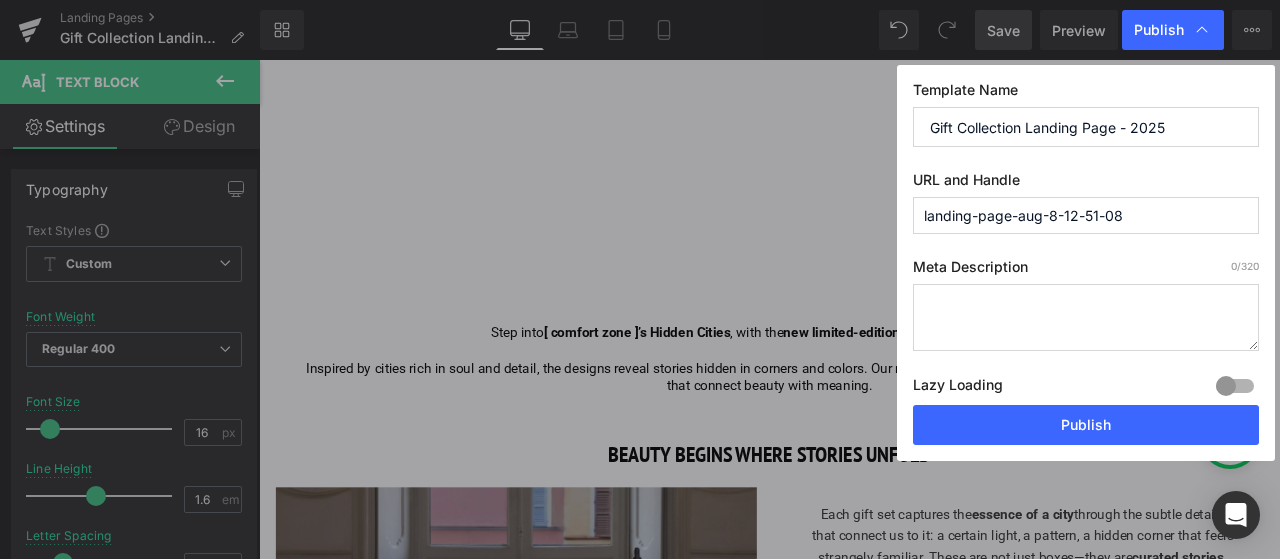 click at bounding box center (1086, 317) 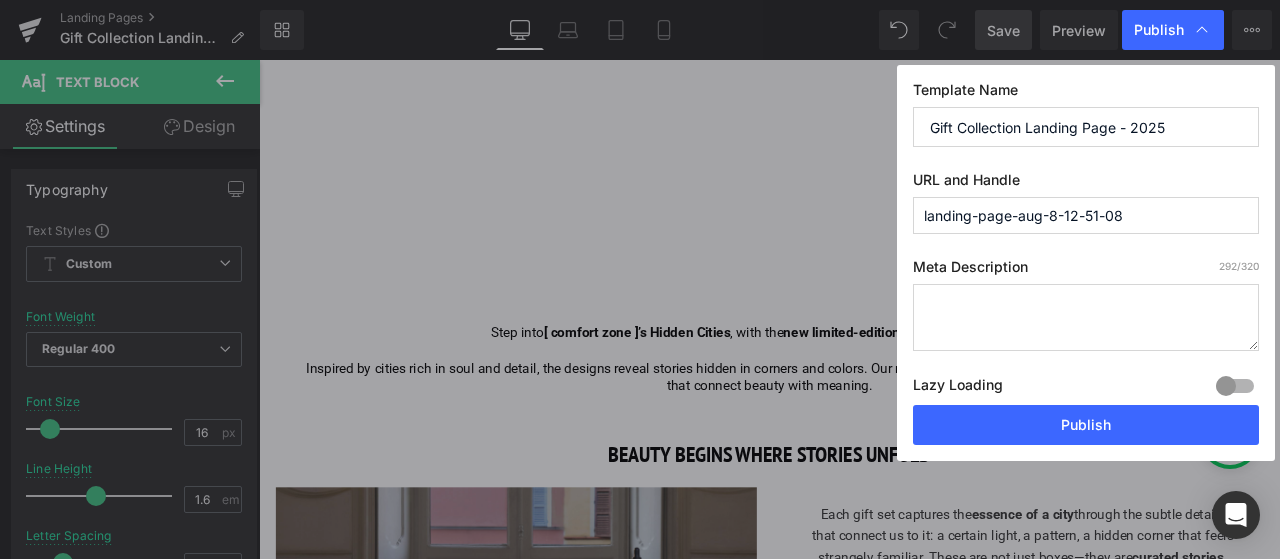 scroll, scrollTop: 100, scrollLeft: 0, axis: vertical 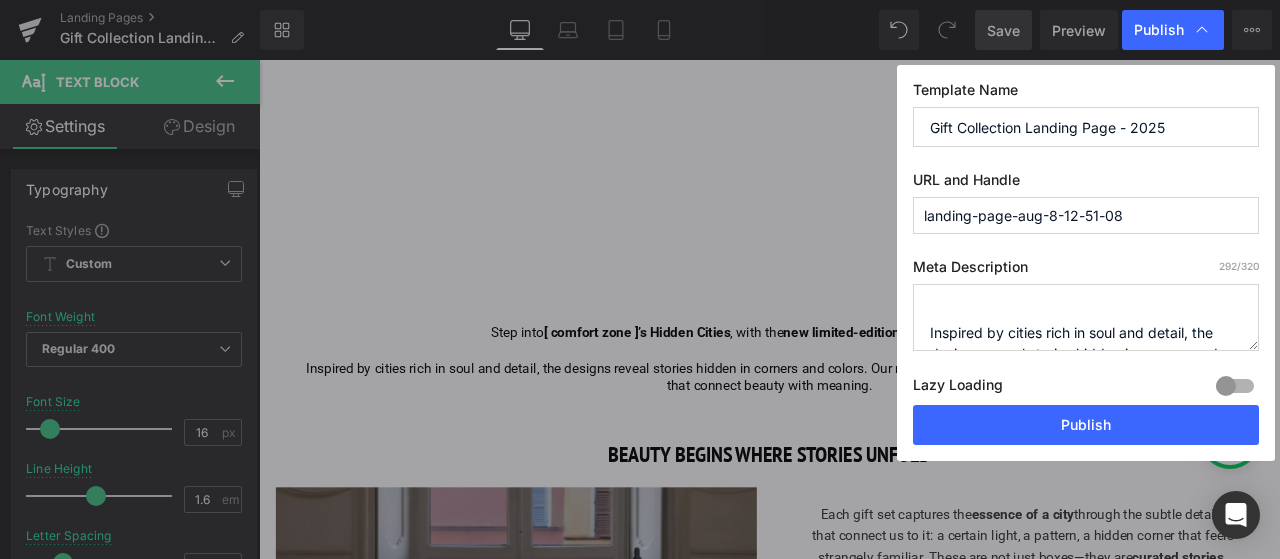 click on "Step into [ comfort zone ]’s Hidden Cities, with the new limited-edition GIFT COLLECTION sets!
Inspired by cities rich in soul and detail, the designs reveal stories hidden in corners and colors. Our most loved products inside unique, reusable boxes—gifts that connect beauty with meaning." at bounding box center (1086, 317) 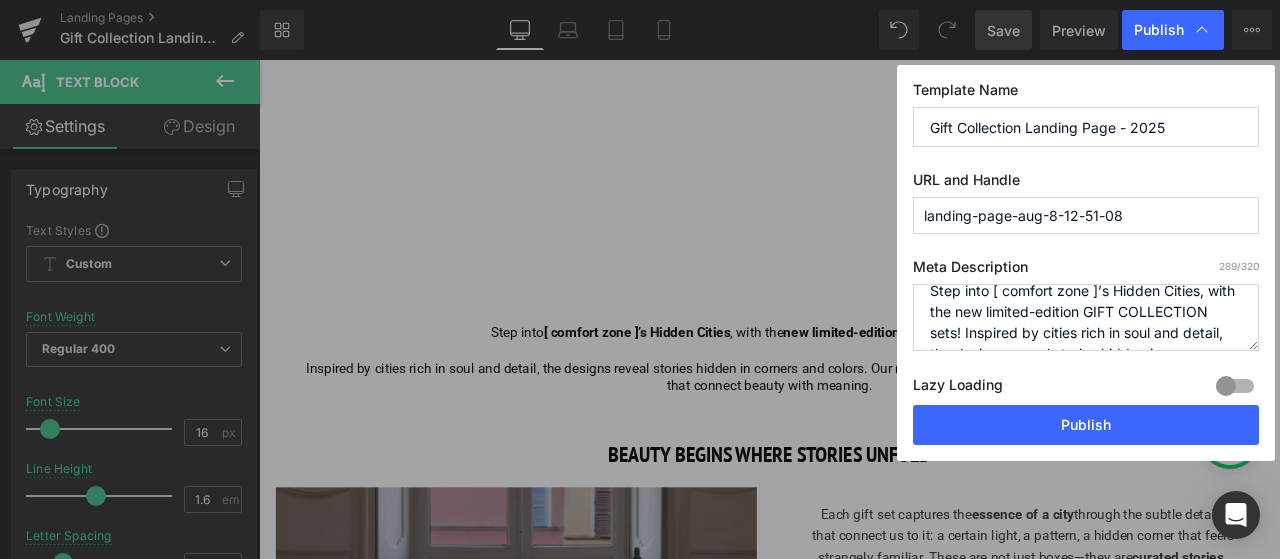 scroll, scrollTop: 0, scrollLeft: 0, axis: both 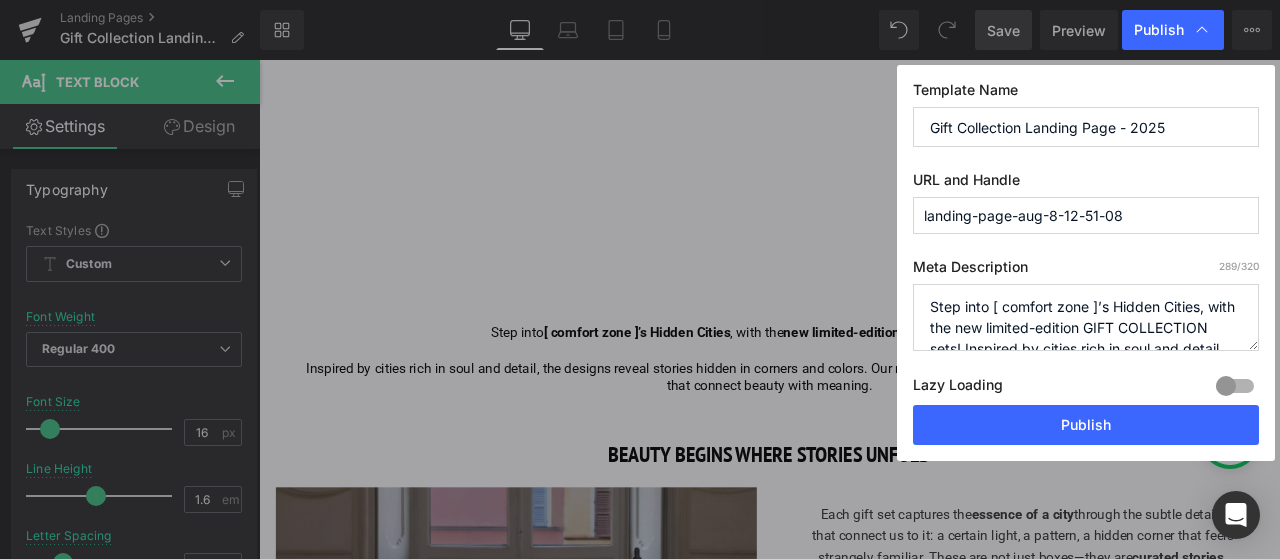type on "Step into [ comfort zone ]’s Hidden Cities, with the new limited-edition GIFT COLLECTION sets! Inspired by cities rich in soul and detail, the designs reveal stories hidden in corners and colors. Our most loved products inside unique, reusable boxes—gifts that connect beauty with meaning." 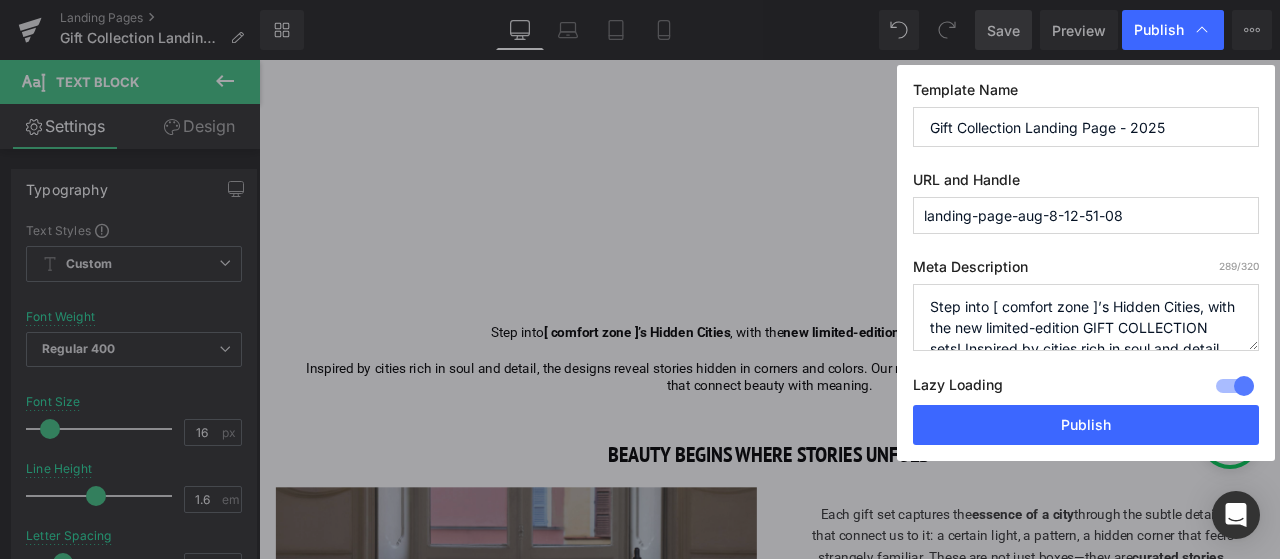 click on "Gift Collection Landing Page - 2025" at bounding box center (1086, 127) 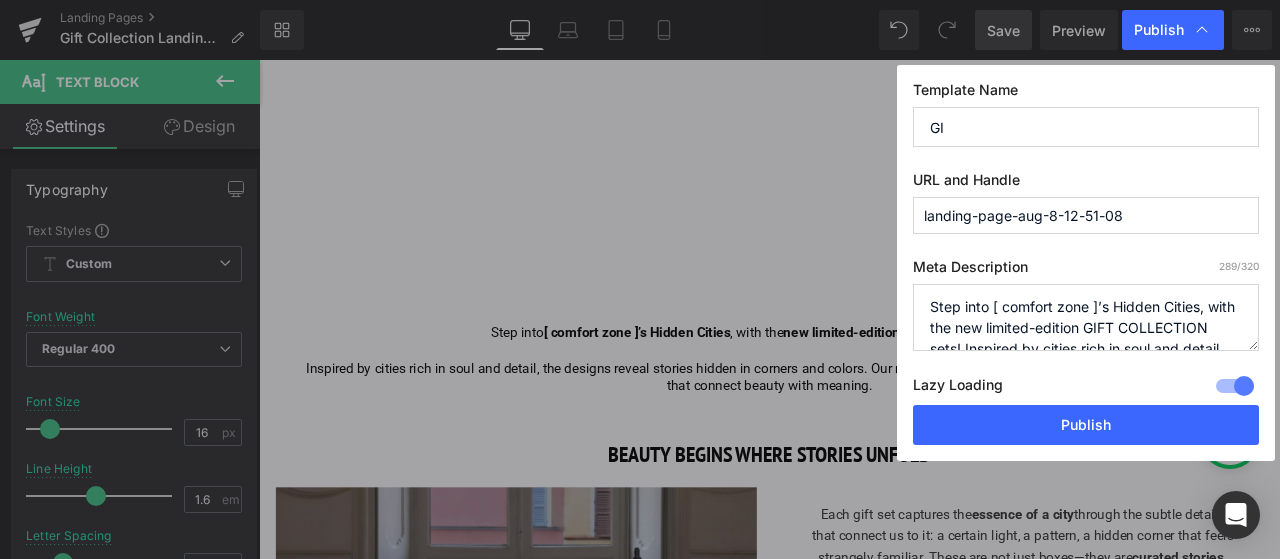 type on "G" 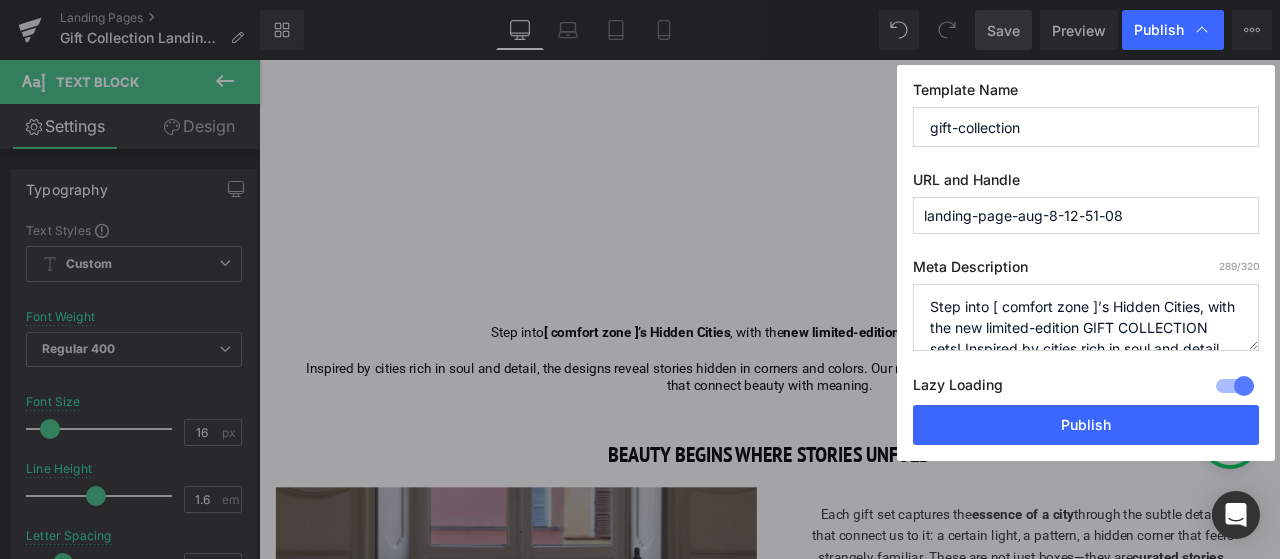 type on "gift-collection" 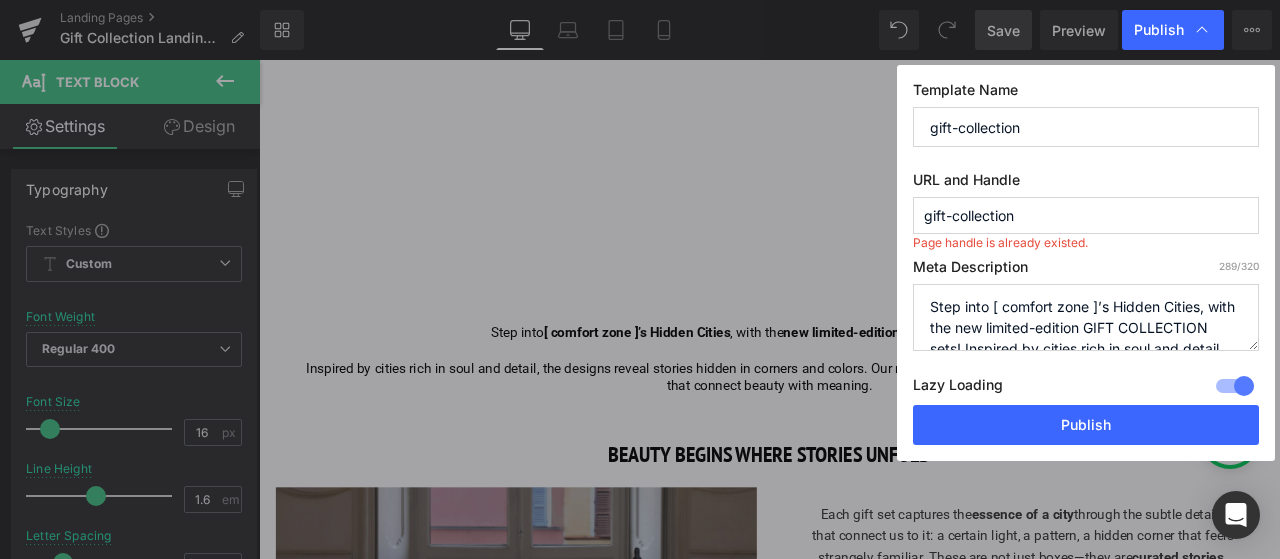 type on "gift-collection" 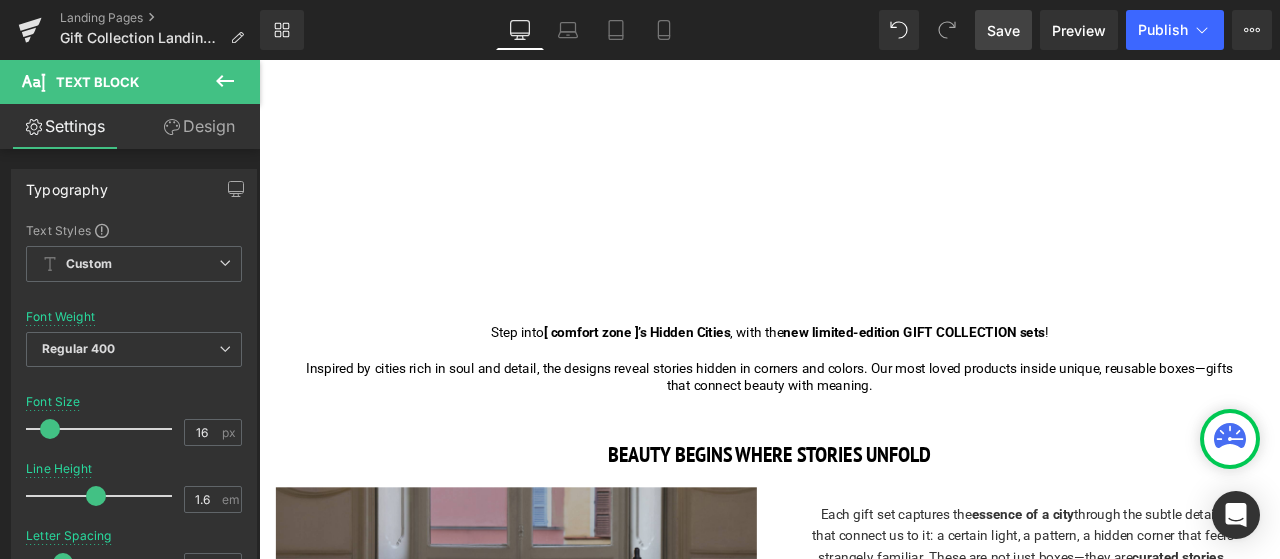 drag, startPoint x: 1008, startPoint y: 32, endPoint x: 876, endPoint y: 0, distance: 135.82341 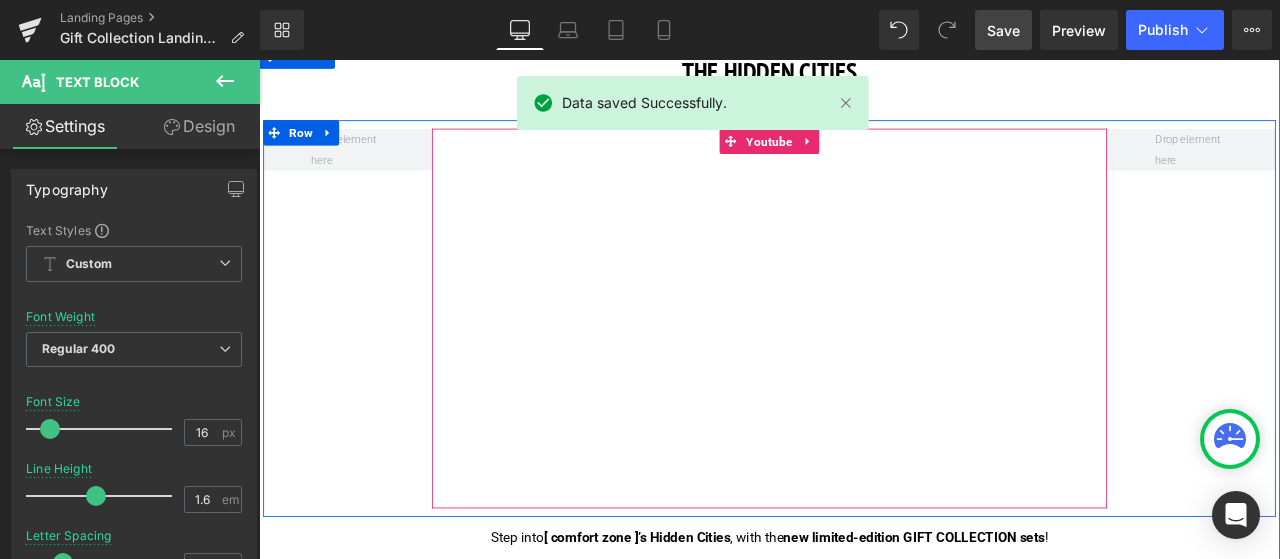 scroll, scrollTop: 100, scrollLeft: 0, axis: vertical 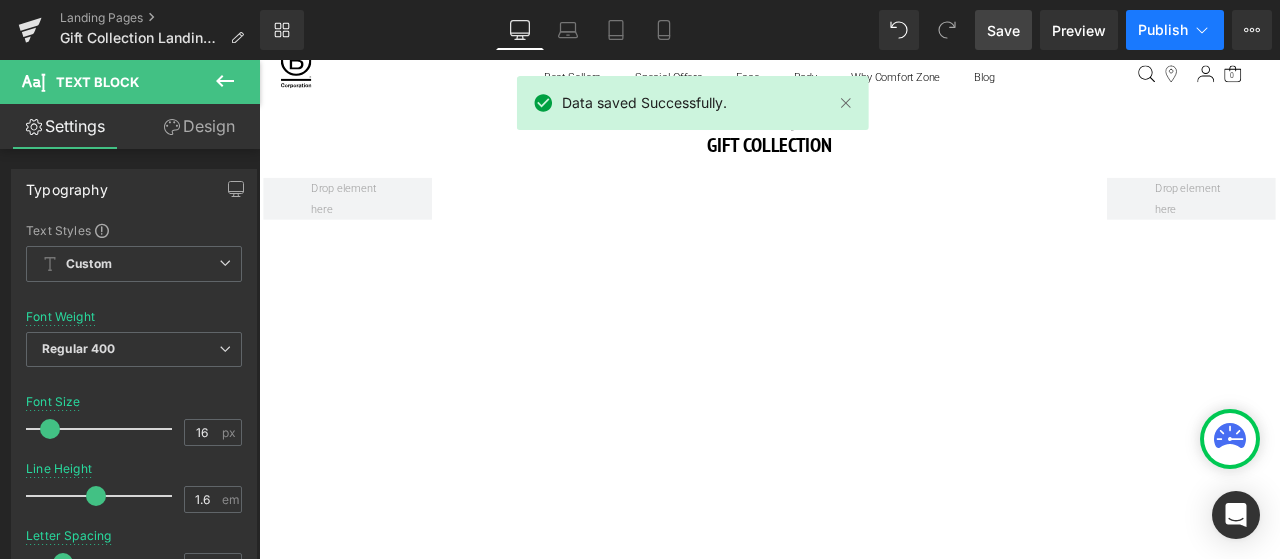 click on "Publish" at bounding box center [1163, 30] 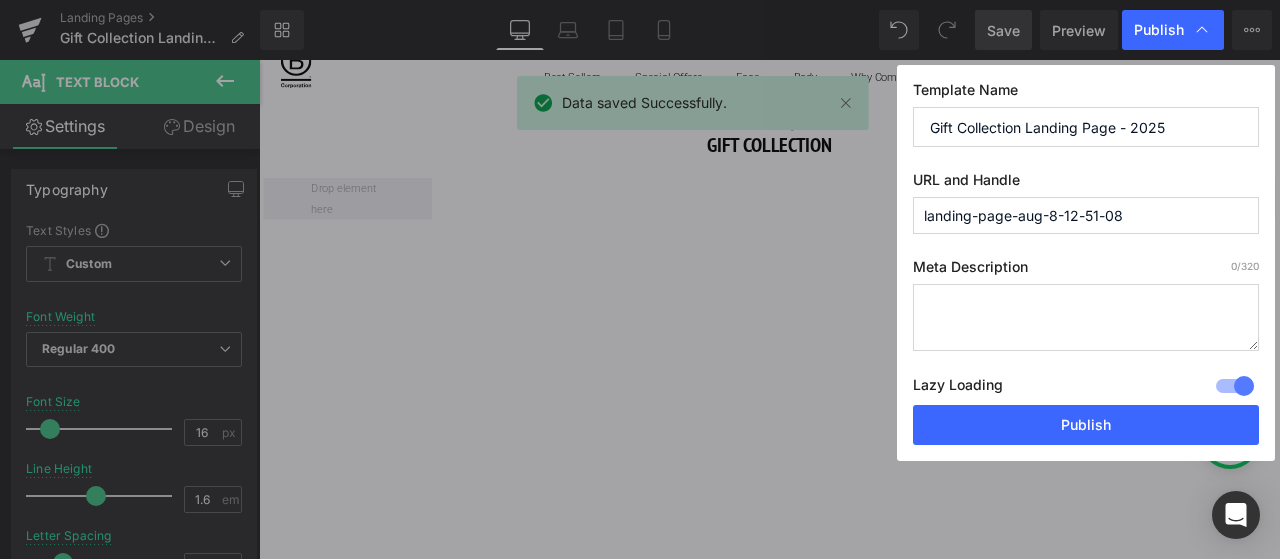 click at bounding box center [1086, 317] 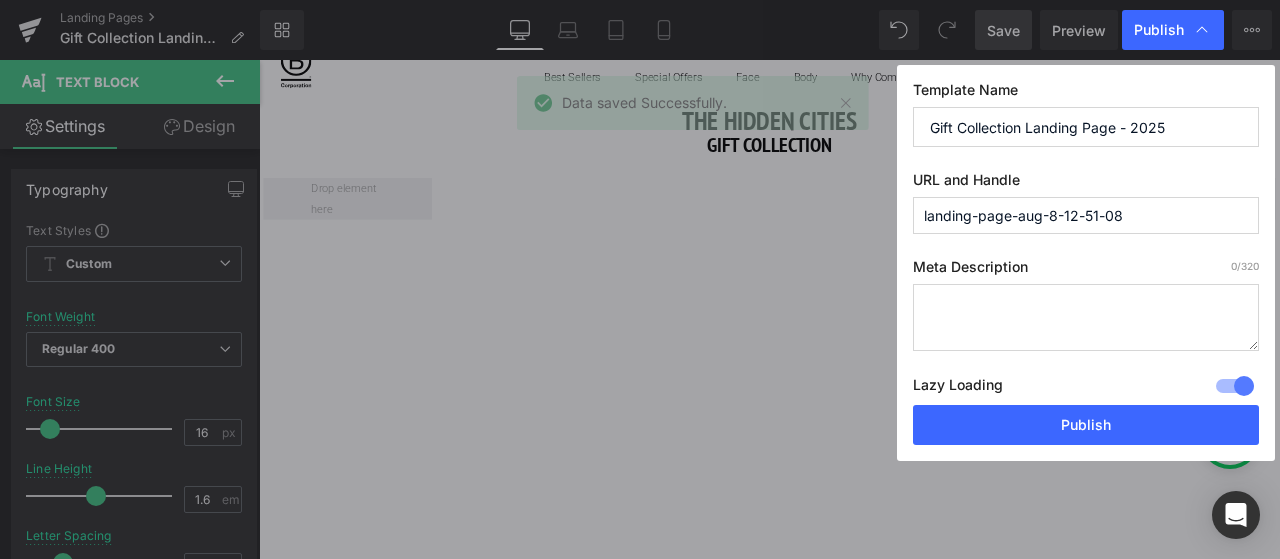 paste on "Step into [ comfort zone ]’s Hidden Cities, with the new limited-edition GIFT COLLECTION sets! Inspired by cities rich in soul and detail, the designs reveal stories hidden in corners and colors. Our most loved products inside unique, reusable boxes—gifts that connect beauty with meaning." 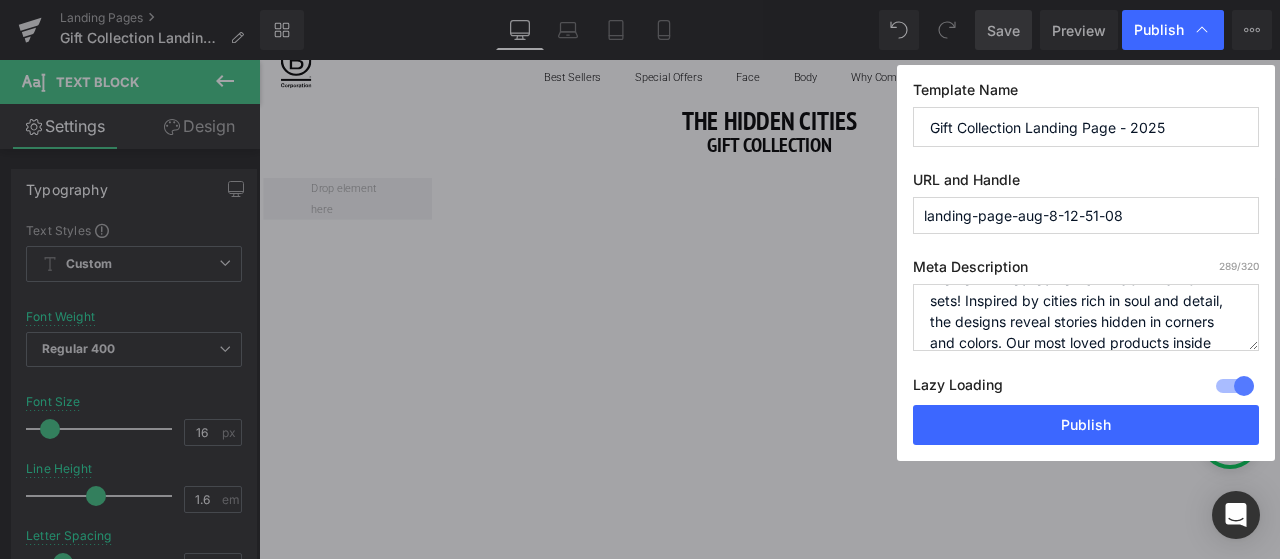 scroll, scrollTop: 0, scrollLeft: 0, axis: both 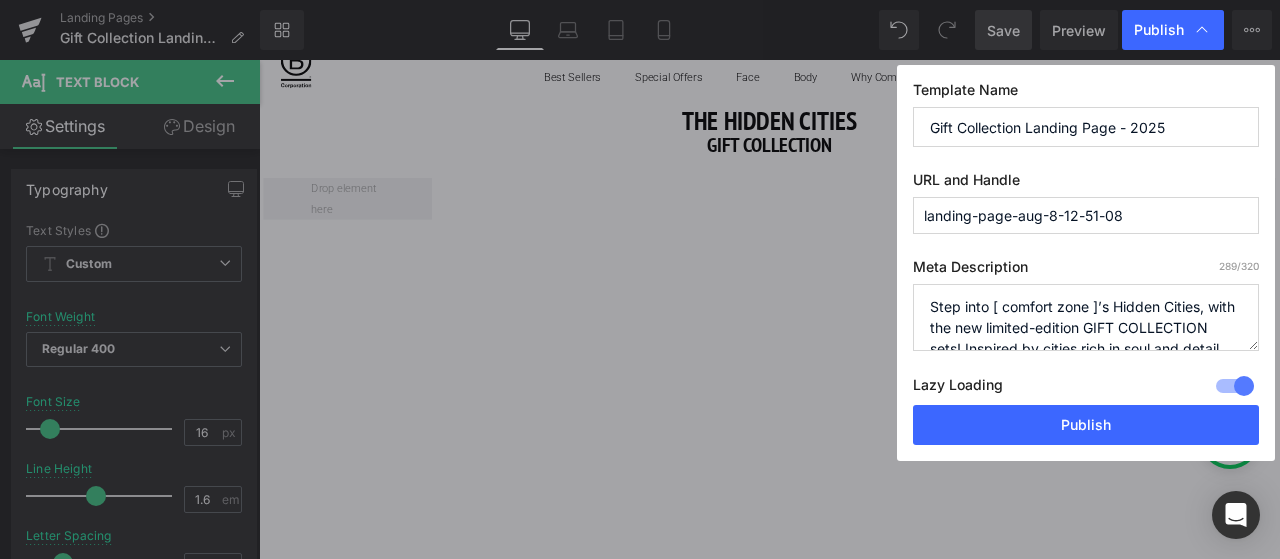 type on "Step into [ comfort zone ]’s Hidden Cities, with the new limited-edition GIFT COLLECTION sets! Inspired by cities rich in soul and detail, the designs reveal stories hidden in corners and colors. Our most loved products inside unique, reusable boxes—gifts that connect beauty with meaning." 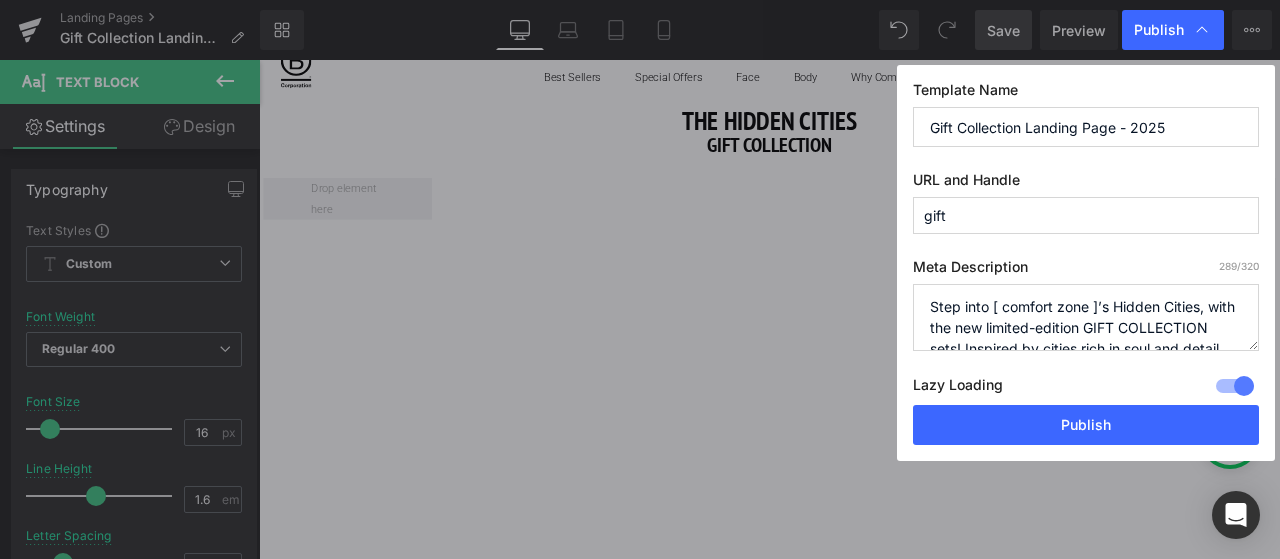 type on "gift-collection" 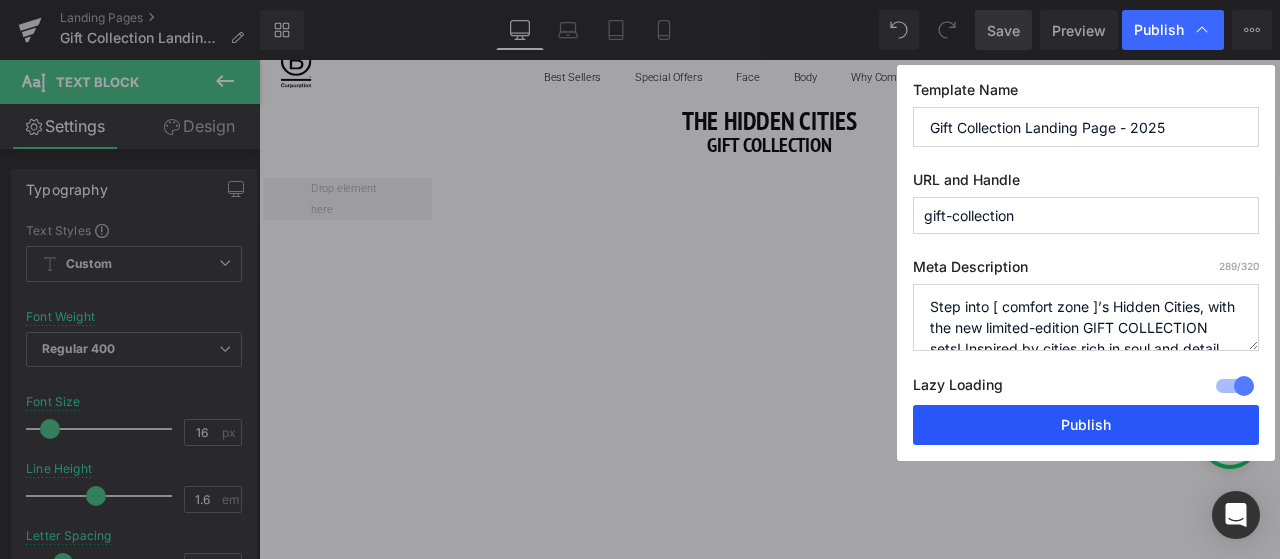 click on "Publish" at bounding box center [1086, 425] 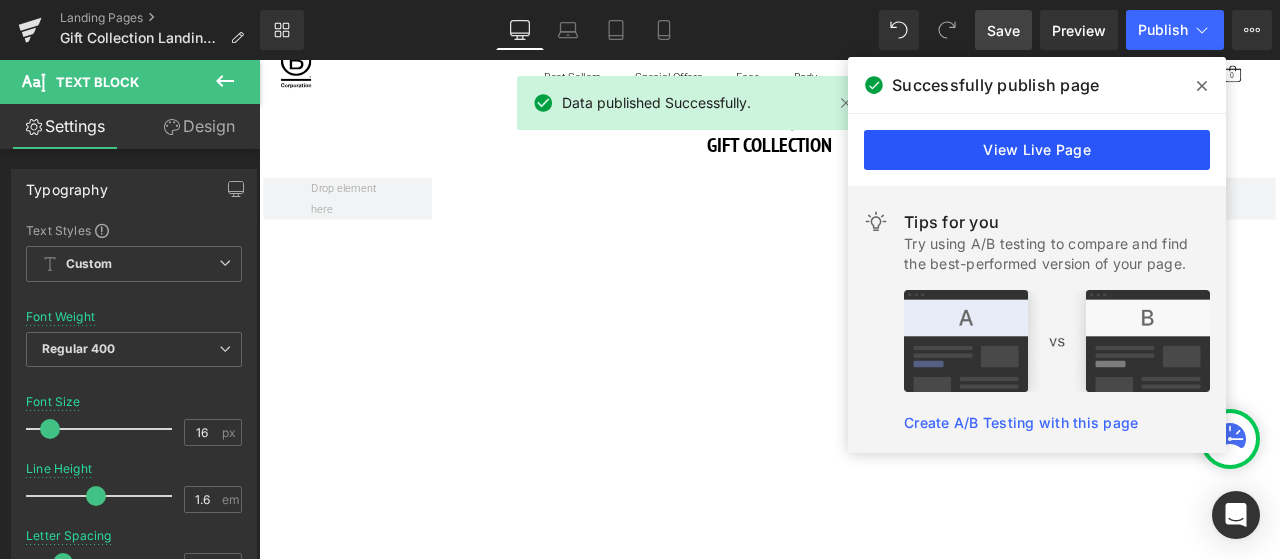 click on "View Live Page" at bounding box center [1037, 150] 